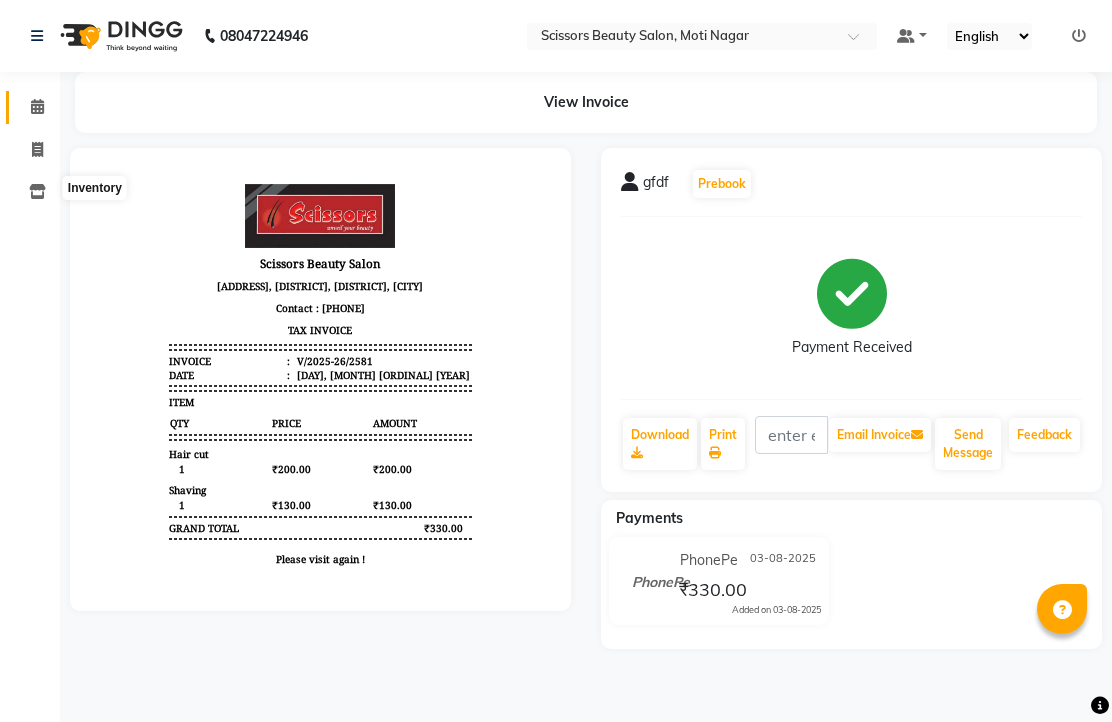 scroll, scrollTop: 0, scrollLeft: 0, axis: both 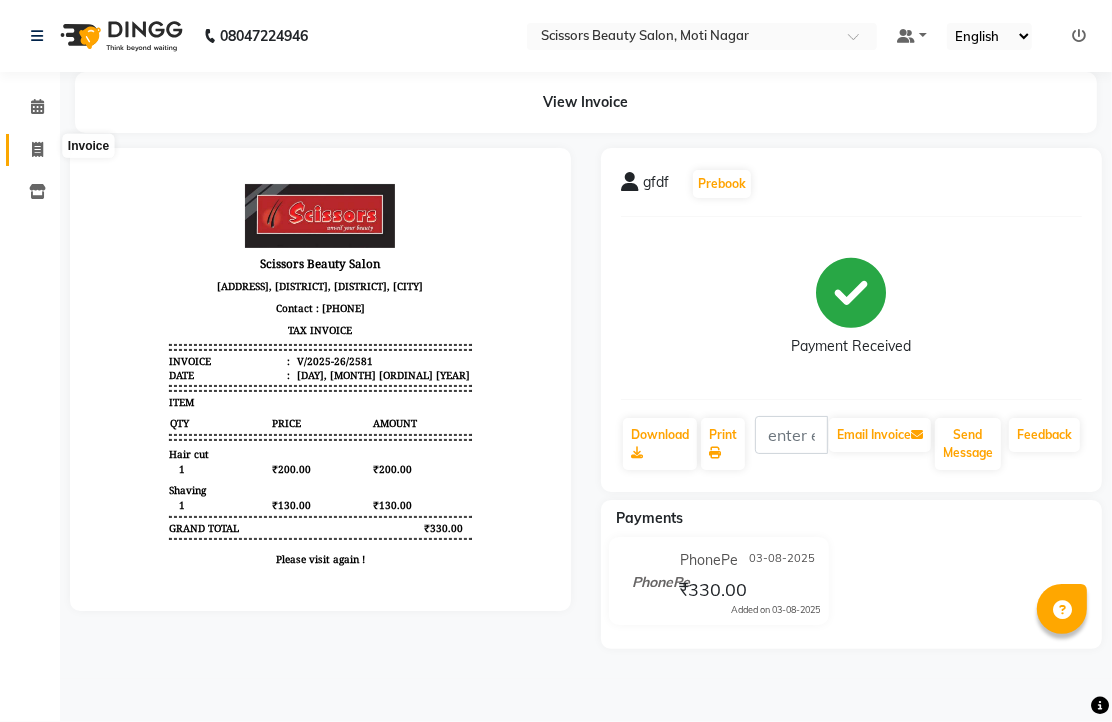 click 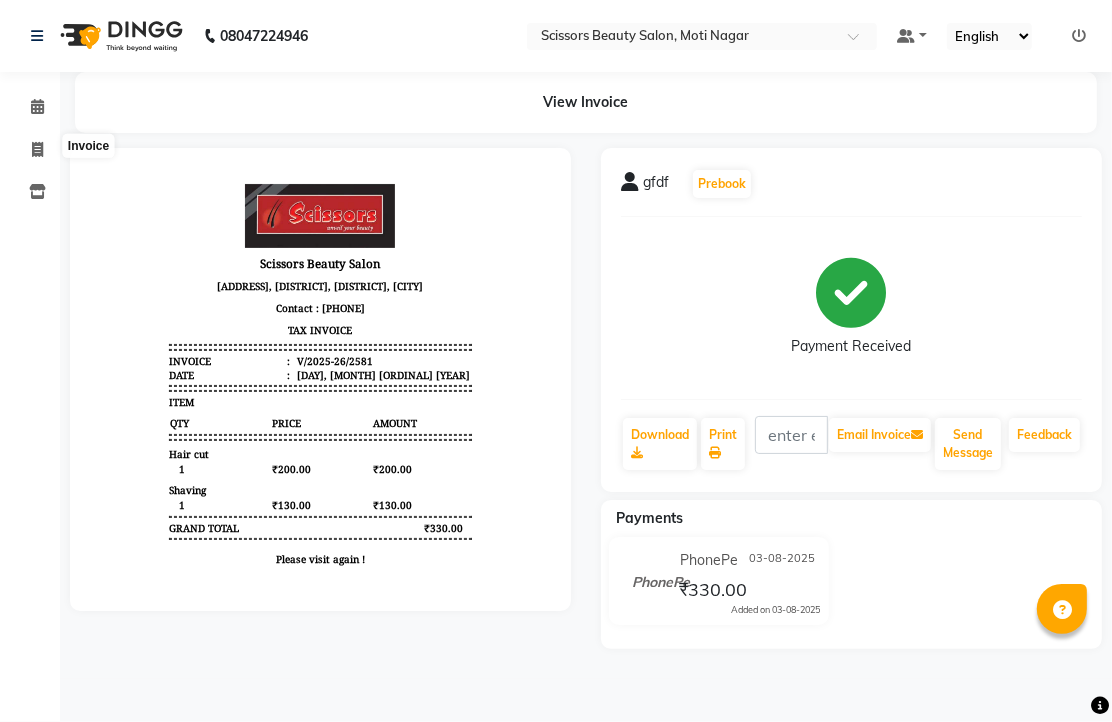 select on "service" 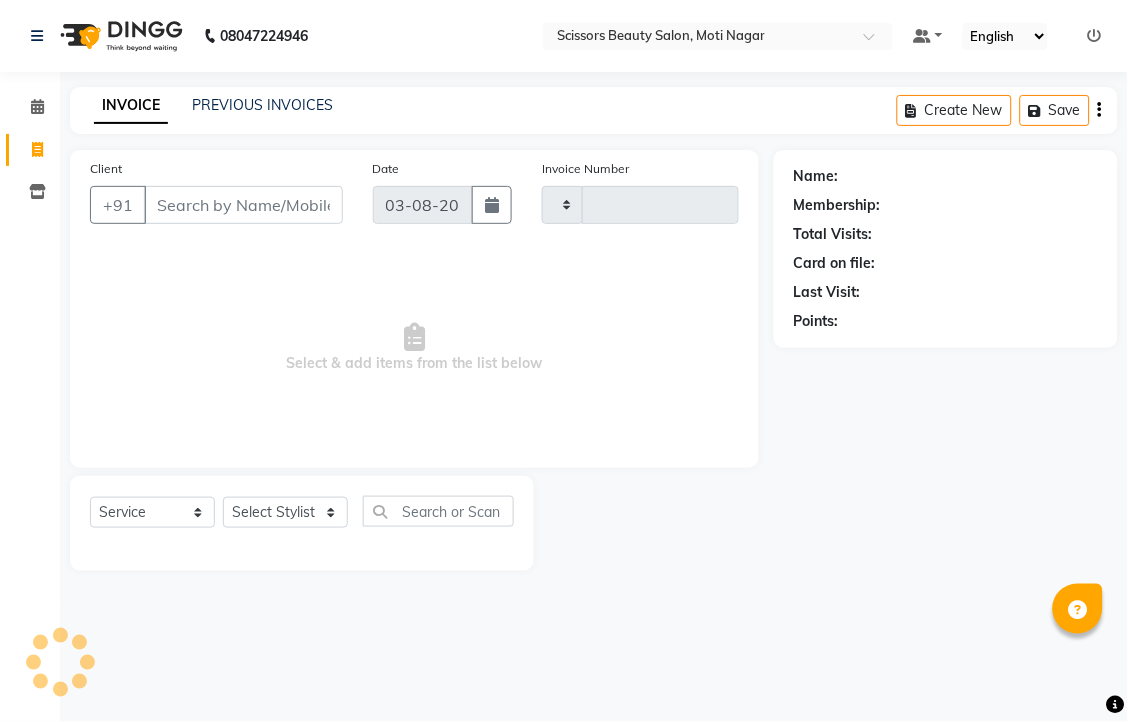 type on "2582" 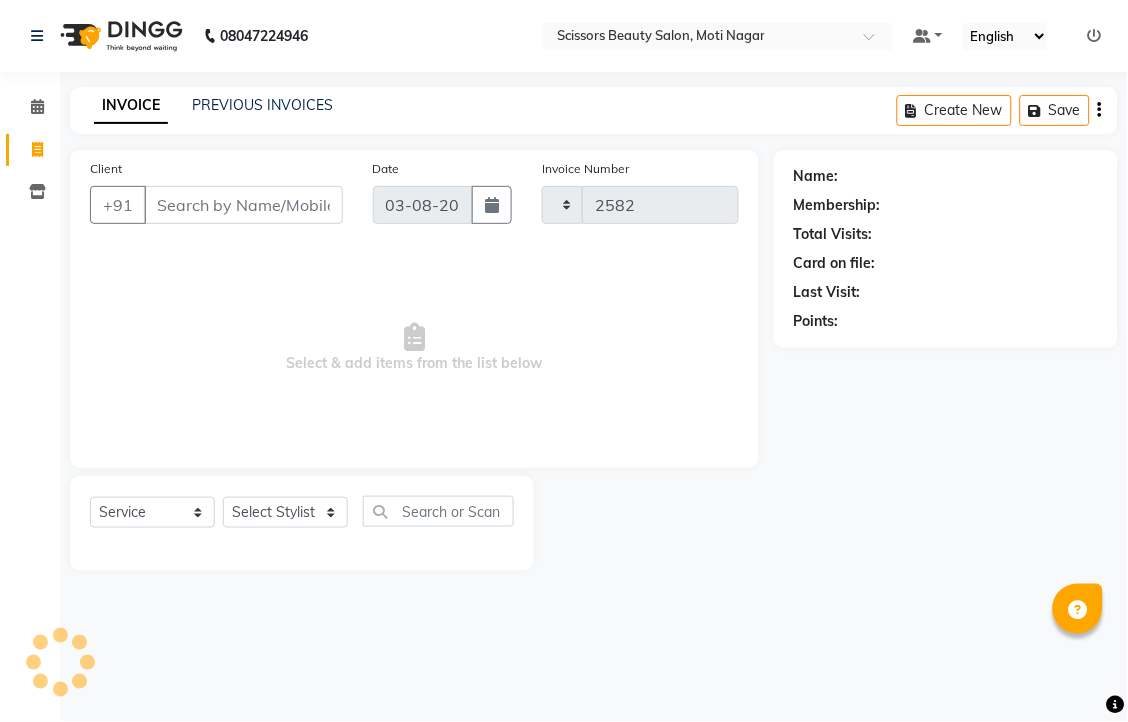 select on "7057" 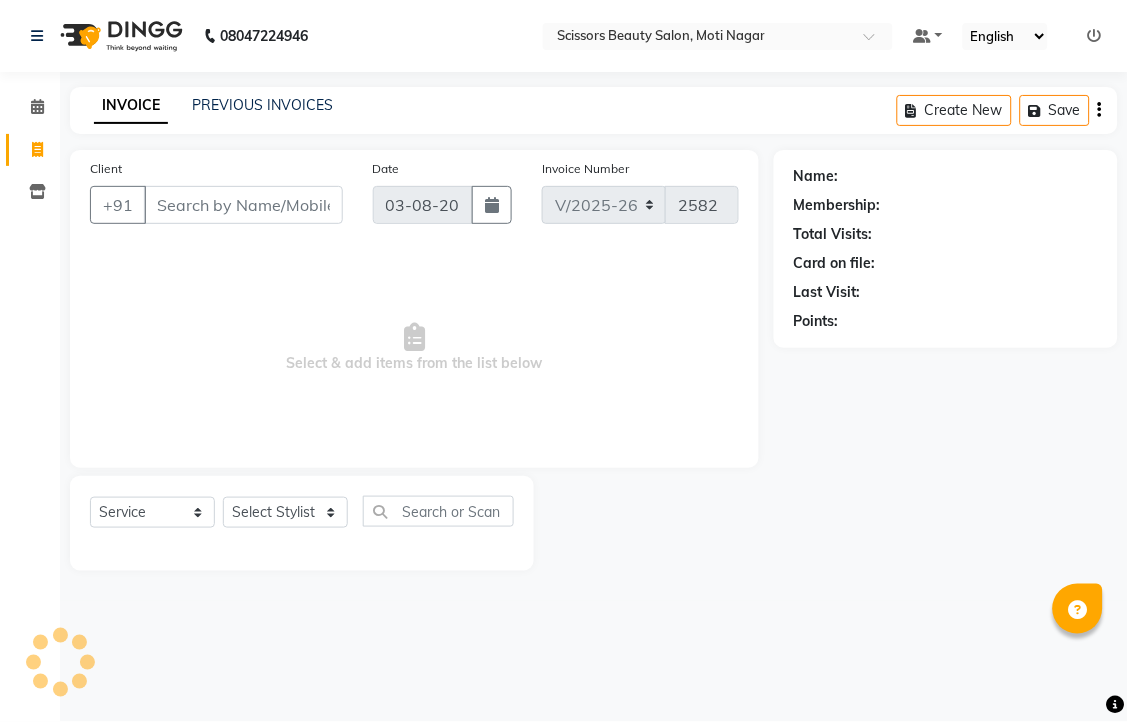 click on "Client" at bounding box center [243, 205] 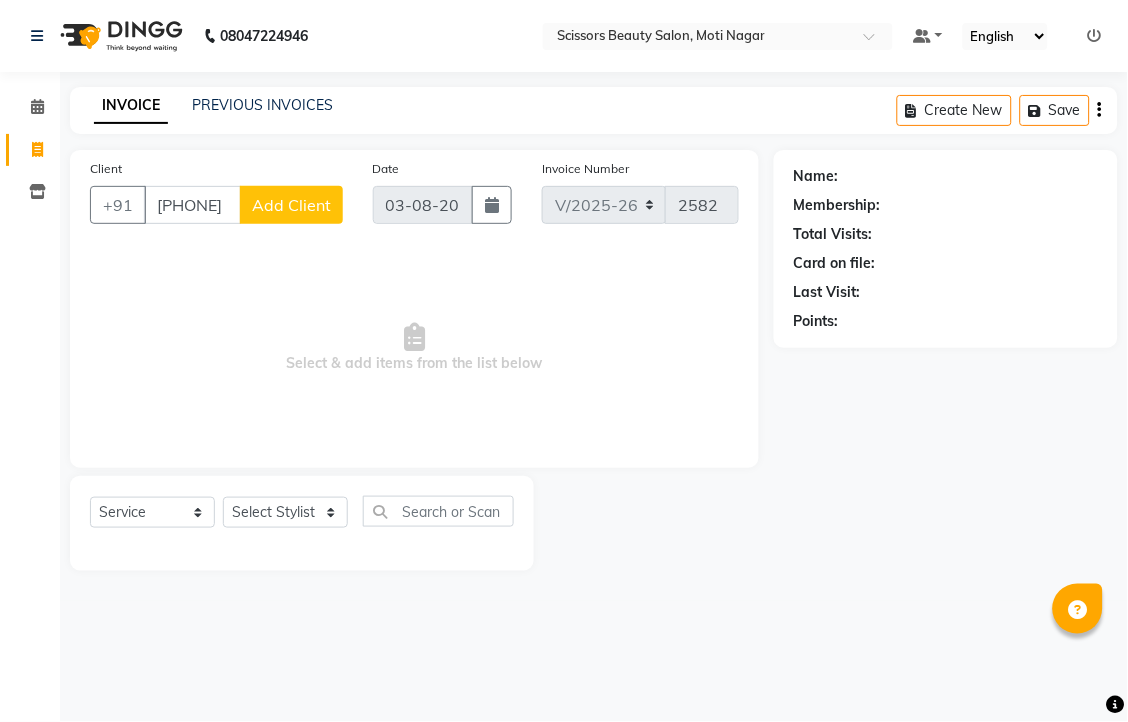 type on "[PHONE]" 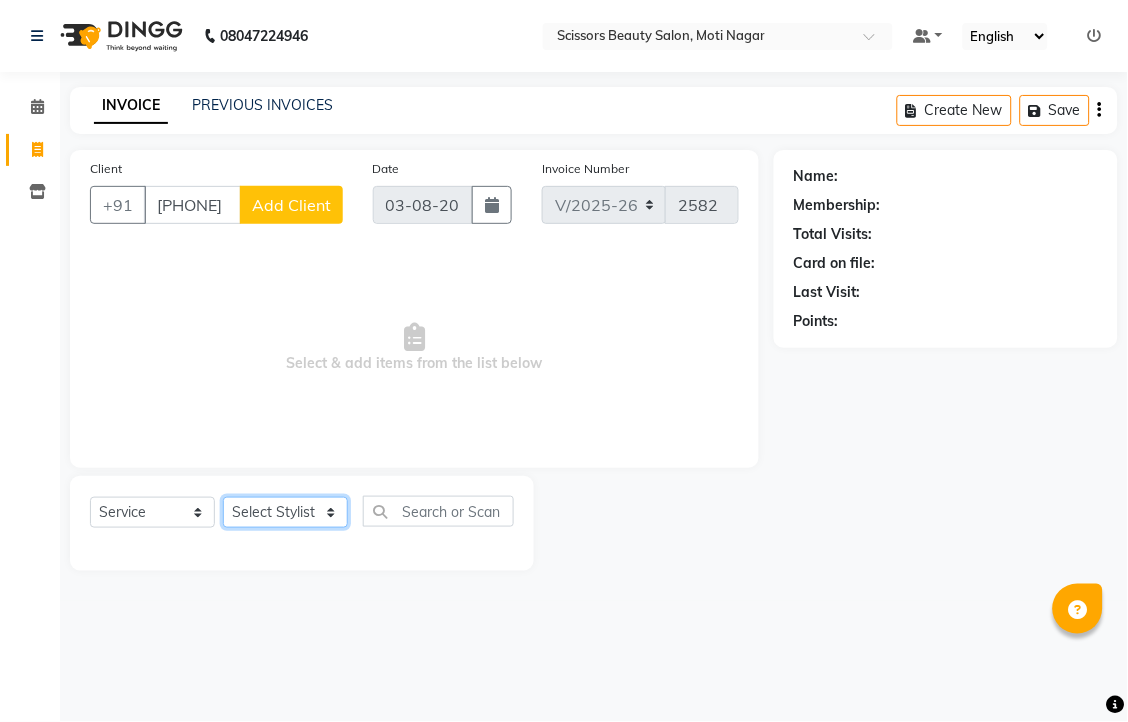 click on "Select Stylist [FIRST] [LAST] [FIRST] [LAST] [LAST]" 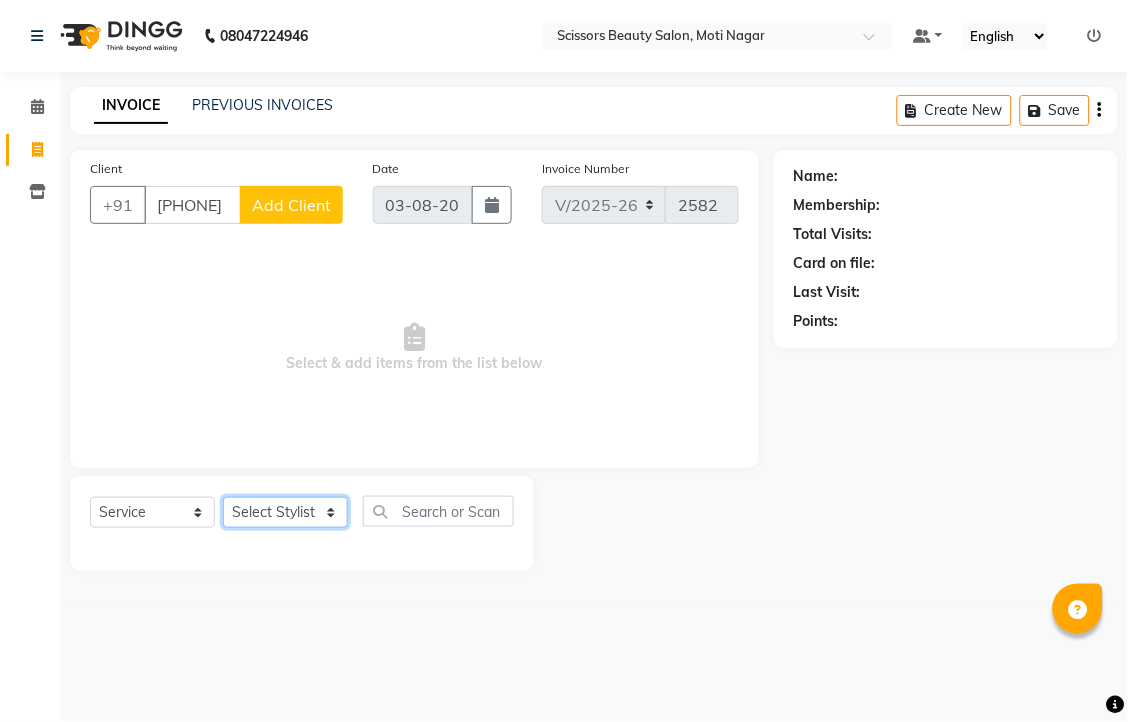 select on "81450" 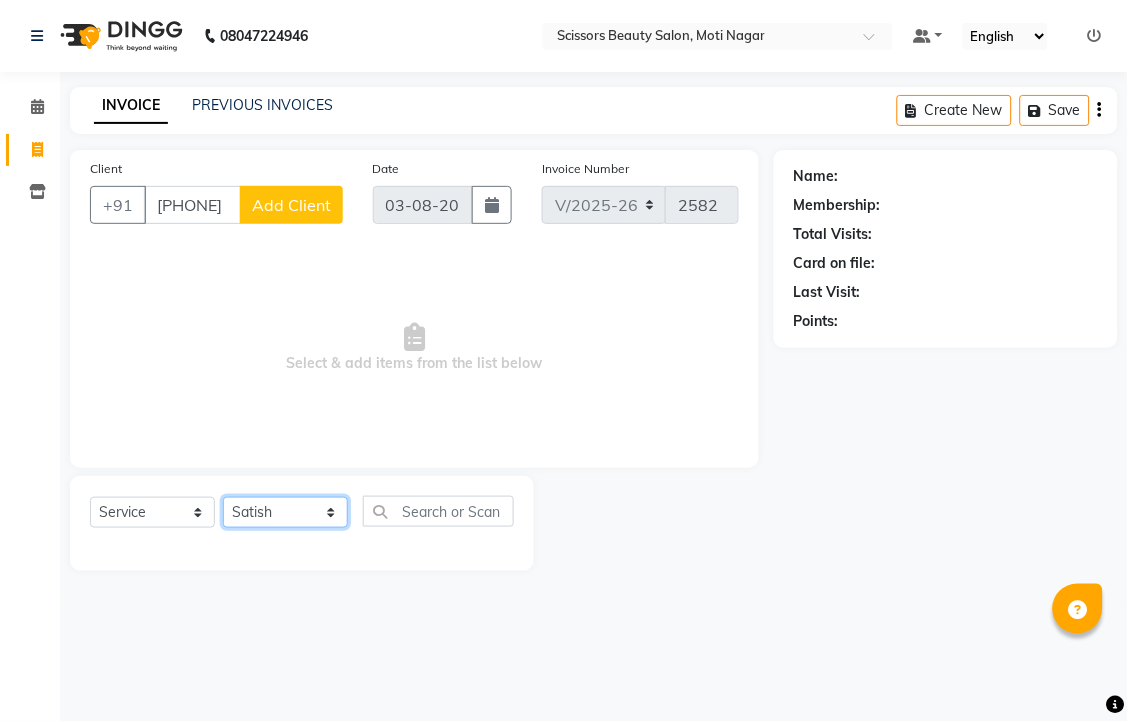 click on "Select Stylist [FIRST] [LAST] [FIRST] [LAST] [LAST]" 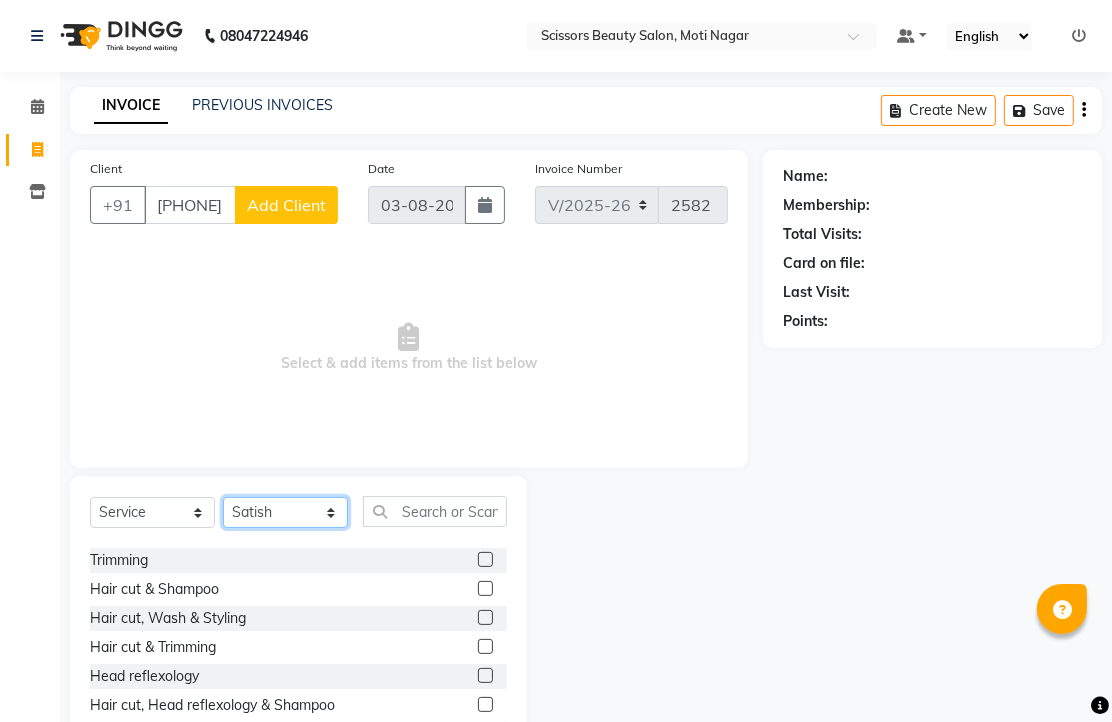 scroll, scrollTop: 222, scrollLeft: 0, axis: vertical 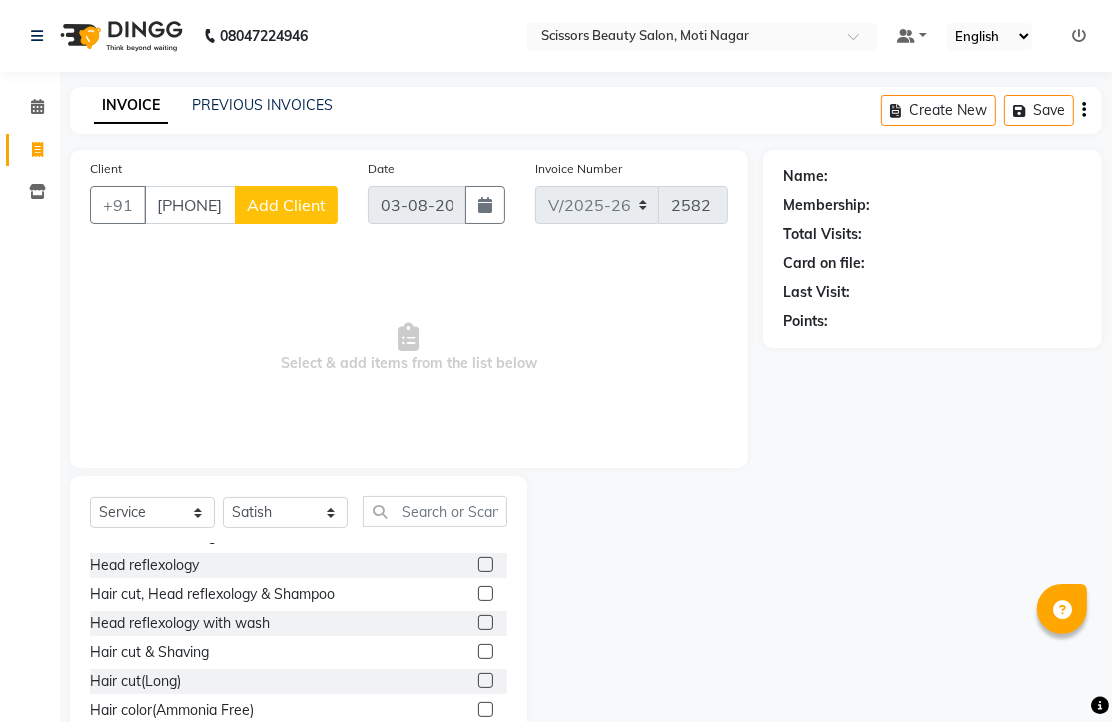 click 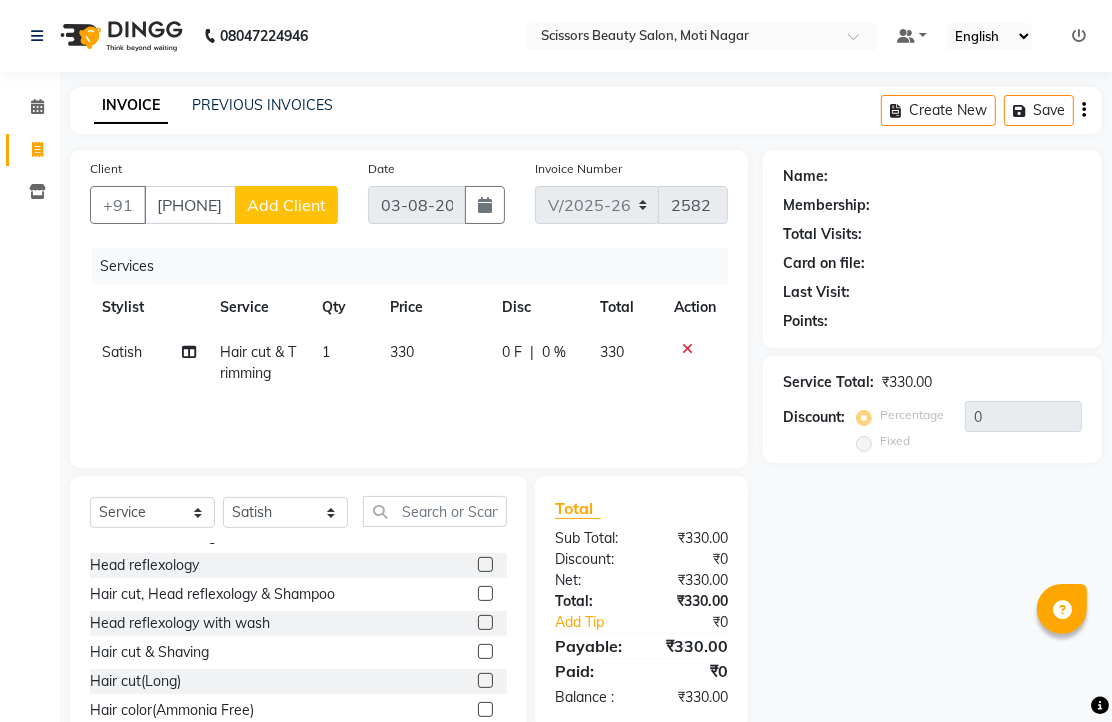 checkbox on "false" 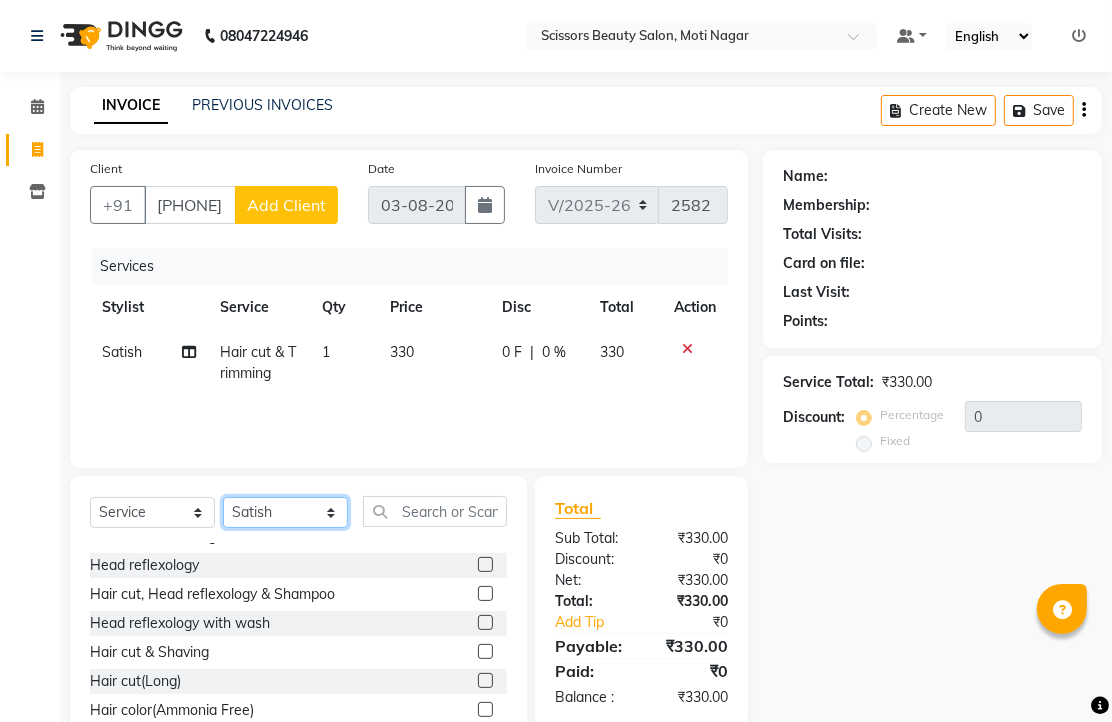 click on "Select Stylist [FIRST] [LAST] [FIRST] [LAST] [LAST]" 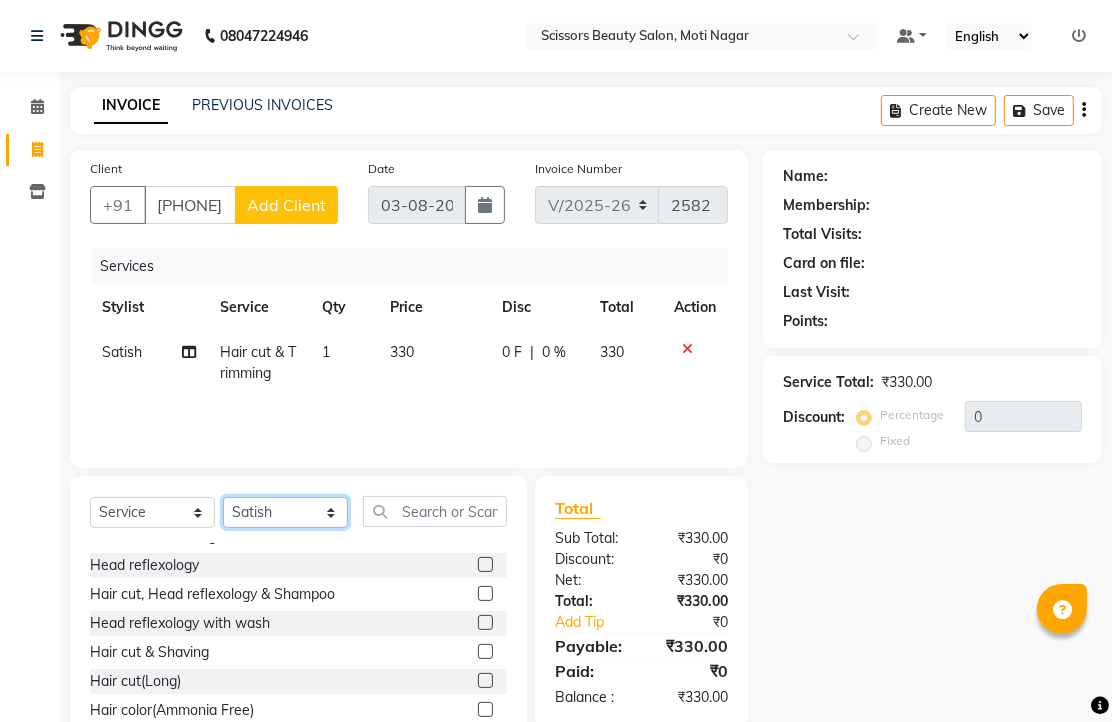 select on "58456" 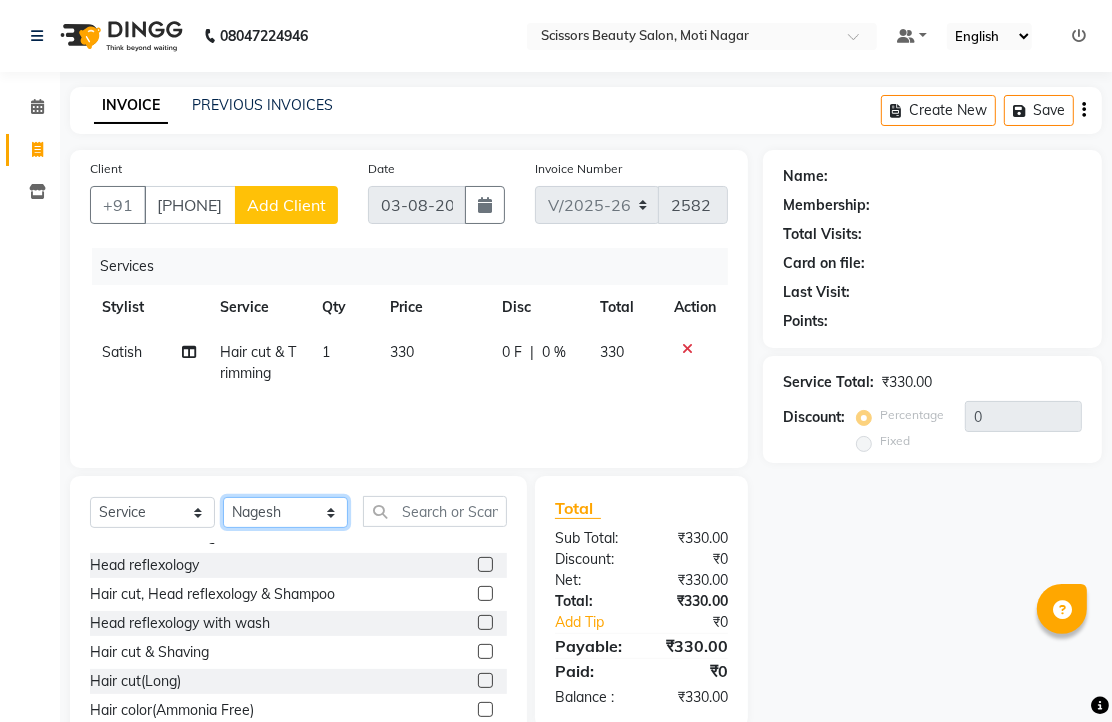 click on "Select Stylist [FIRST] [LAST] [FIRST] [LAST] [LAST]" 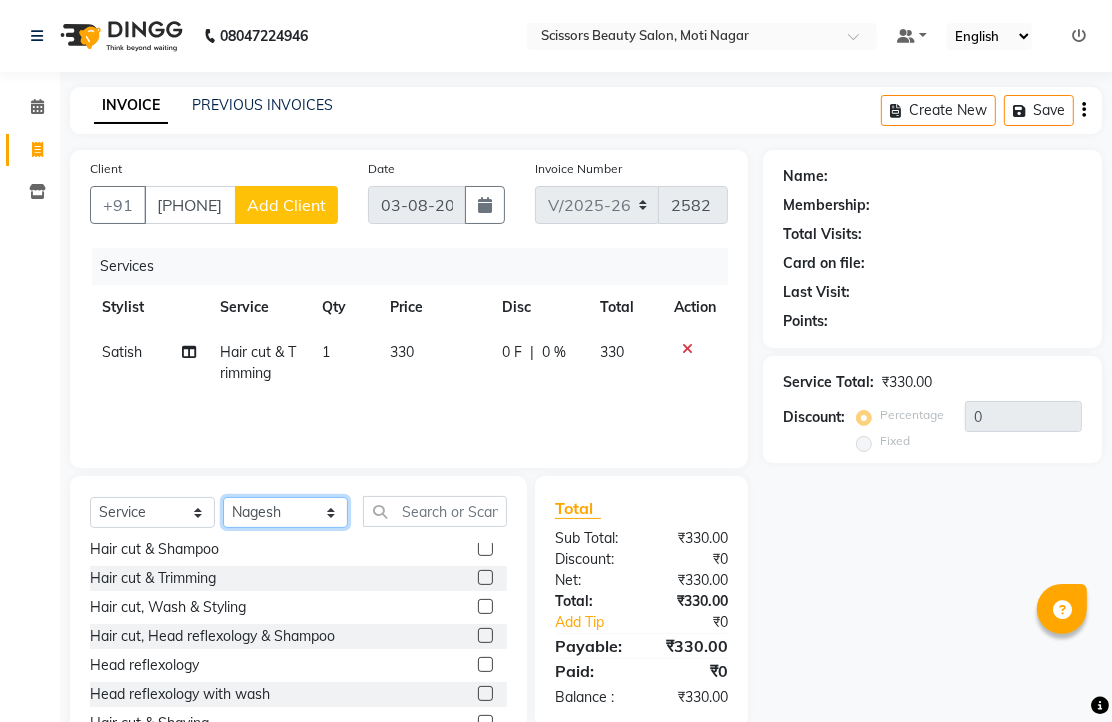 scroll, scrollTop: 111, scrollLeft: 0, axis: vertical 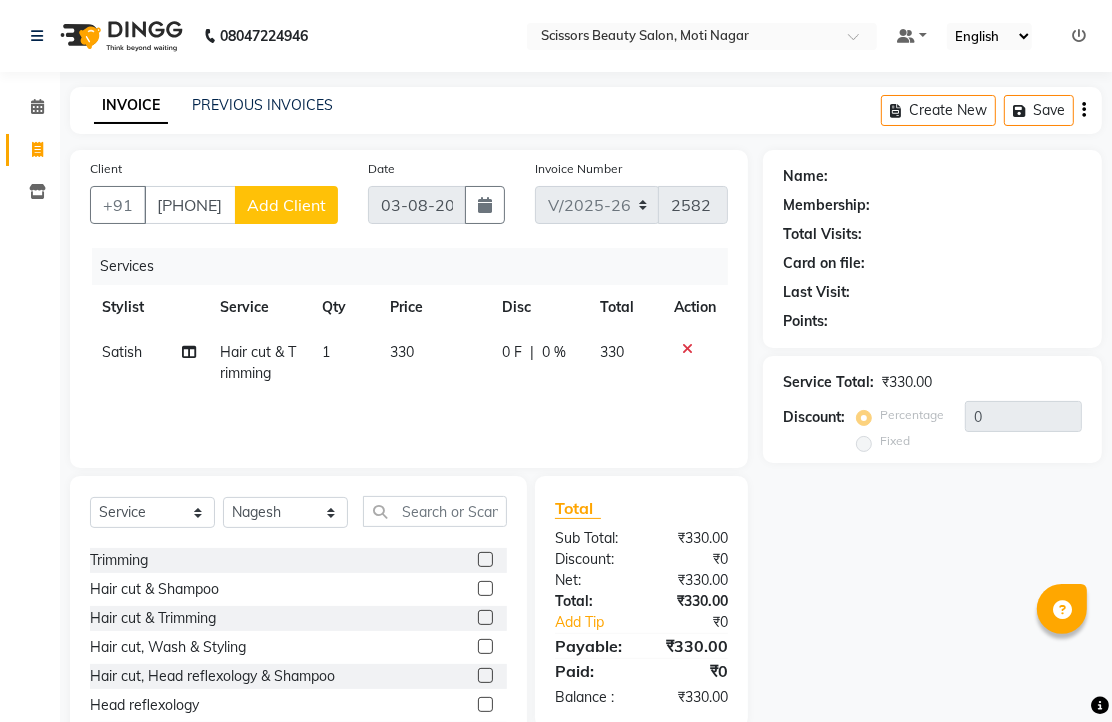 click 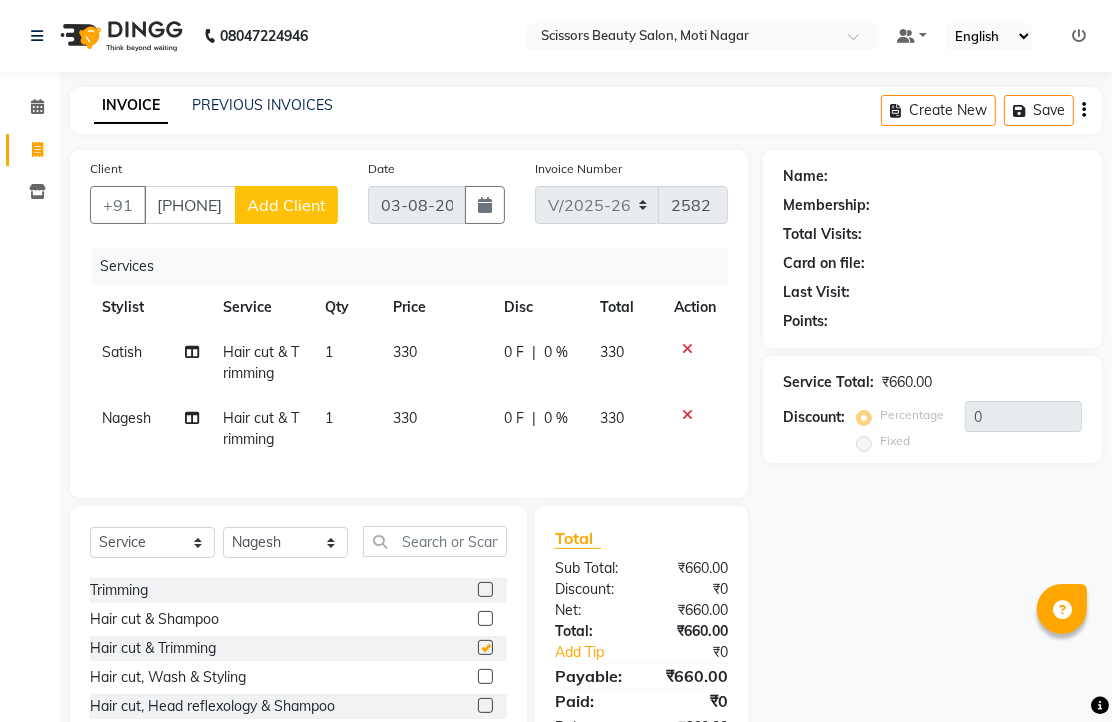checkbox on "false" 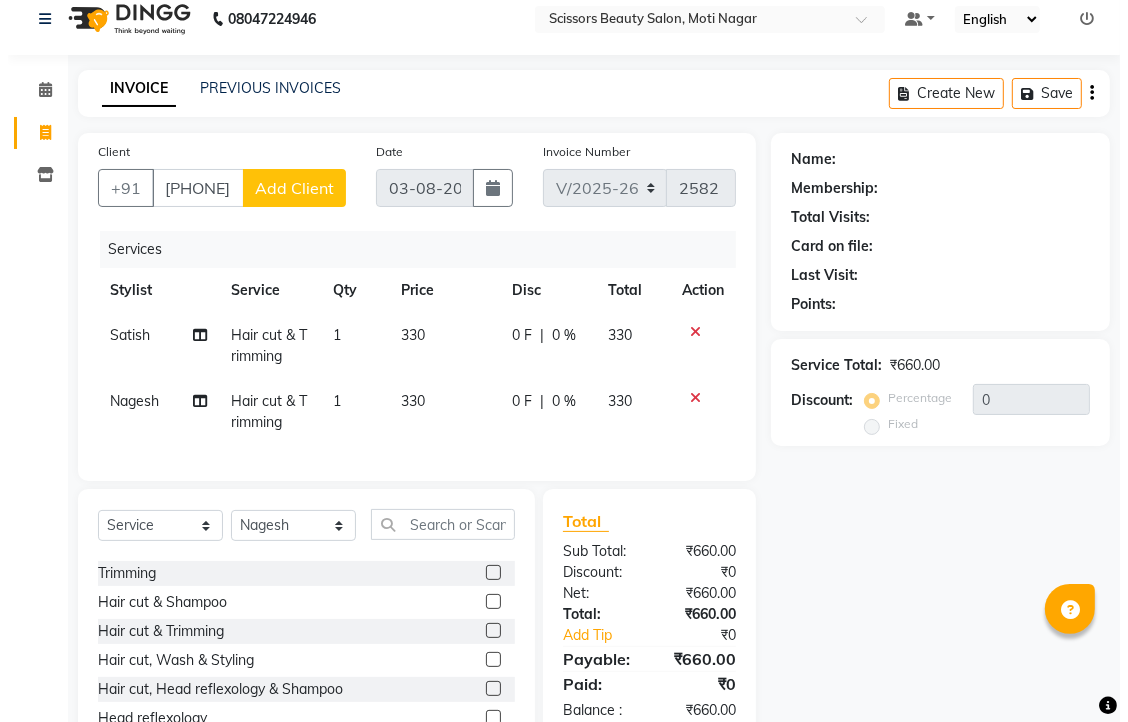 scroll, scrollTop: 7, scrollLeft: 0, axis: vertical 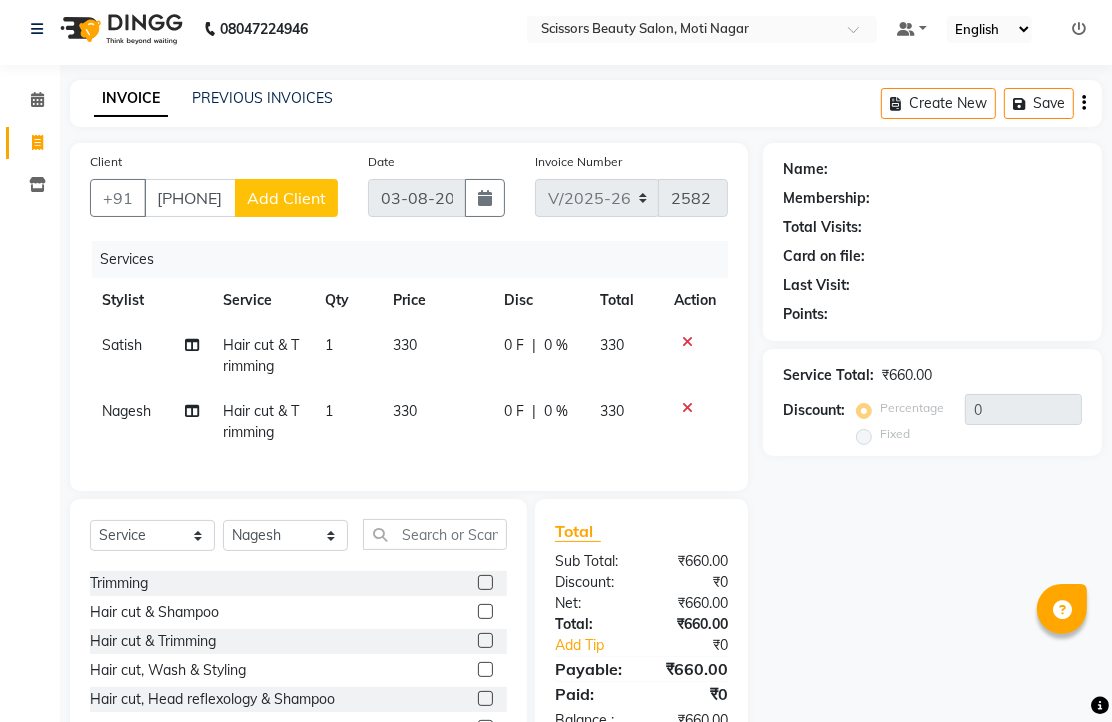 click on "Add Client" 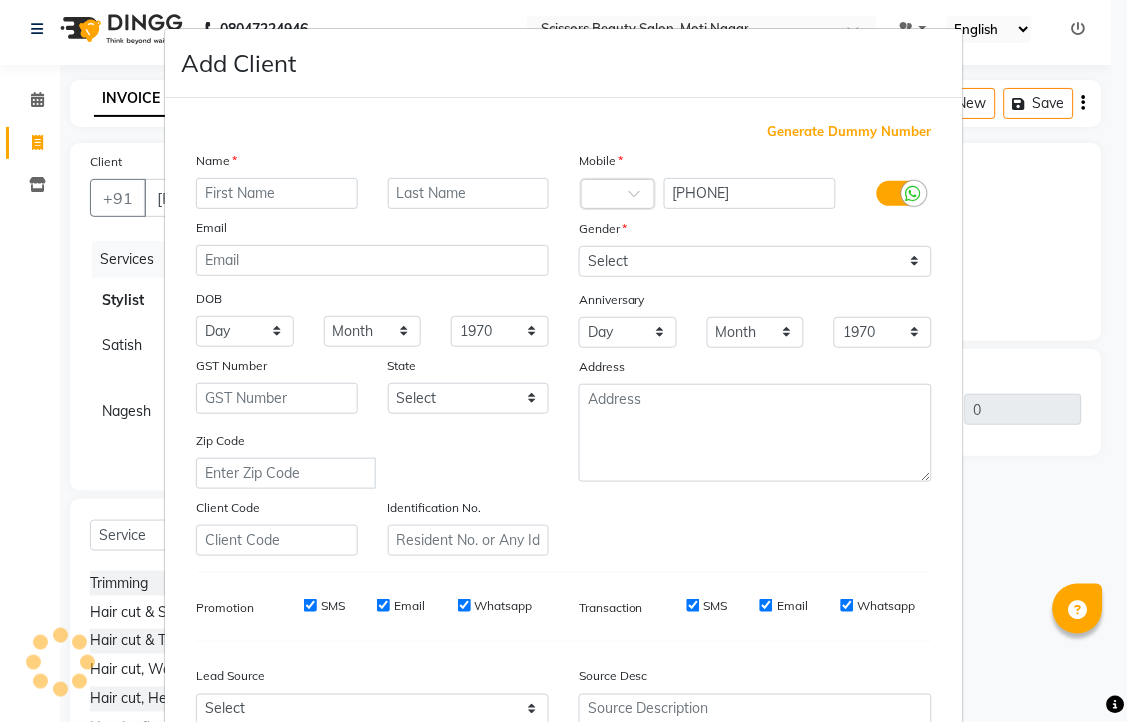 click at bounding box center (277, 193) 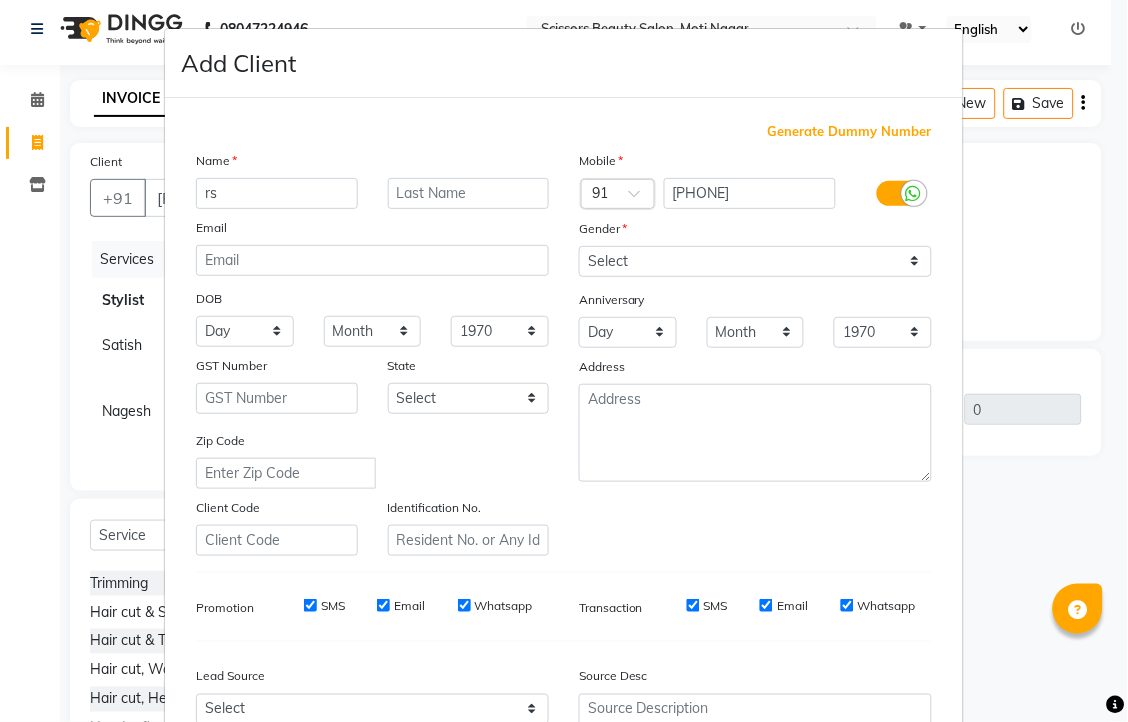 type on "r" 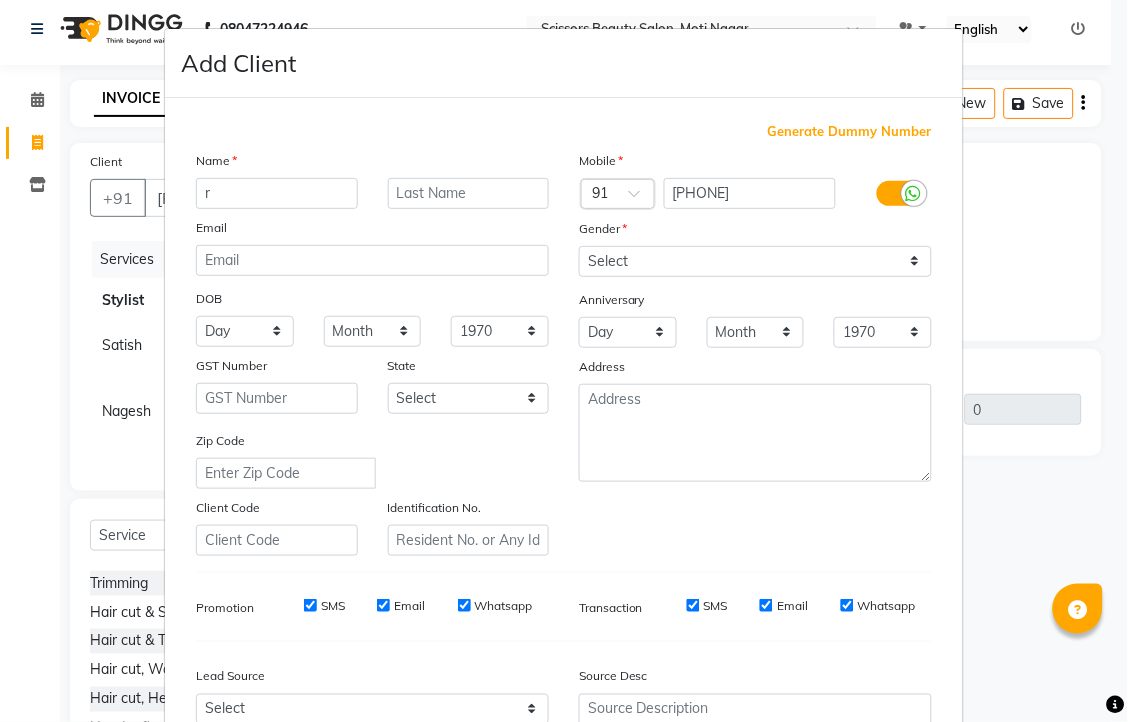 type 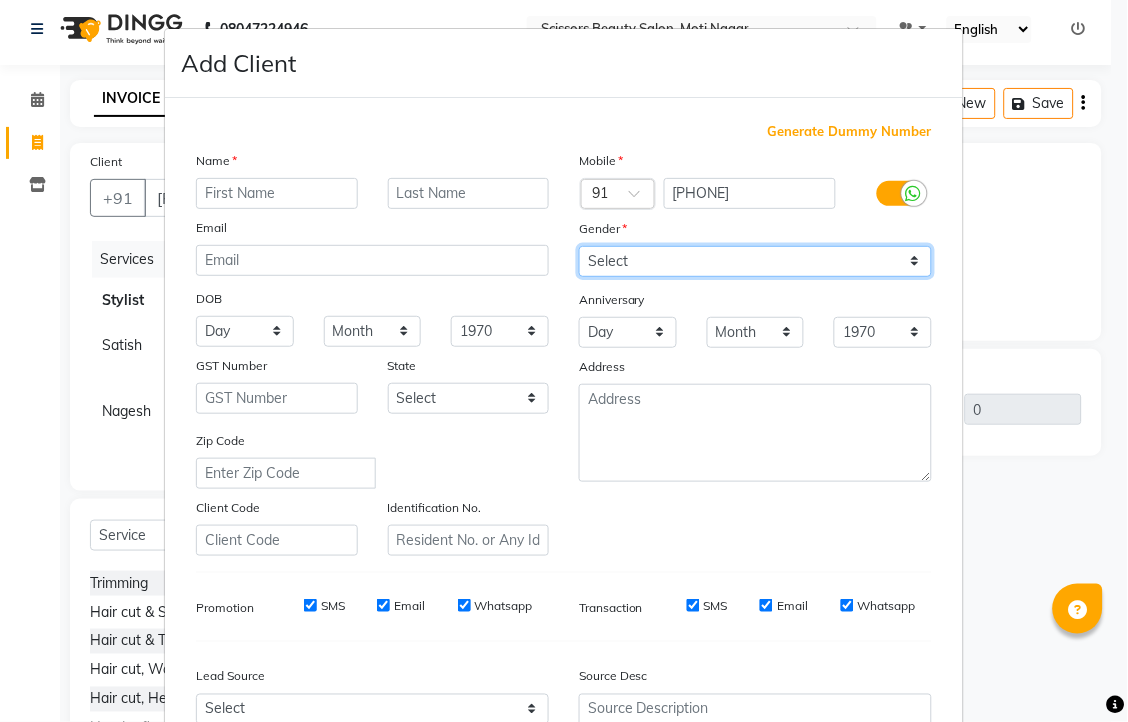 click on "Select Male Female Other Prefer Not To Say" at bounding box center [755, 261] 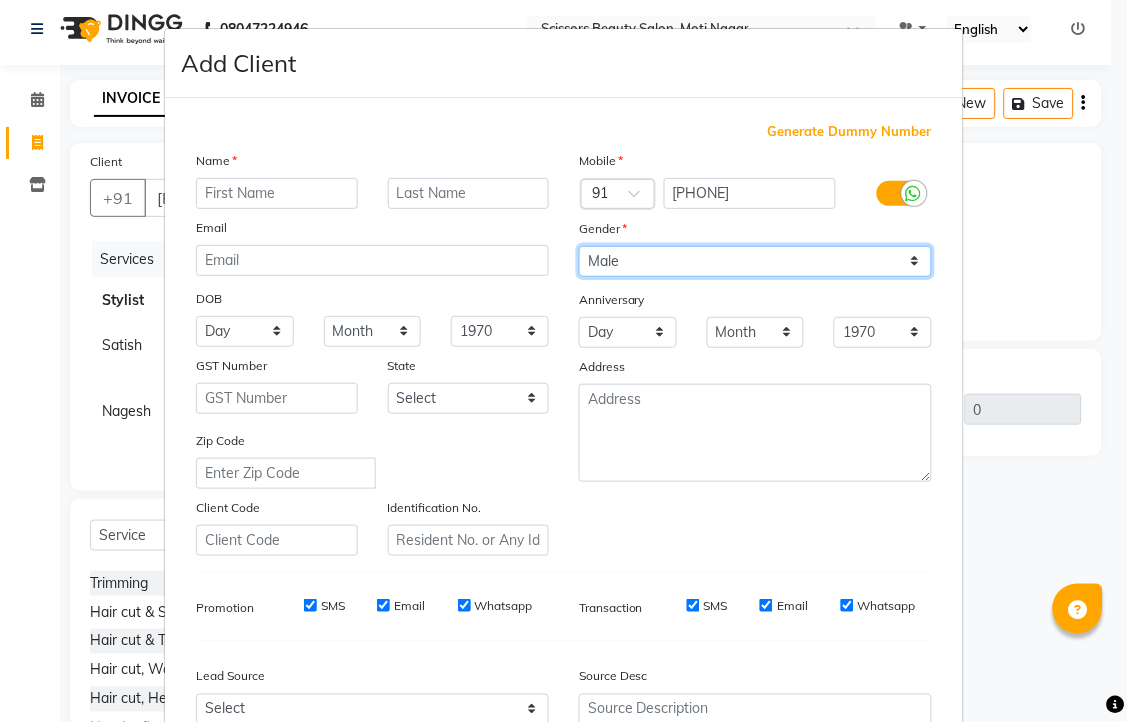 click on "Select Male Female Other Prefer Not To Say" at bounding box center (755, 261) 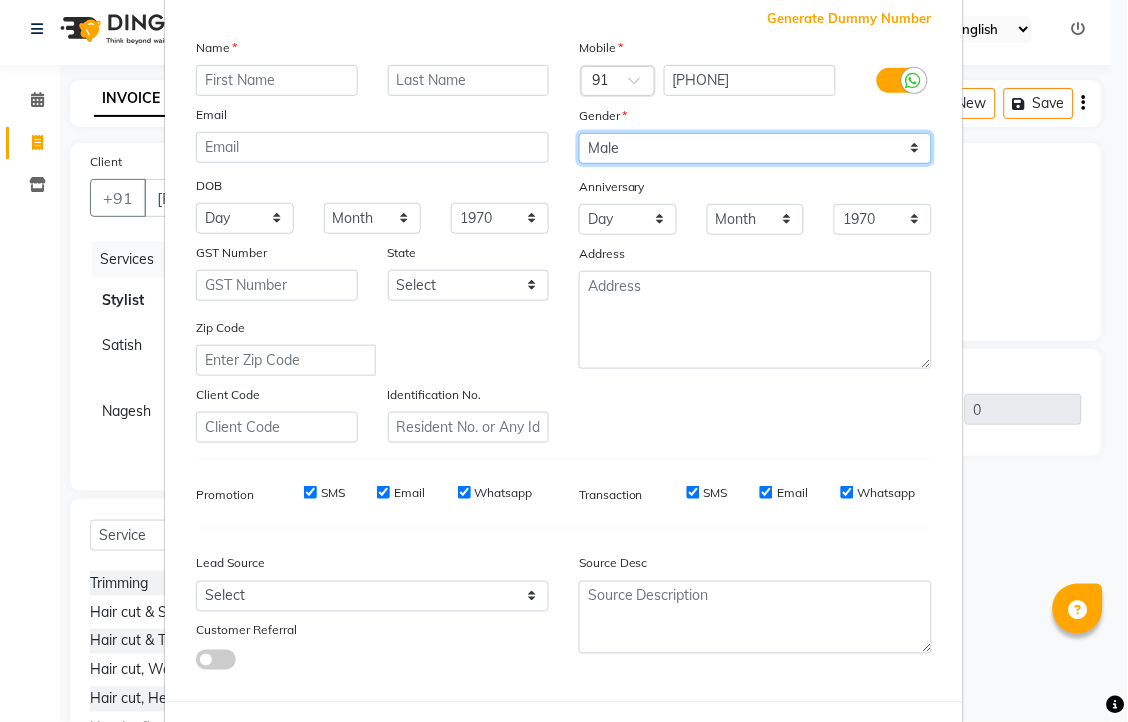 scroll, scrollTop: 0, scrollLeft: 0, axis: both 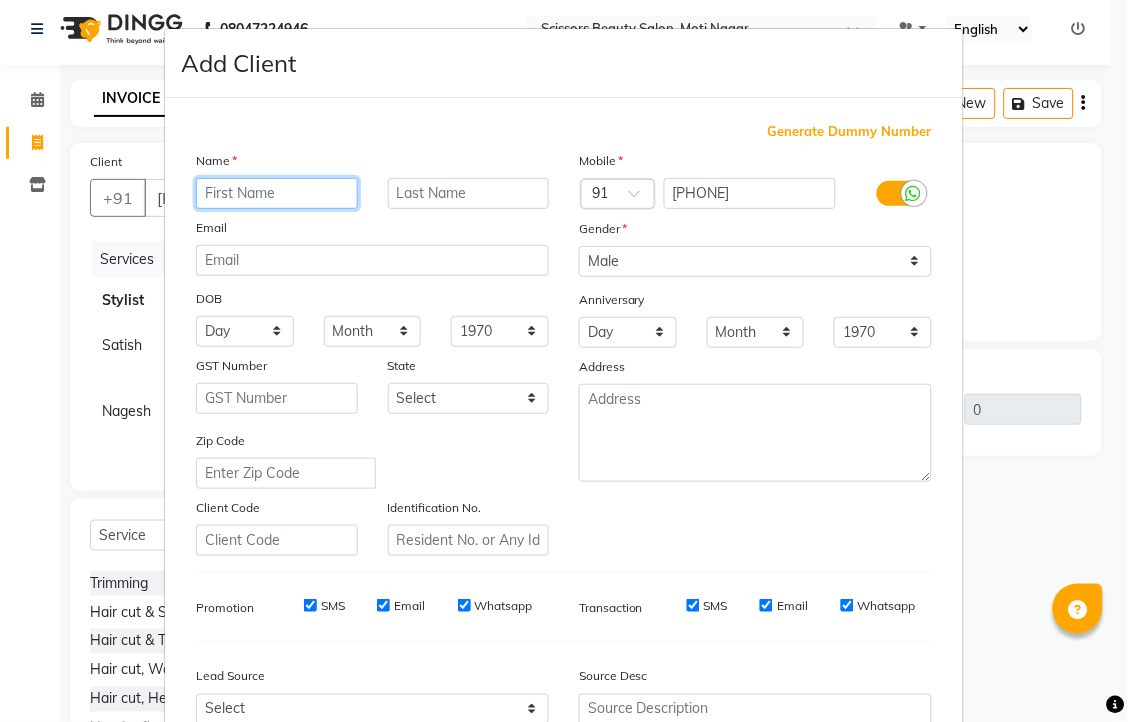 click at bounding box center [277, 193] 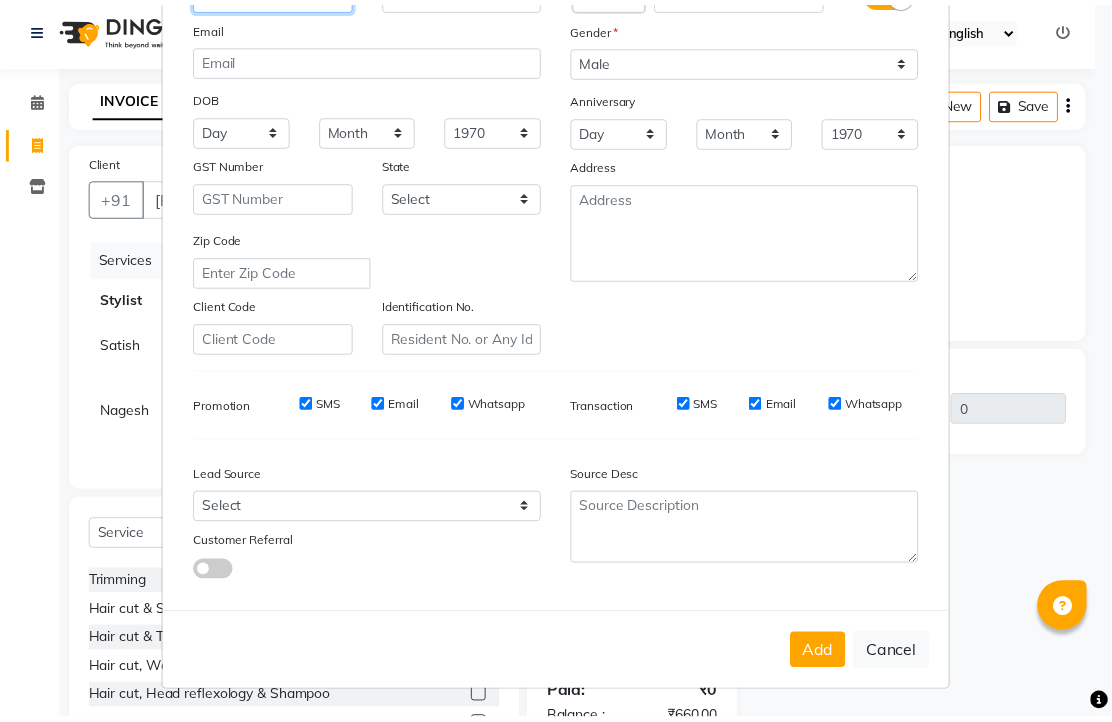 scroll, scrollTop: 380, scrollLeft: 0, axis: vertical 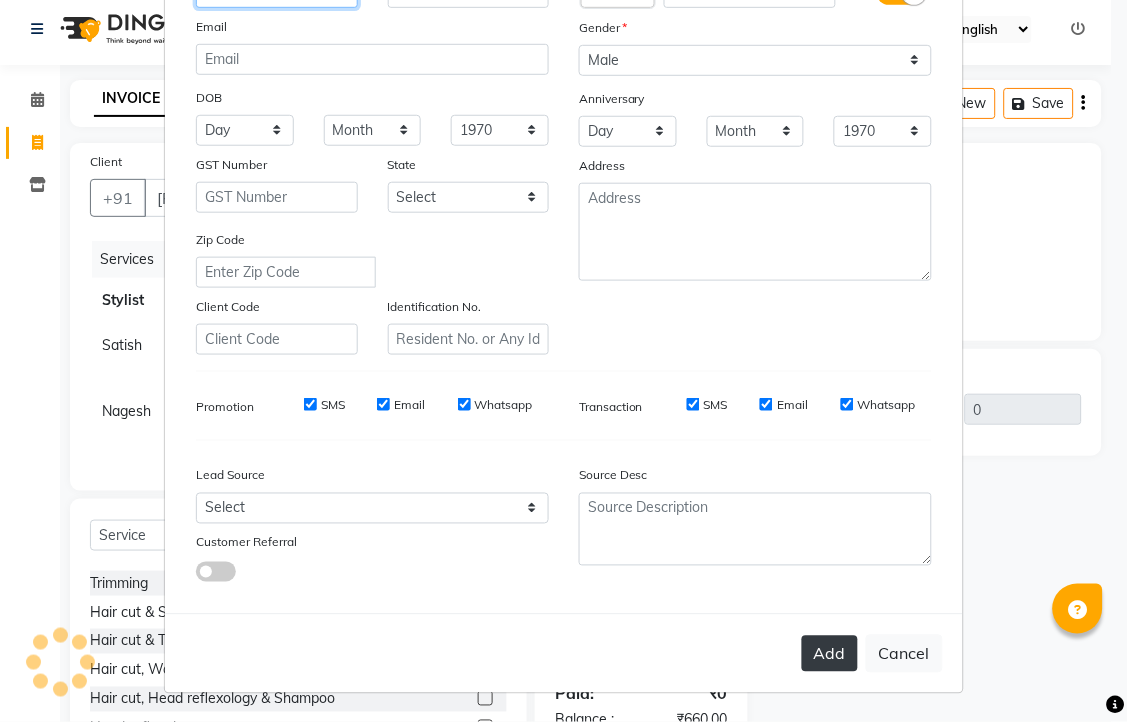 type on "raju" 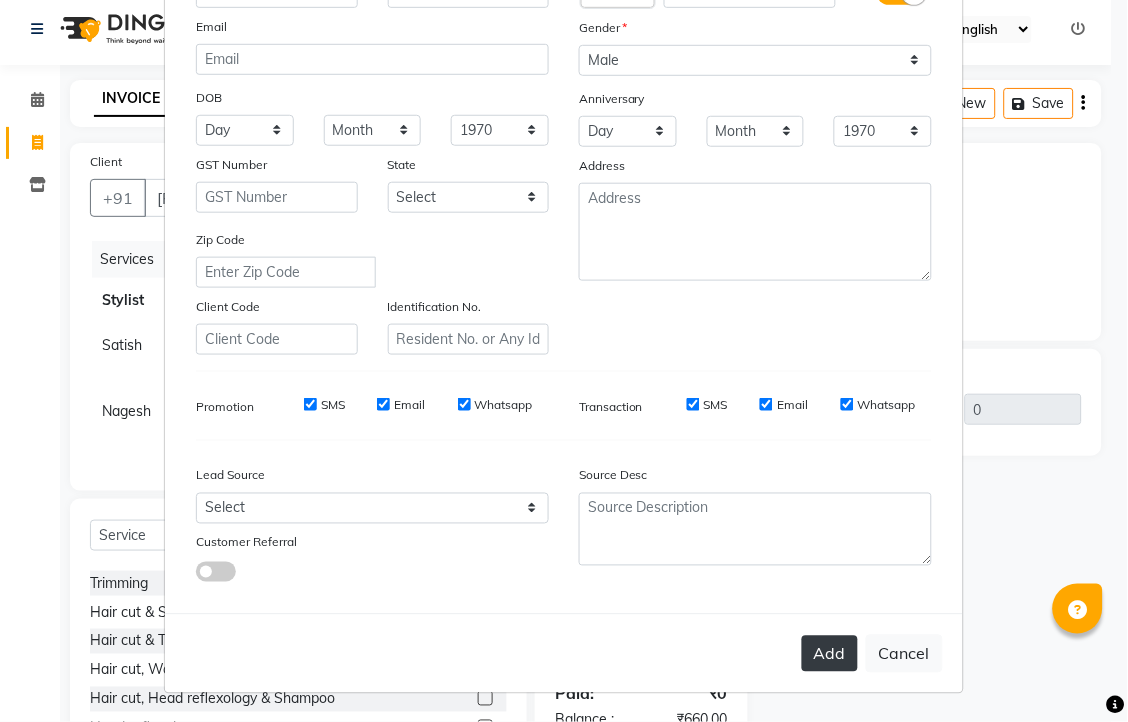 click on "Add" at bounding box center (830, 654) 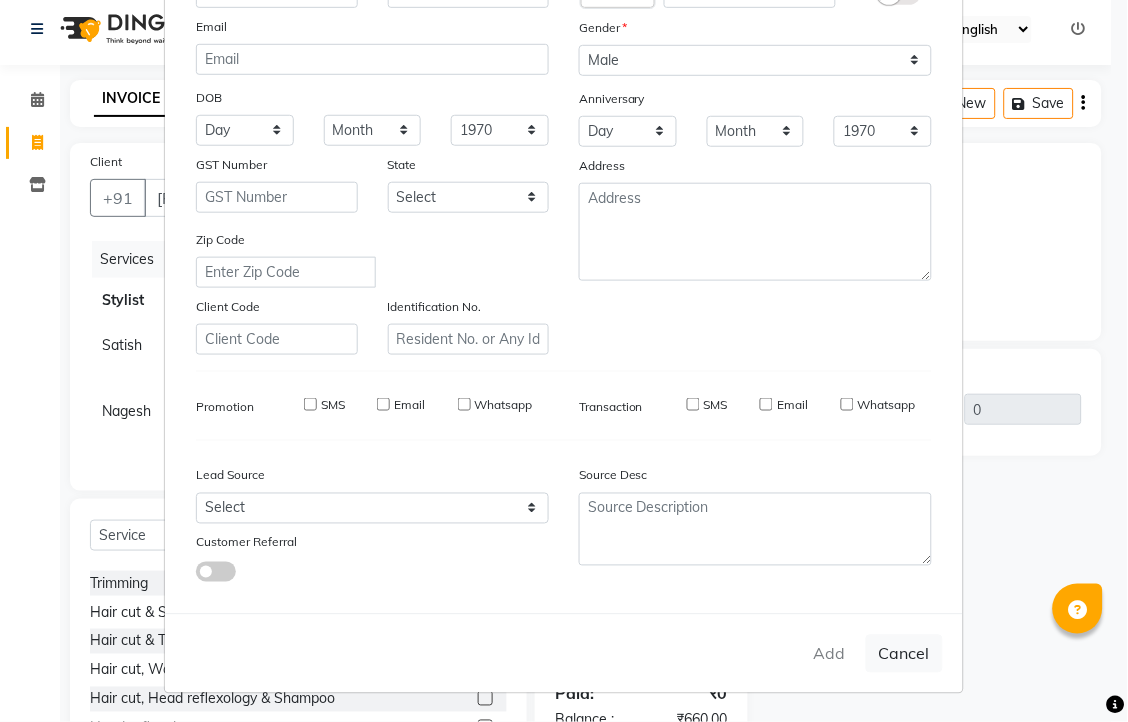 type on "95******57" 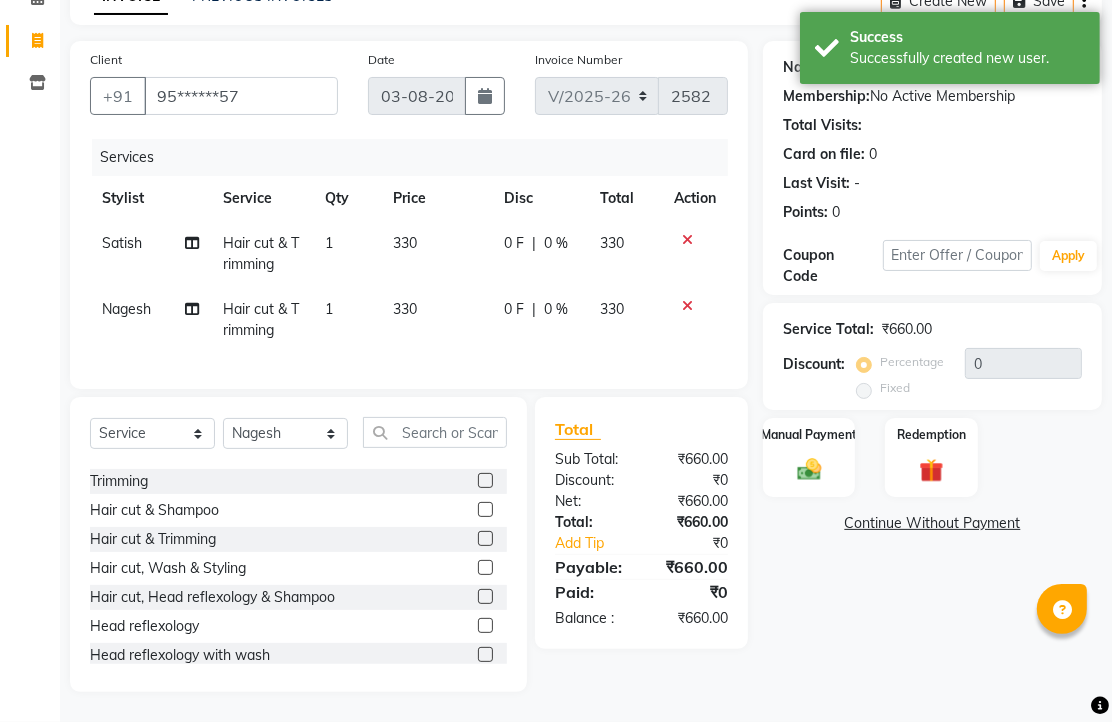 scroll, scrollTop: 230, scrollLeft: 0, axis: vertical 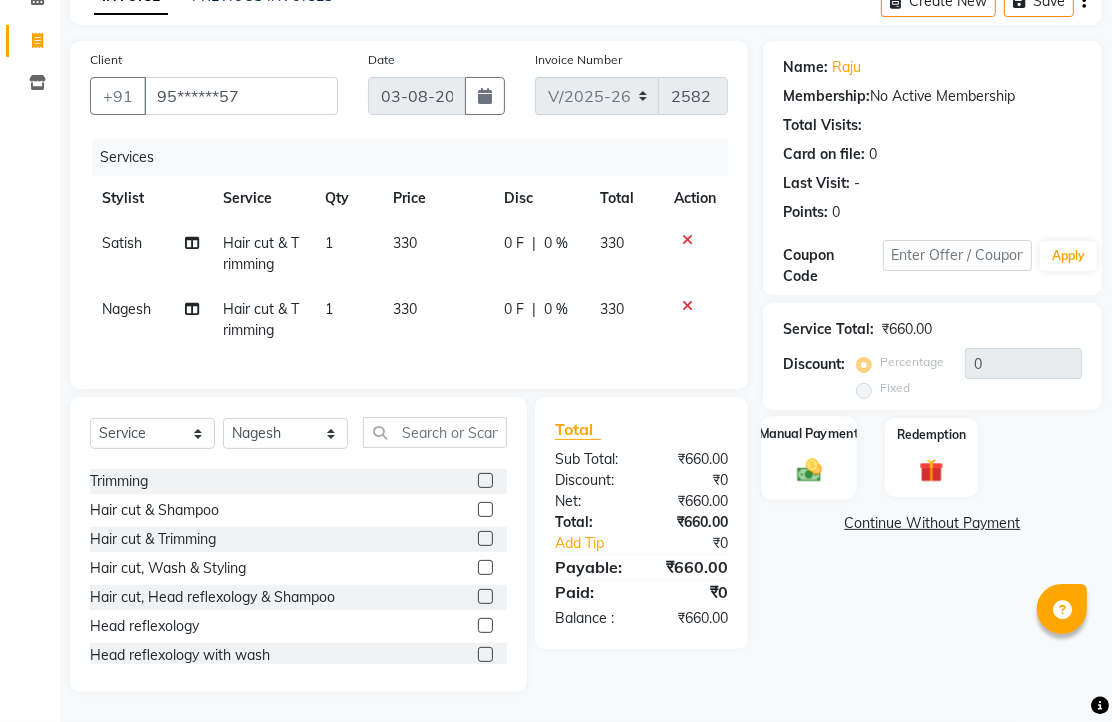 click 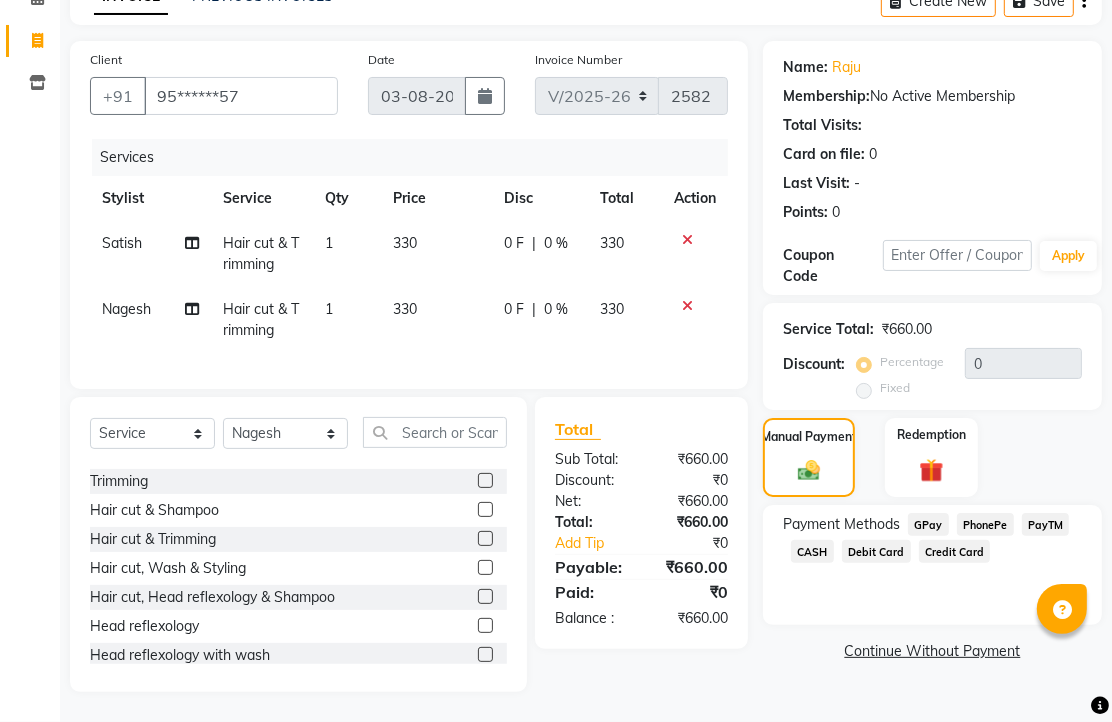 click on "PhonePe" 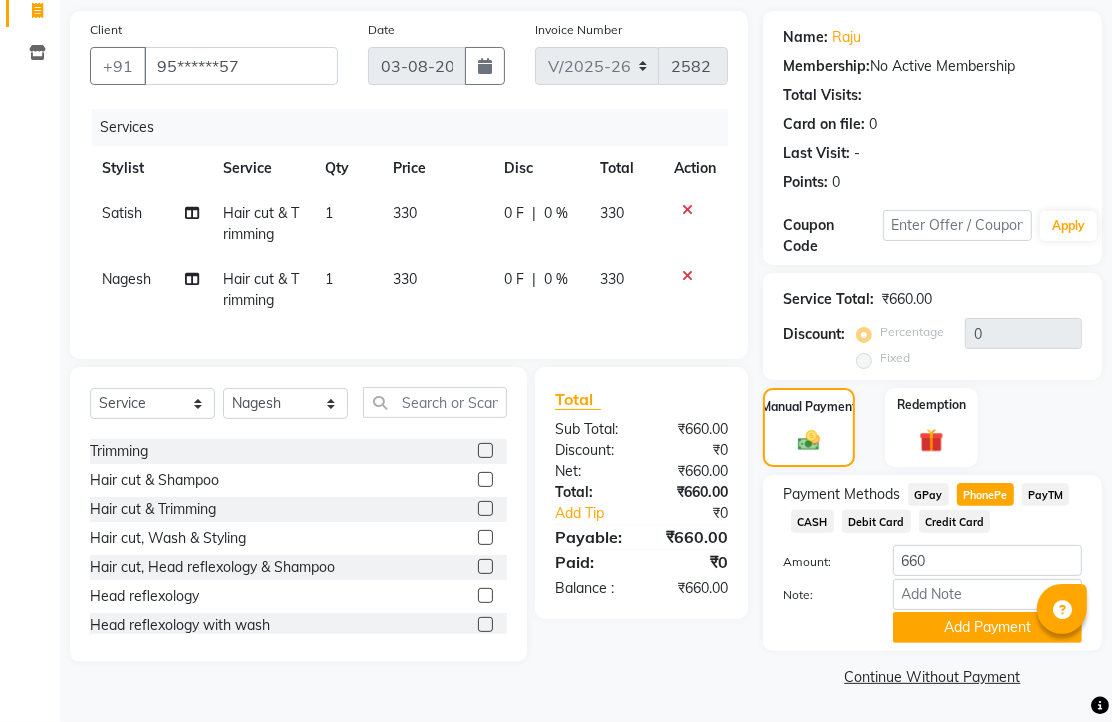 scroll, scrollTop: 248, scrollLeft: 0, axis: vertical 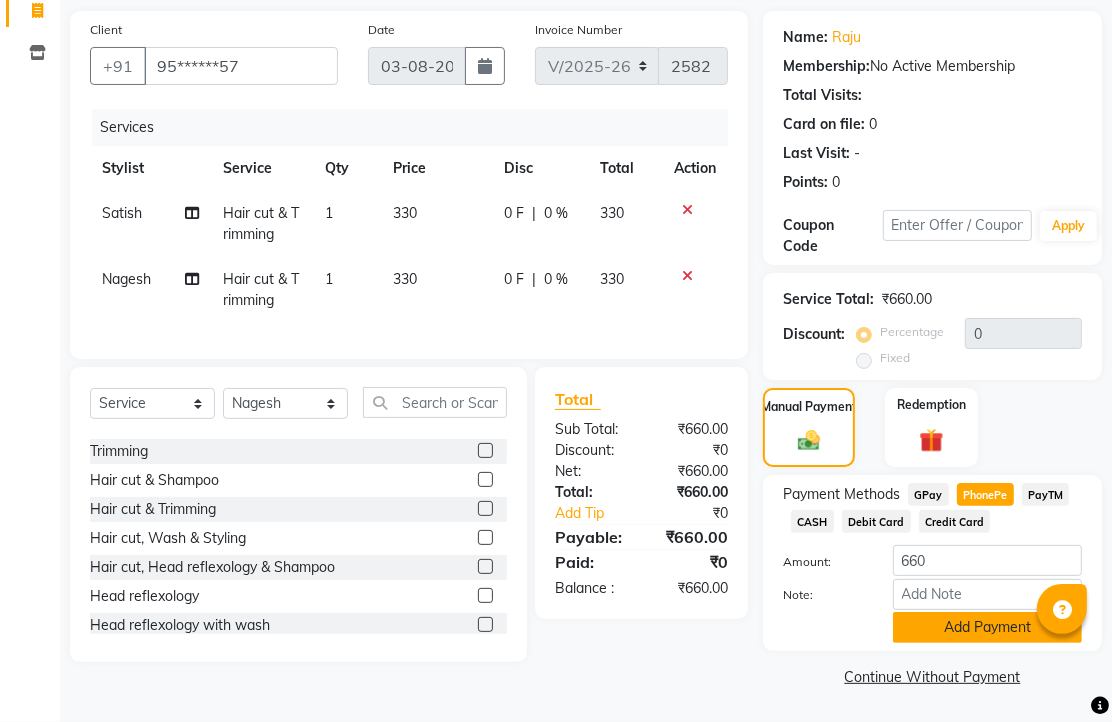 click on "Add Payment" 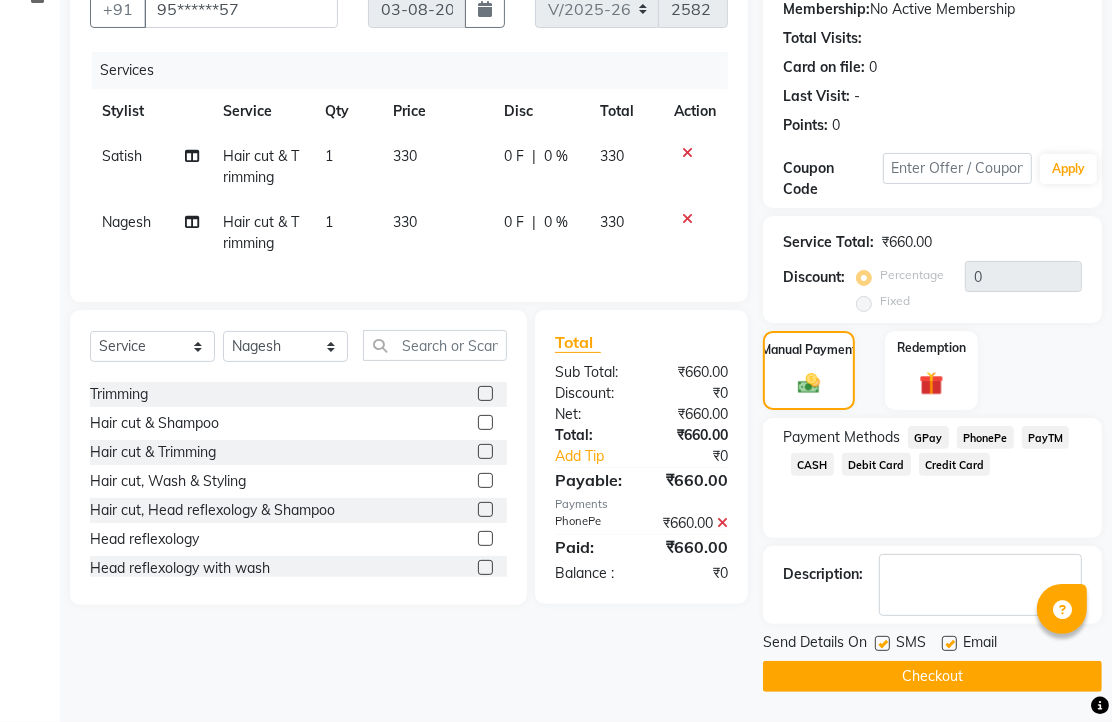 scroll, scrollTop: 304, scrollLeft: 0, axis: vertical 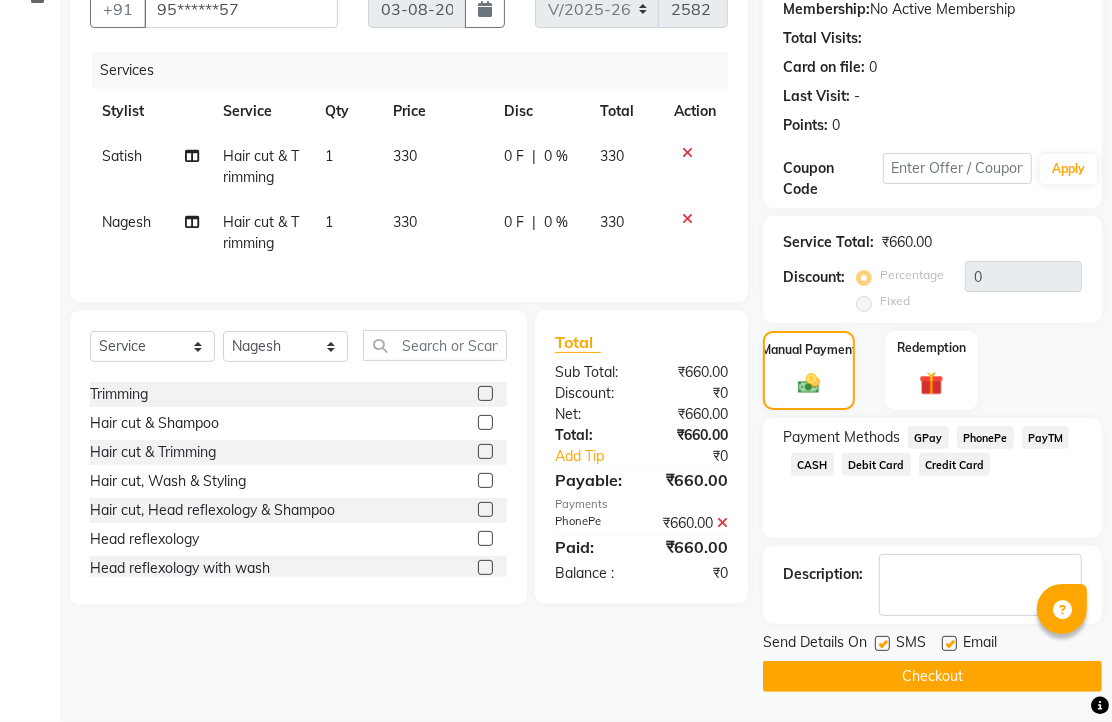 click 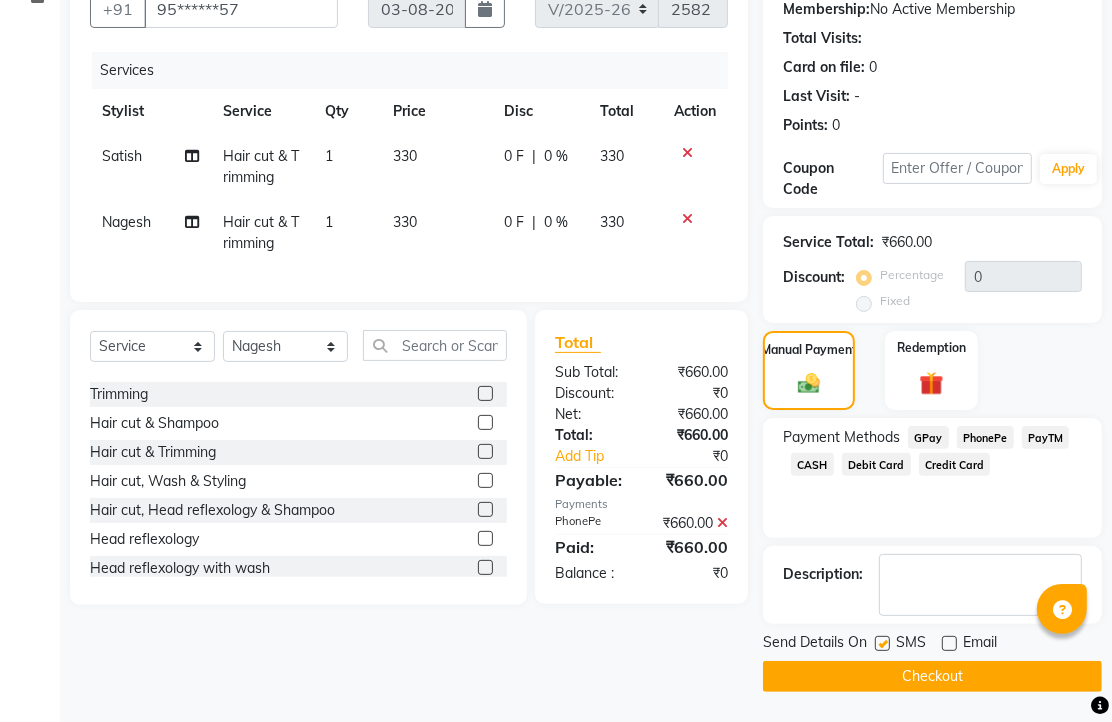 click on "Checkout" 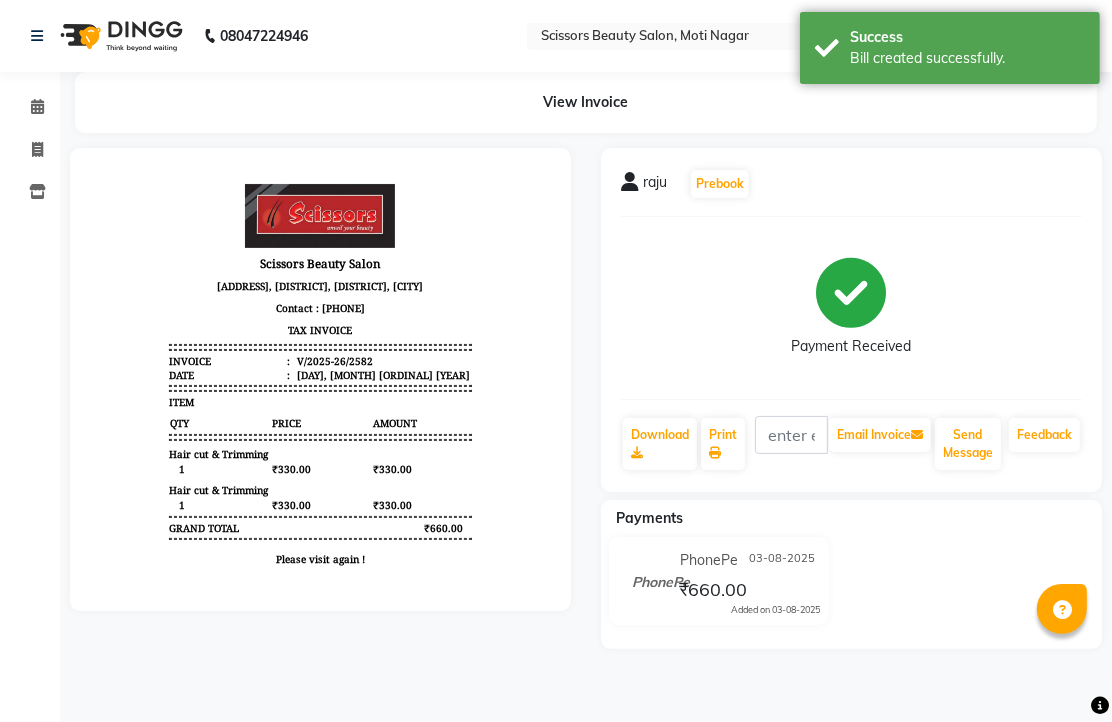 scroll, scrollTop: 0, scrollLeft: 0, axis: both 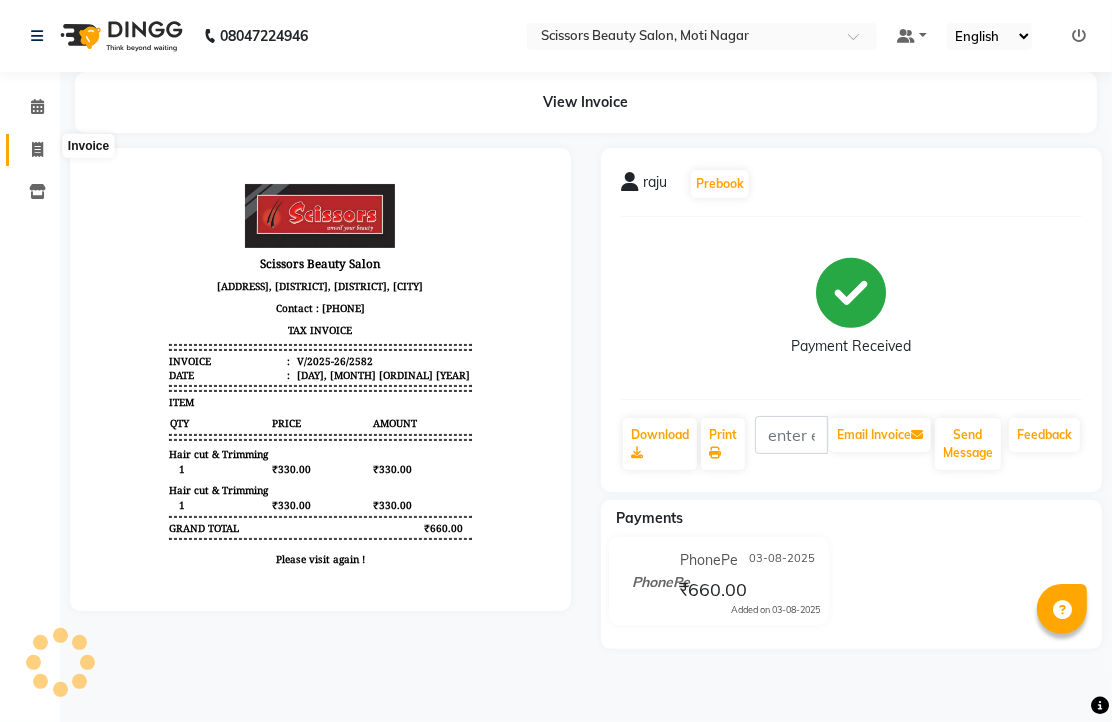 click 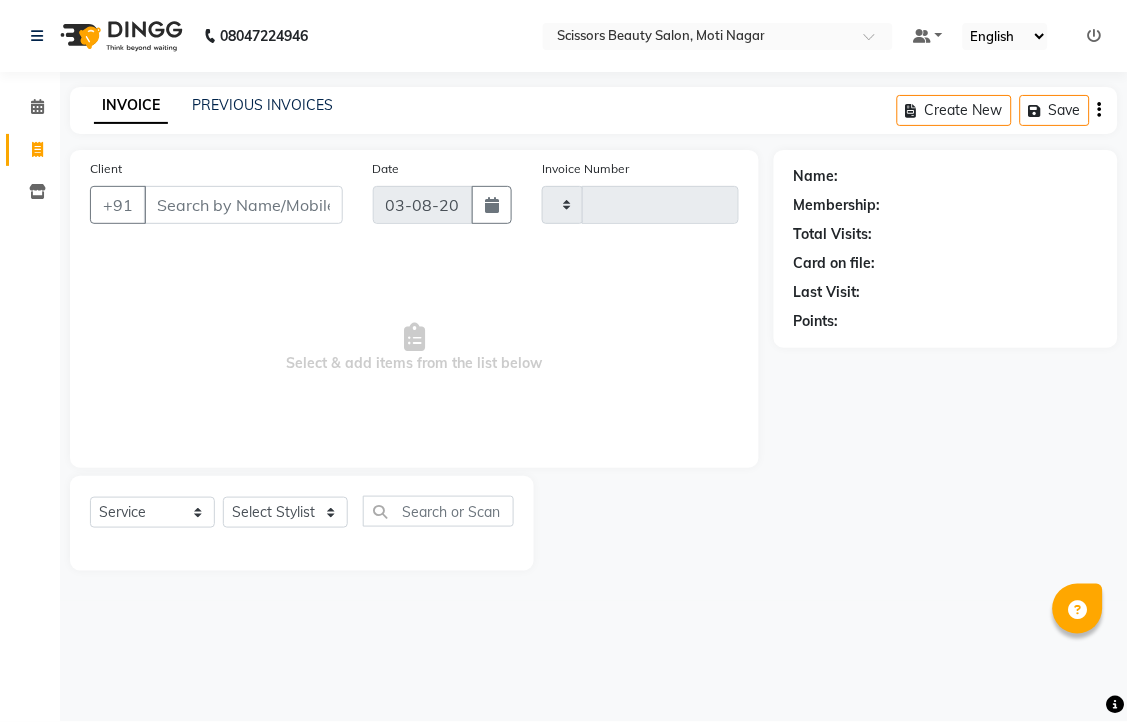 click on "Client" at bounding box center [243, 205] 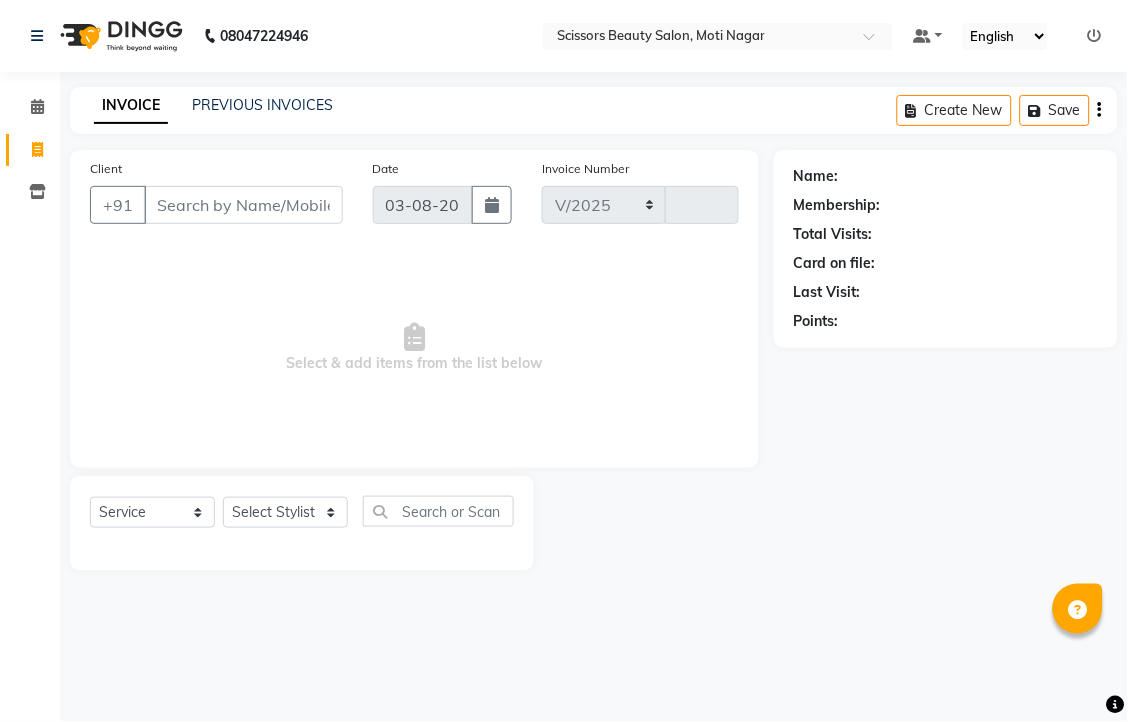 select on "7057" 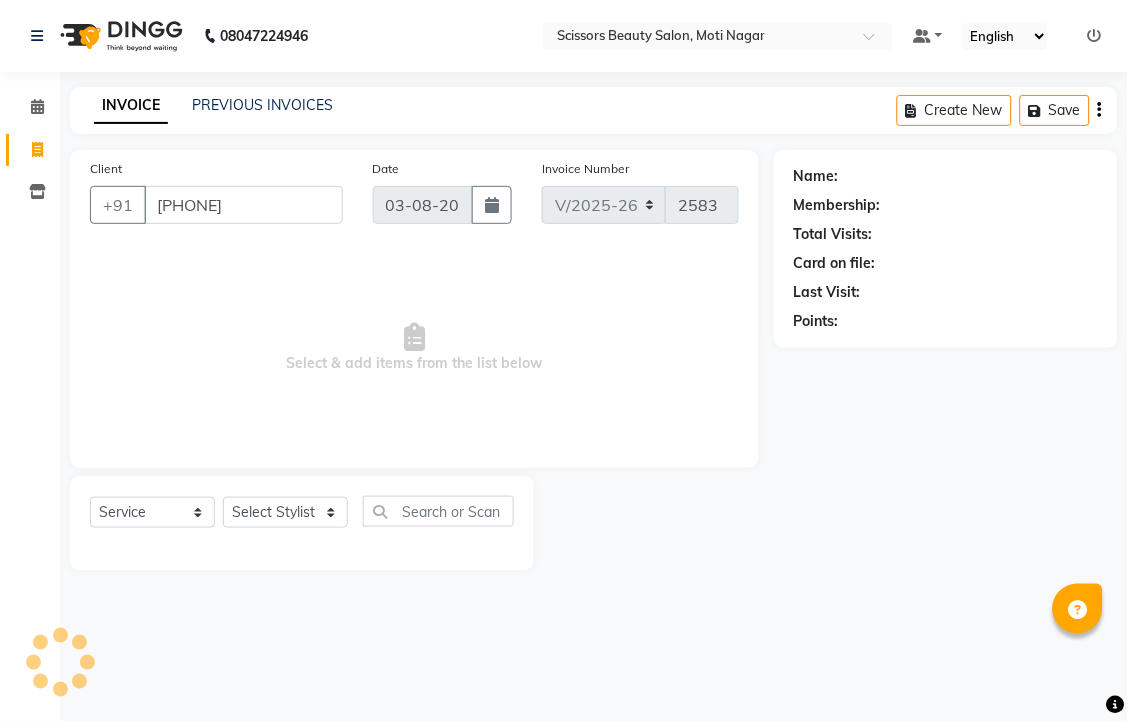 type on "[PHONE]" 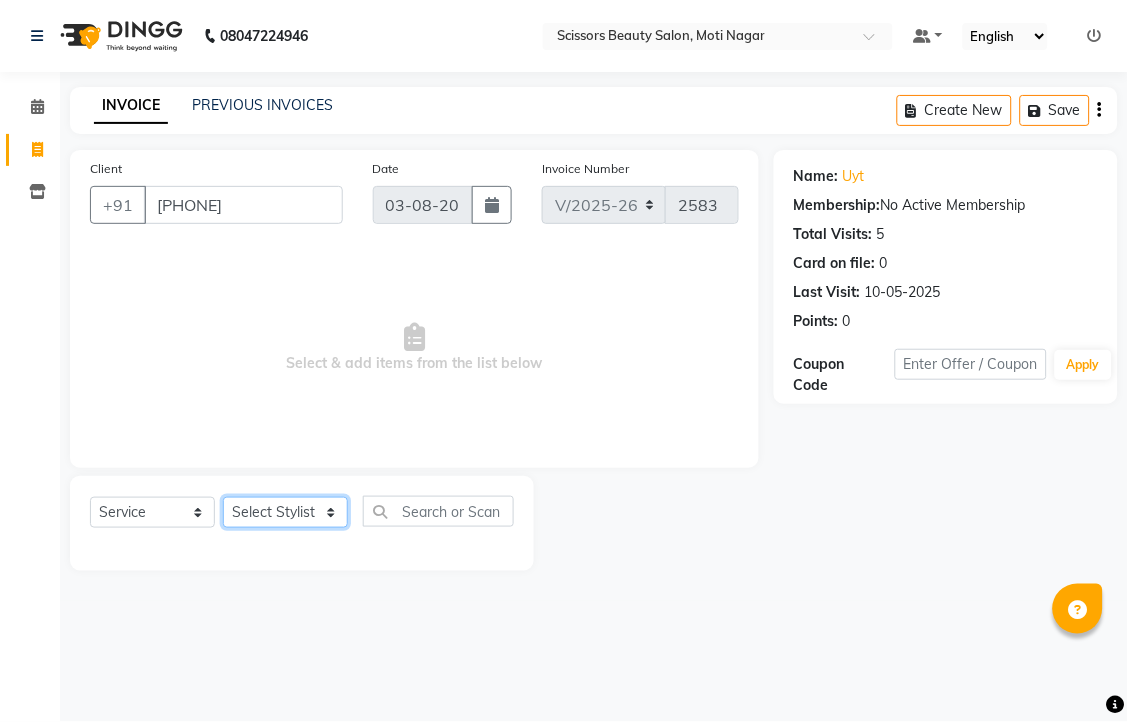 click on "Select Stylist [FIRST] [LAST] [FIRST] [LAST] [LAST]" 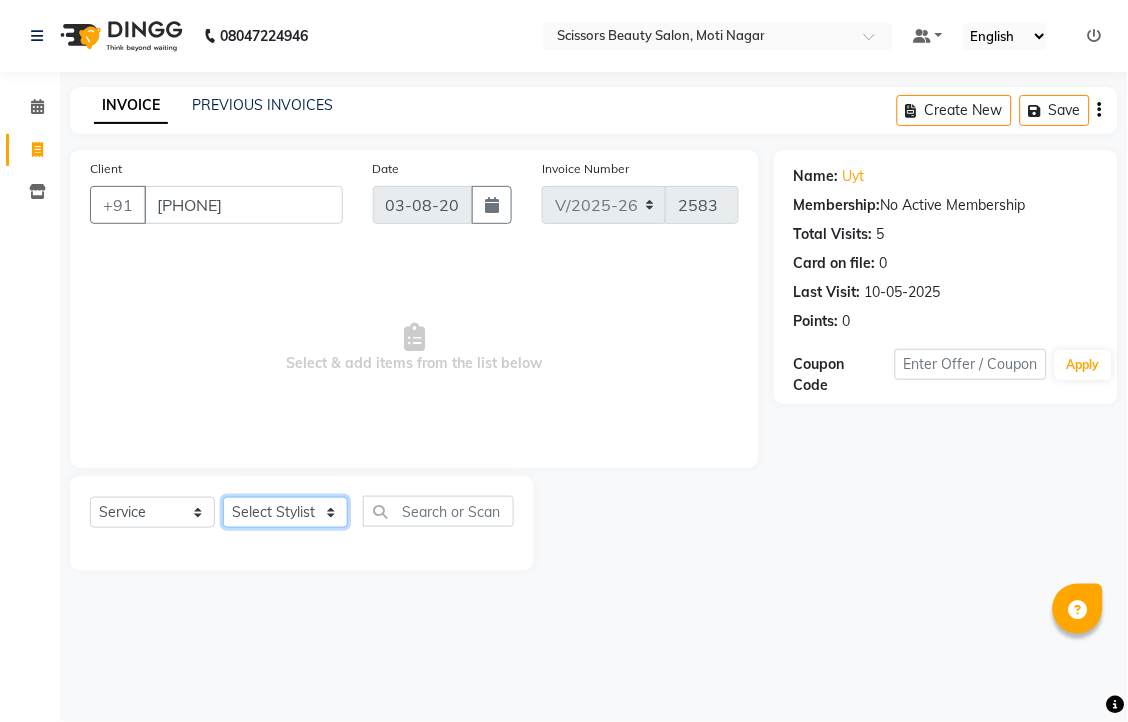 select on "58456" 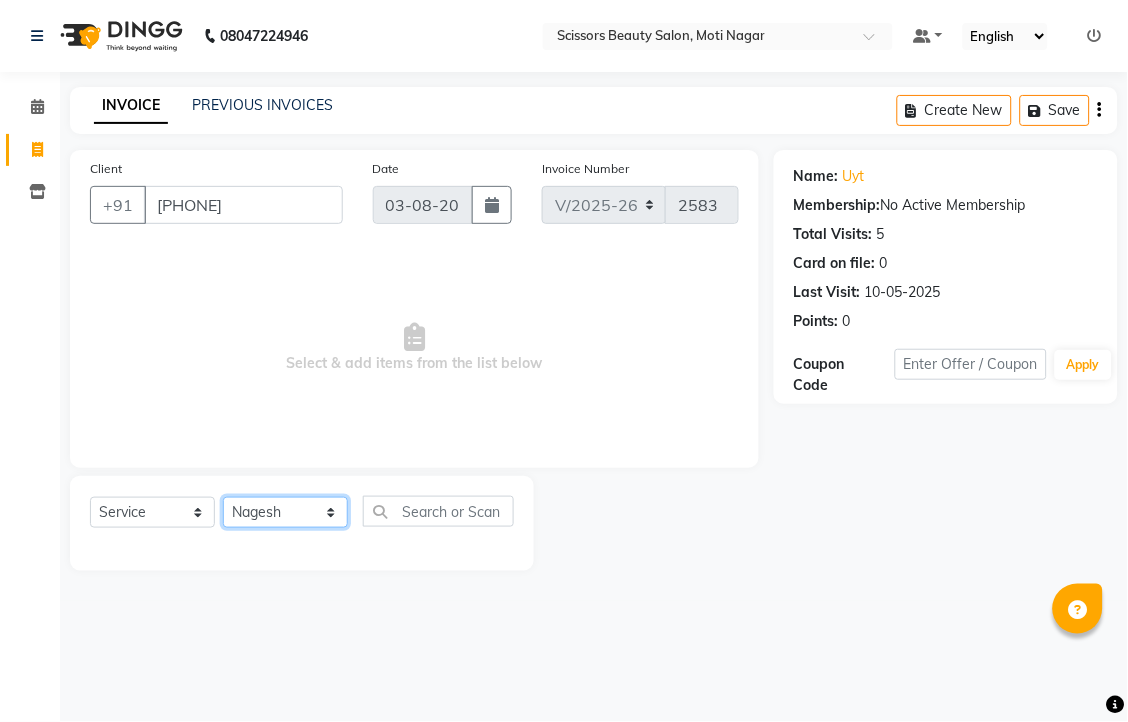 click on "Select Stylist [FIRST] [LAST] [FIRST] [LAST] [LAST]" 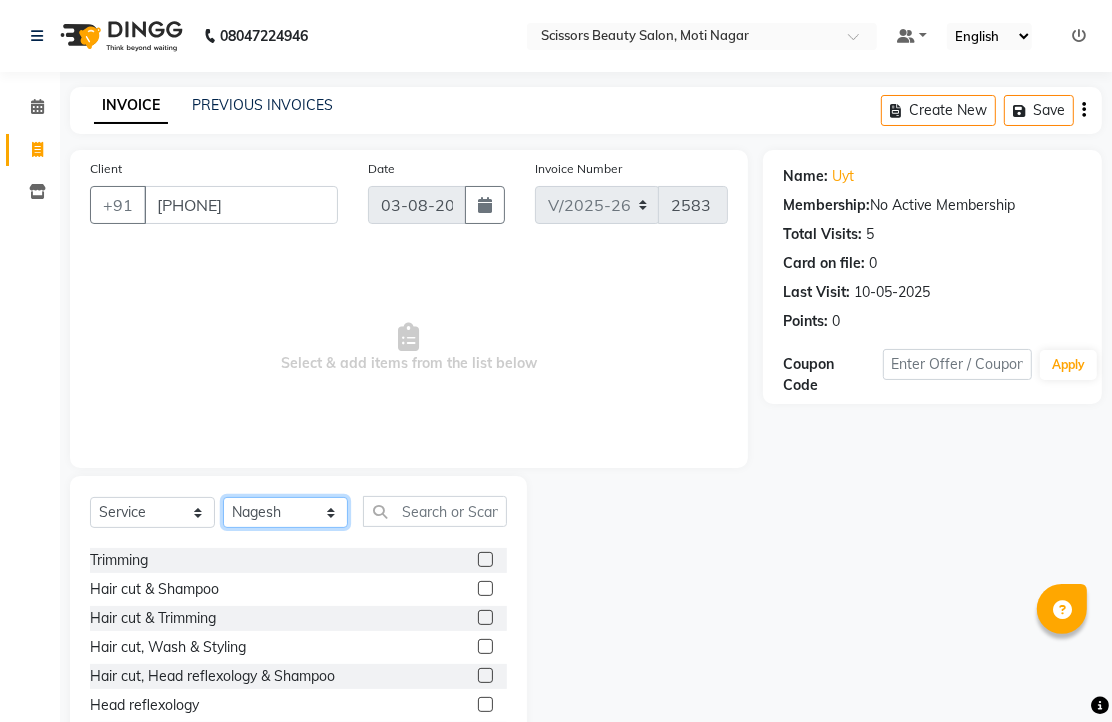 scroll, scrollTop: 222, scrollLeft: 0, axis: vertical 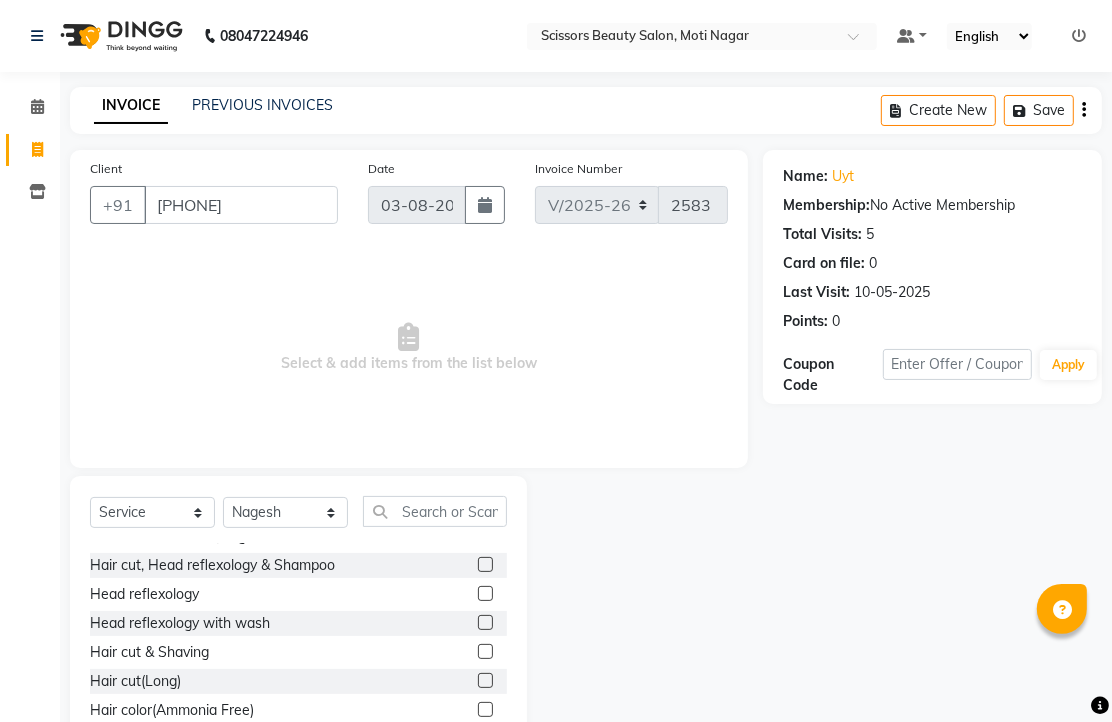 click 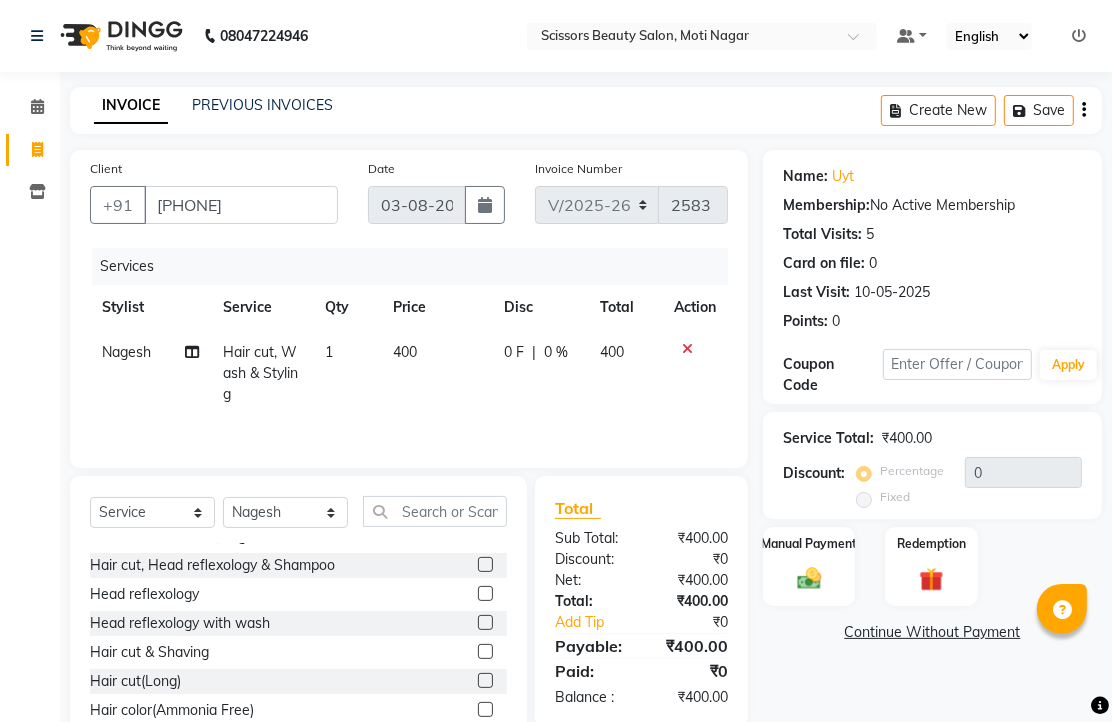 checkbox on "false" 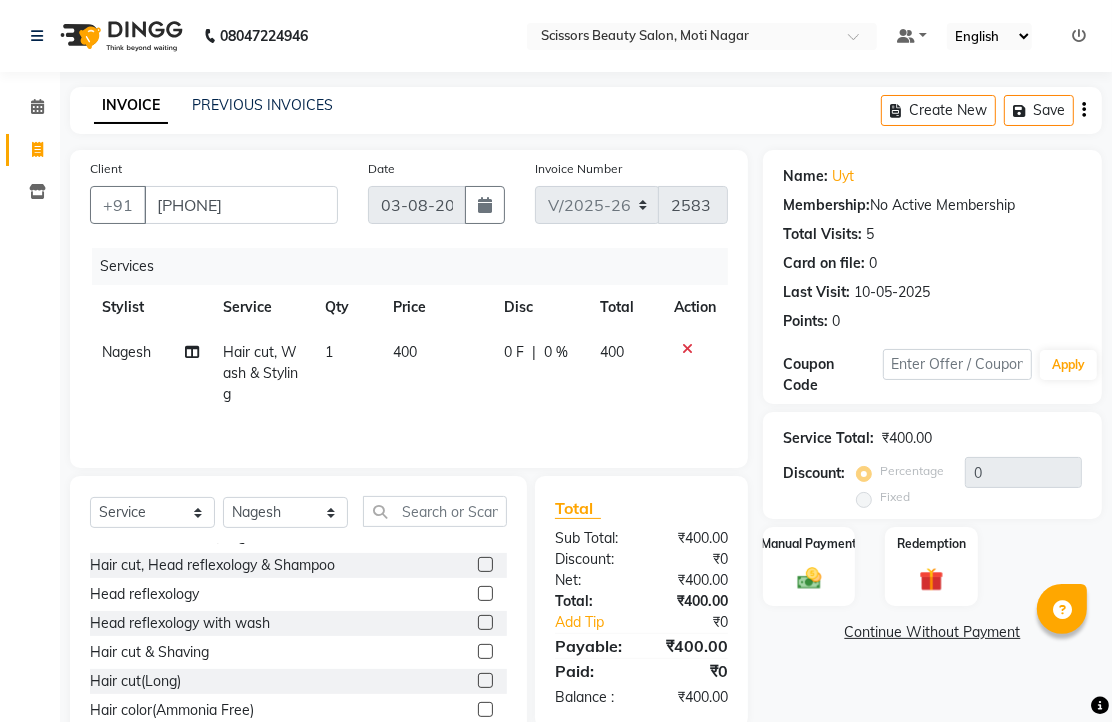 scroll, scrollTop: 111, scrollLeft: 0, axis: vertical 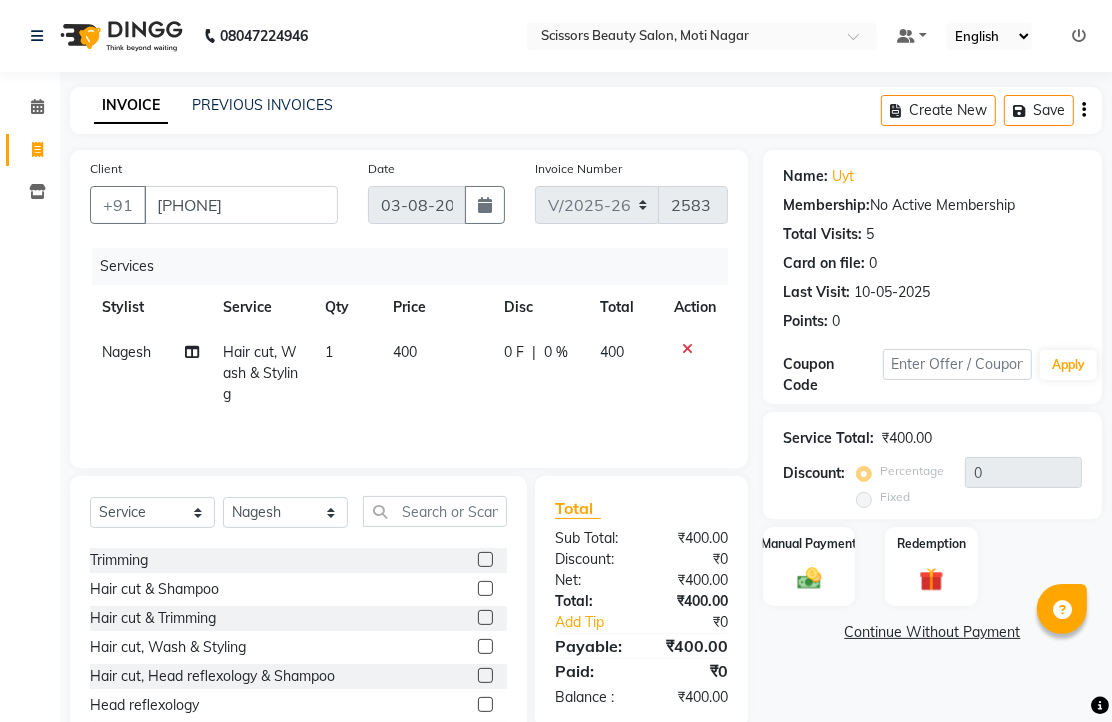 click 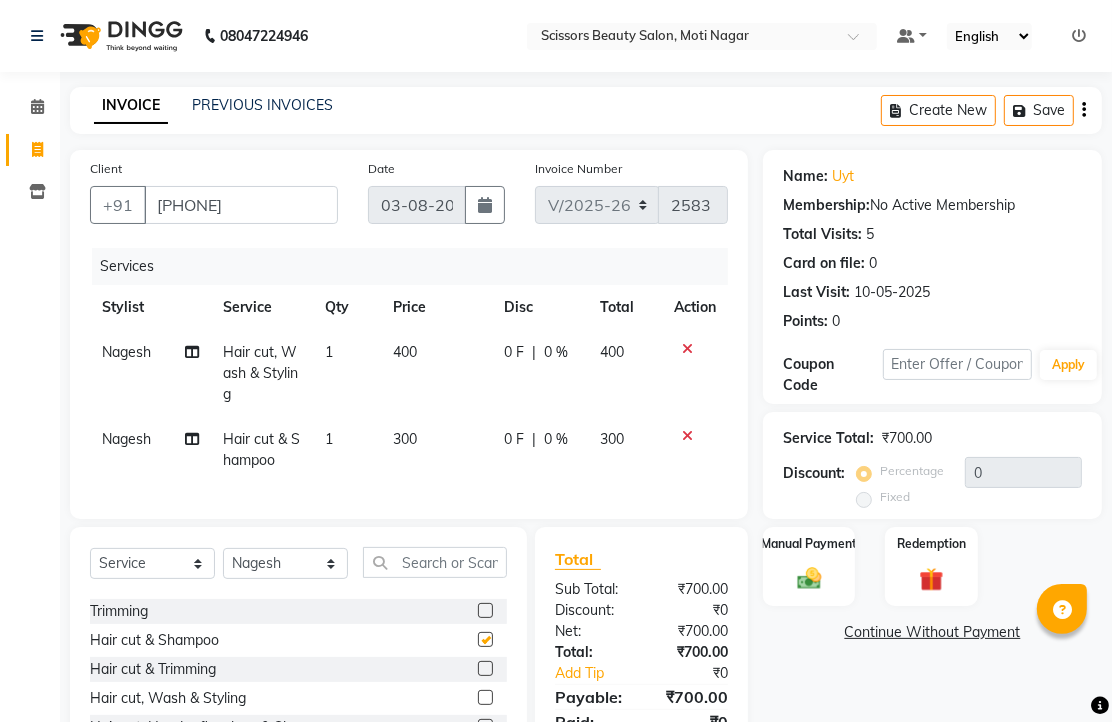 checkbox on "false" 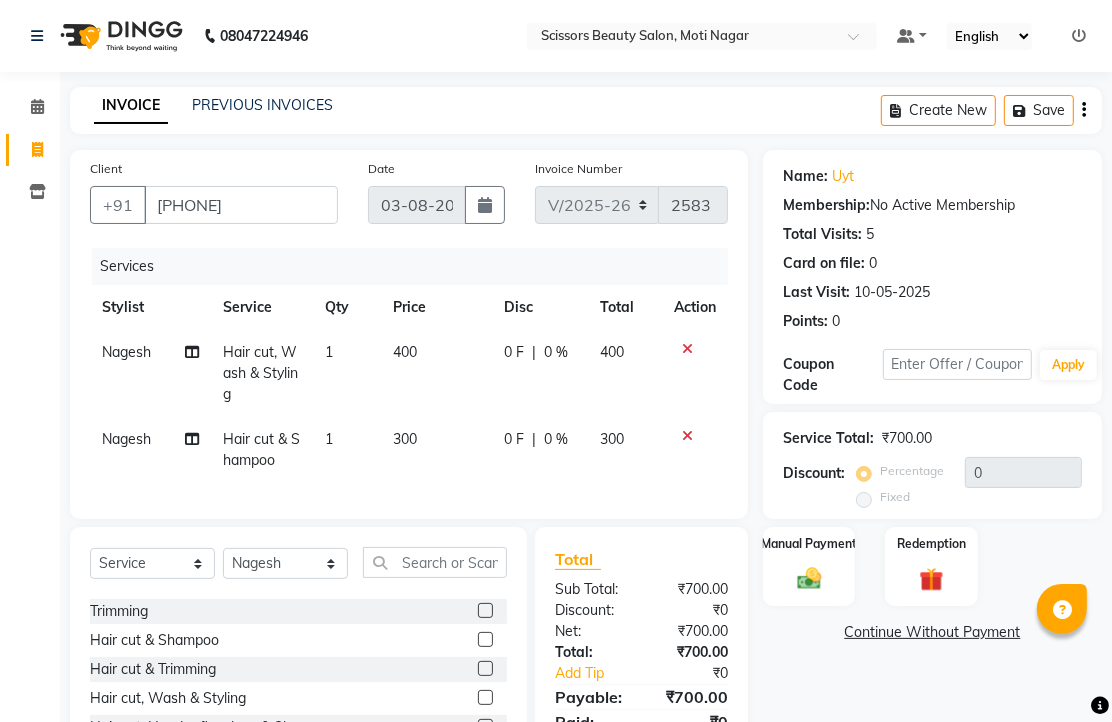 click 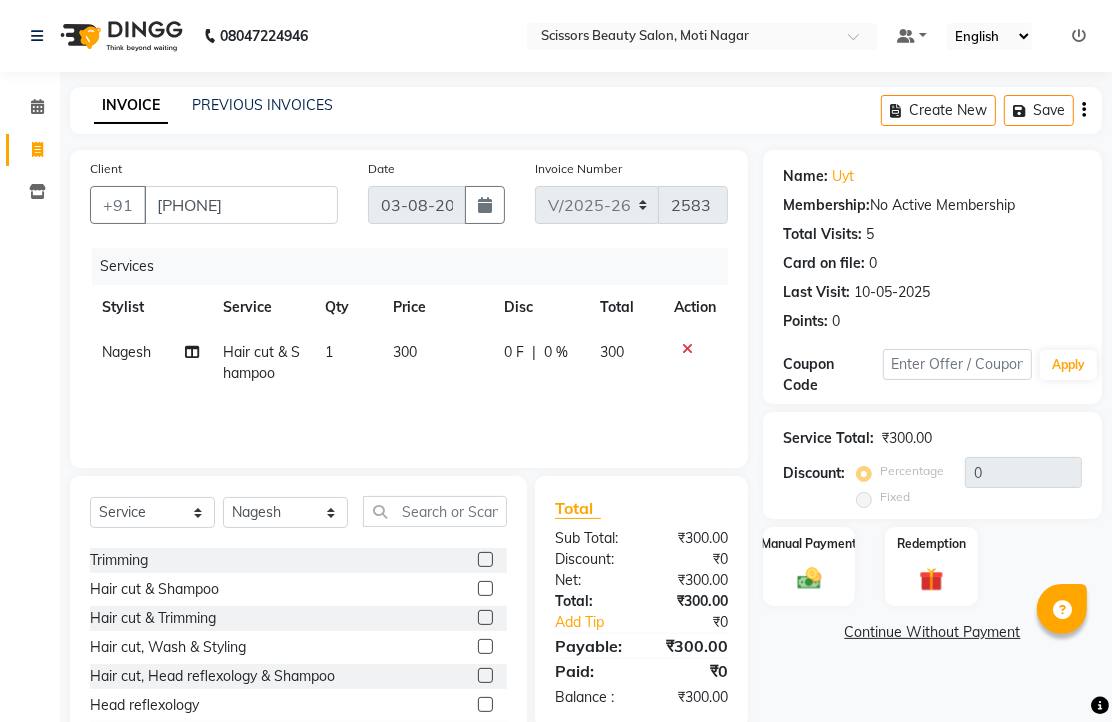 drag, startPoint x: 460, startPoint y: 627, endPoint x: 506, endPoint y: 623, distance: 46.173584 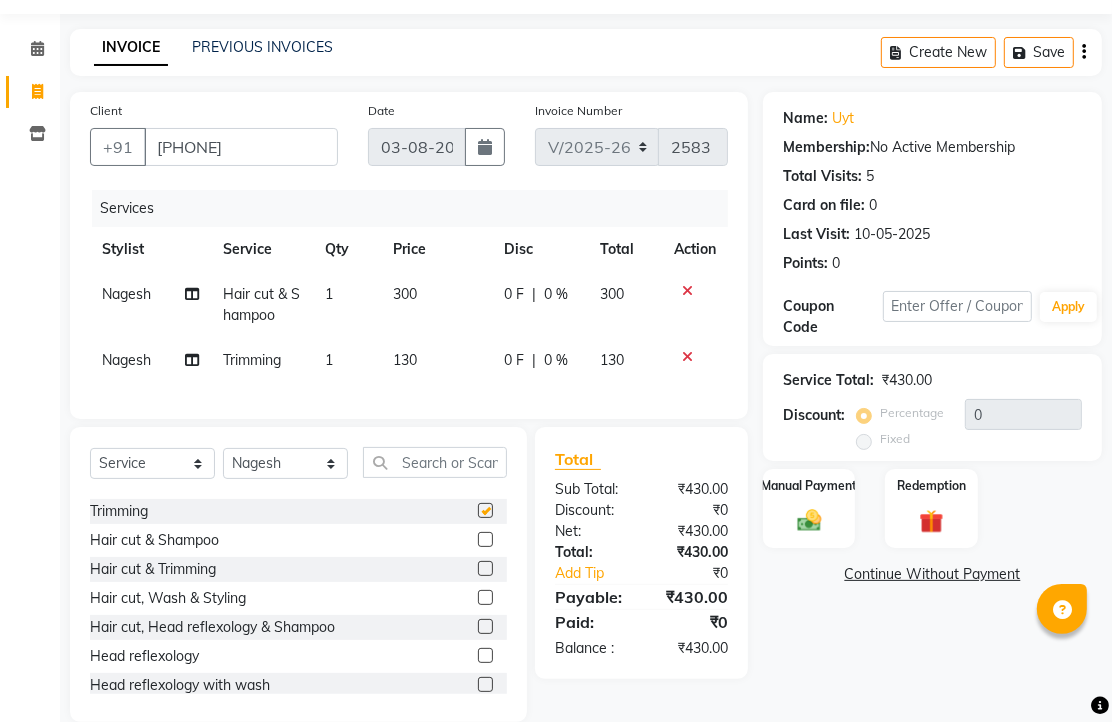 checkbox on "false" 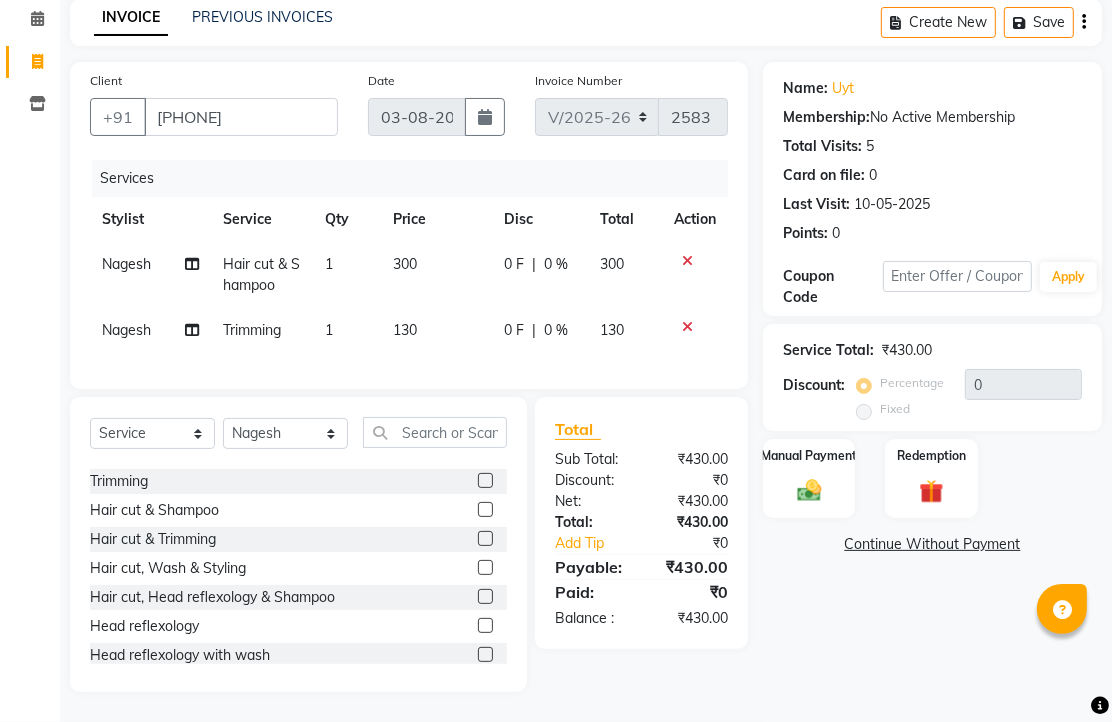 scroll, scrollTop: 230, scrollLeft: 0, axis: vertical 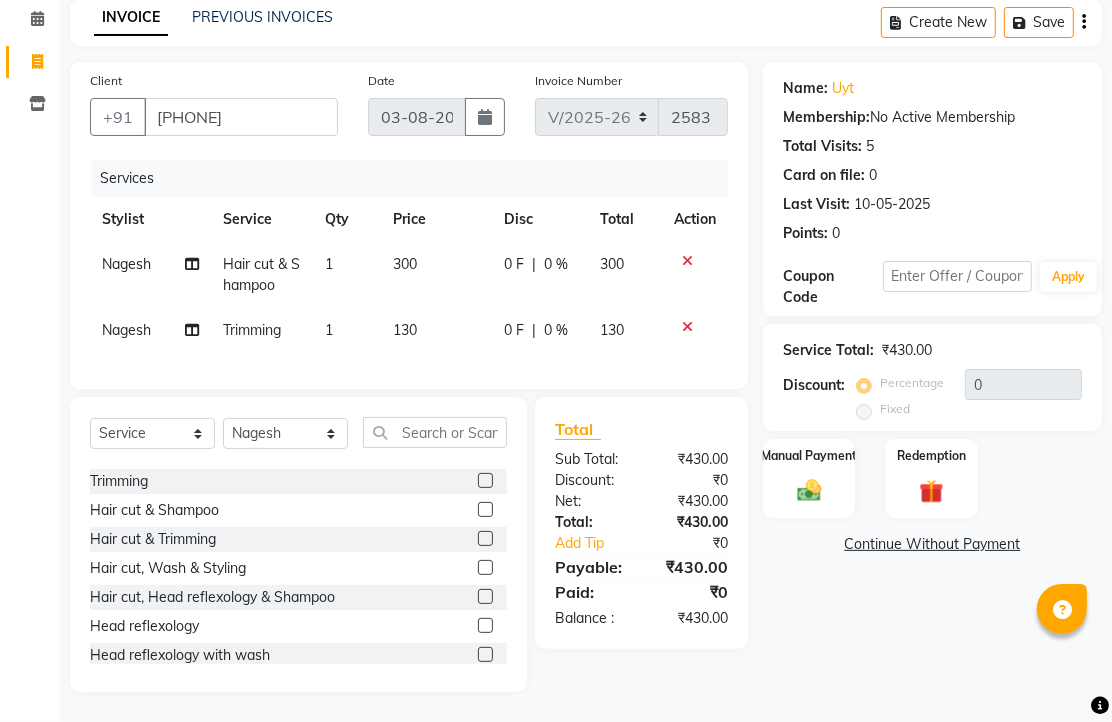 click 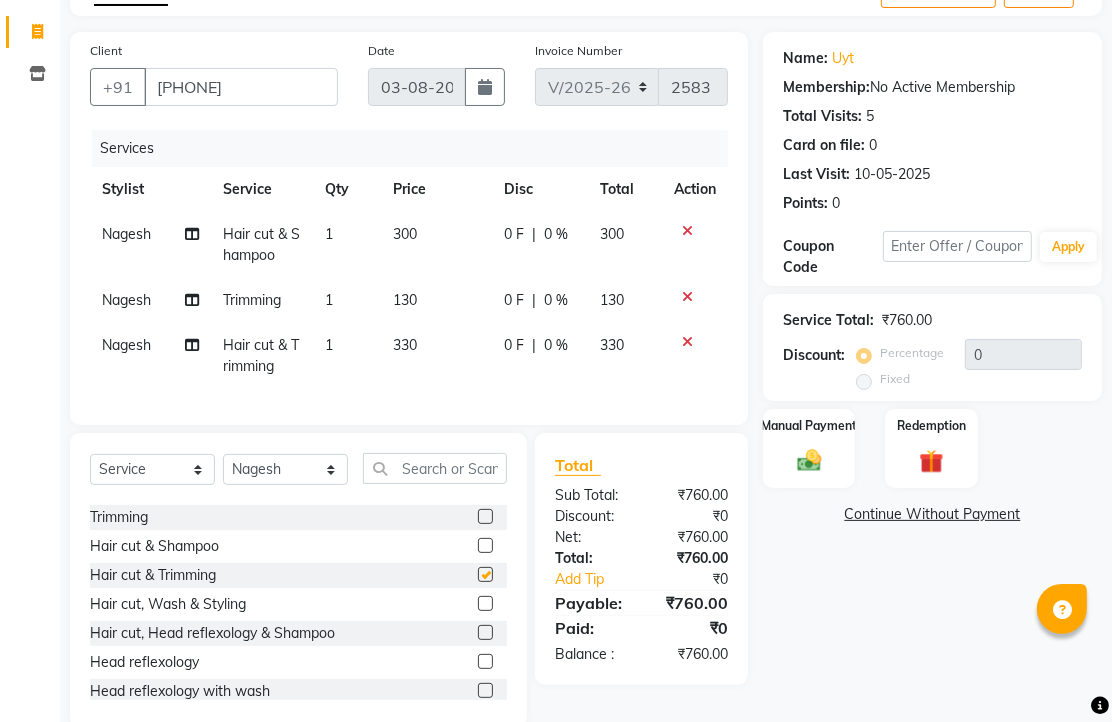 checkbox on "false" 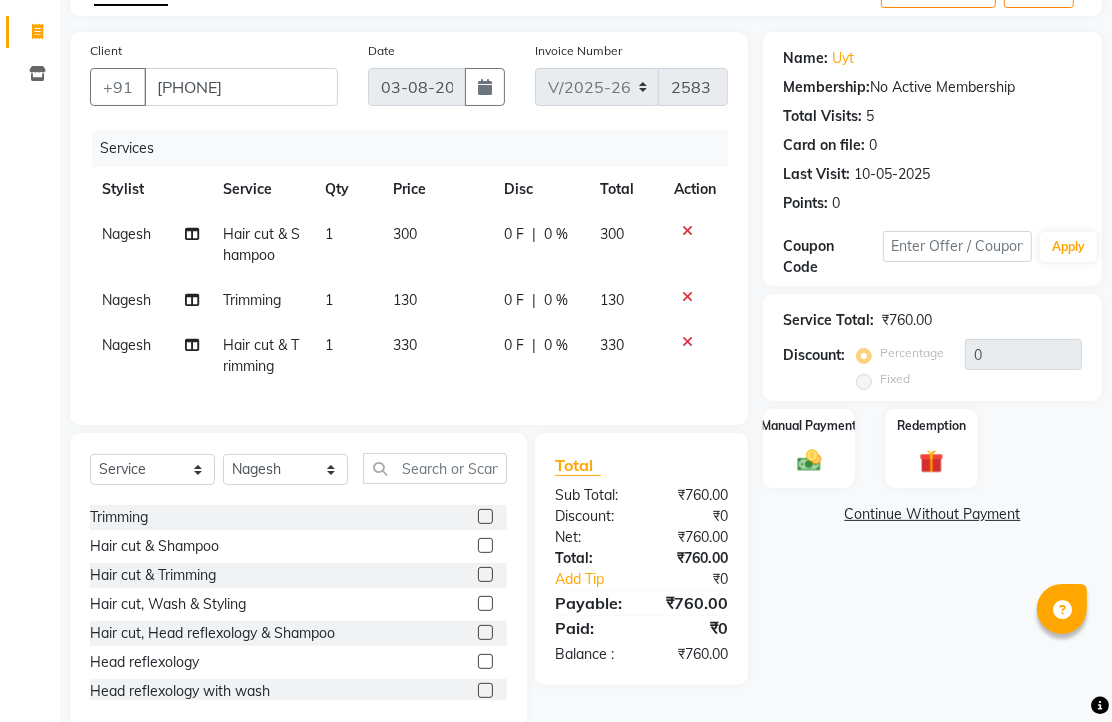 click 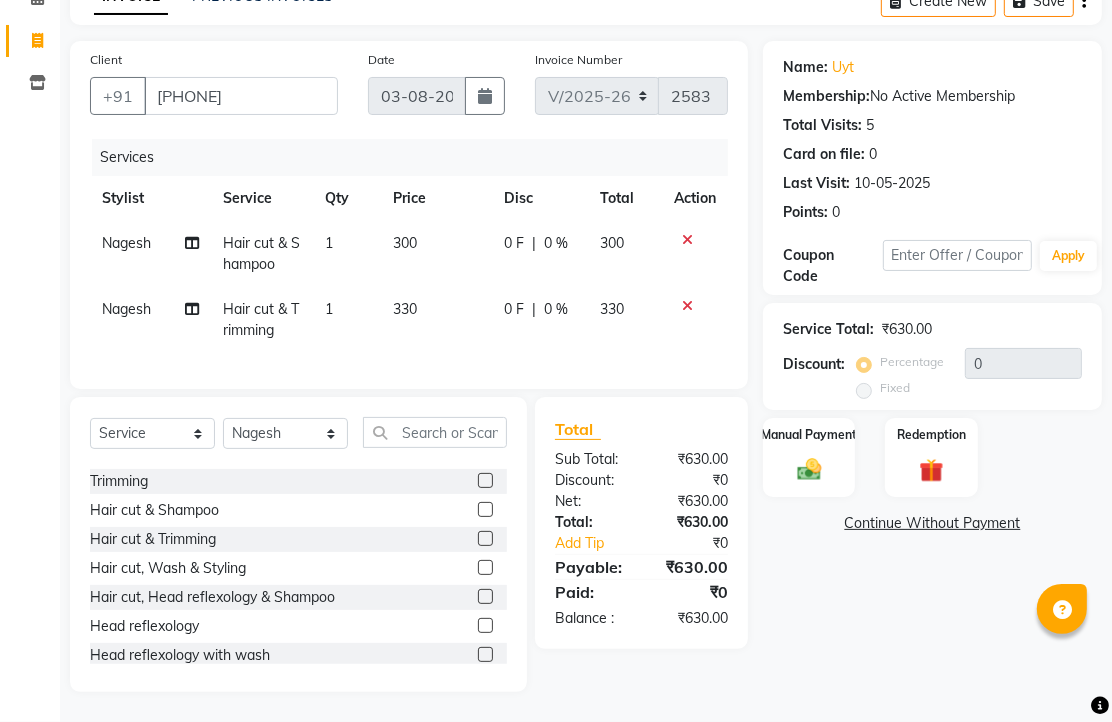 click 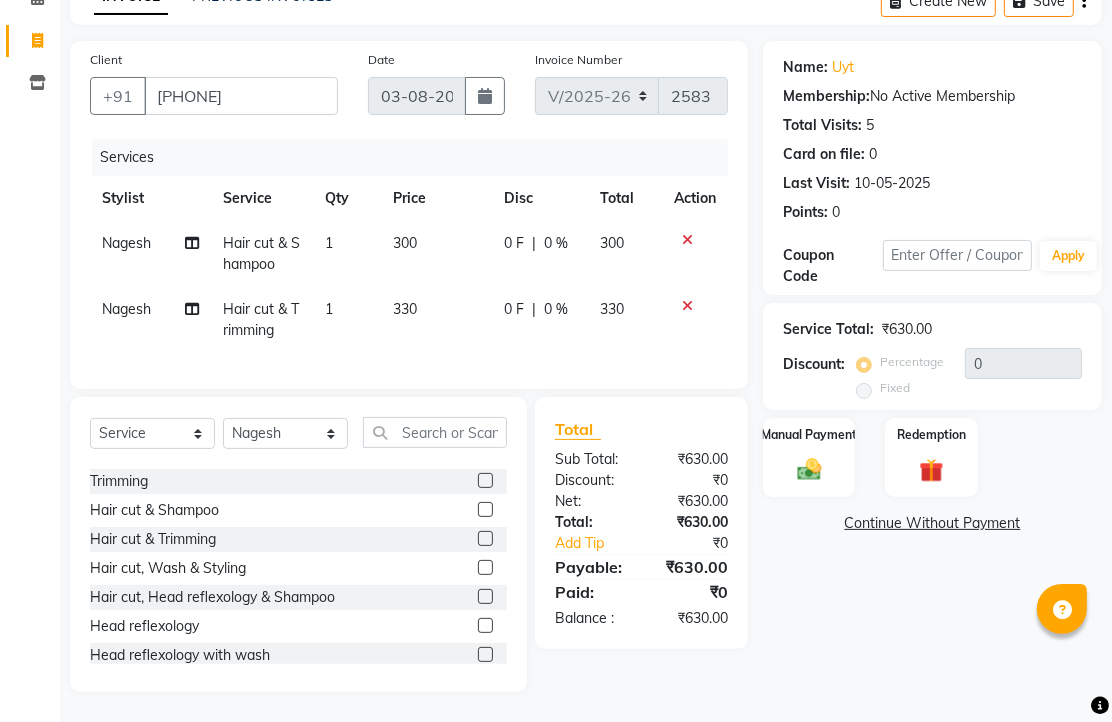 click 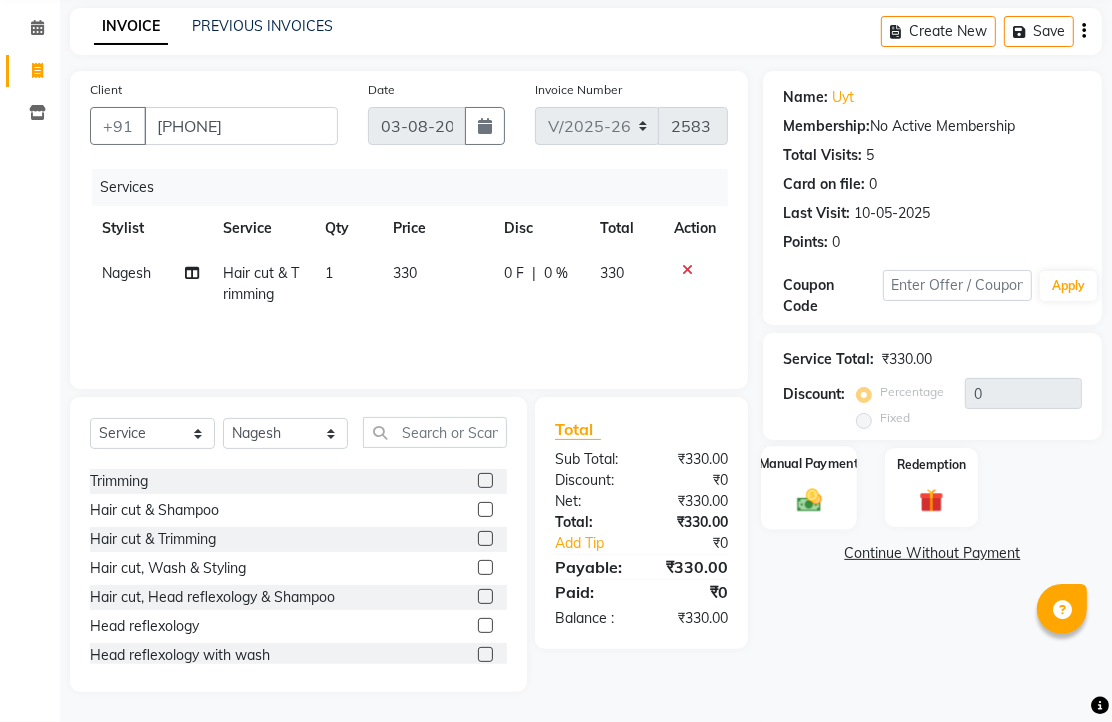 click 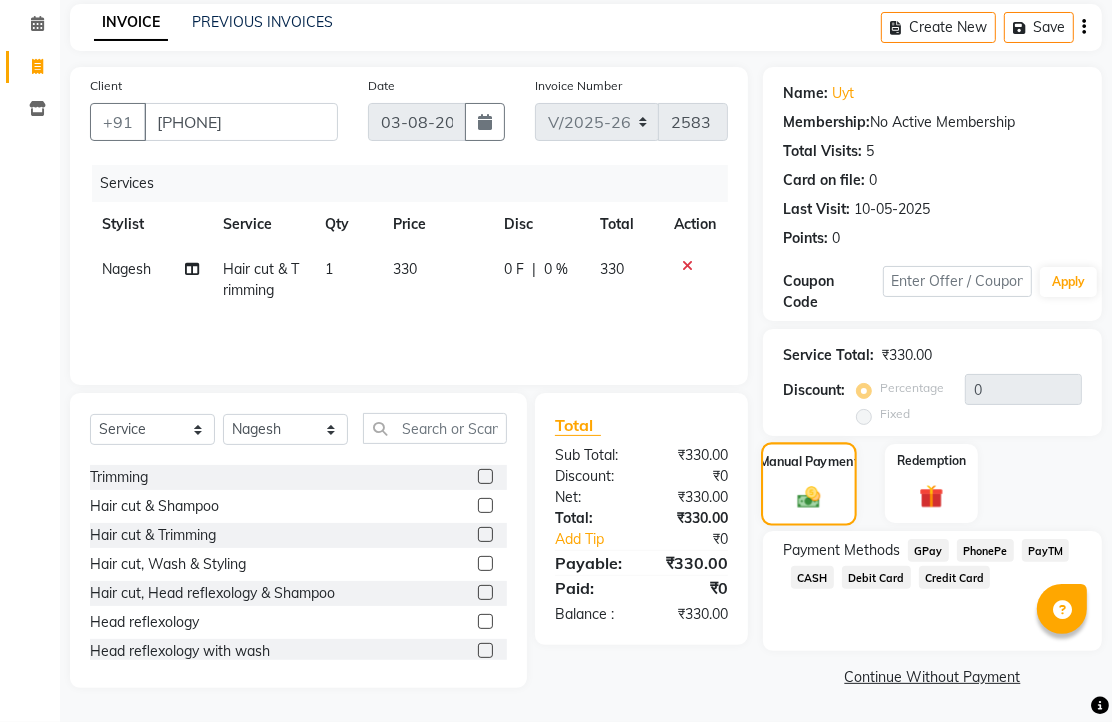 scroll, scrollTop: 163, scrollLeft: 0, axis: vertical 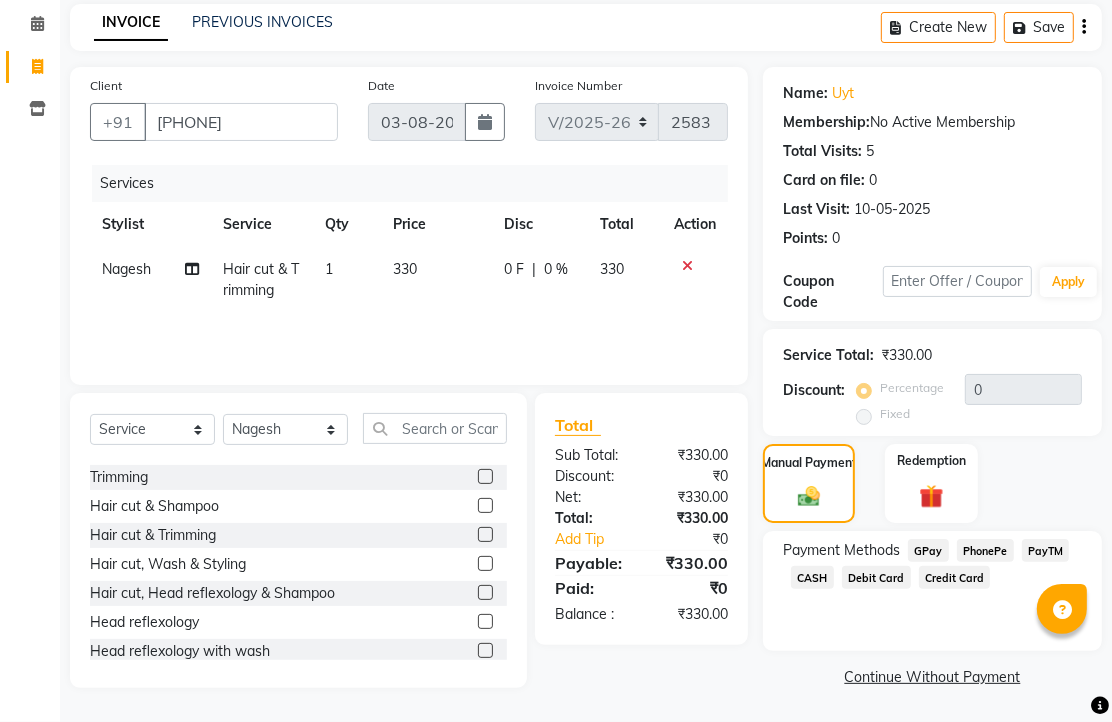 click on "PhonePe" 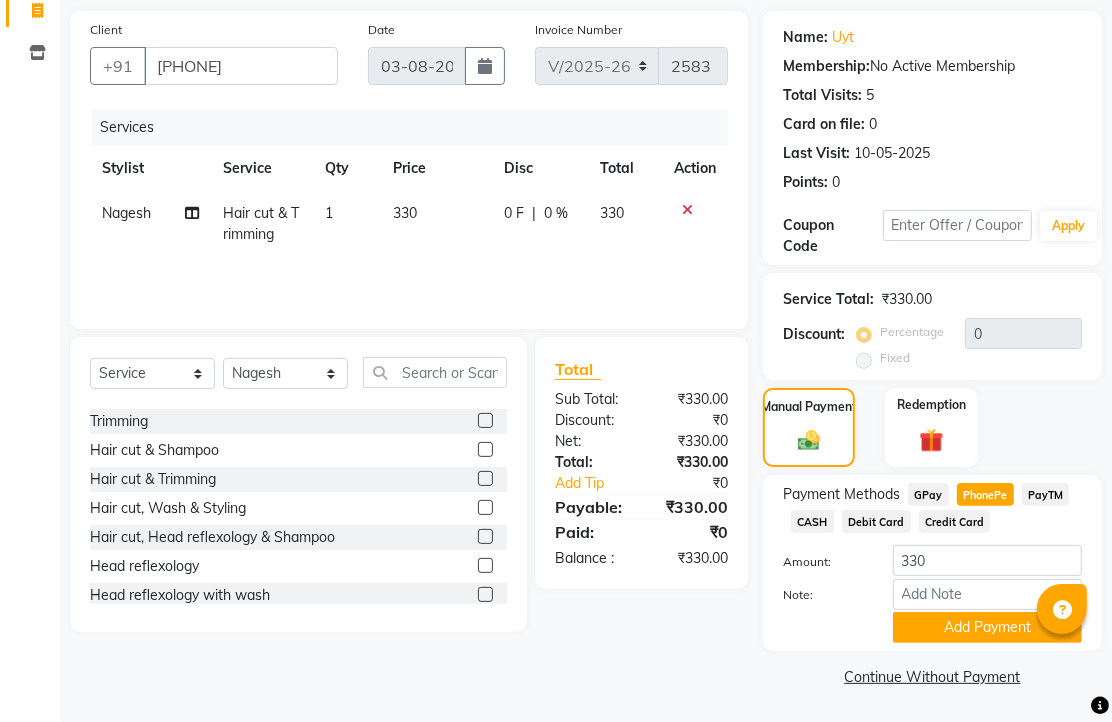 scroll, scrollTop: 248, scrollLeft: 0, axis: vertical 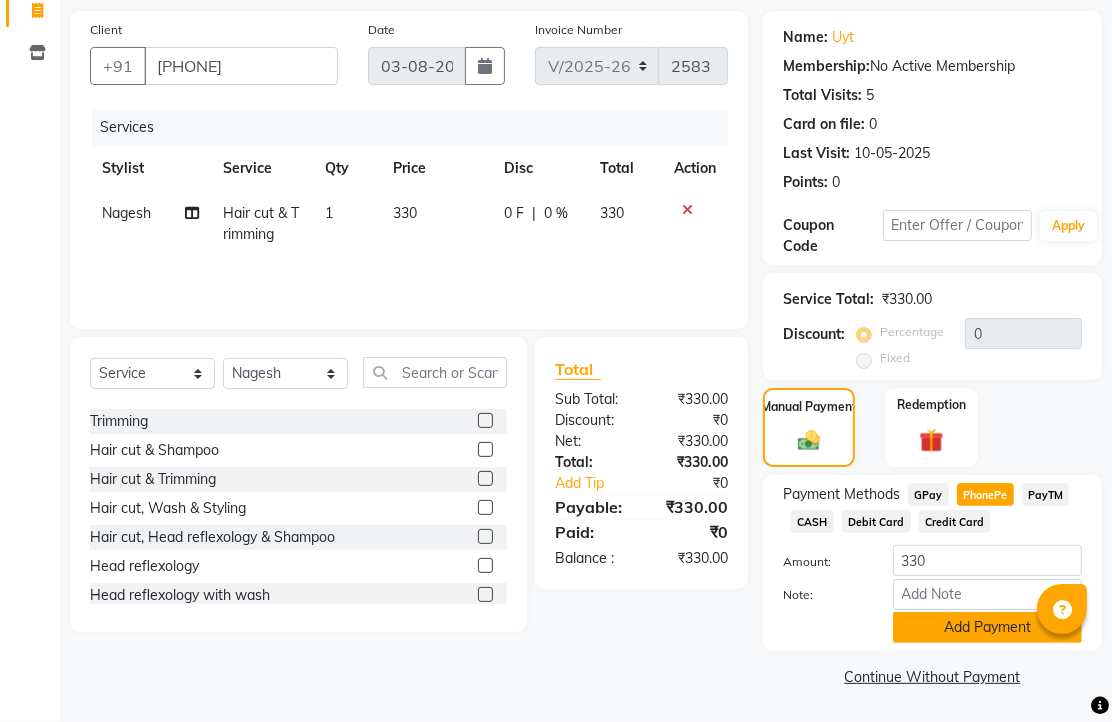 click on "Add Payment" 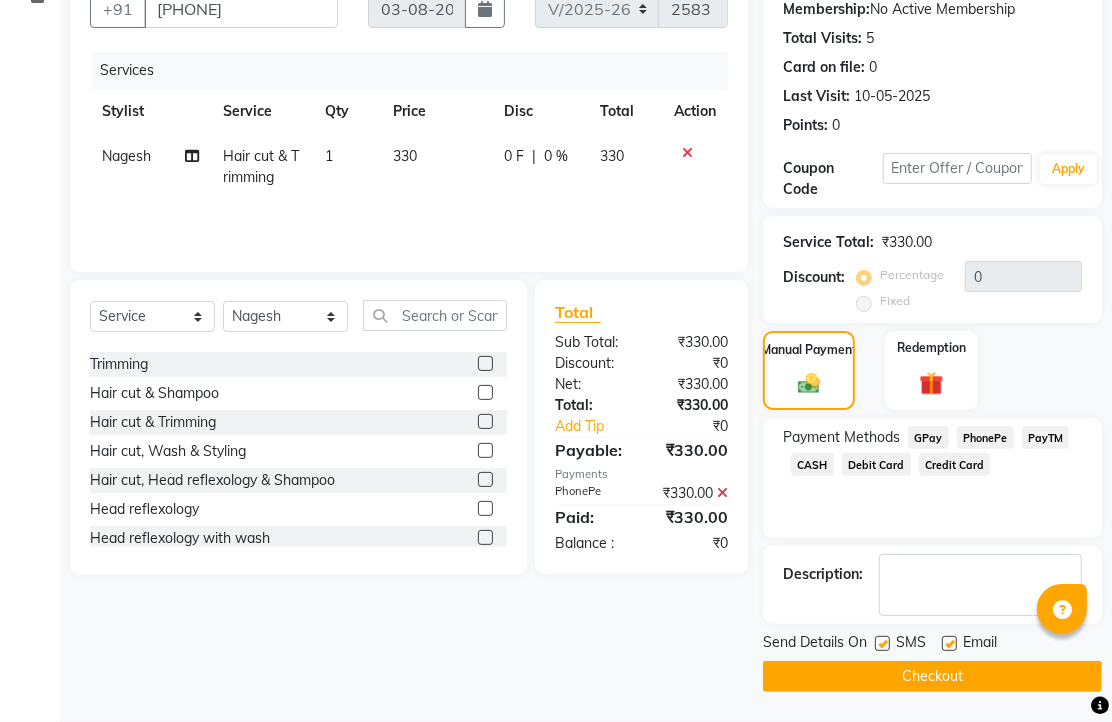 scroll, scrollTop: 304, scrollLeft: 0, axis: vertical 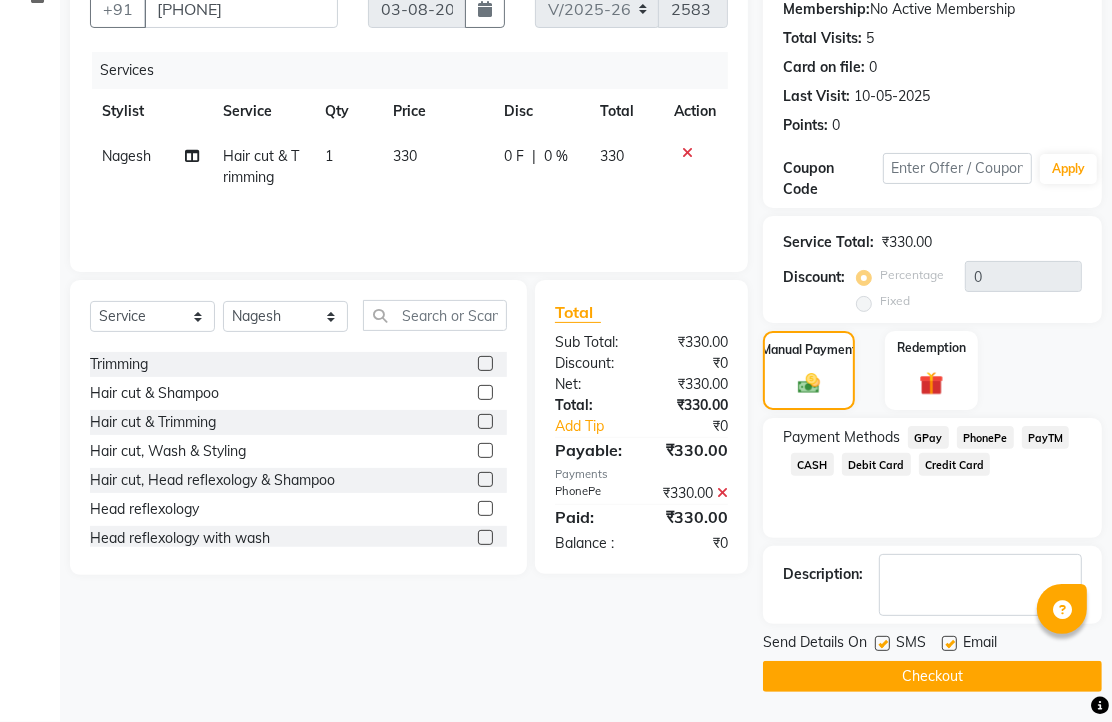 click 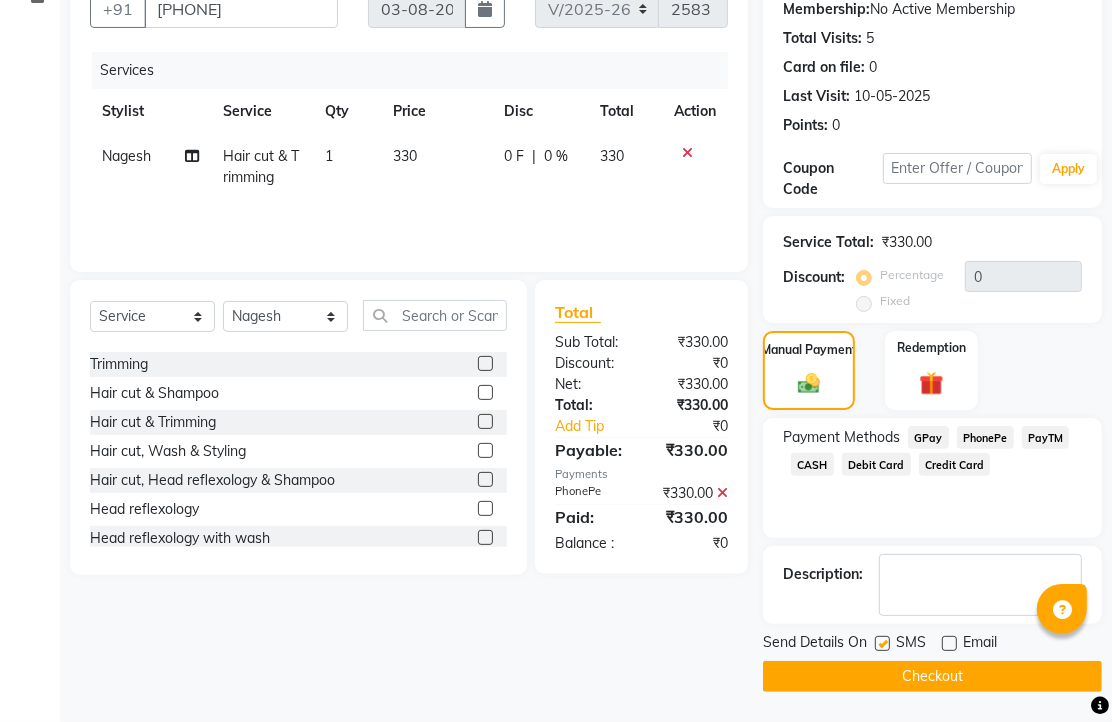 click on "Checkout" 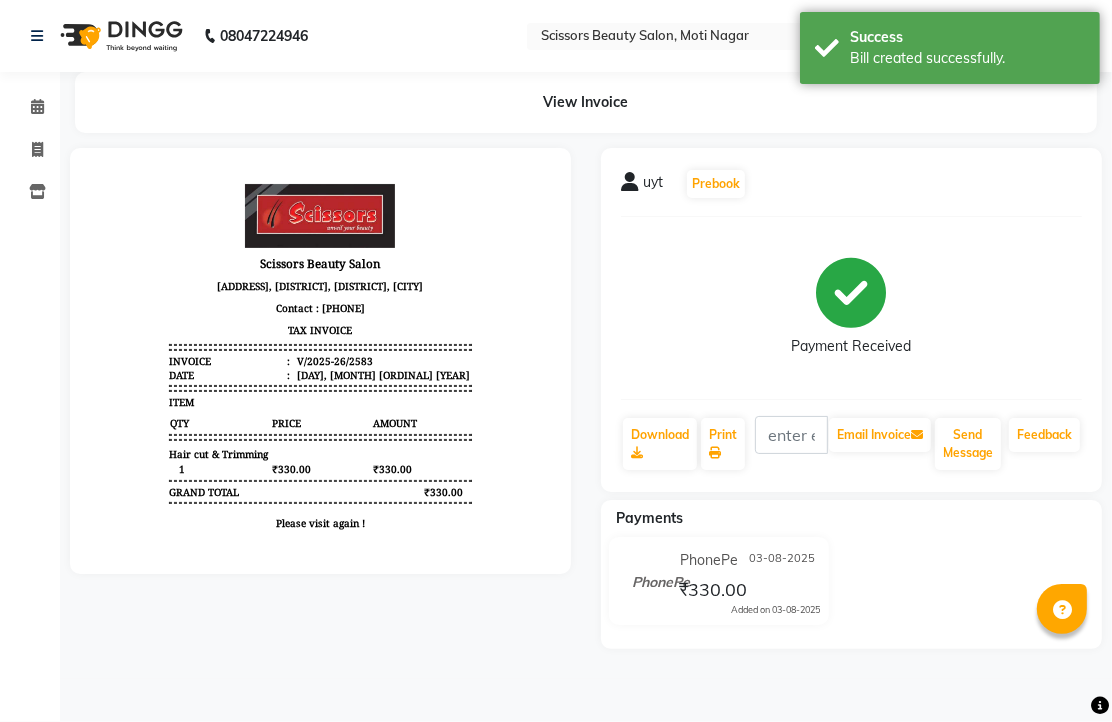 scroll, scrollTop: 0, scrollLeft: 0, axis: both 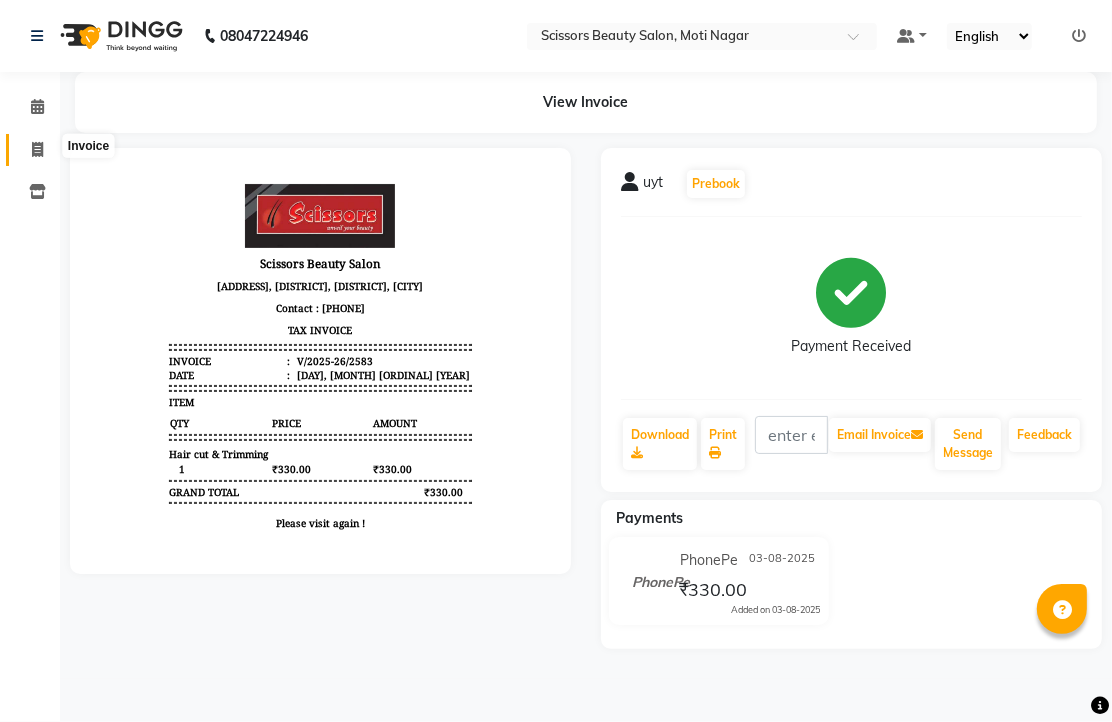 click 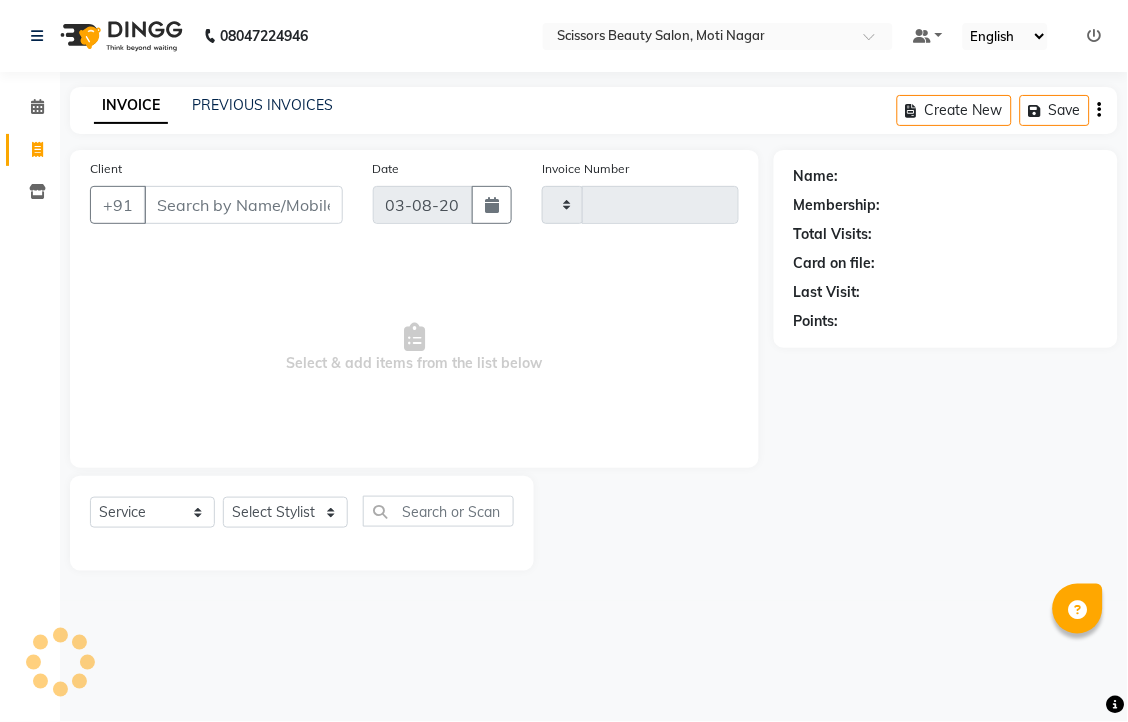 type on "2584" 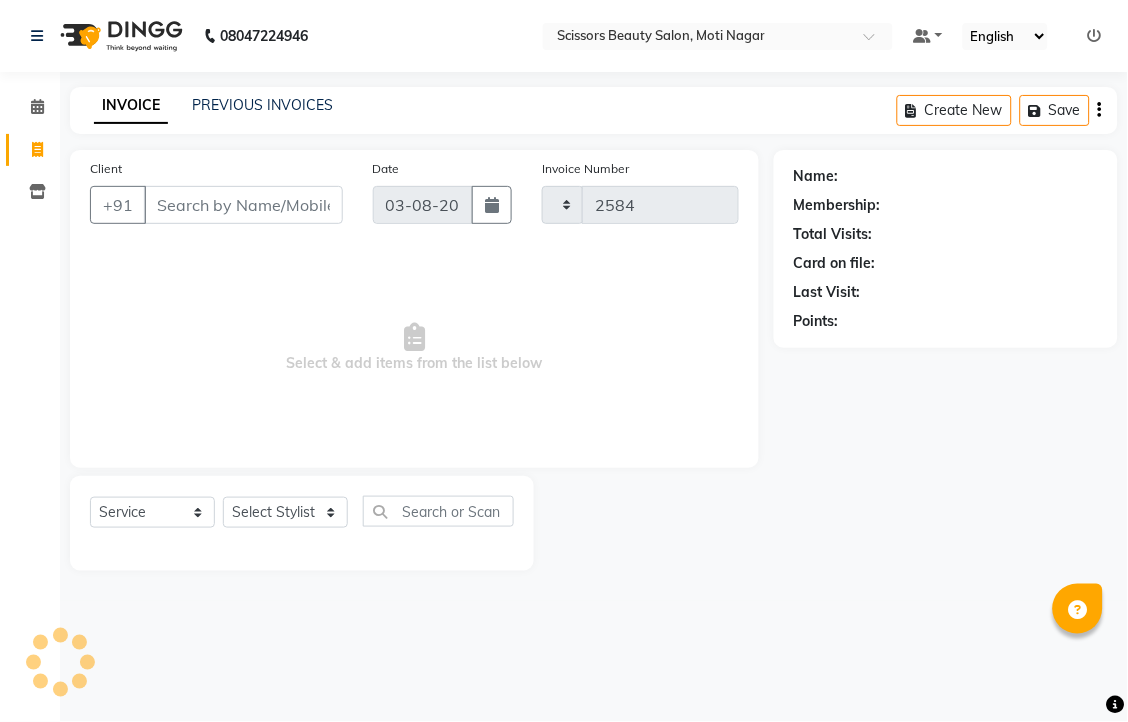select on "7057" 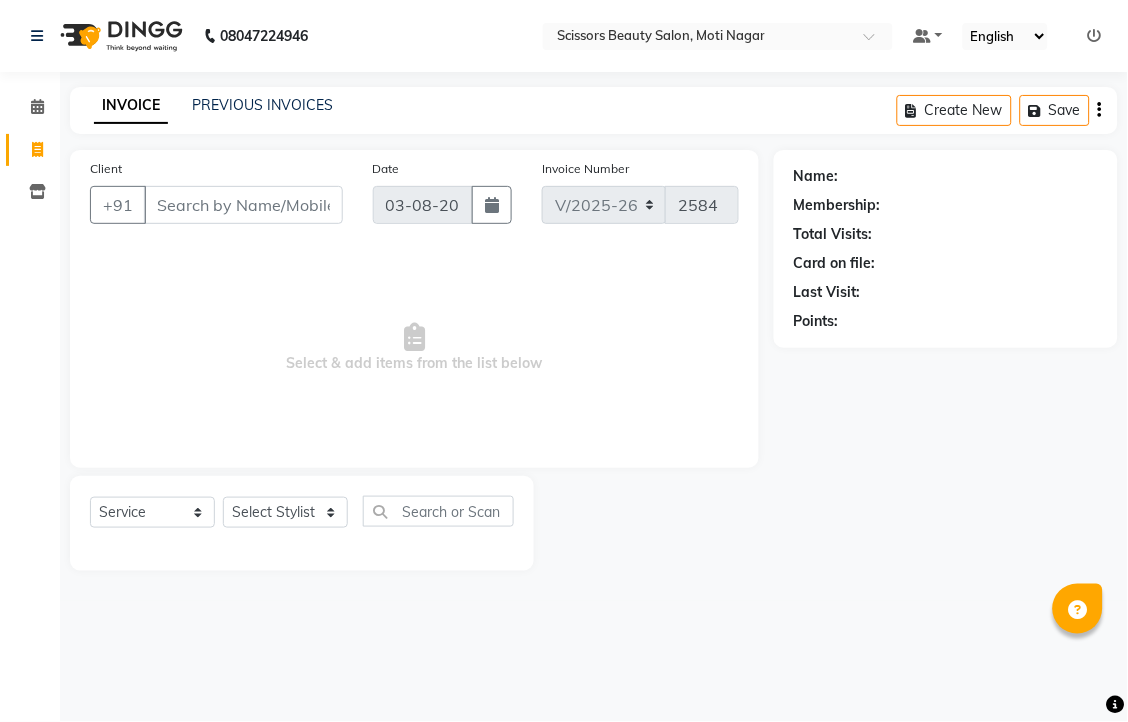 click on "Client" at bounding box center (243, 205) 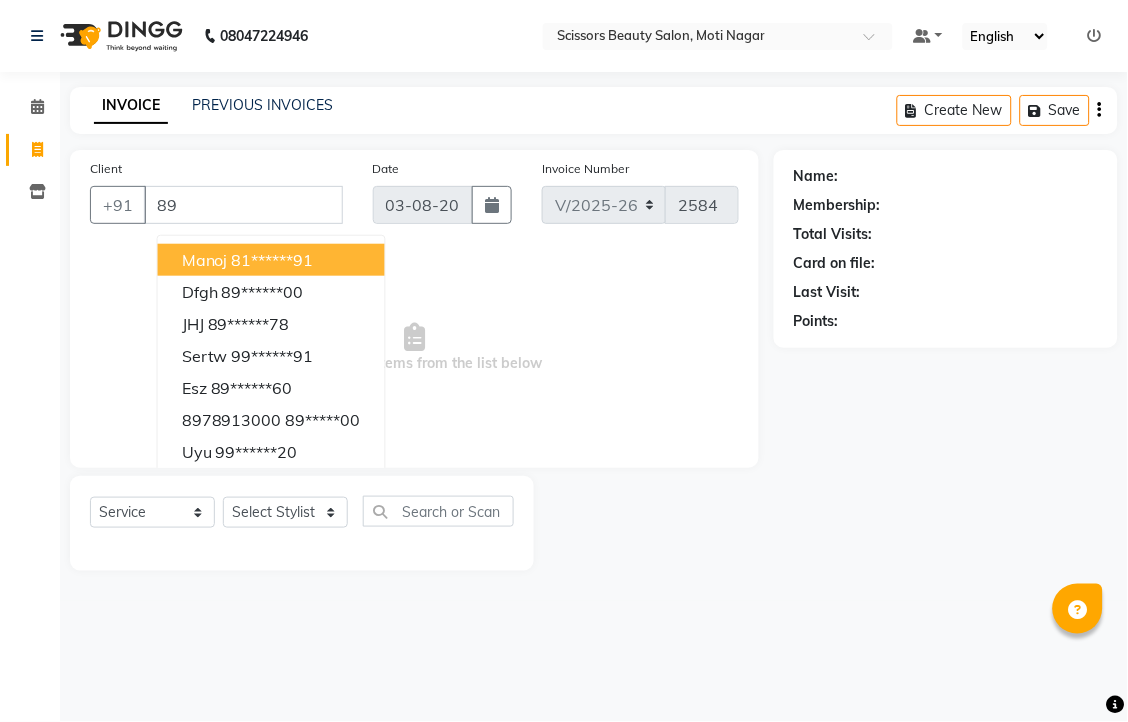 type on "8" 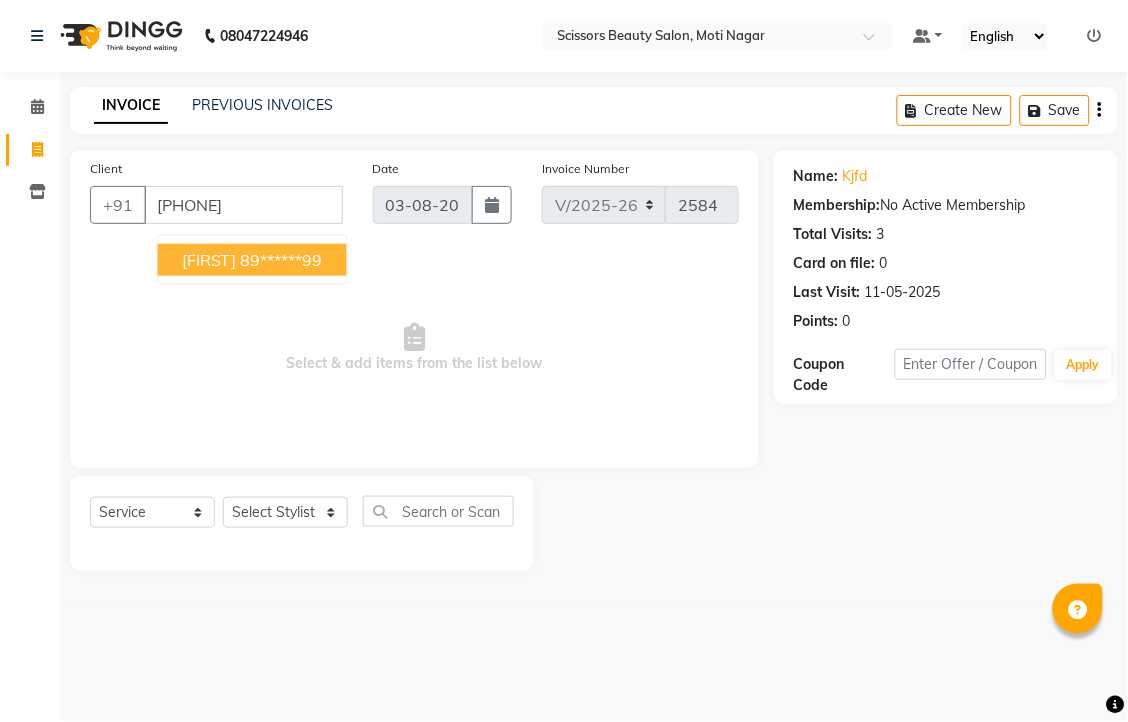 click on "89******99" at bounding box center (282, 260) 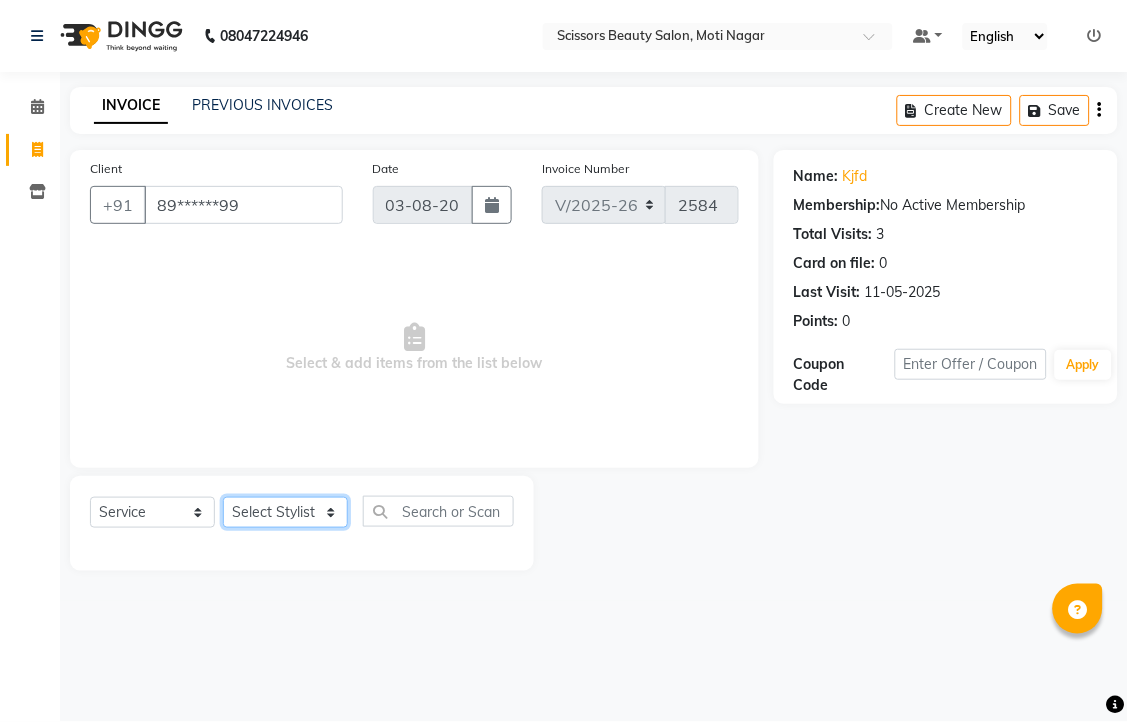 click on "Select Stylist [FIRST] [LAST] [FIRST] [LAST] [LAST]" 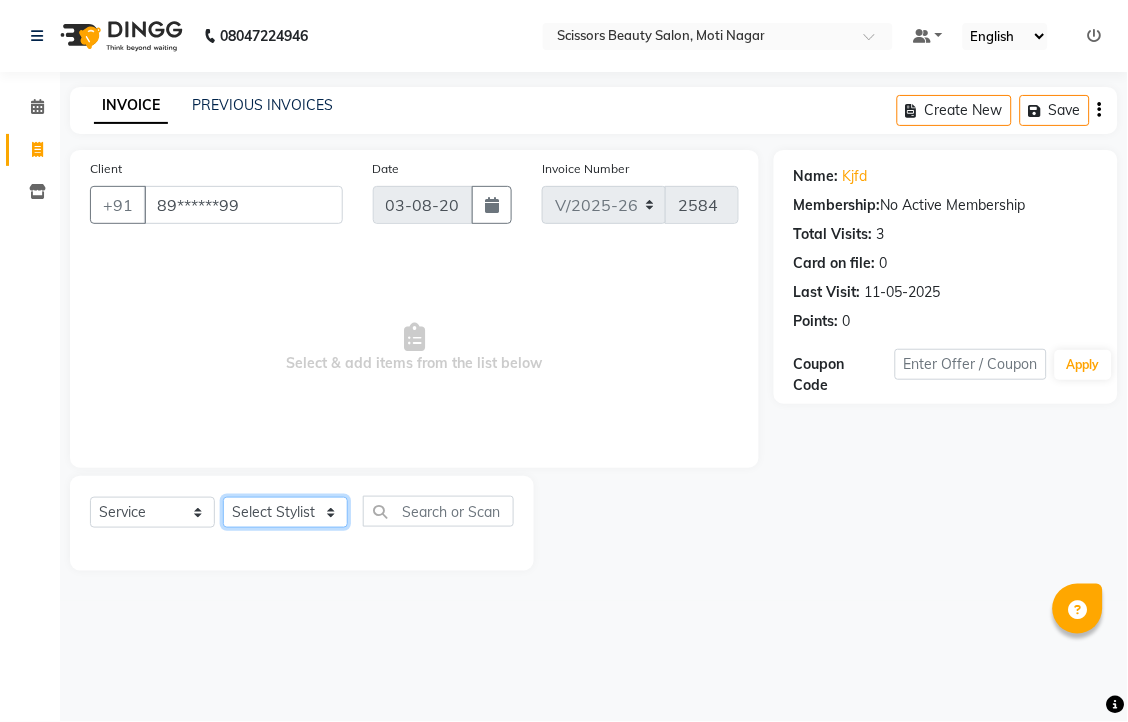select on "81450" 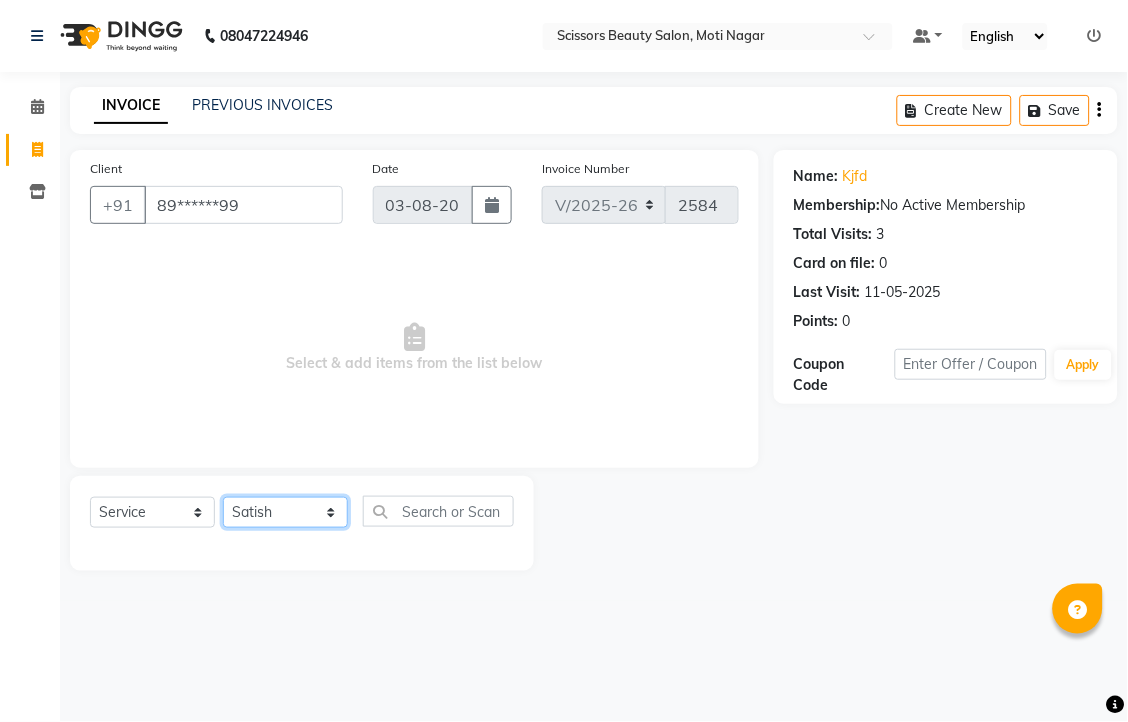 click on "Select Stylist [FIRST] [LAST] [FIRST] [LAST] [LAST]" 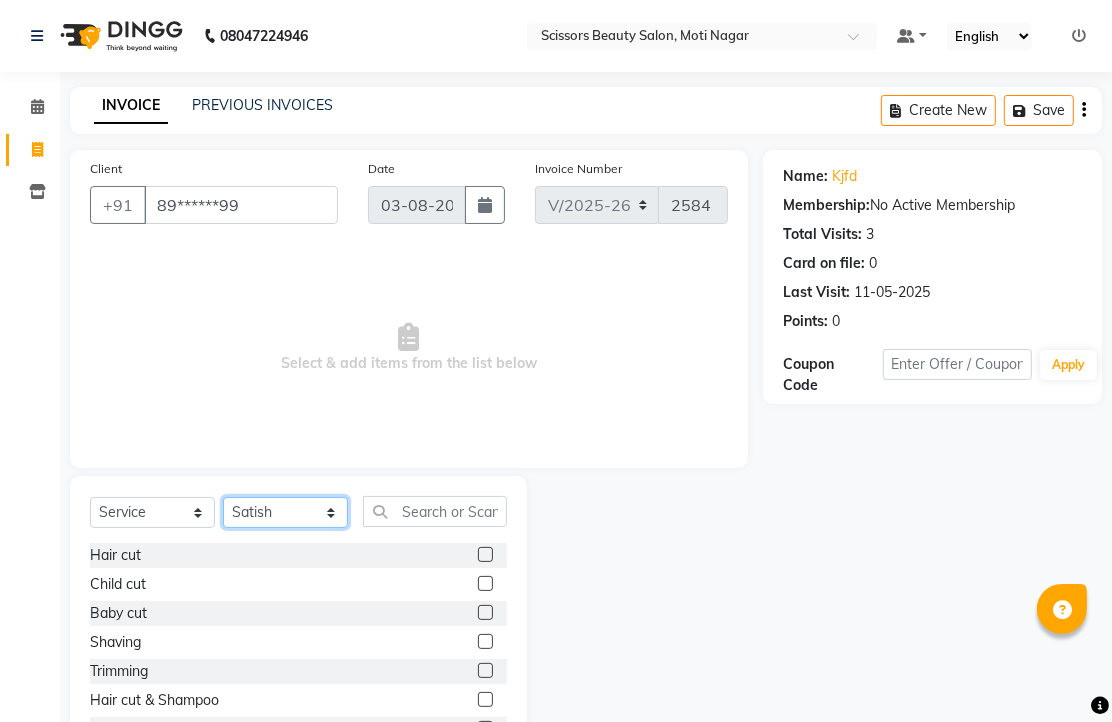 scroll, scrollTop: 111, scrollLeft: 0, axis: vertical 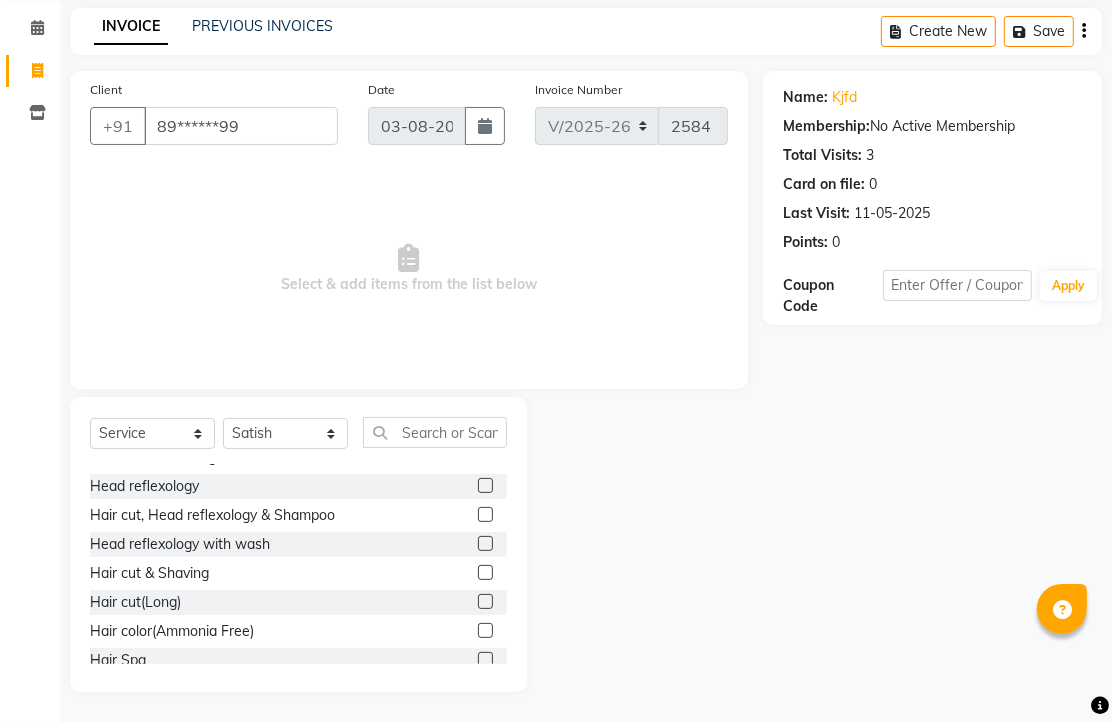 click 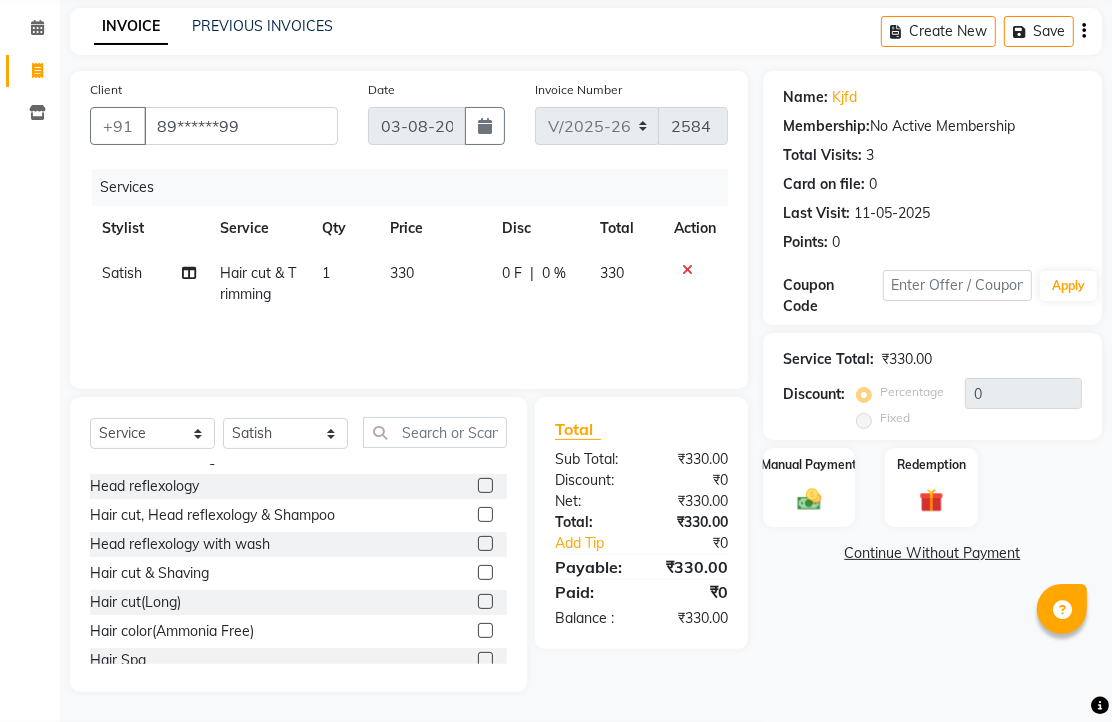 checkbox on "false" 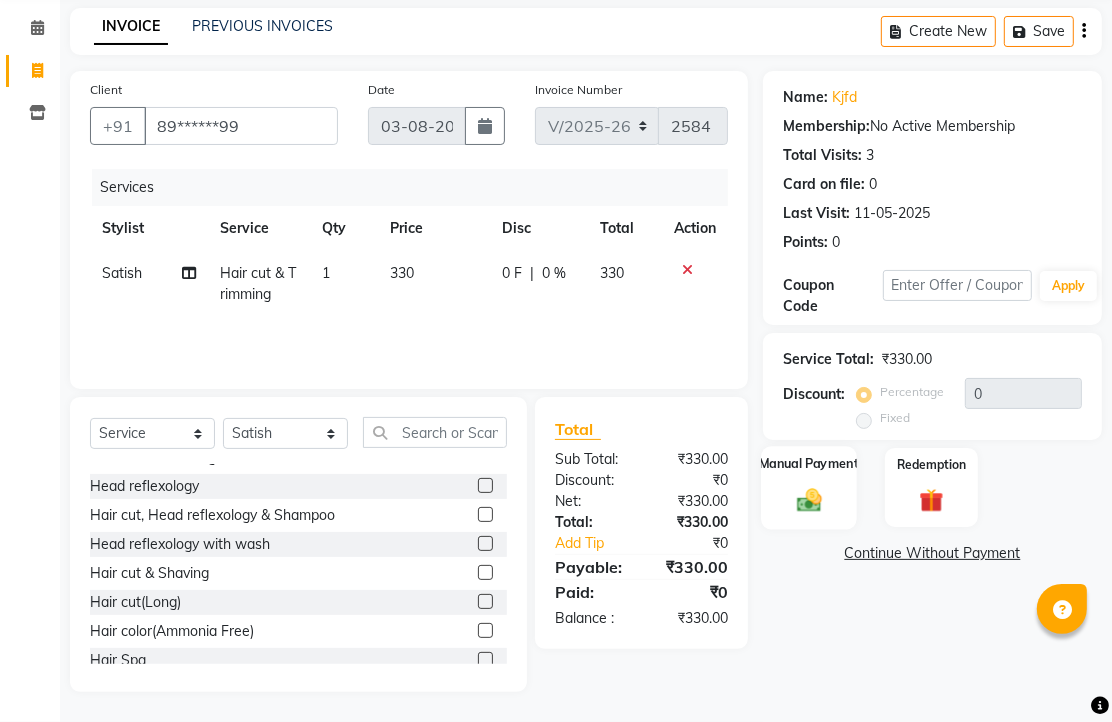 click 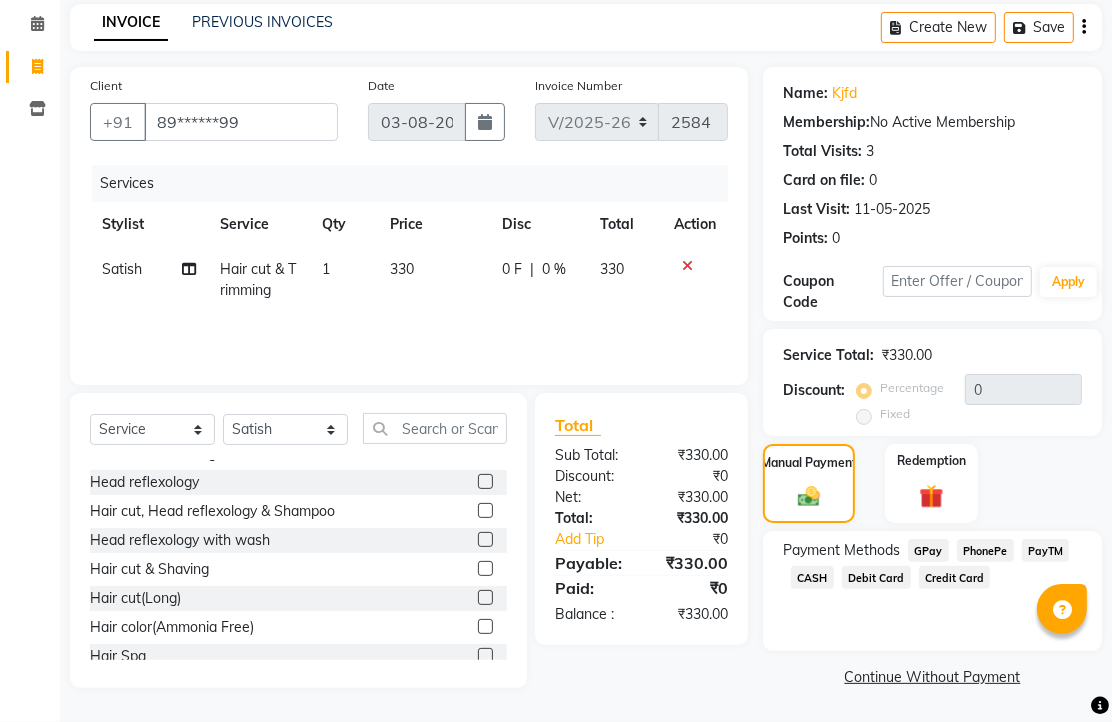 scroll, scrollTop: 163, scrollLeft: 0, axis: vertical 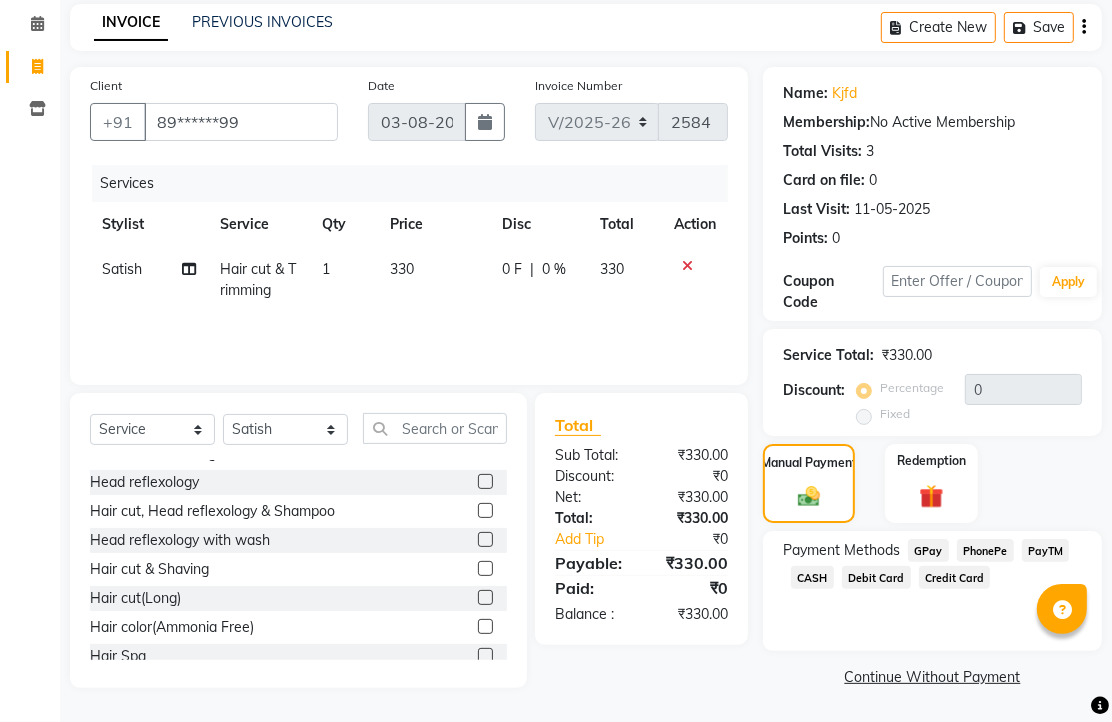 click on "CASH" 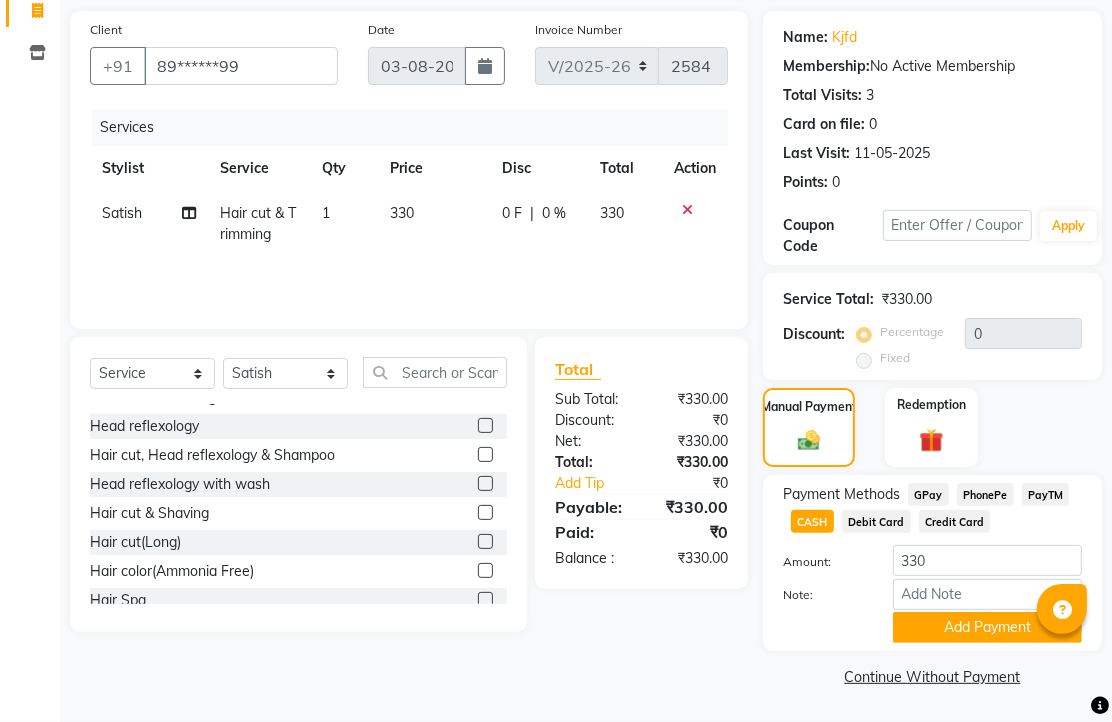 scroll, scrollTop: 248, scrollLeft: 0, axis: vertical 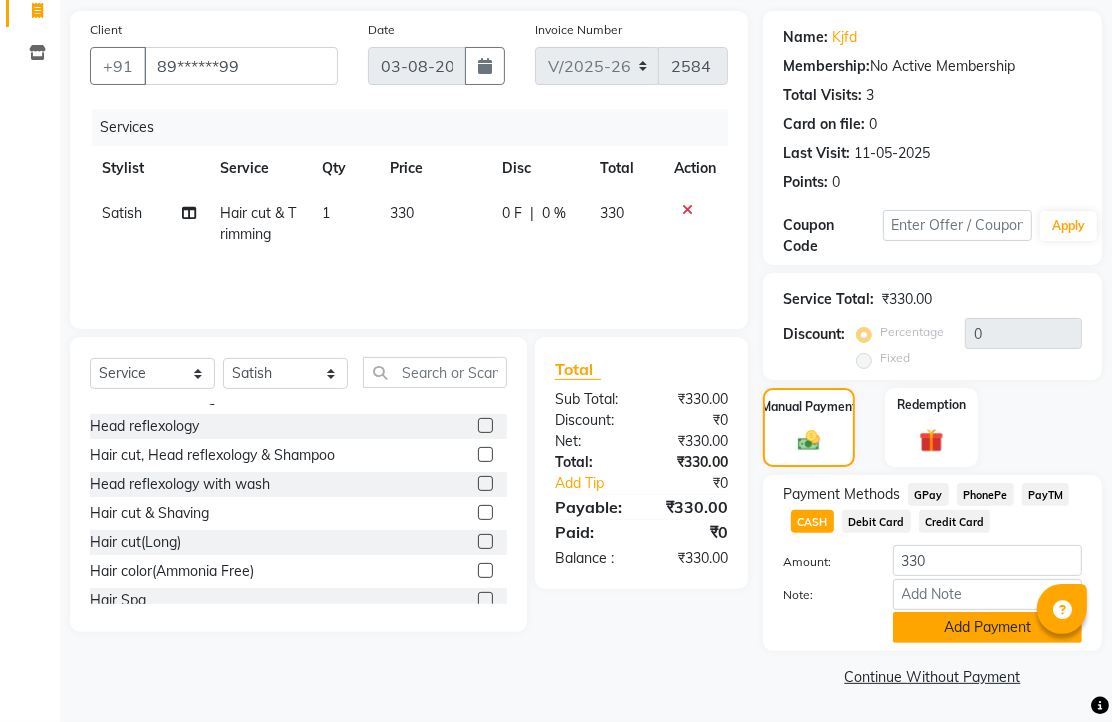 click on "Add Payment" 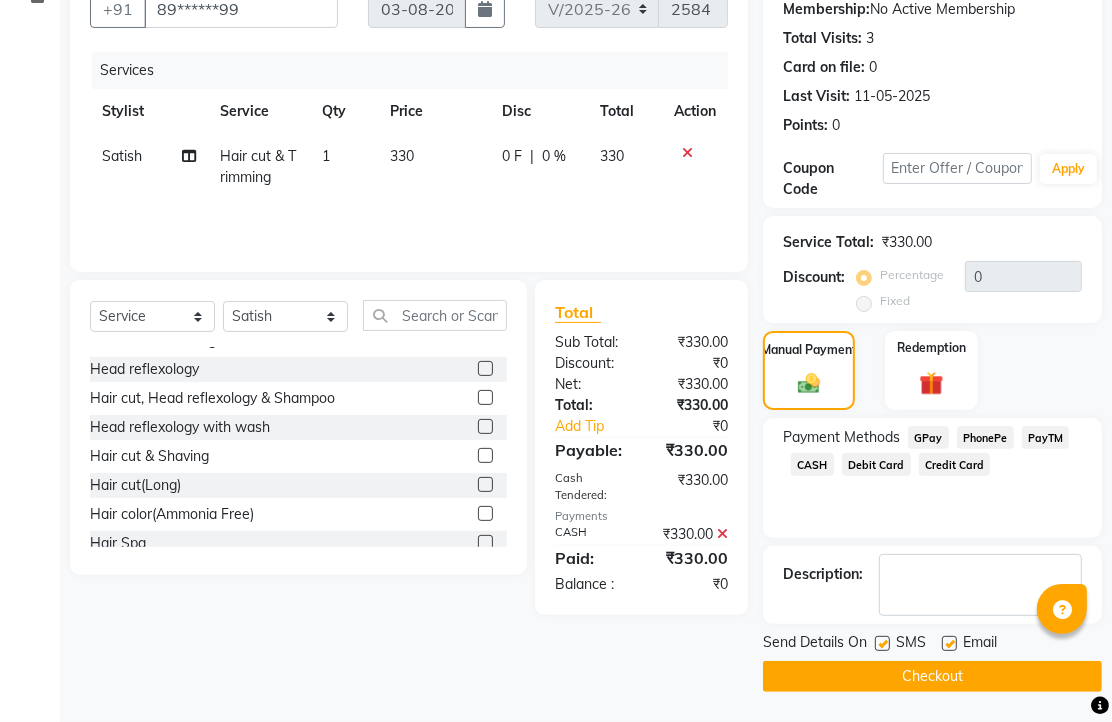 scroll, scrollTop: 304, scrollLeft: 0, axis: vertical 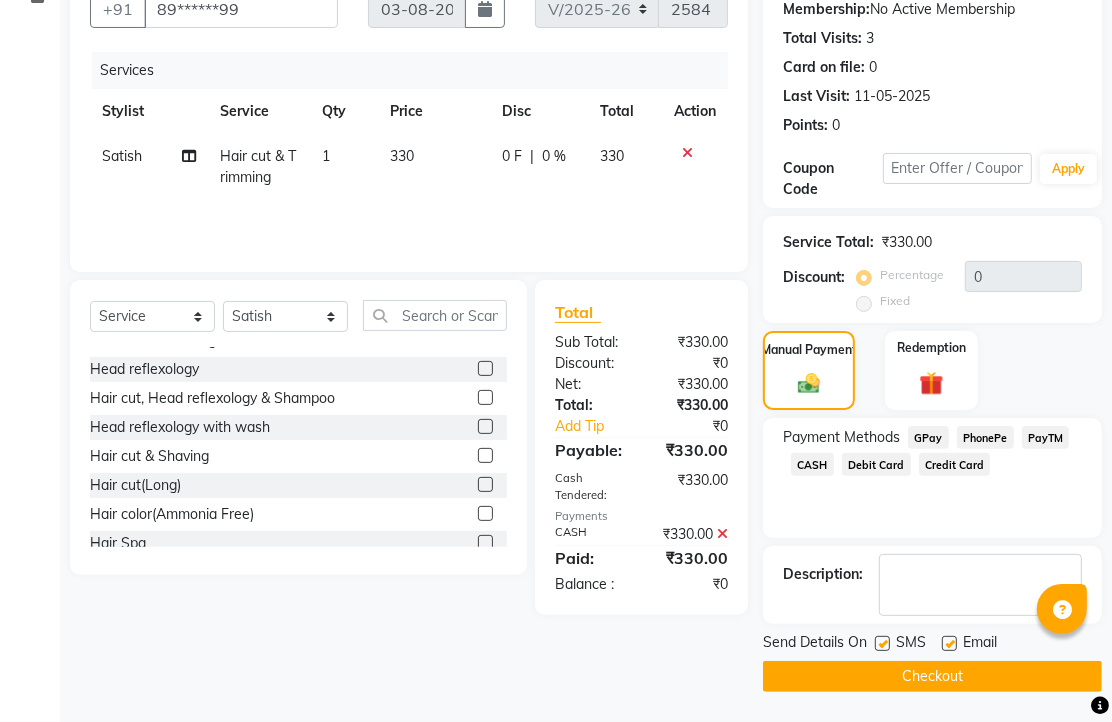click 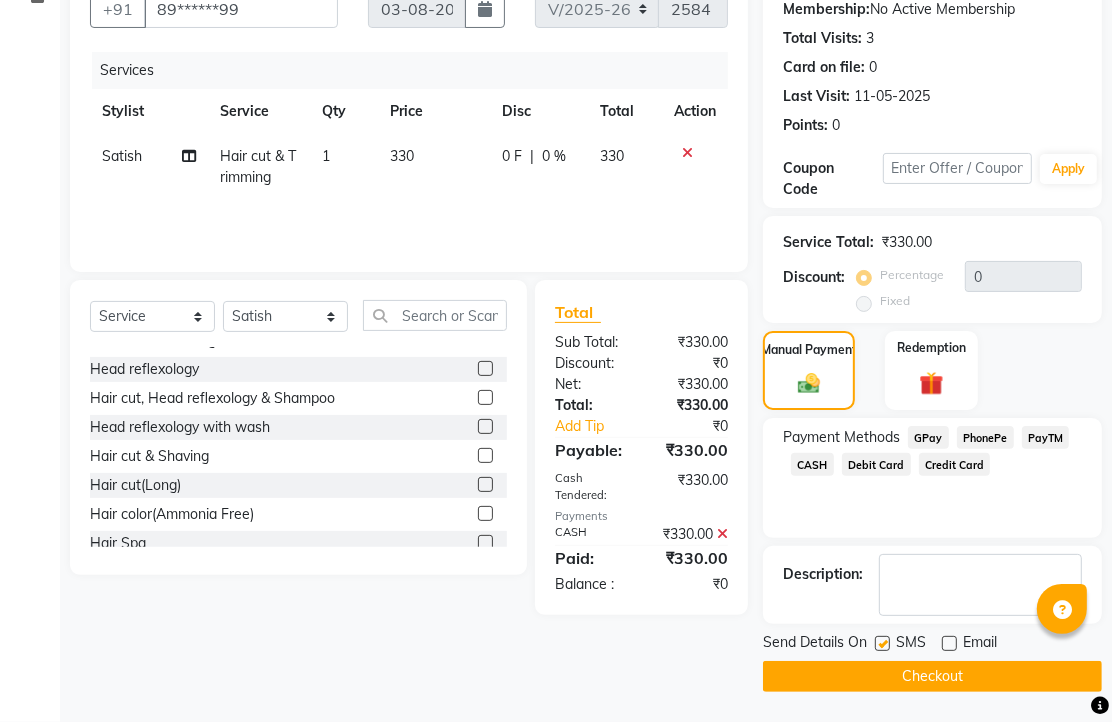 click on "Checkout" 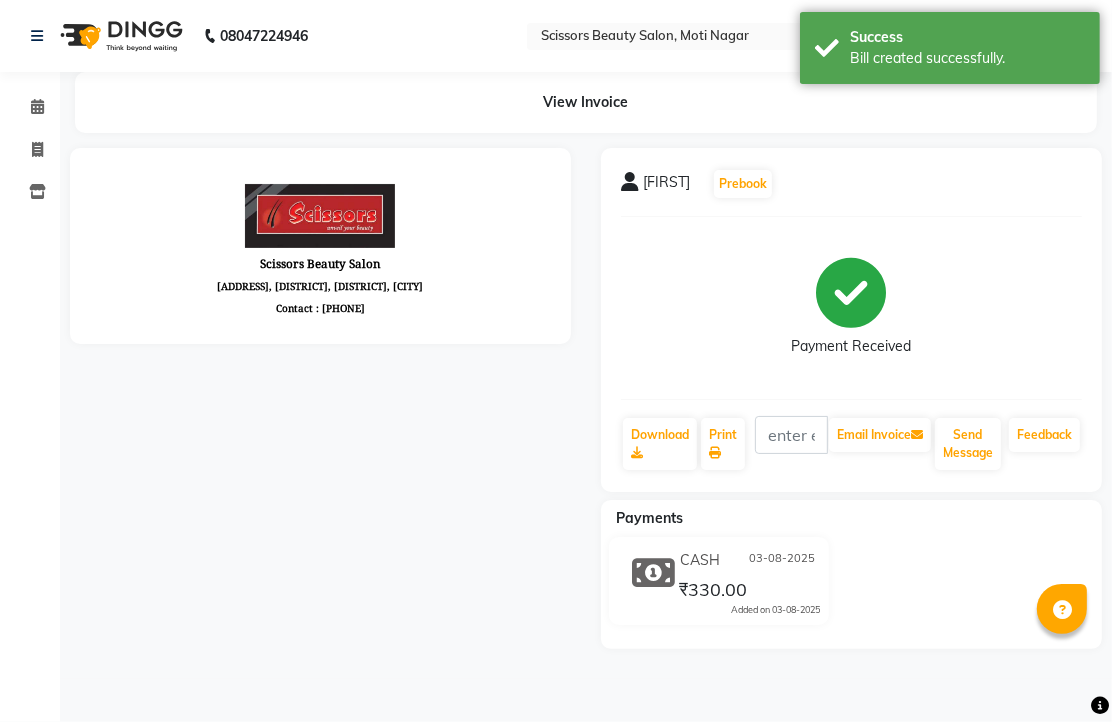scroll, scrollTop: 0, scrollLeft: 0, axis: both 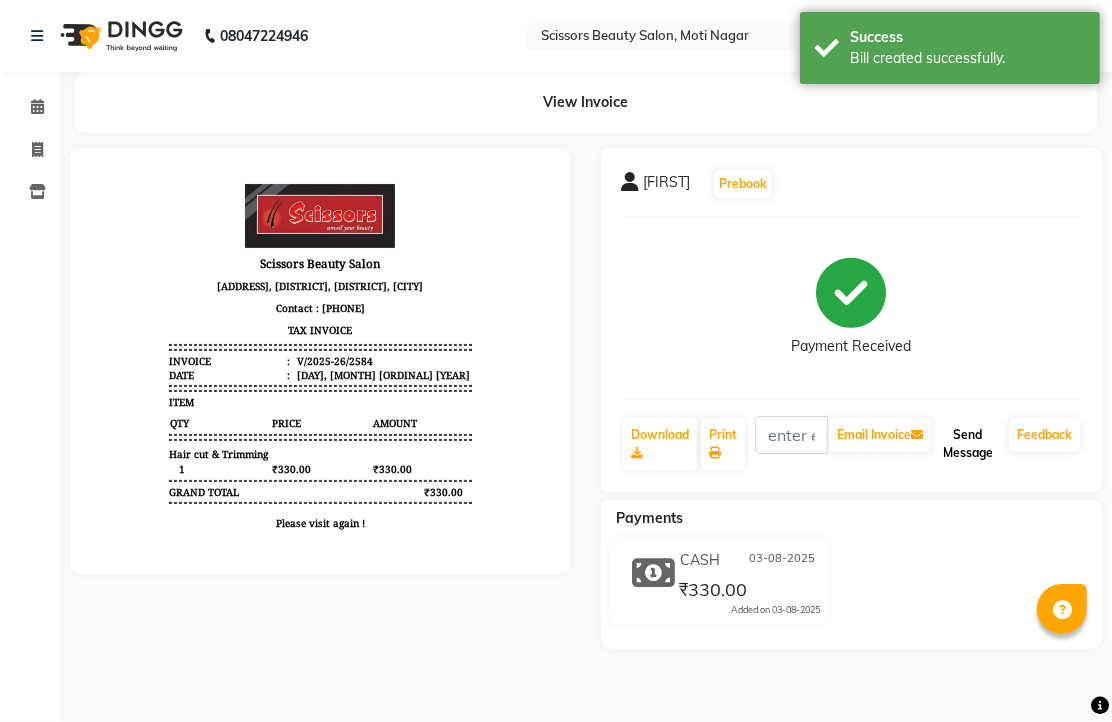 click on "Send Message" 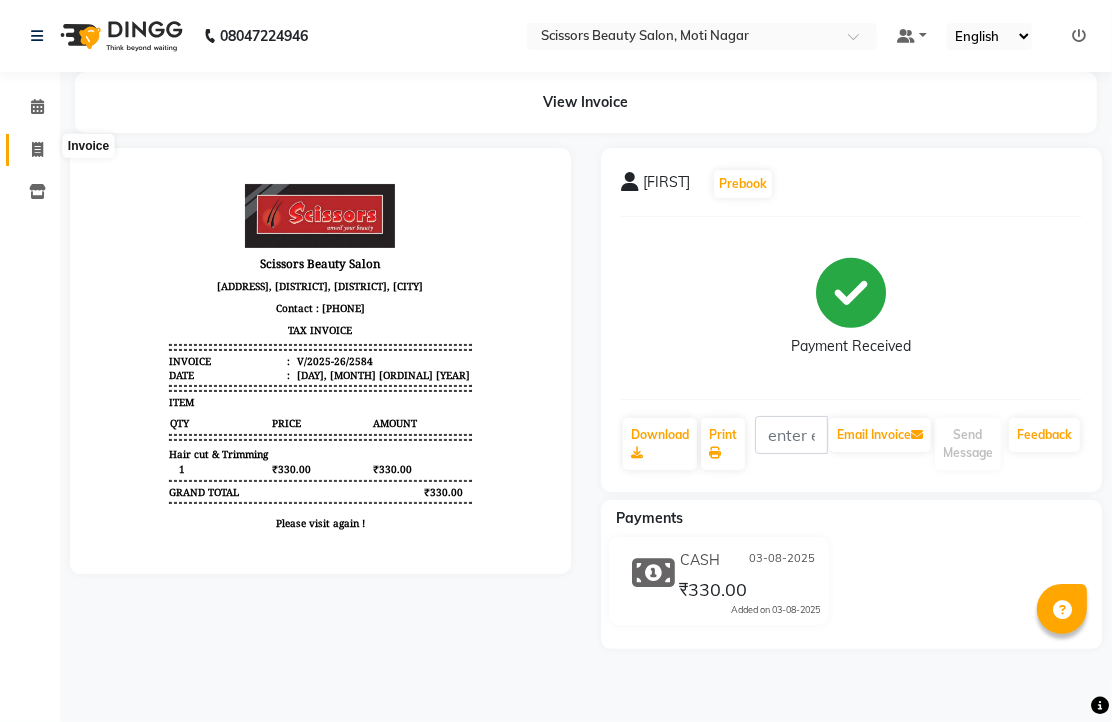 click 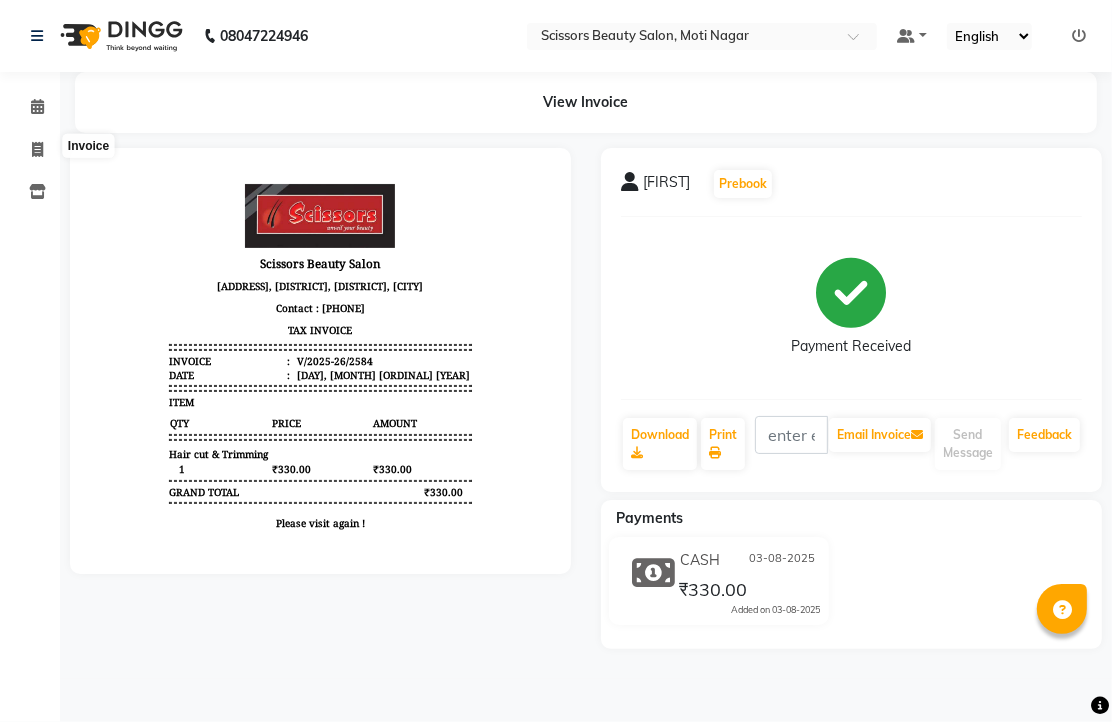 select on "service" 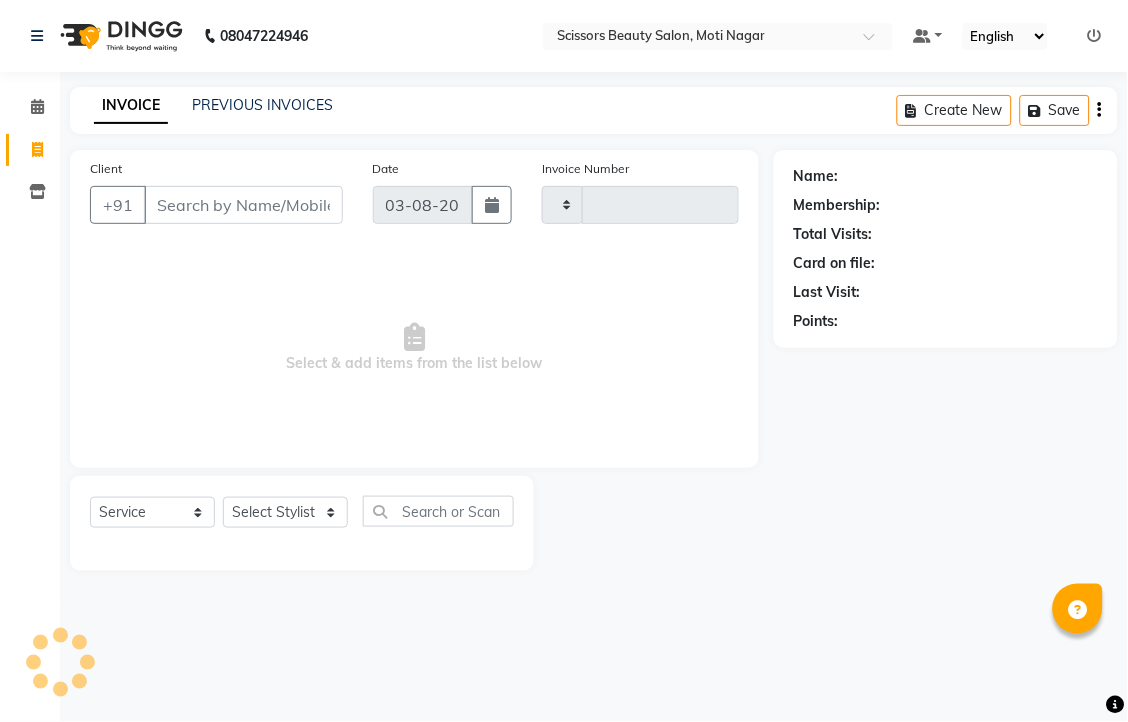 type on "2585" 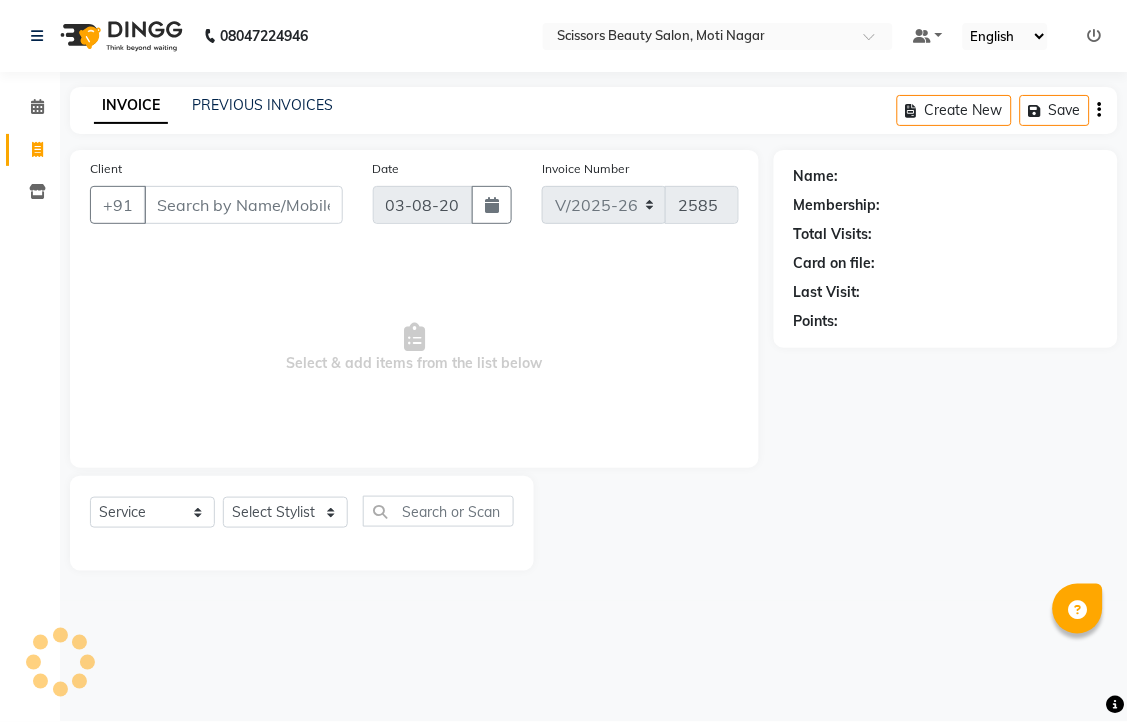click on "Client" at bounding box center (243, 205) 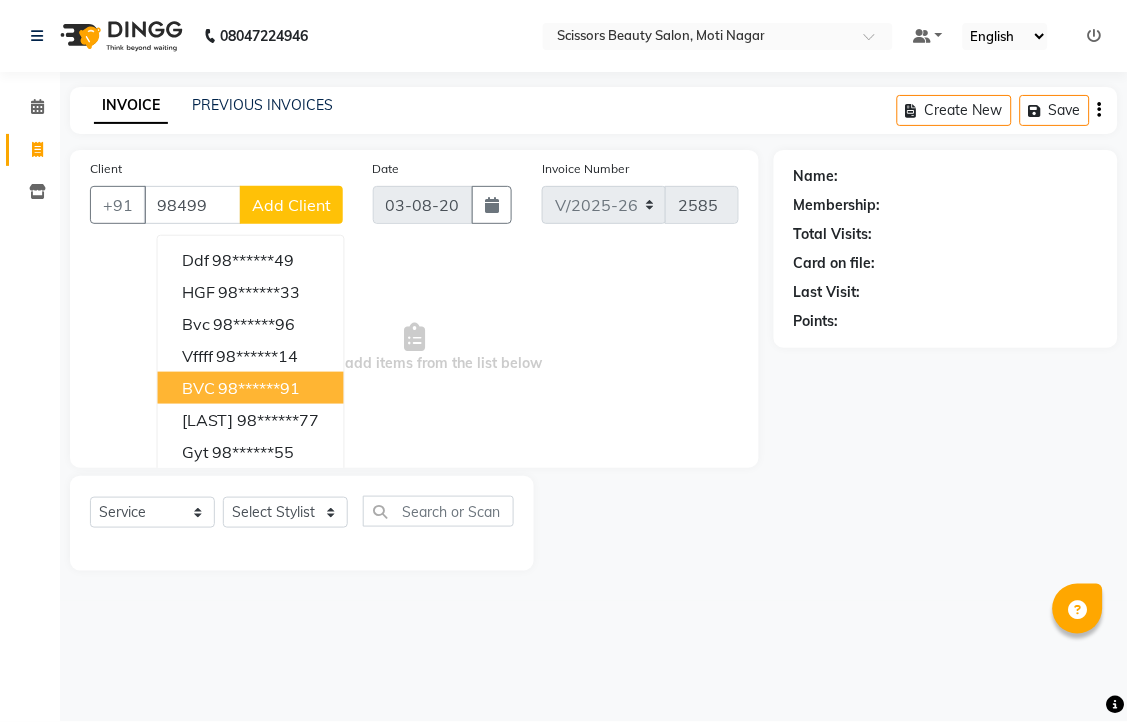 click on "[INITIALS] [PHONE]" at bounding box center (251, 388) 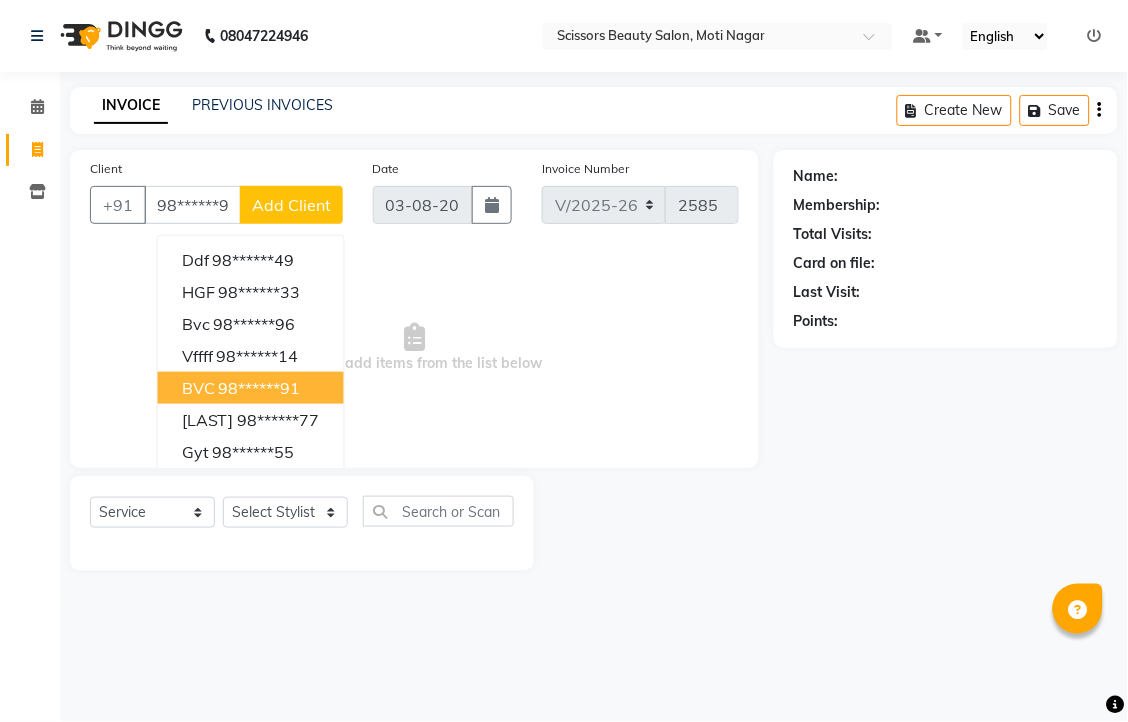 type on "98******91" 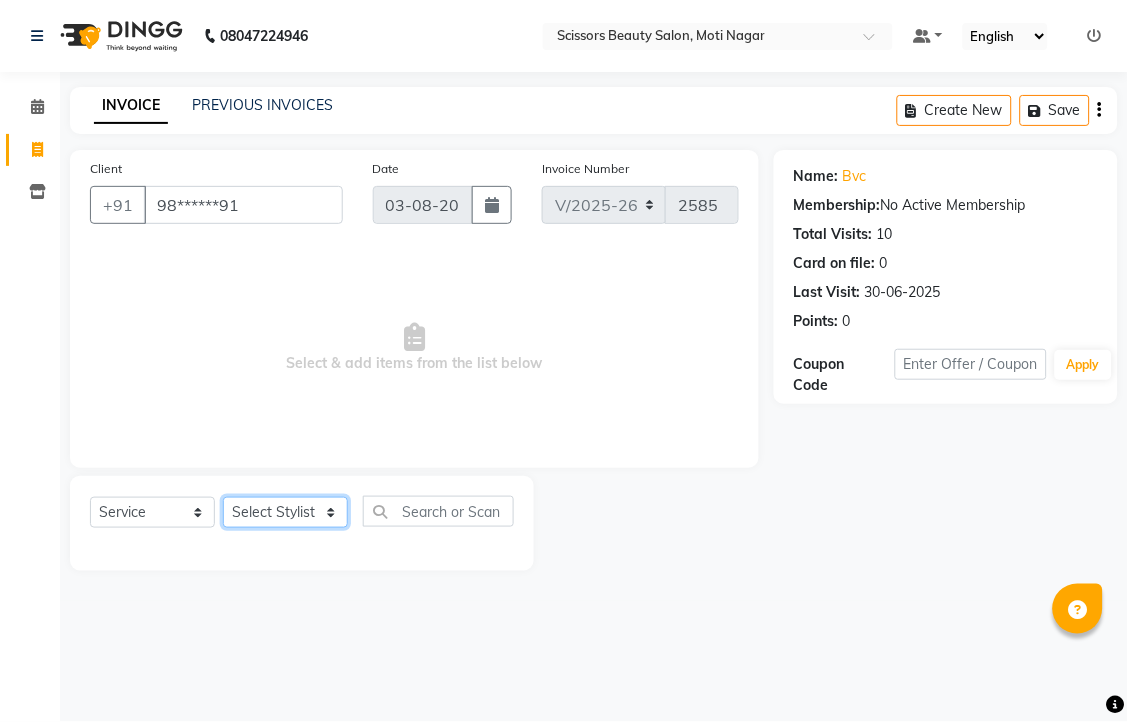 click on "Select Stylist [FIRST] [LAST] [FIRST] [LAST] [LAST]" 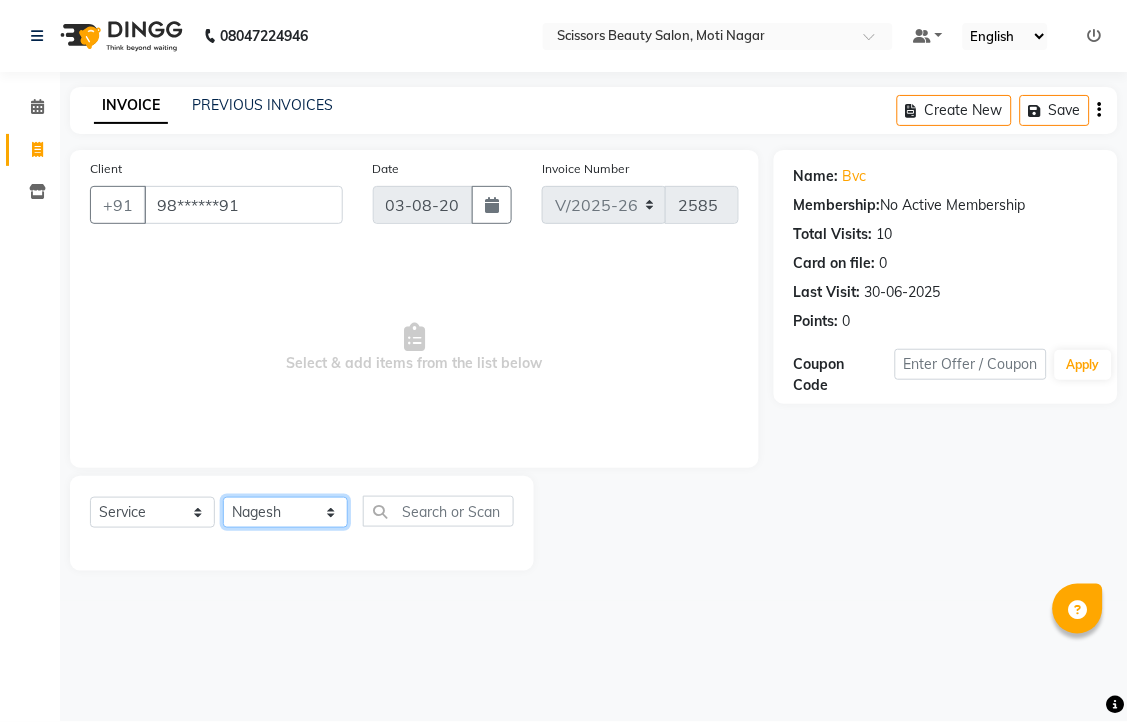 click on "Select Stylist [FIRST] [LAST] [FIRST] [LAST] [LAST]" 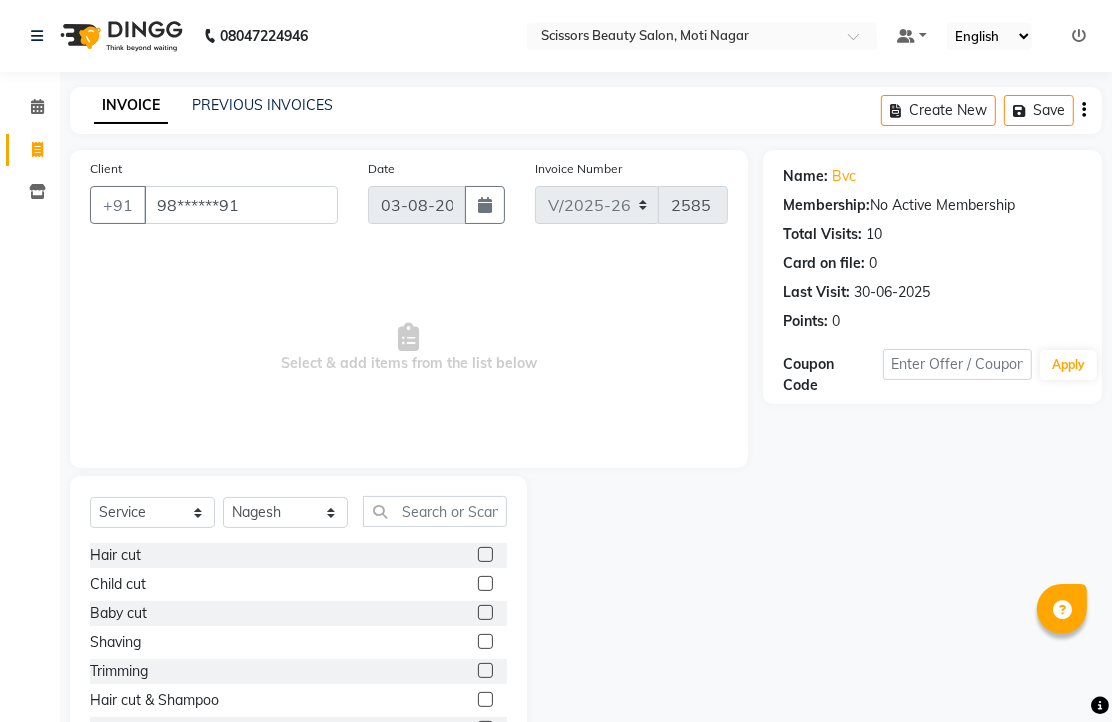 click 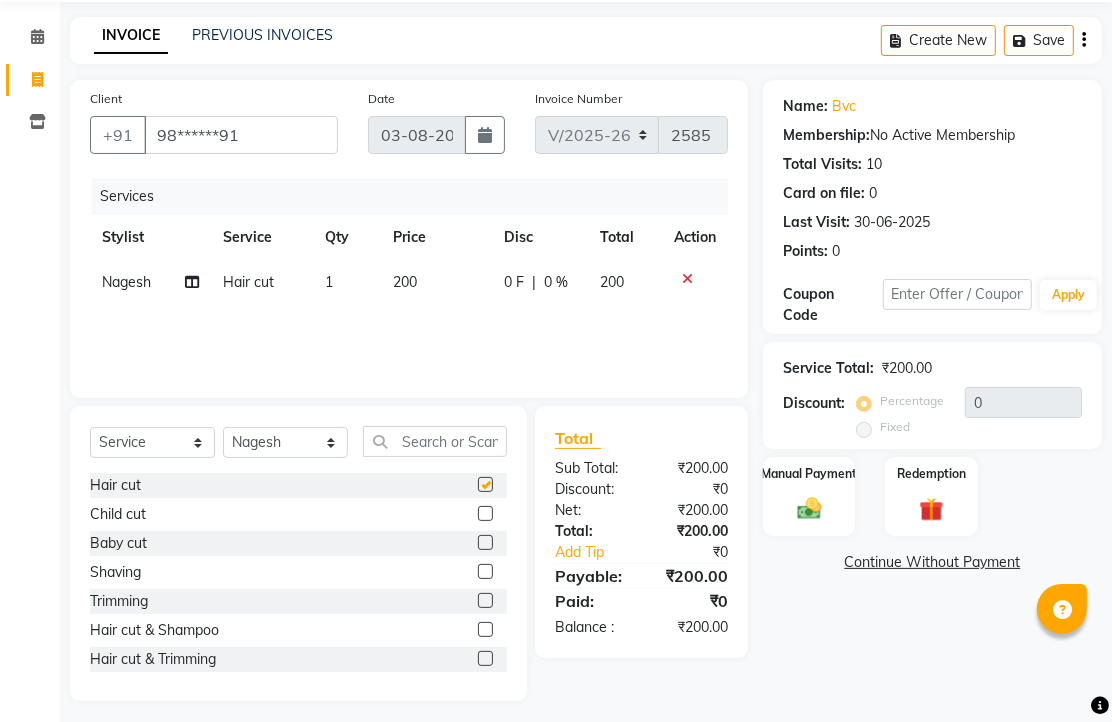 checkbox on "false" 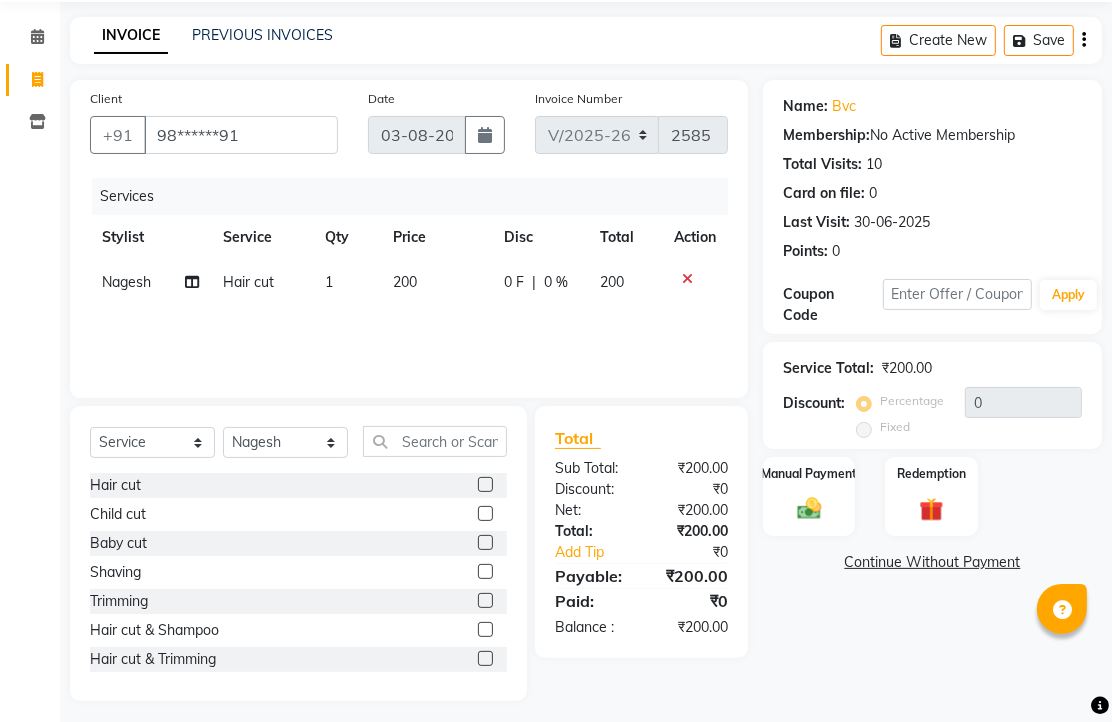 scroll, scrollTop: 157, scrollLeft: 0, axis: vertical 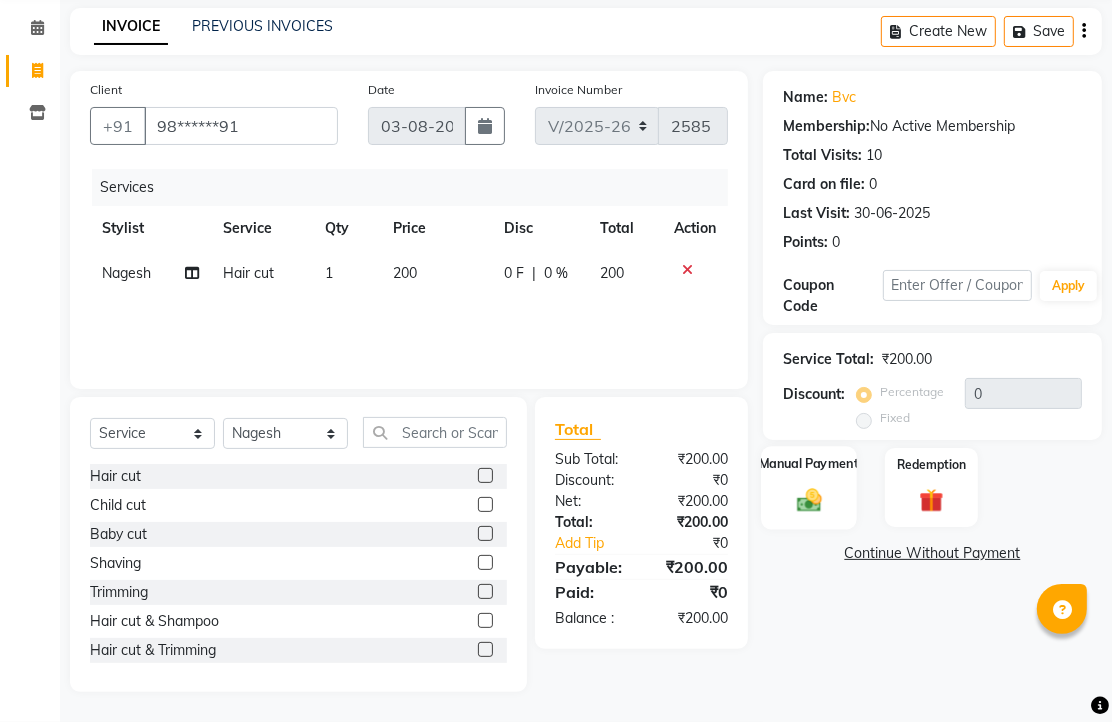 click 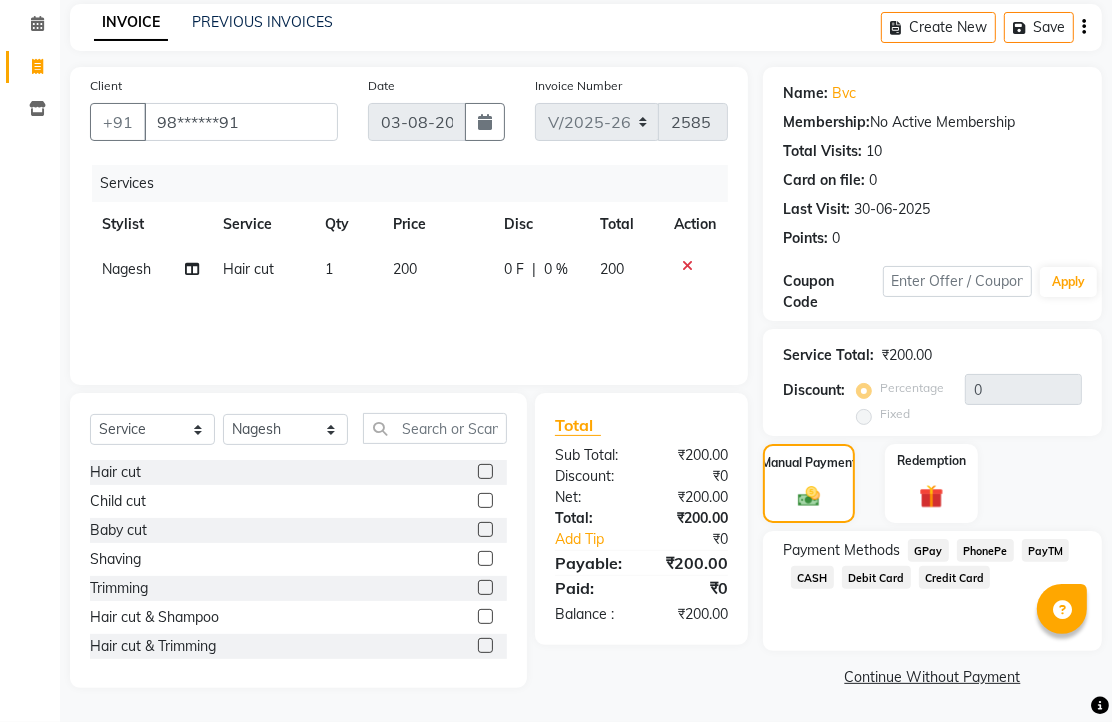 click on "PhonePe" 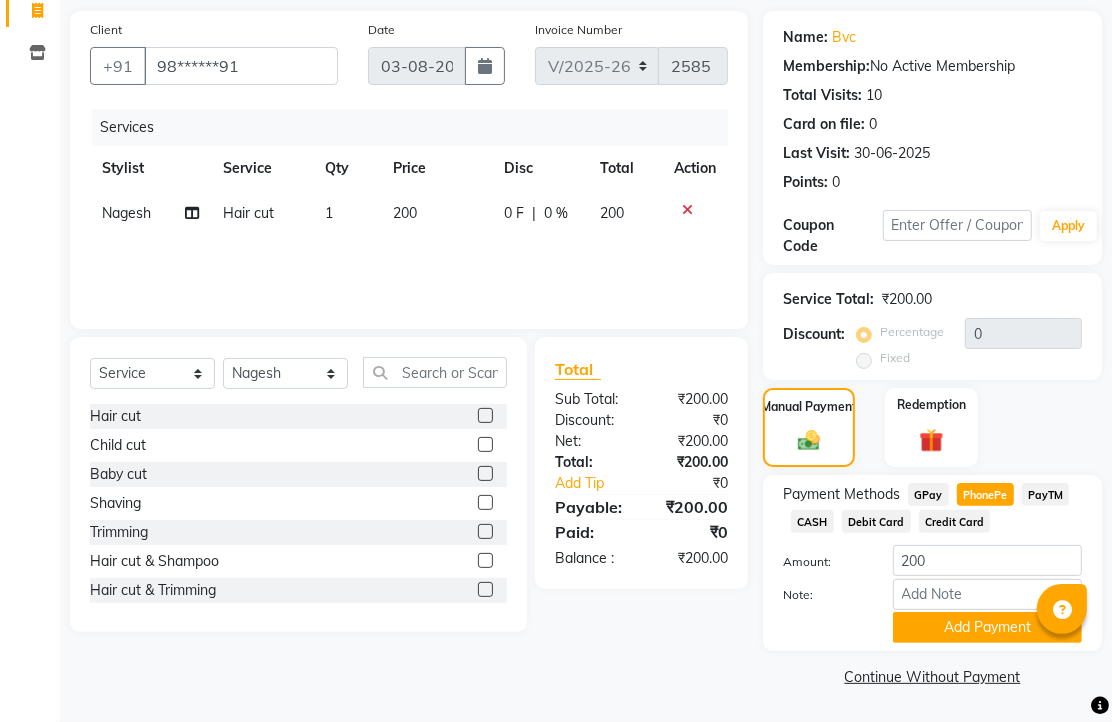 scroll, scrollTop: 248, scrollLeft: 0, axis: vertical 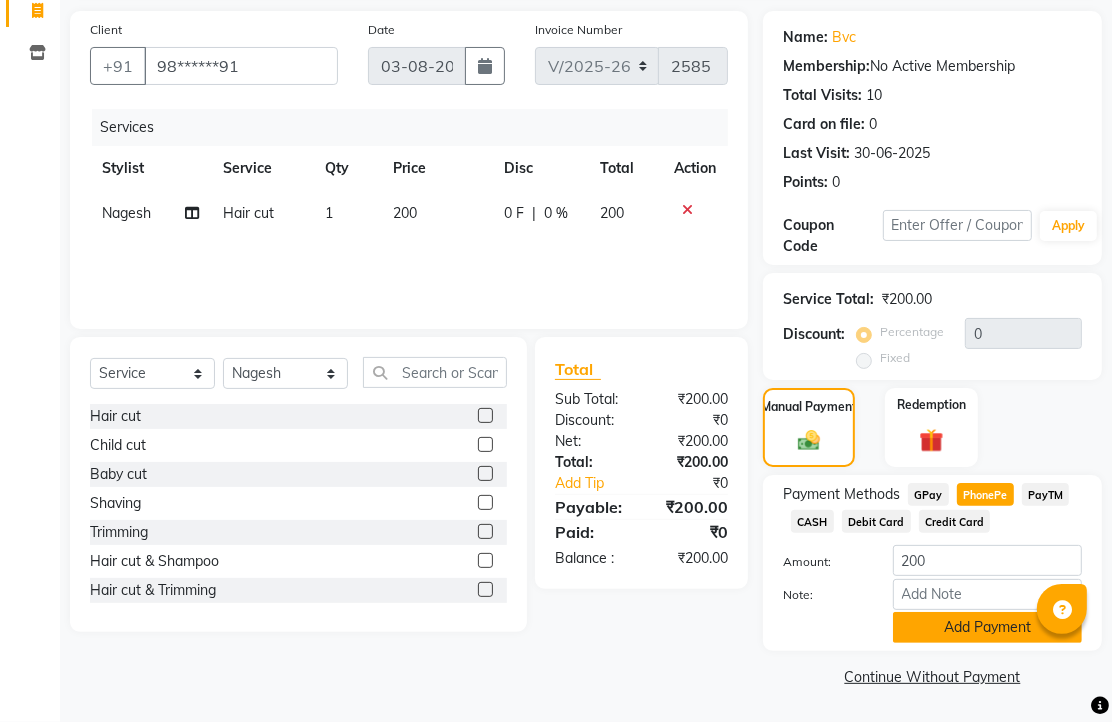 click on "Add Payment" 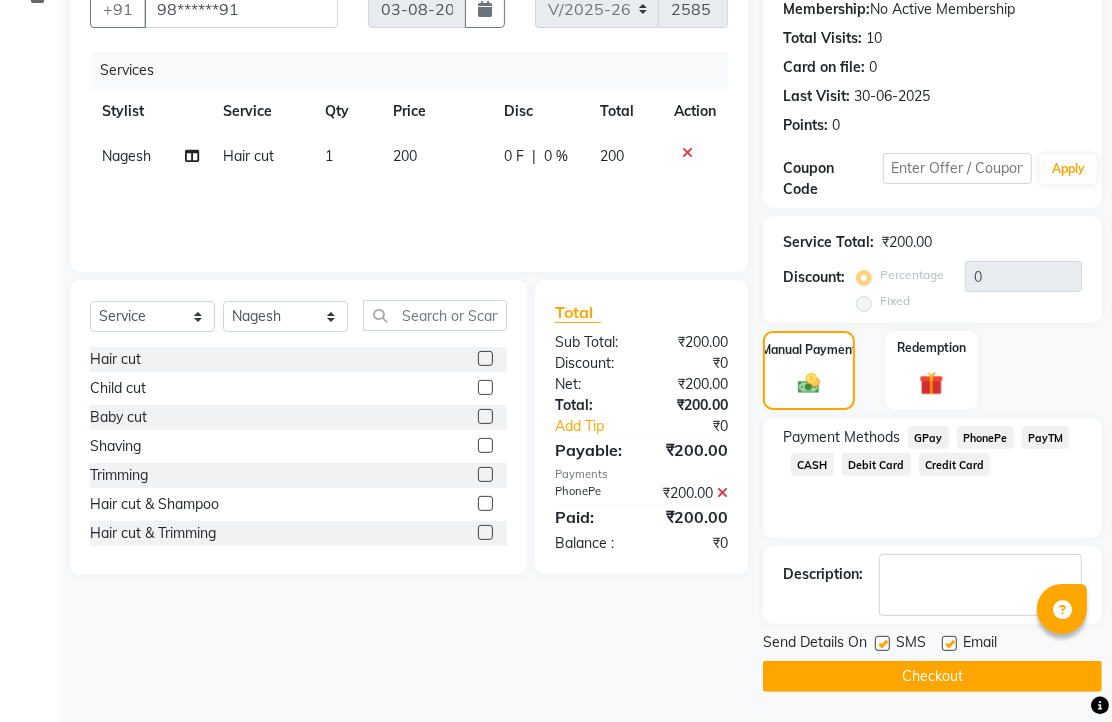 scroll, scrollTop: 304, scrollLeft: 0, axis: vertical 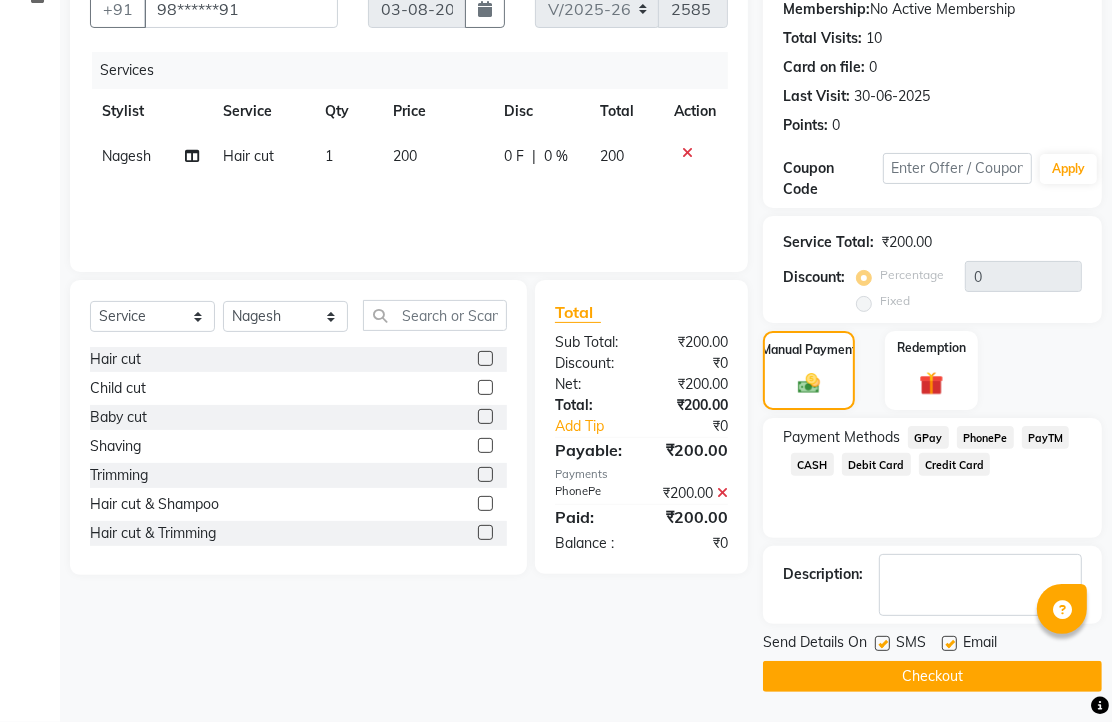 click 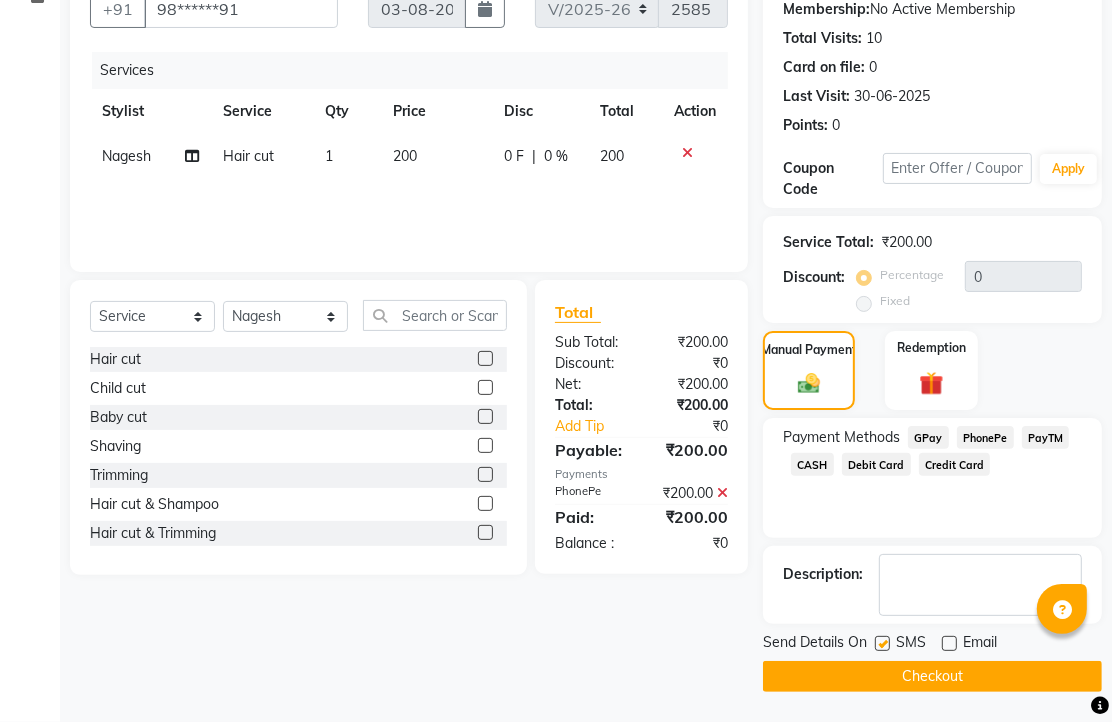click on "Checkout" 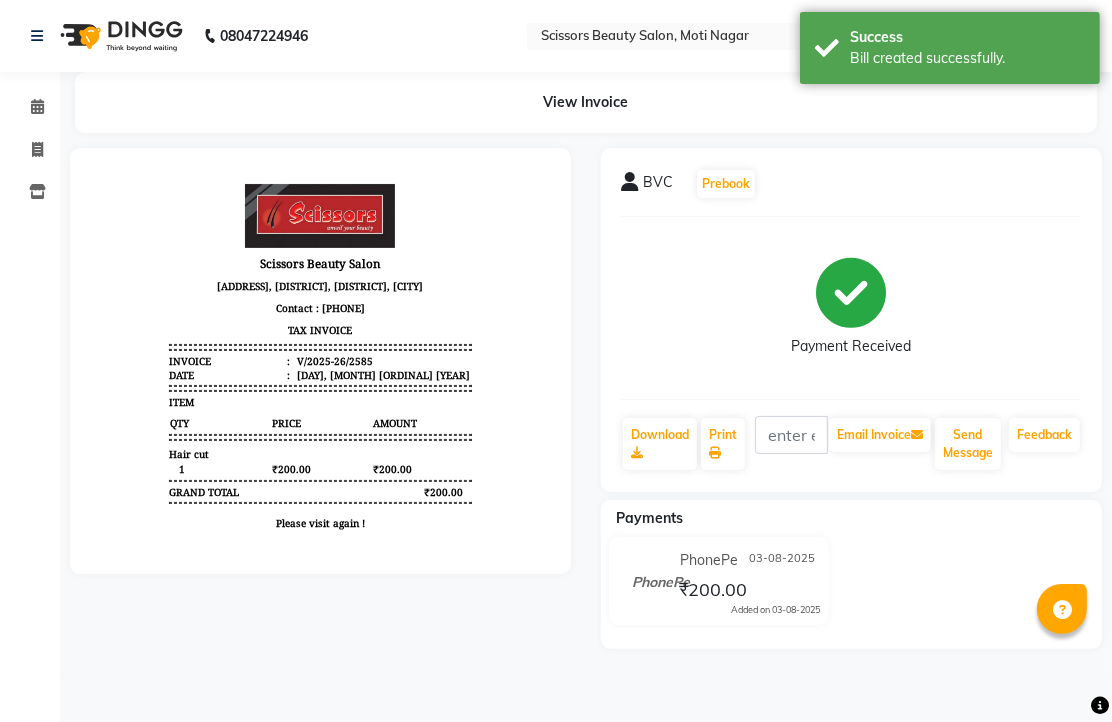 scroll, scrollTop: 0, scrollLeft: 0, axis: both 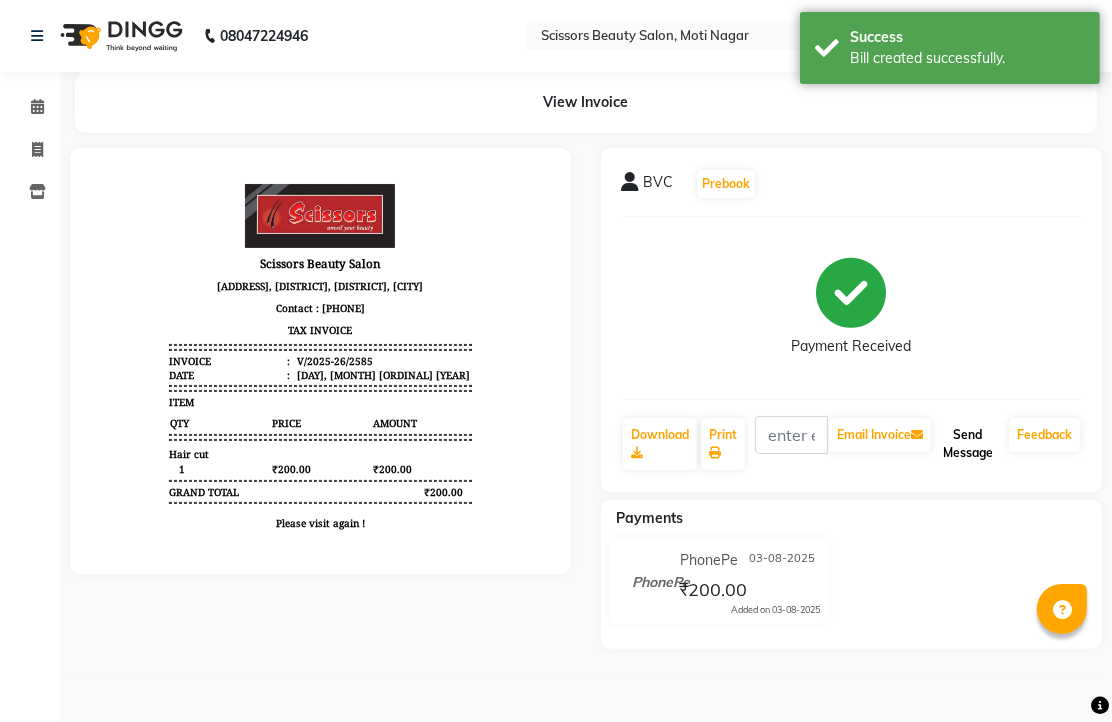 click on "Send Message" 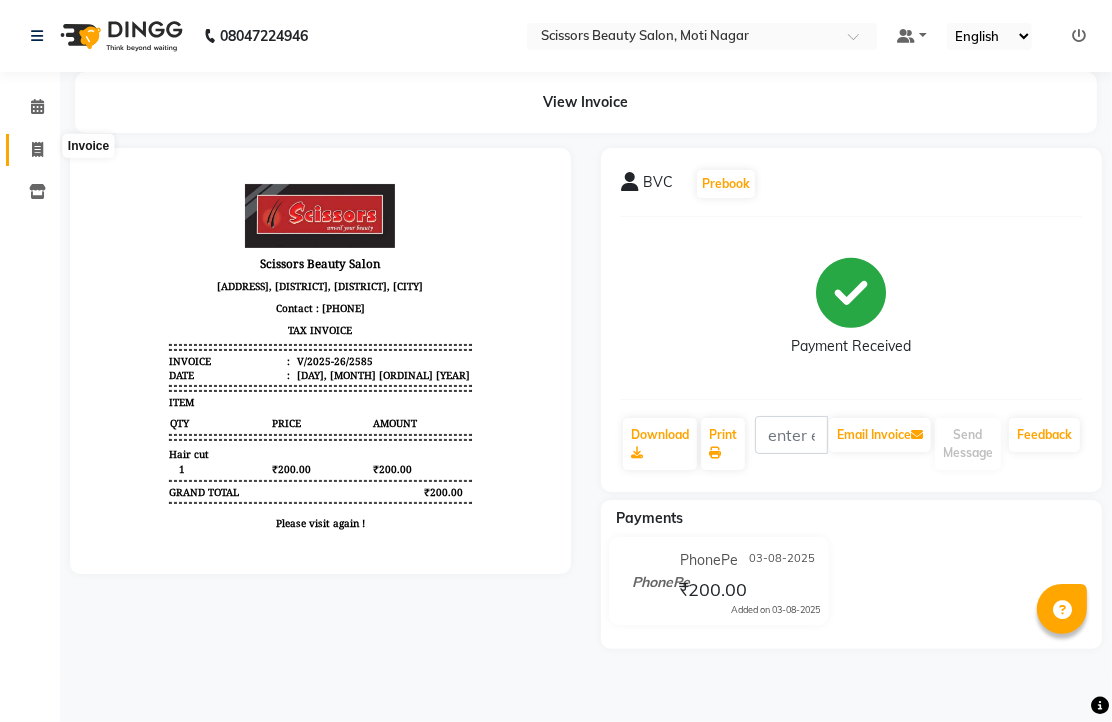 click 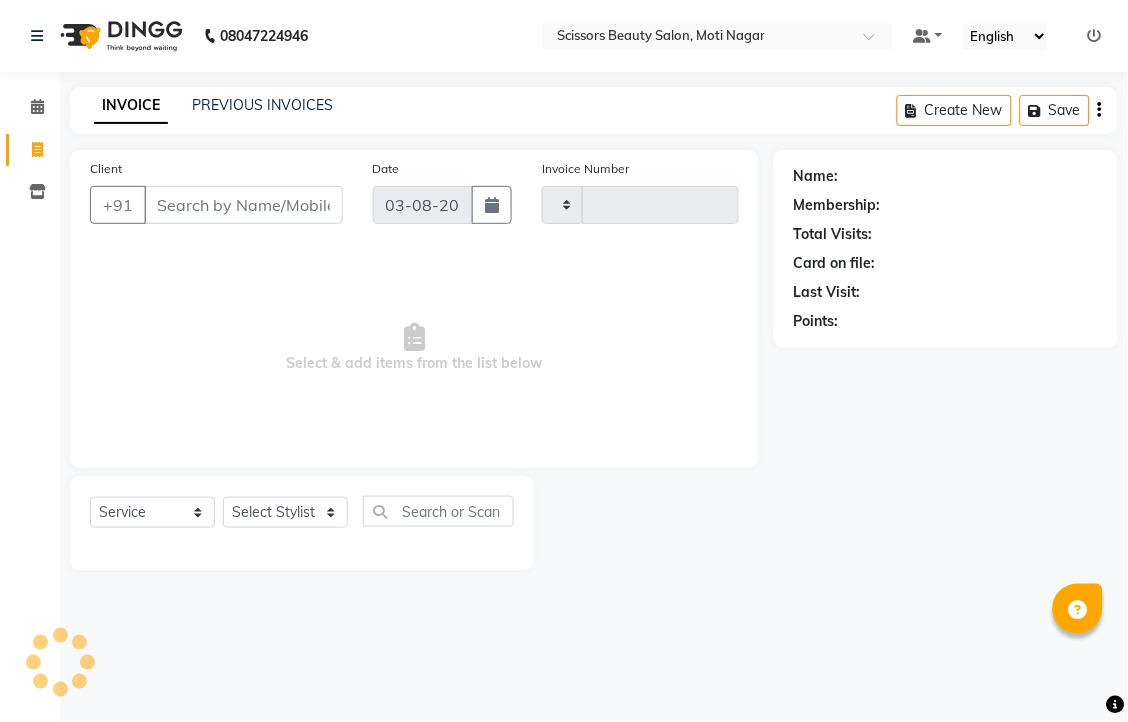 type on "2586" 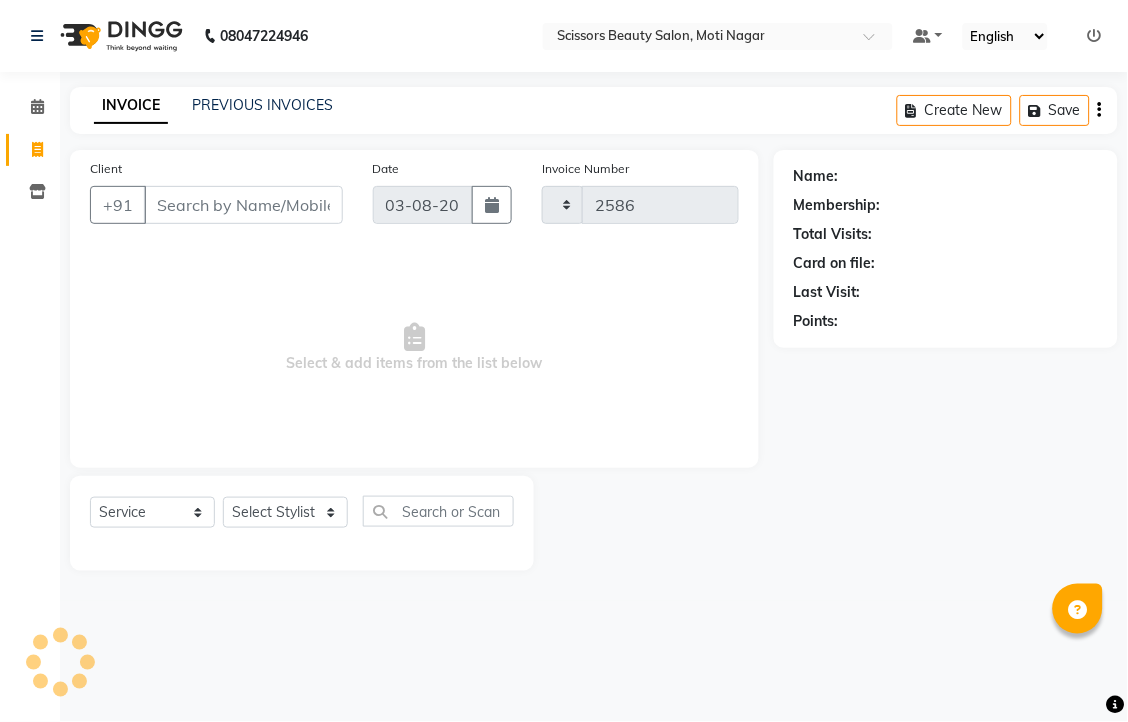 select on "7057" 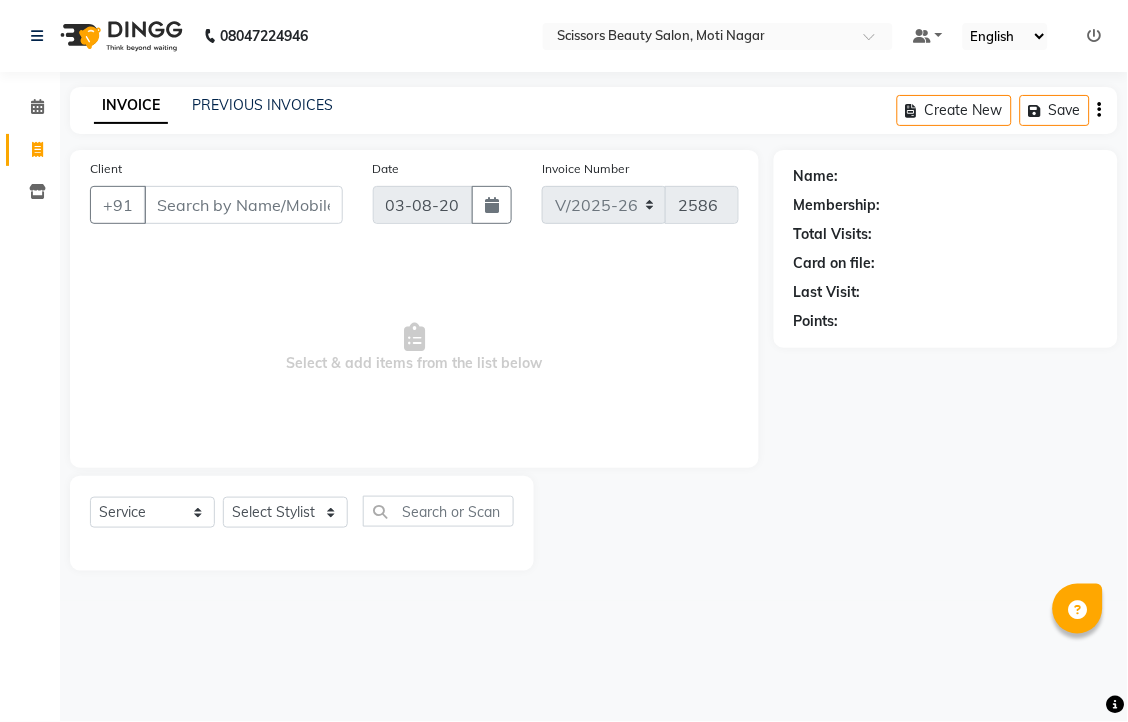 click on "Client" at bounding box center [243, 205] 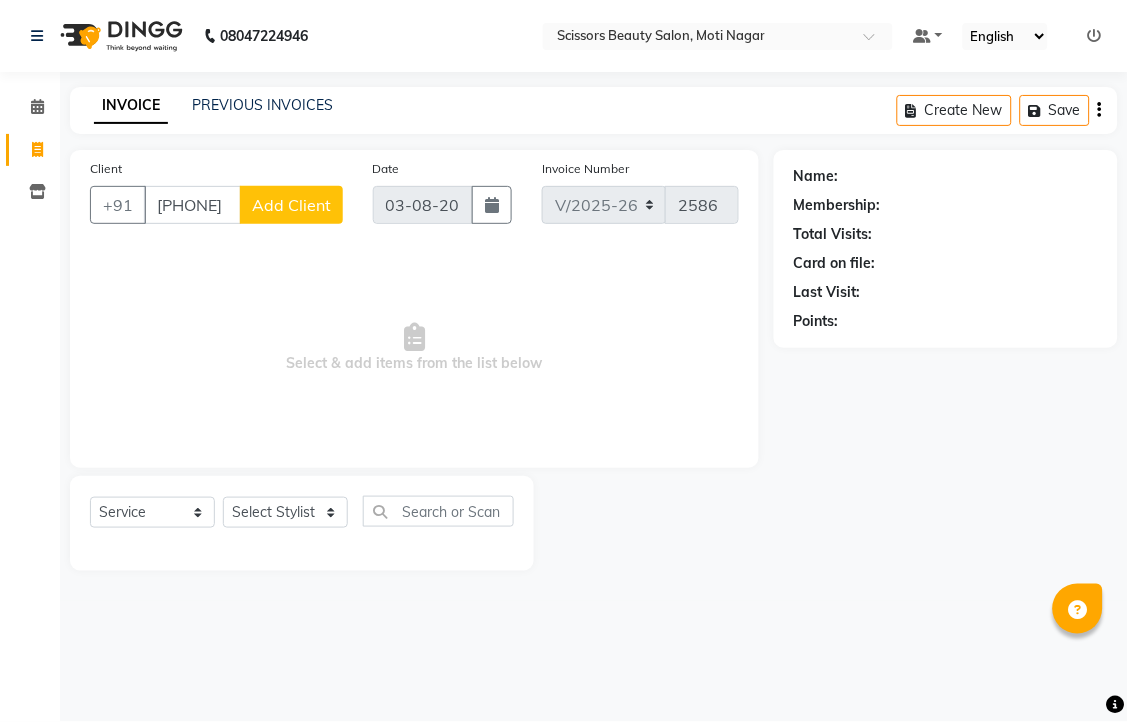 type on "[PHONE]" 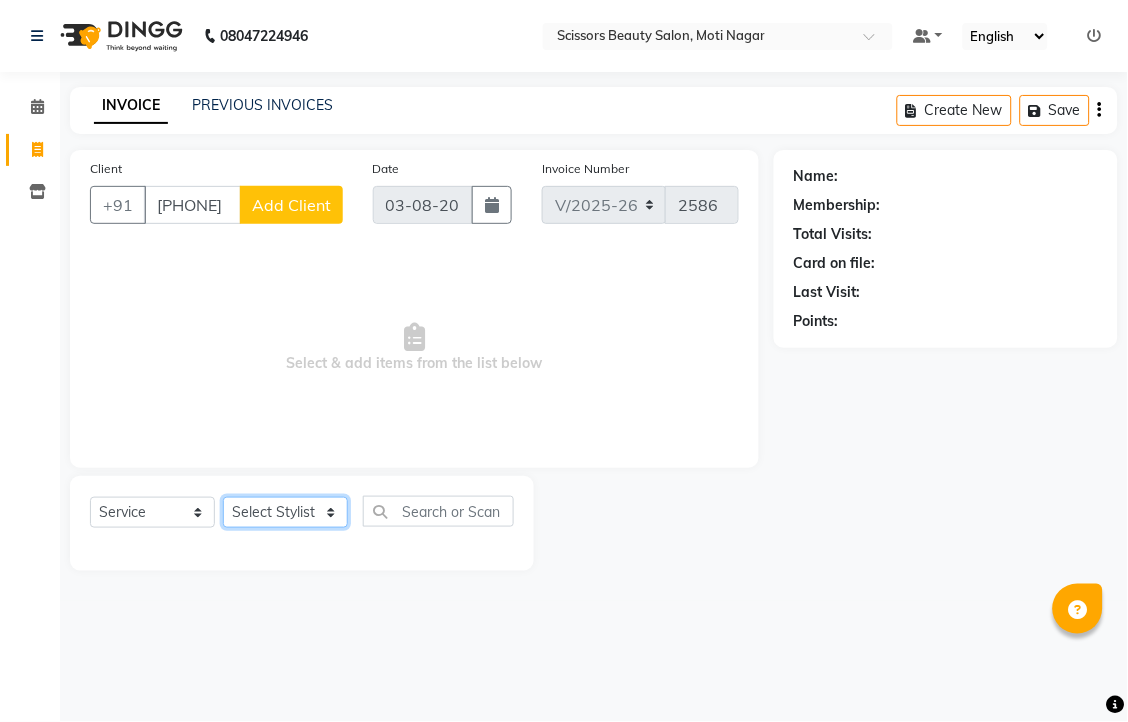 click on "Select Stylist [FIRST] [LAST] [FIRST] [LAST] [LAST]" 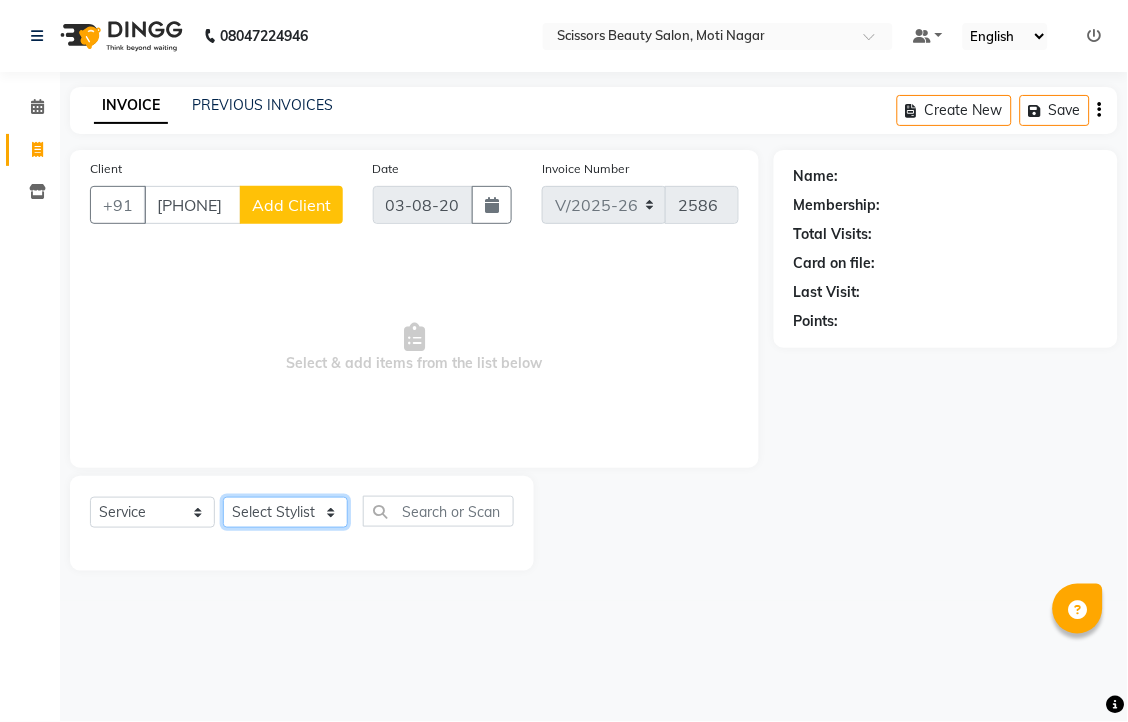 select on "81450" 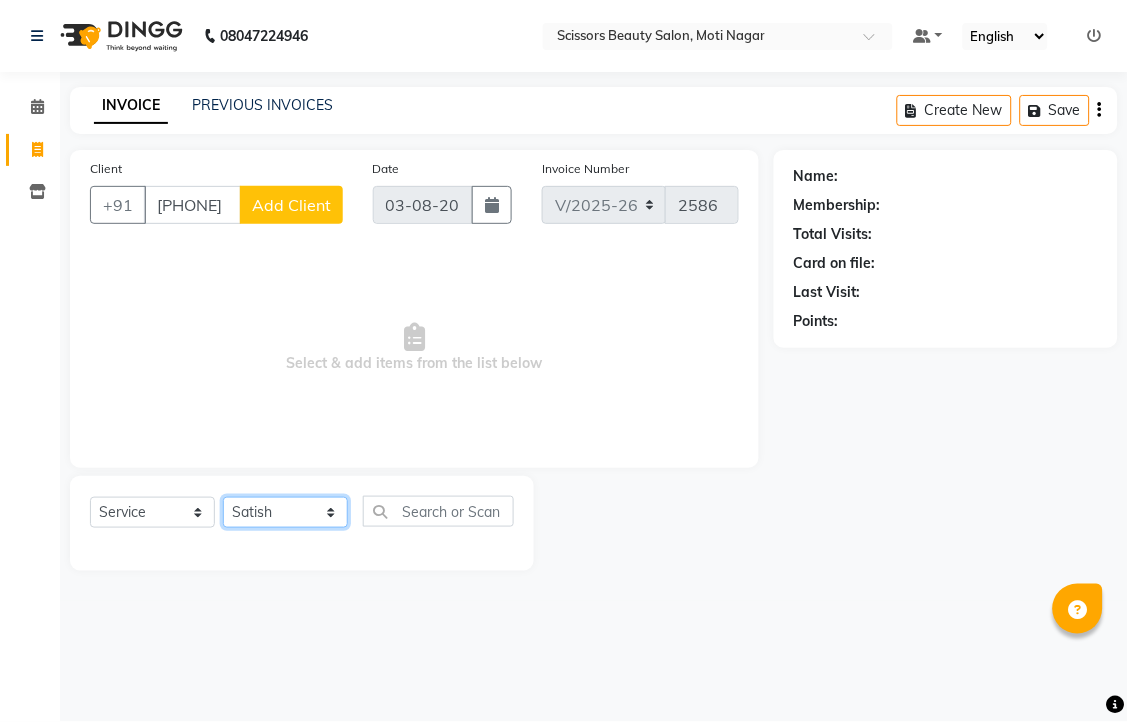 click on "Select Stylist [FIRST] [LAST] [FIRST] [LAST] [LAST]" 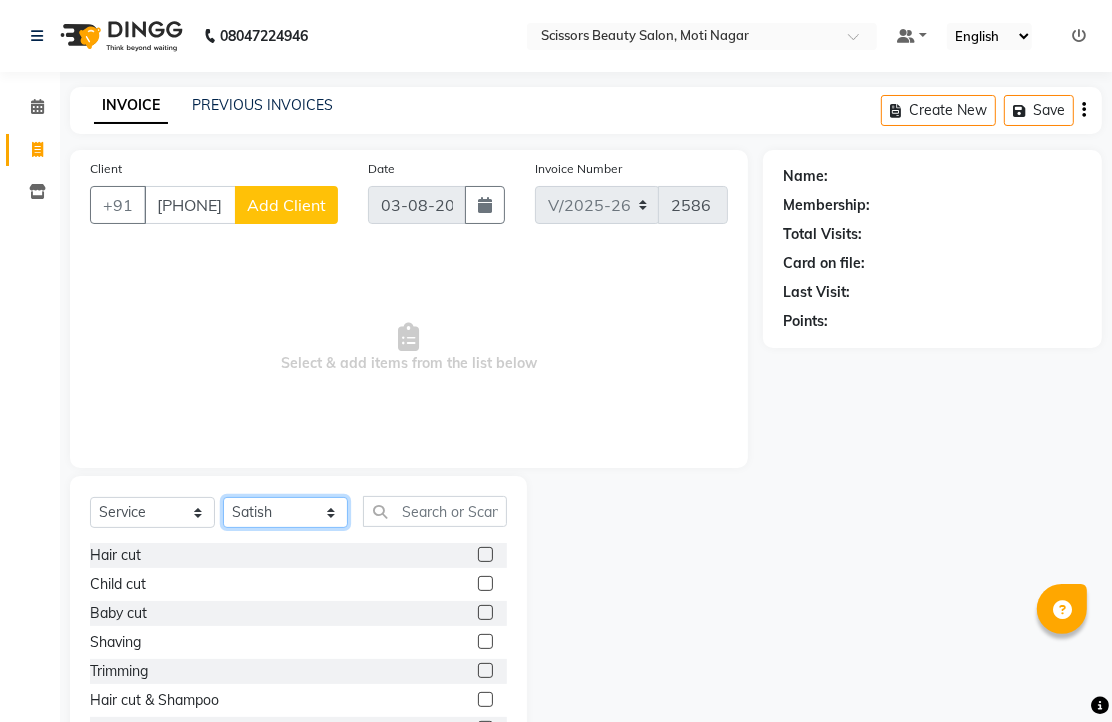 scroll, scrollTop: 111, scrollLeft: 0, axis: vertical 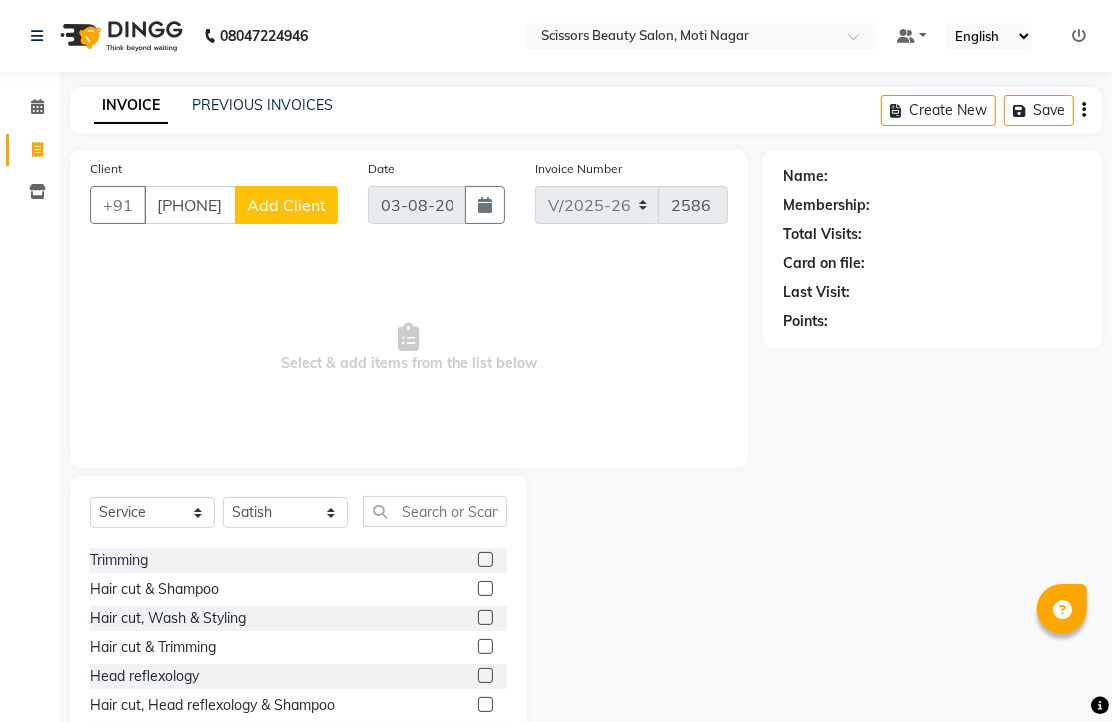 click 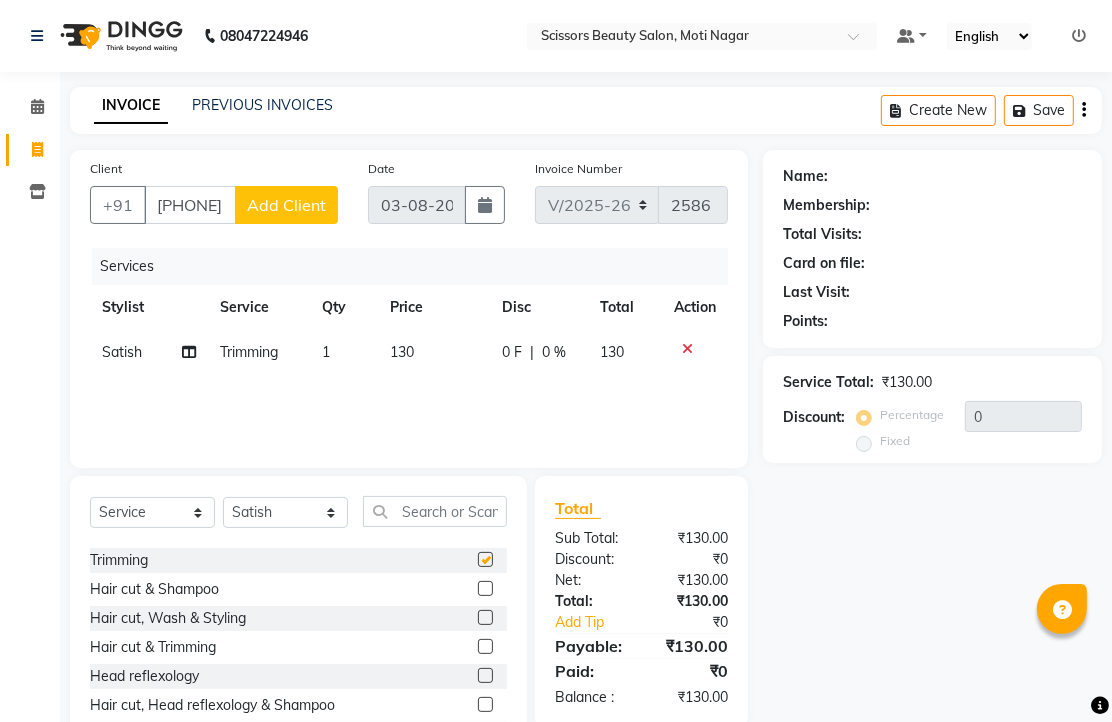 checkbox on "false" 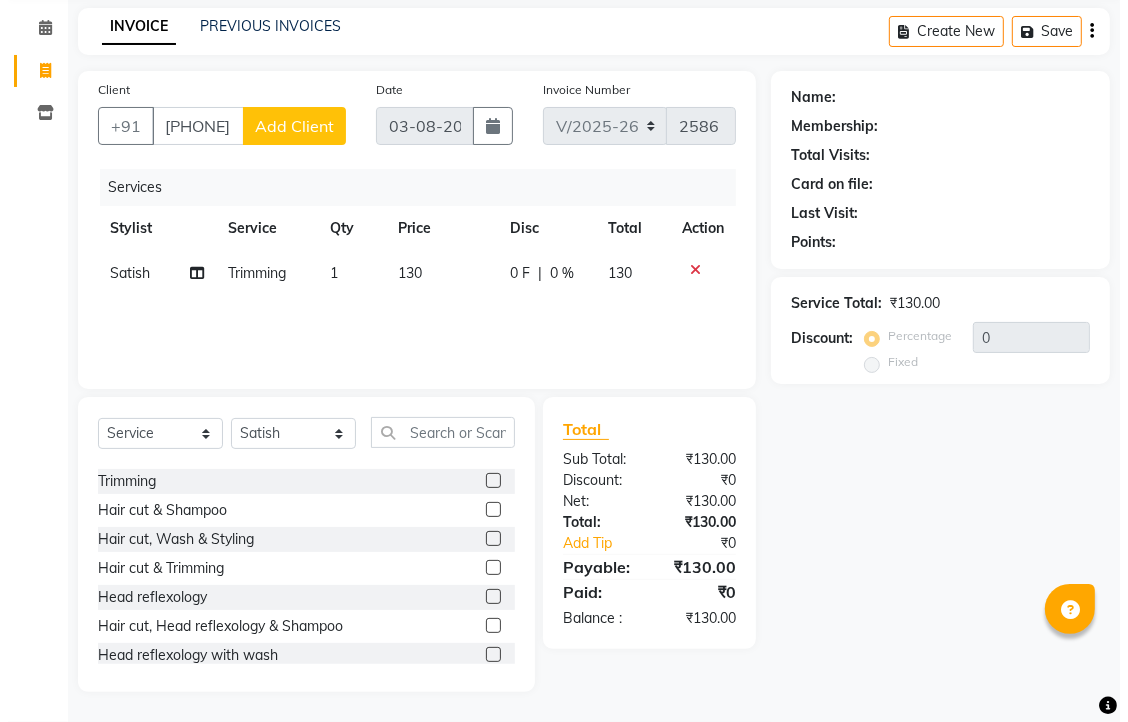 scroll, scrollTop: 157, scrollLeft: 0, axis: vertical 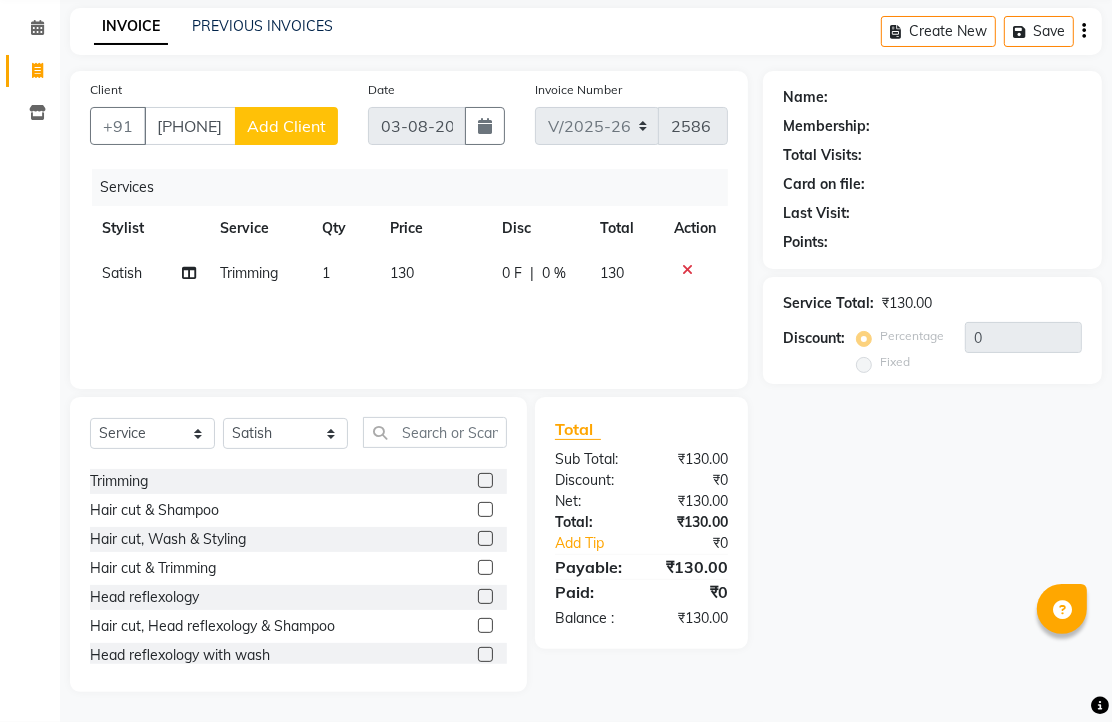 click on "Add Client" 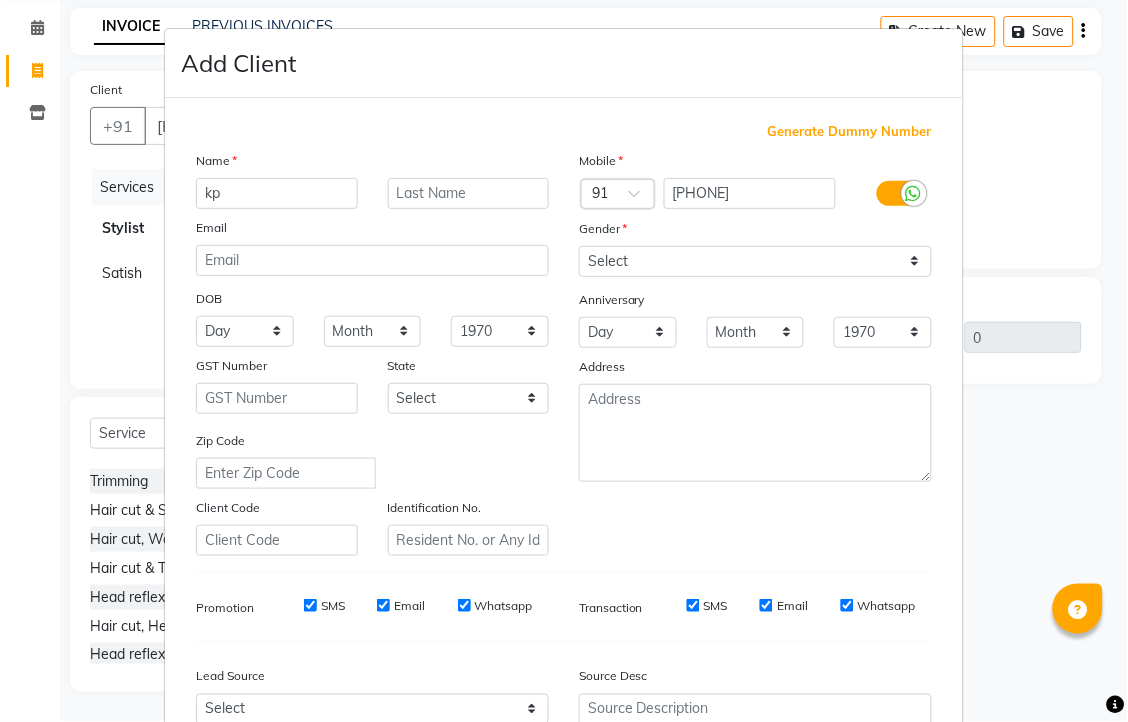 type on "kp" 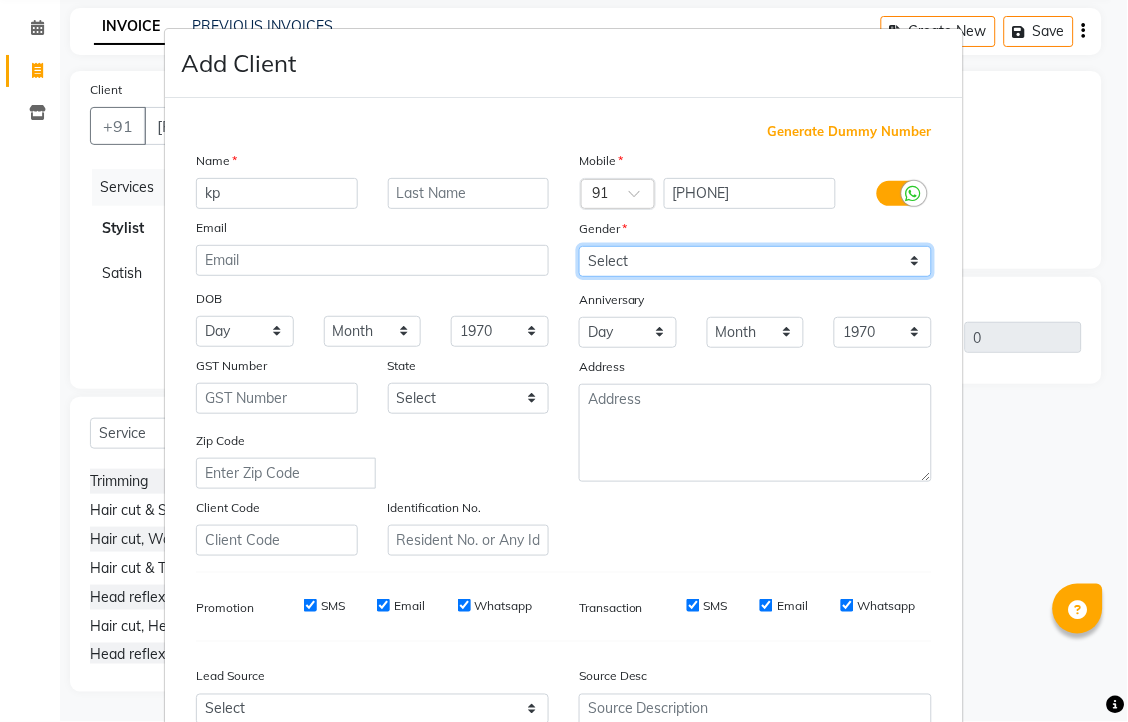 click on "Select Male Female Other Prefer Not To Say" at bounding box center [755, 261] 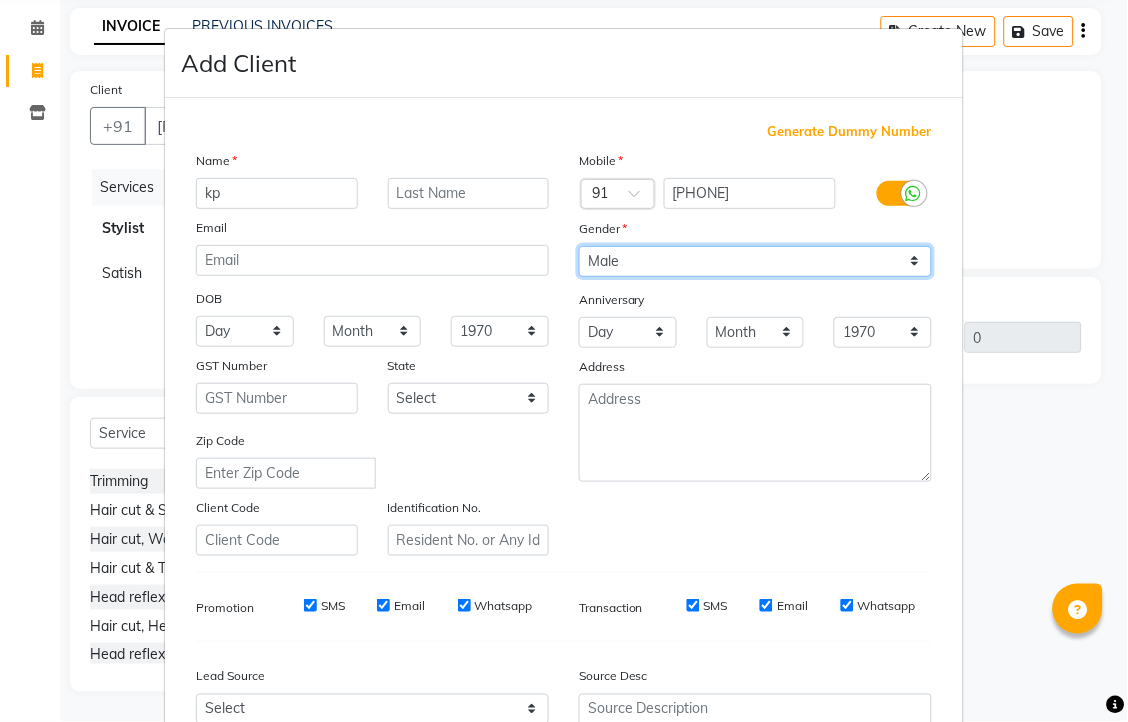 click on "Select Male Female Other Prefer Not To Say" at bounding box center (755, 261) 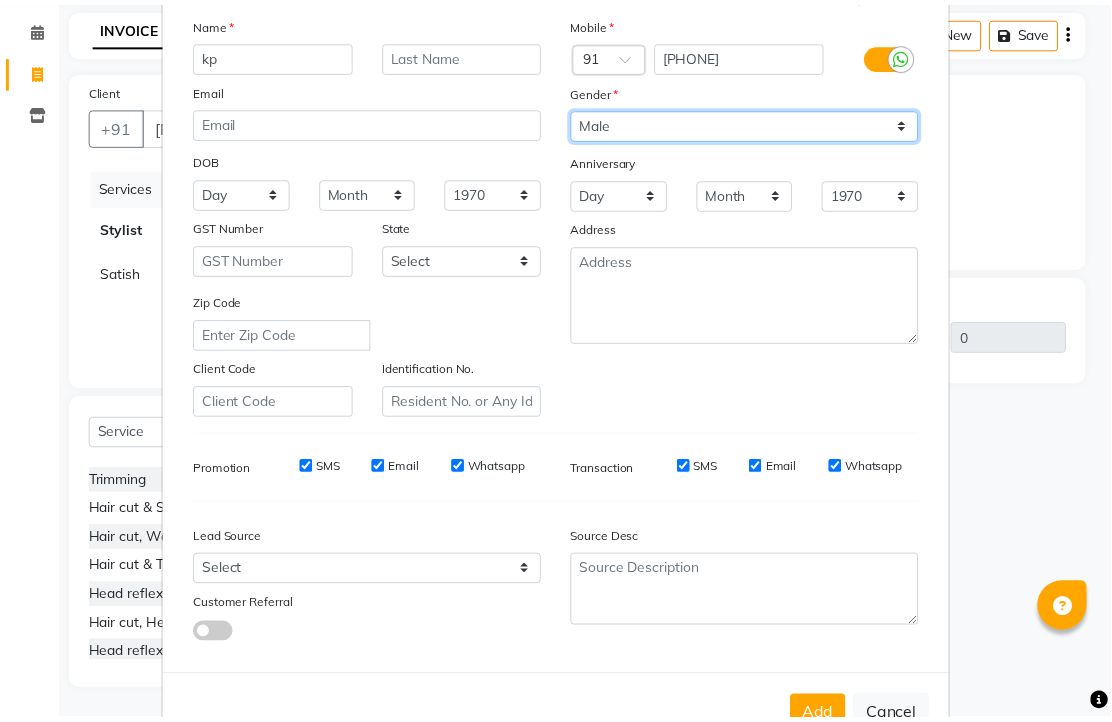 scroll, scrollTop: 380, scrollLeft: 0, axis: vertical 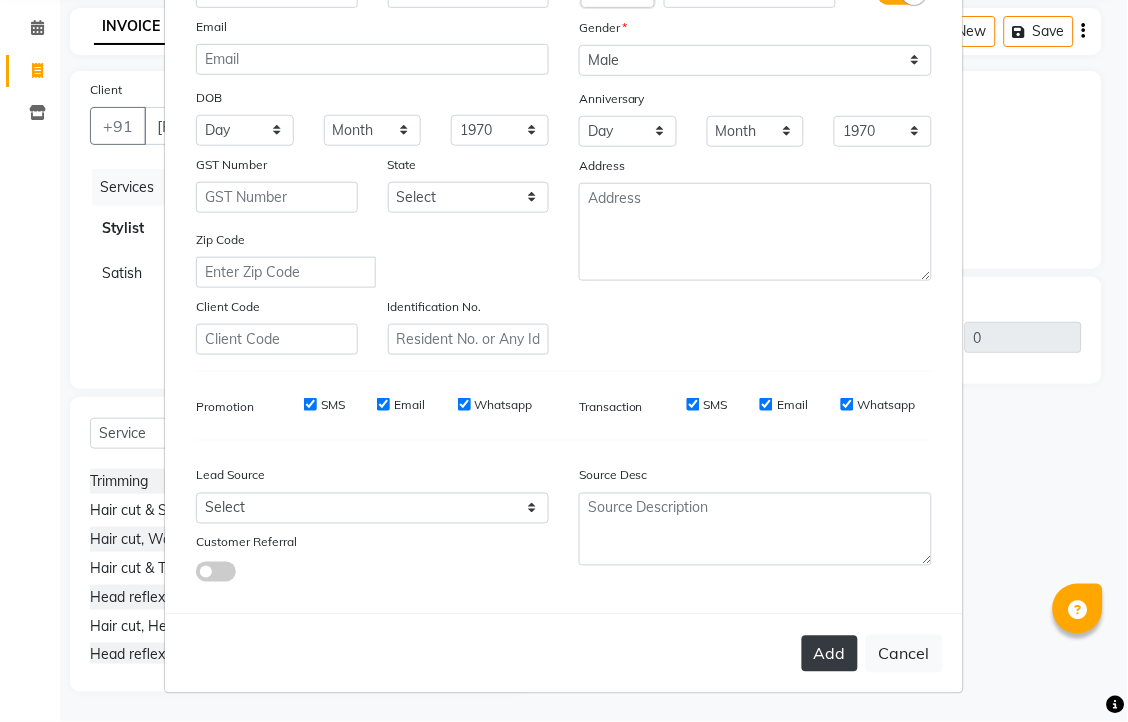 click on "Add" at bounding box center (830, 654) 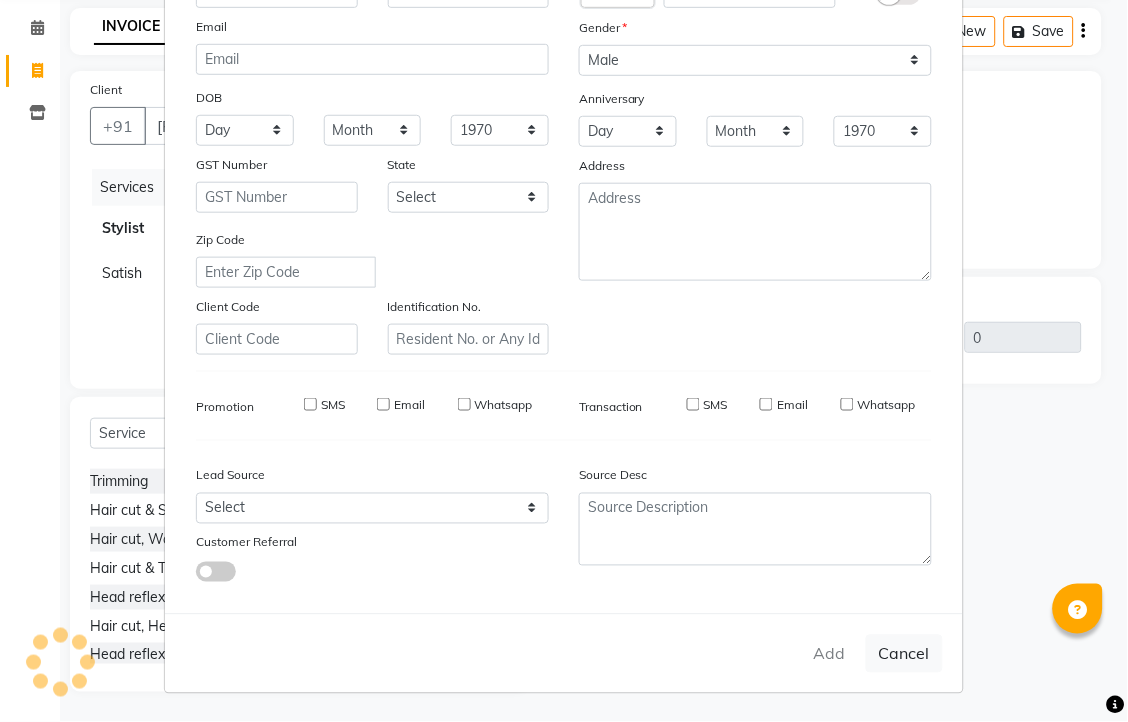 type on "73******35" 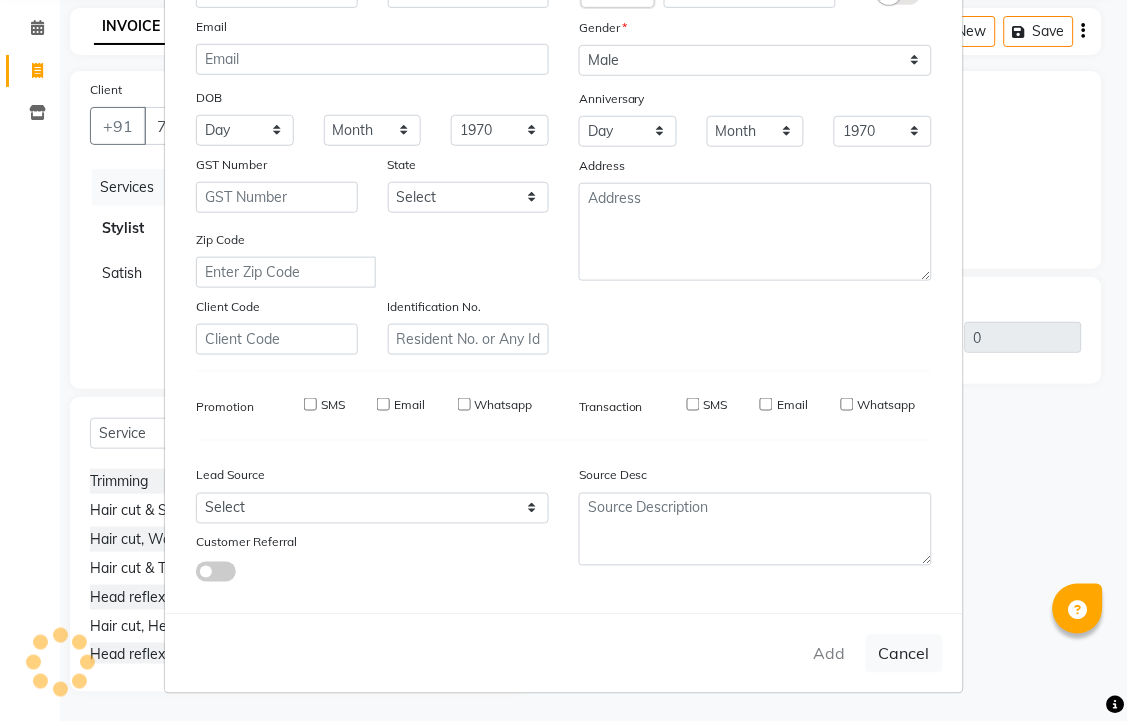 select 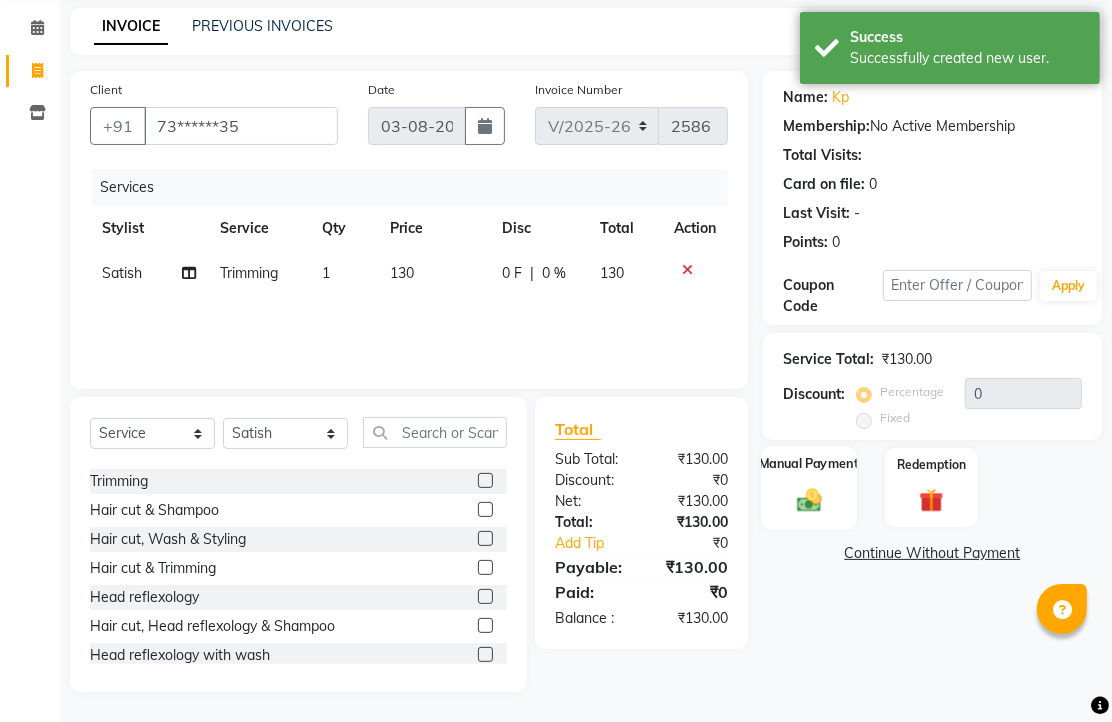 click 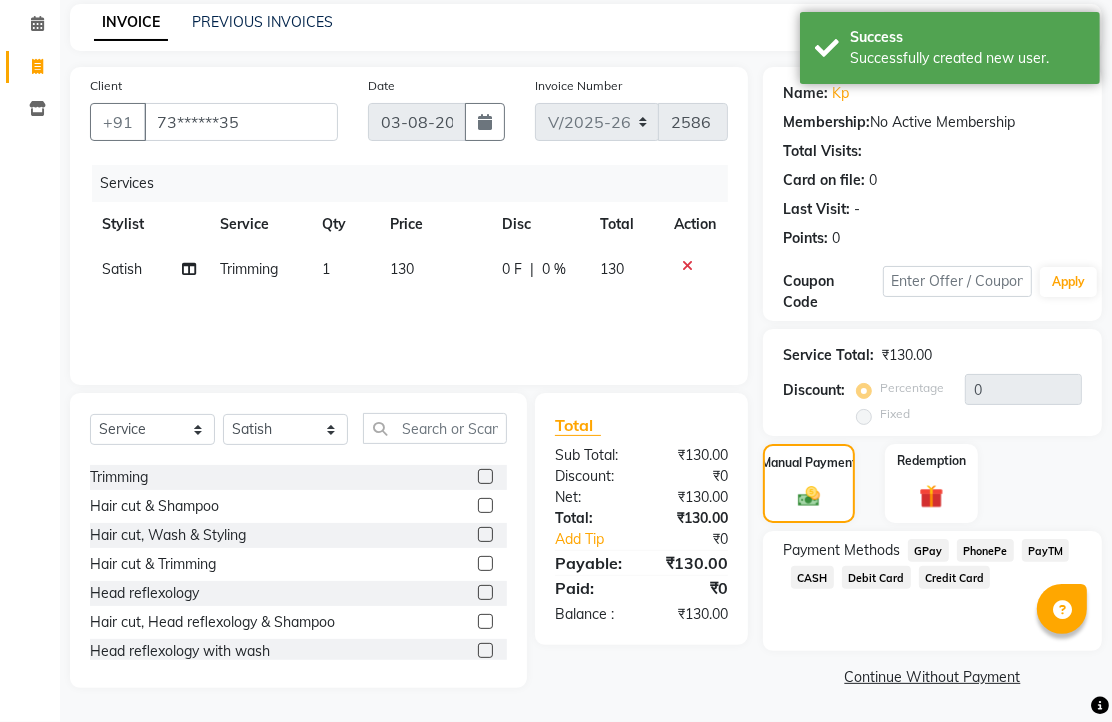 click on "PhonePe" 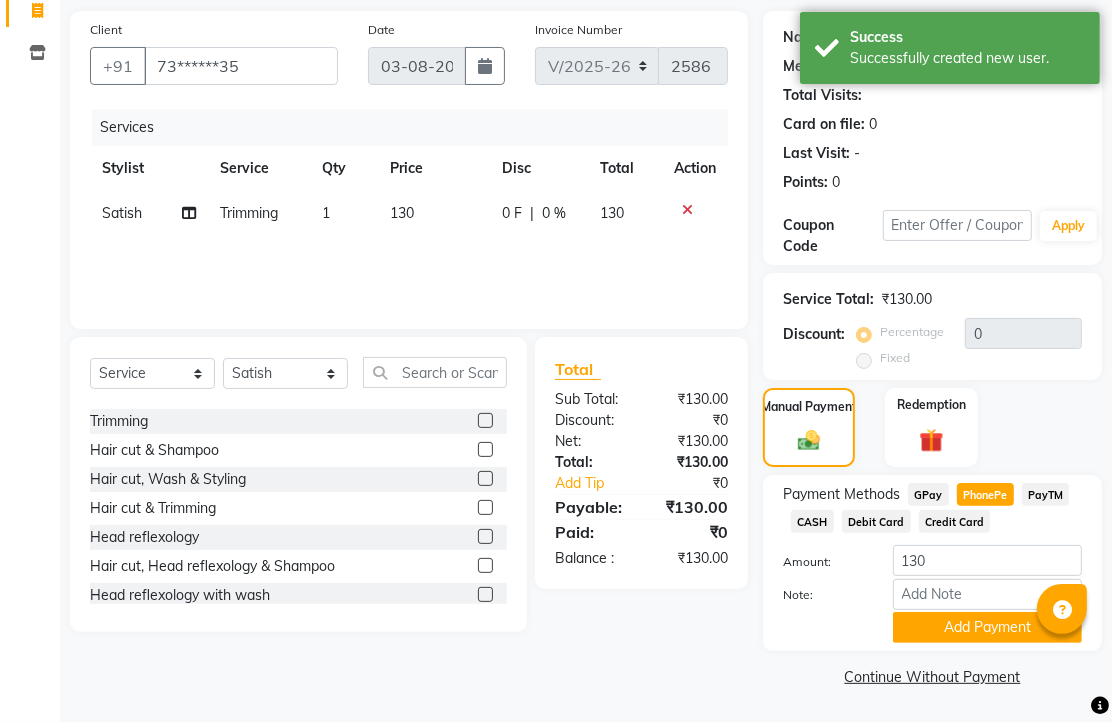scroll, scrollTop: 248, scrollLeft: 0, axis: vertical 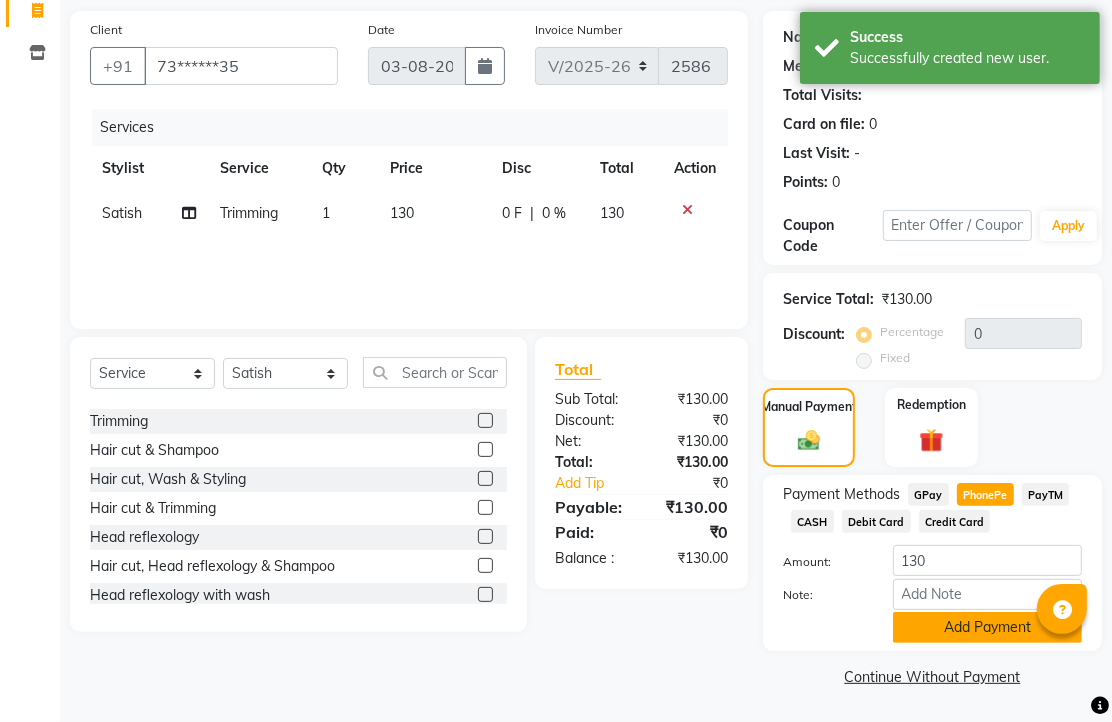 click on "Add Payment" 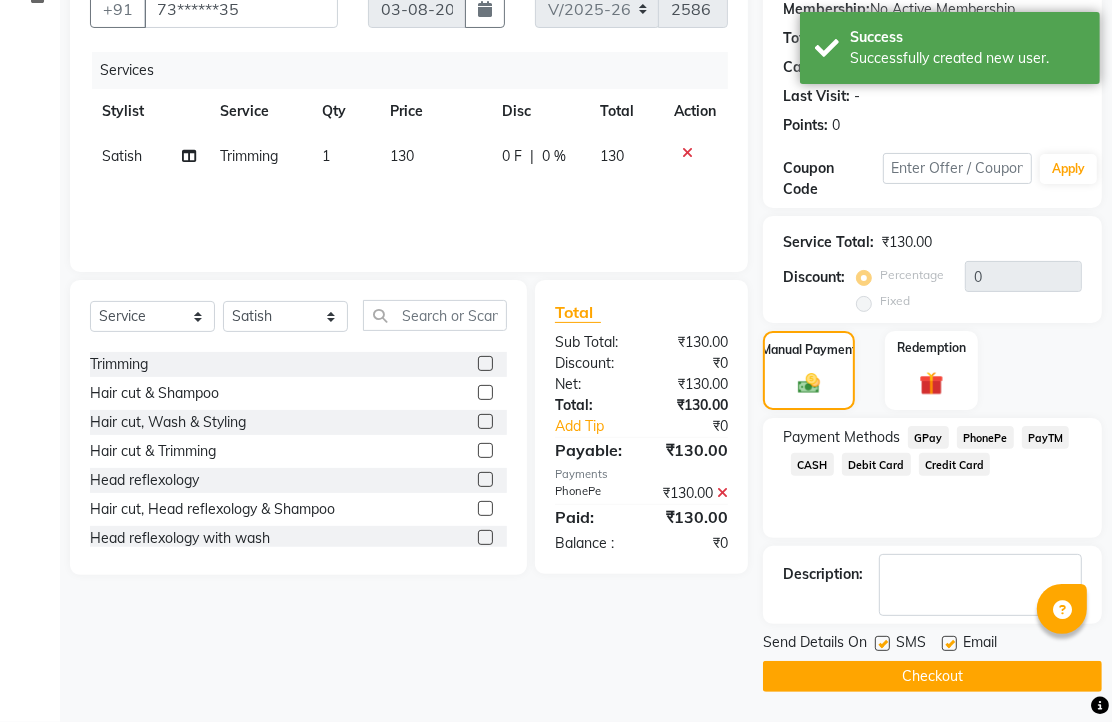 scroll, scrollTop: 304, scrollLeft: 0, axis: vertical 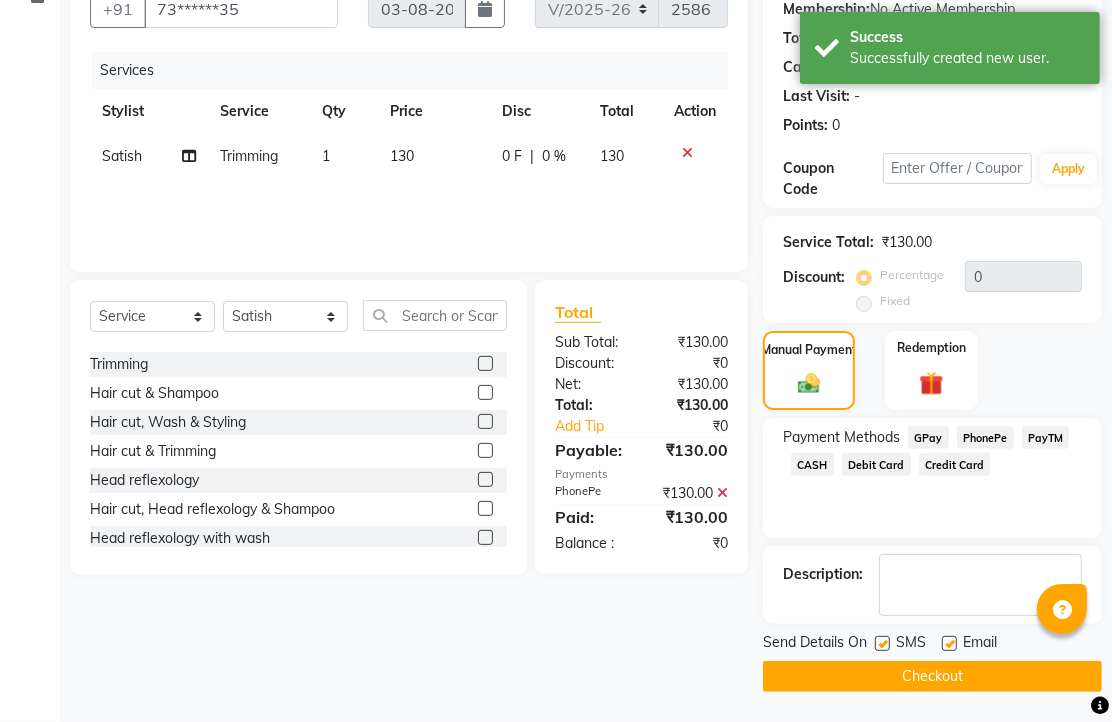 click 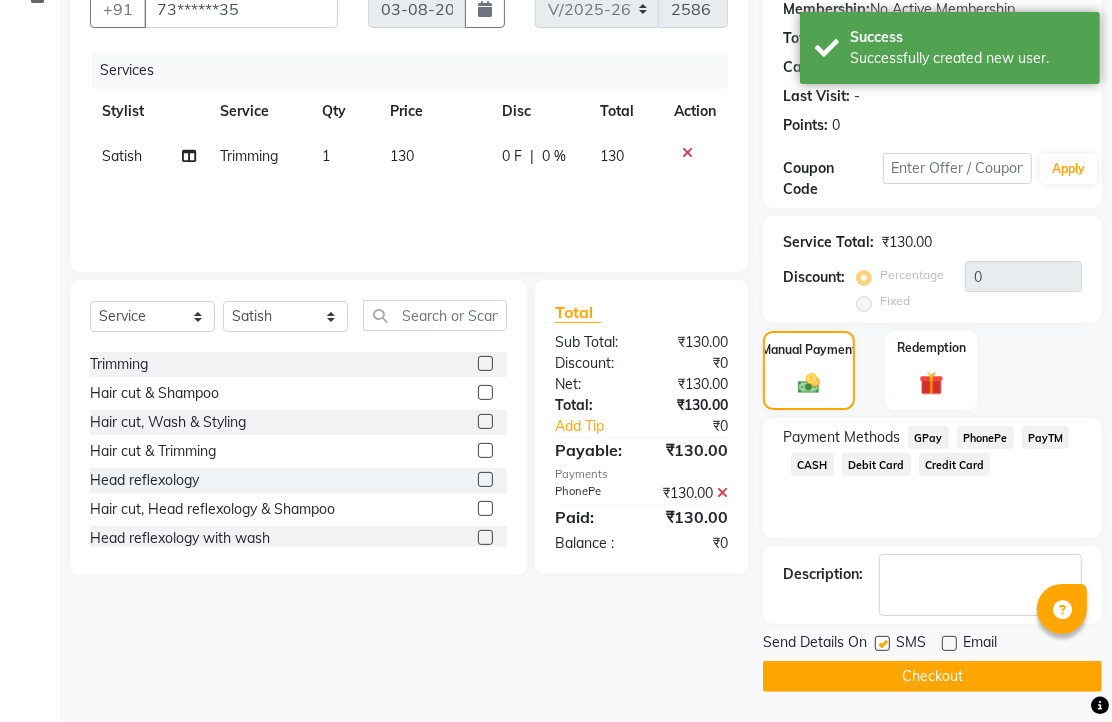 click on "Checkout" 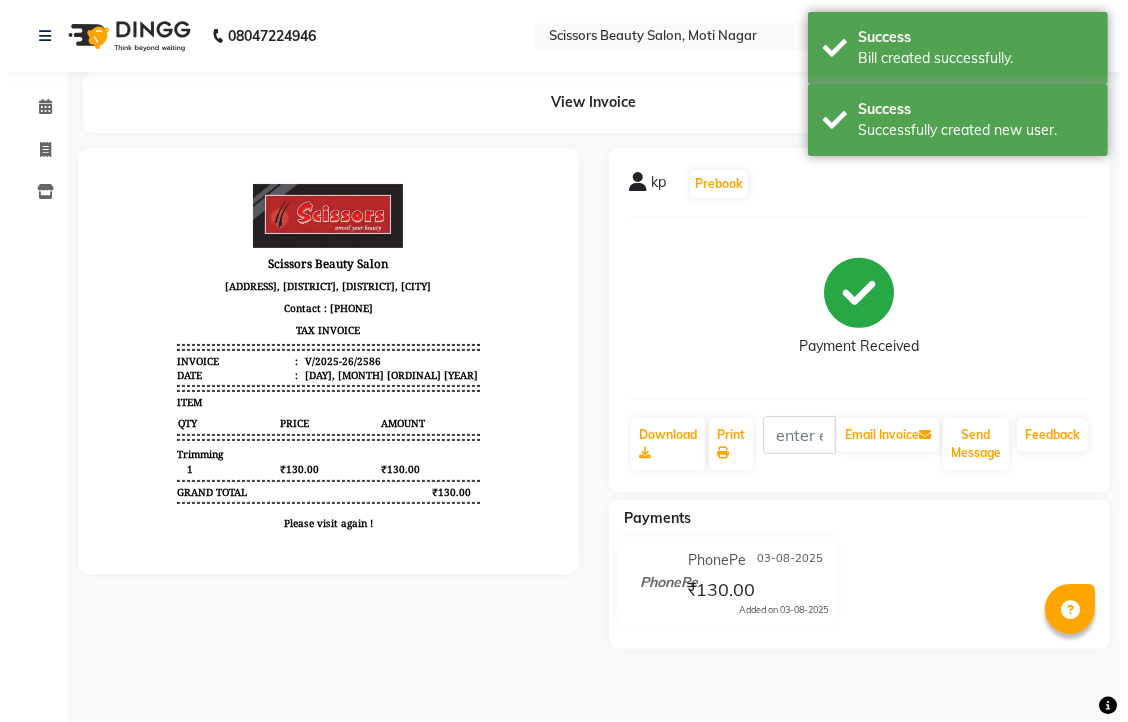 scroll, scrollTop: 0, scrollLeft: 0, axis: both 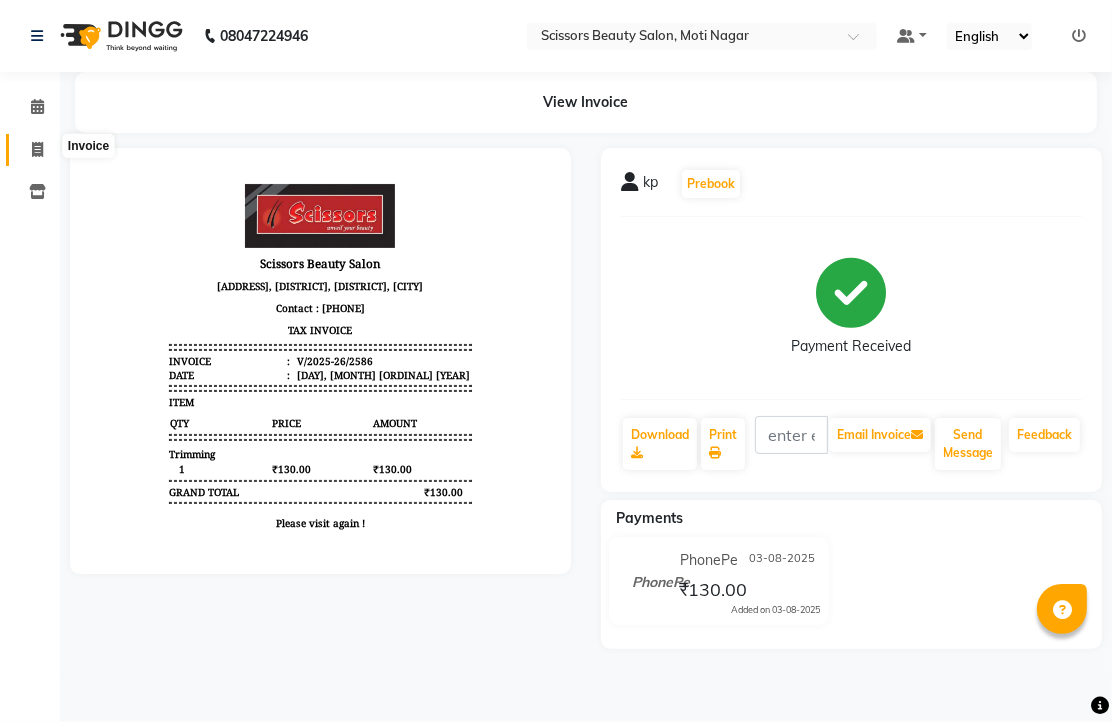 click 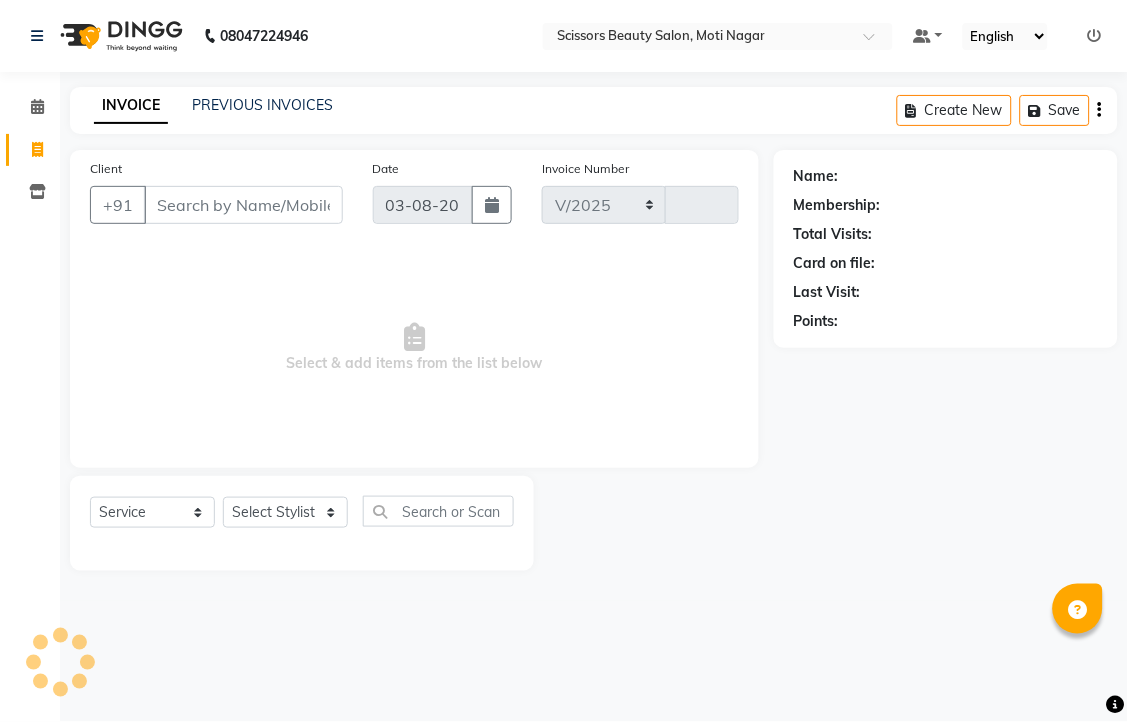 select on "7057" 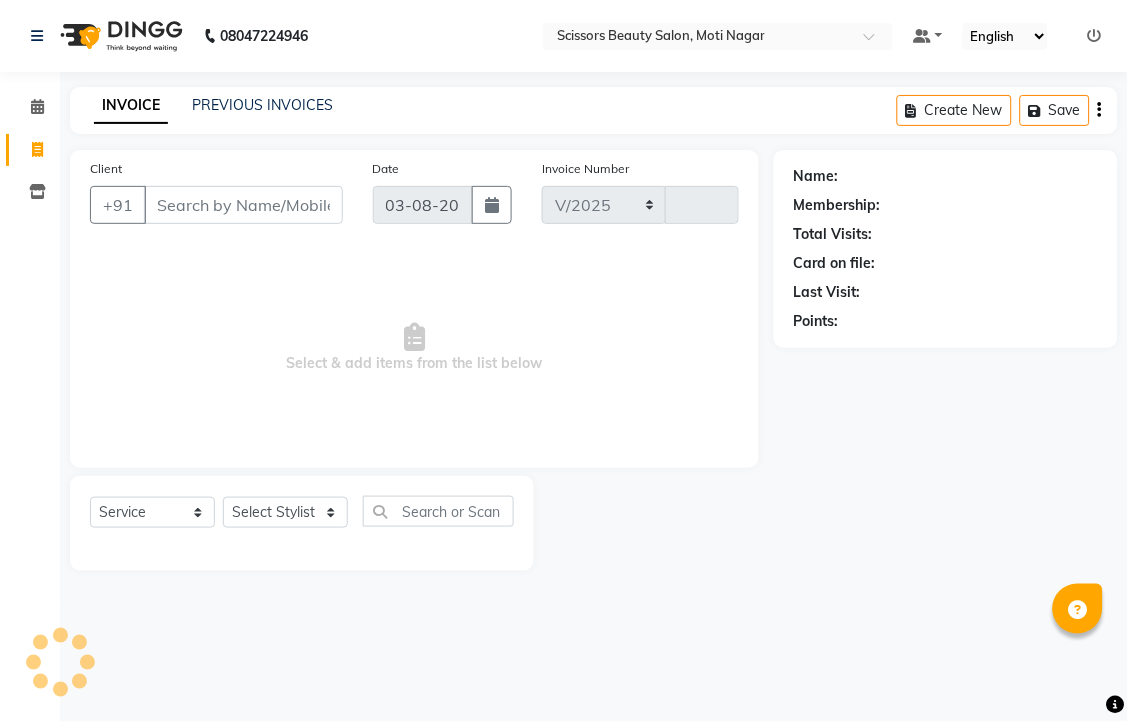 type on "2587" 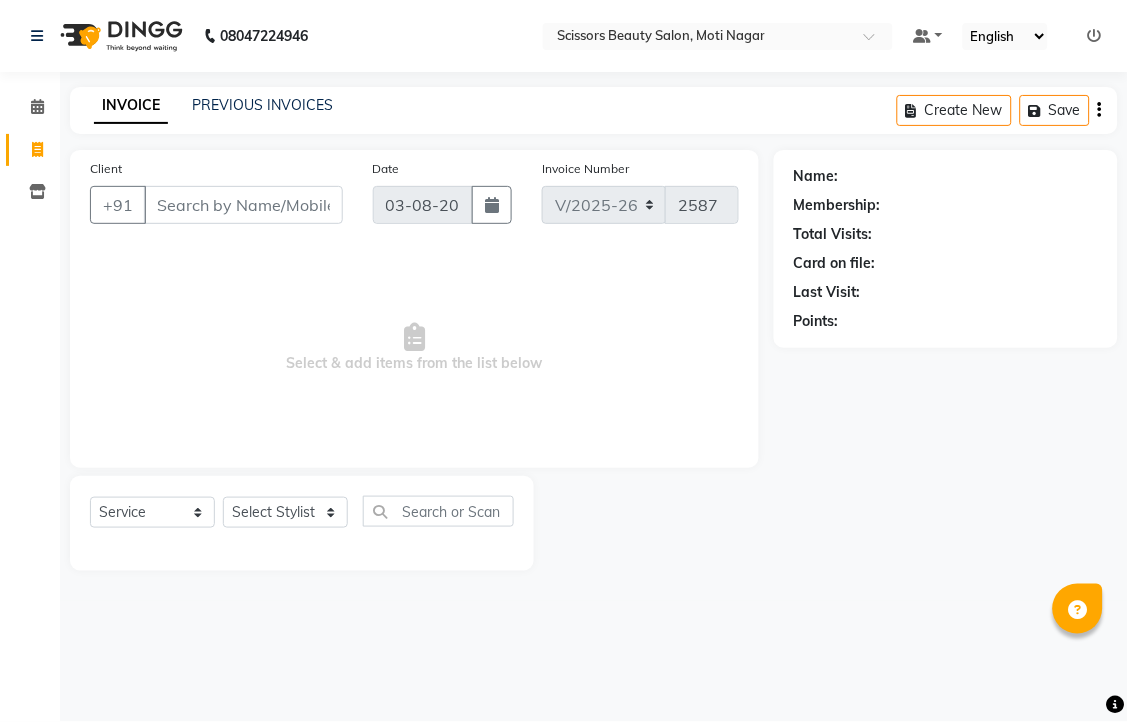 click on "Client" at bounding box center (243, 205) 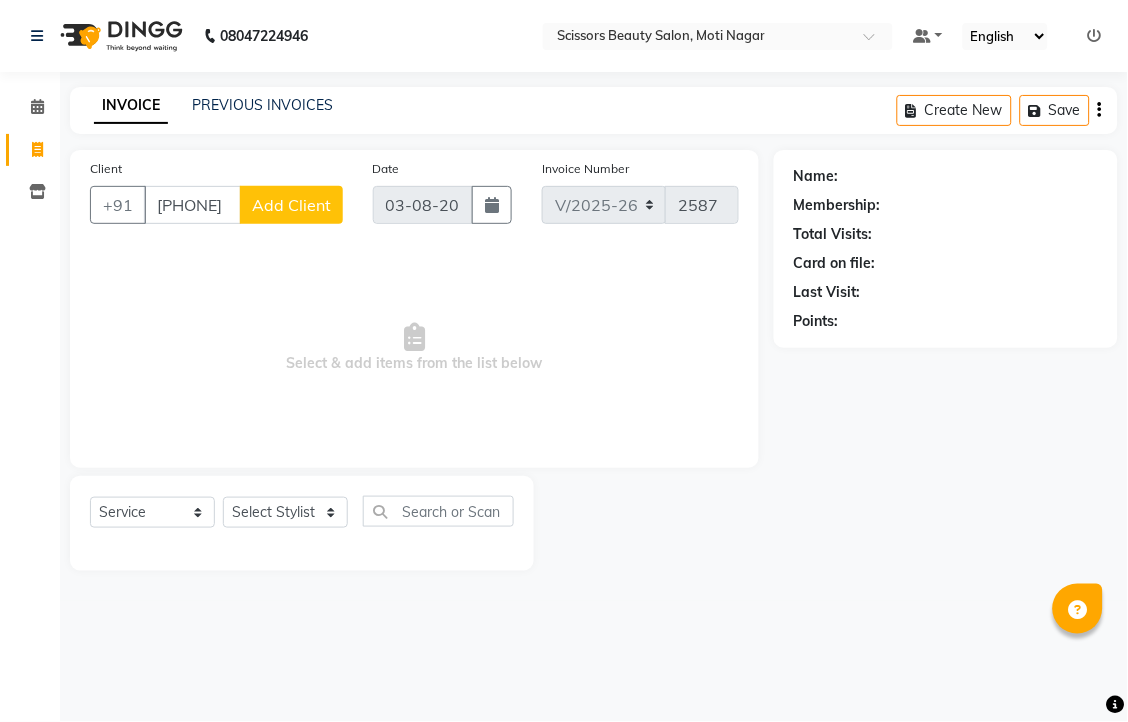 type on "[PHONE]" 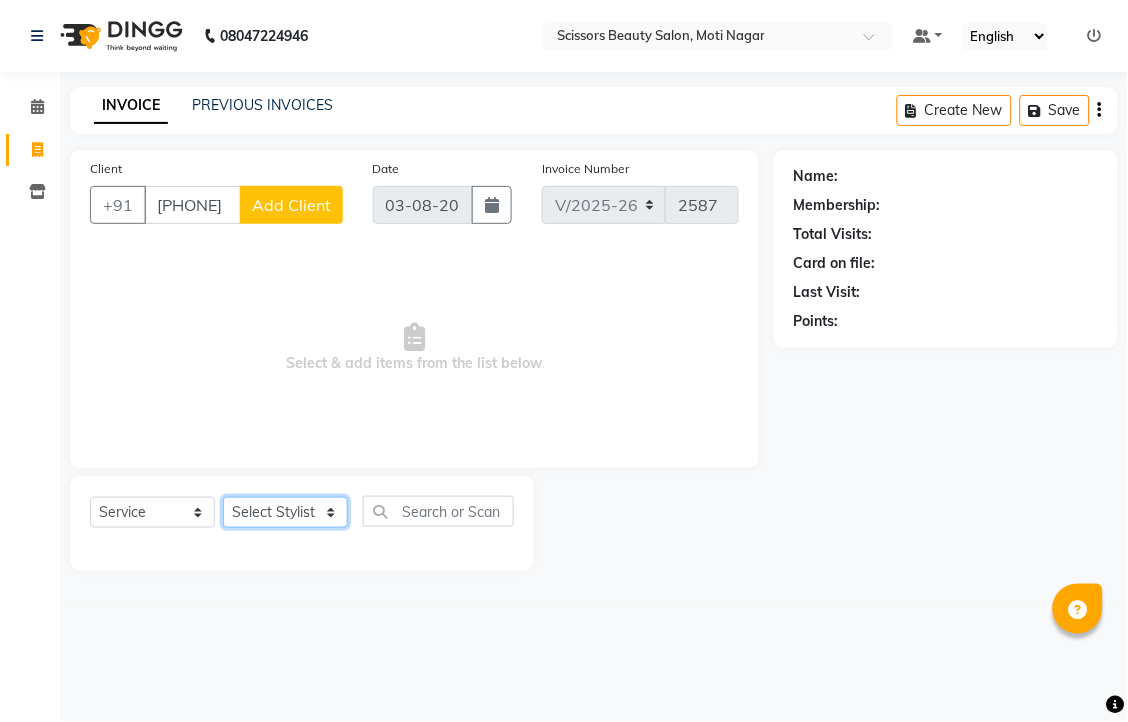 click on "Select Stylist [FIRST] [LAST] [FIRST] [LAST] [LAST]" 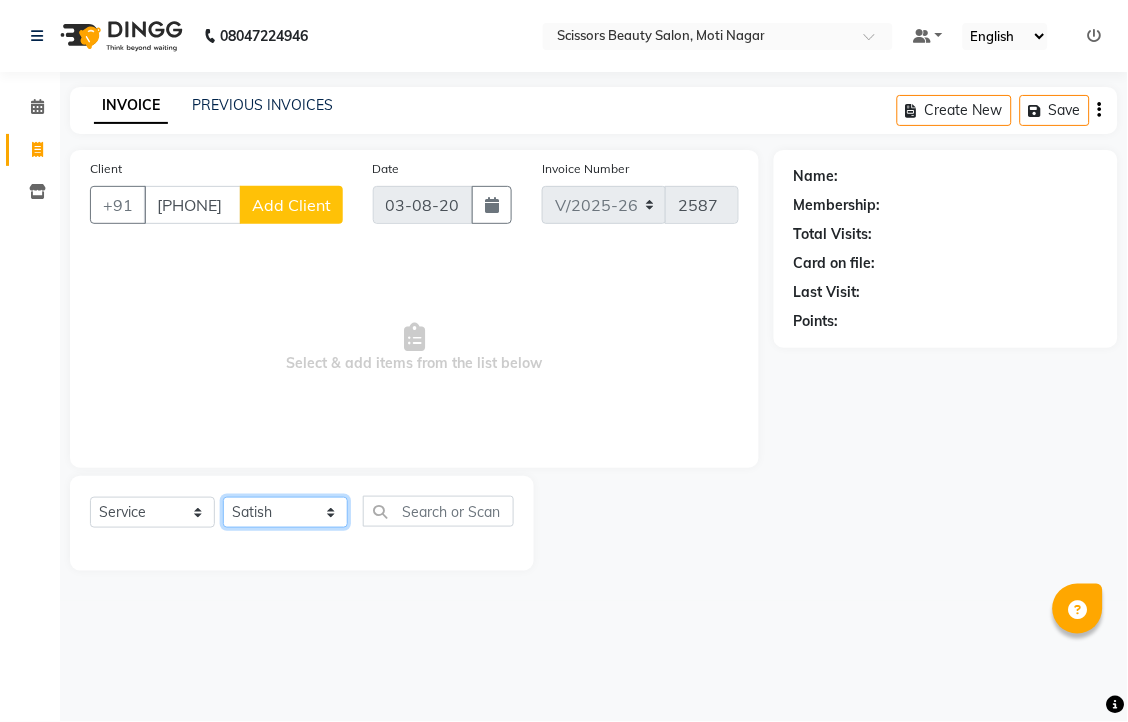click on "Select Stylist [FIRST] [LAST] [FIRST] [LAST] [LAST]" 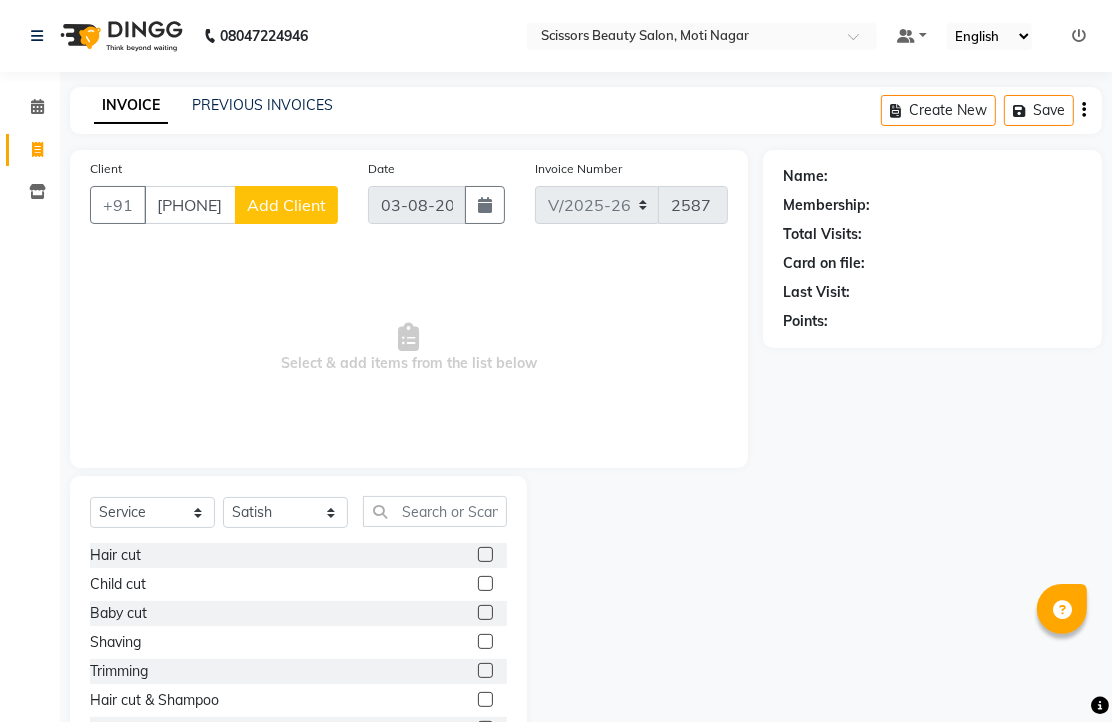 click 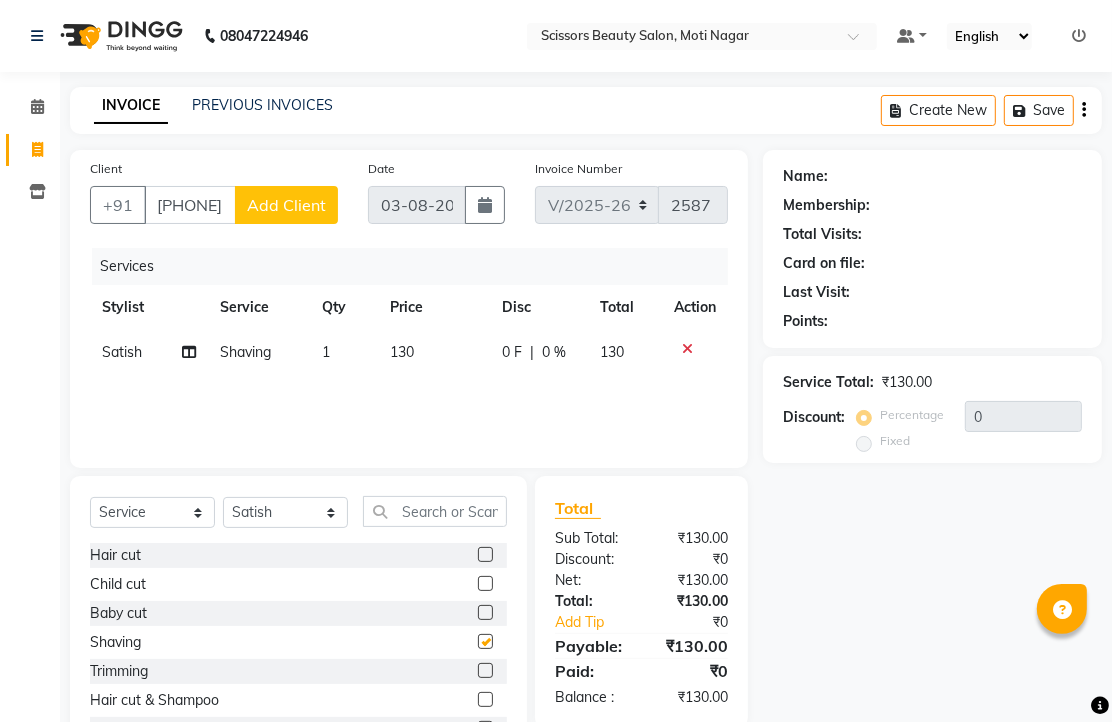 checkbox on "false" 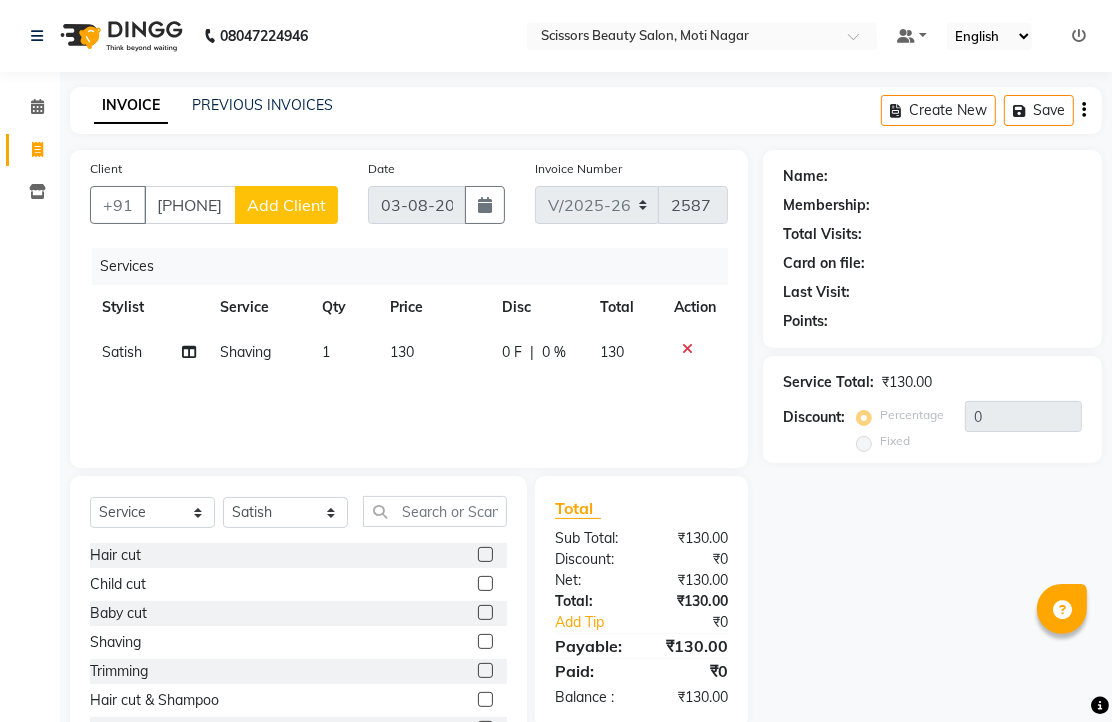 click on "Add Client" 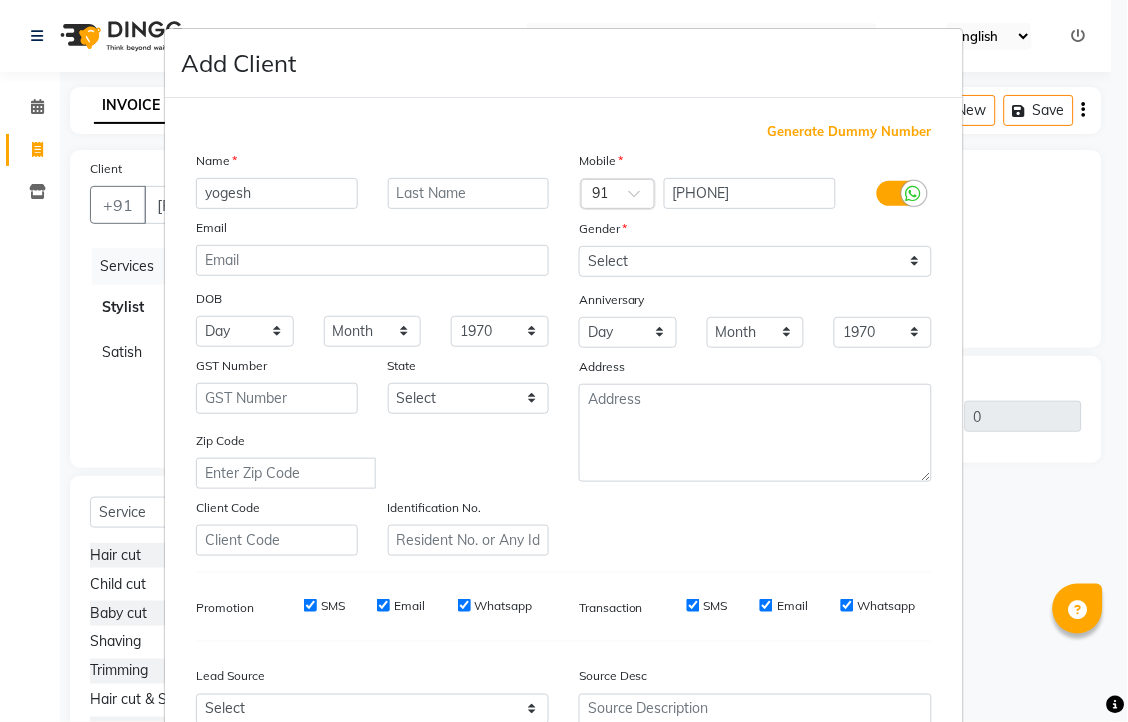 type on "yogesh" 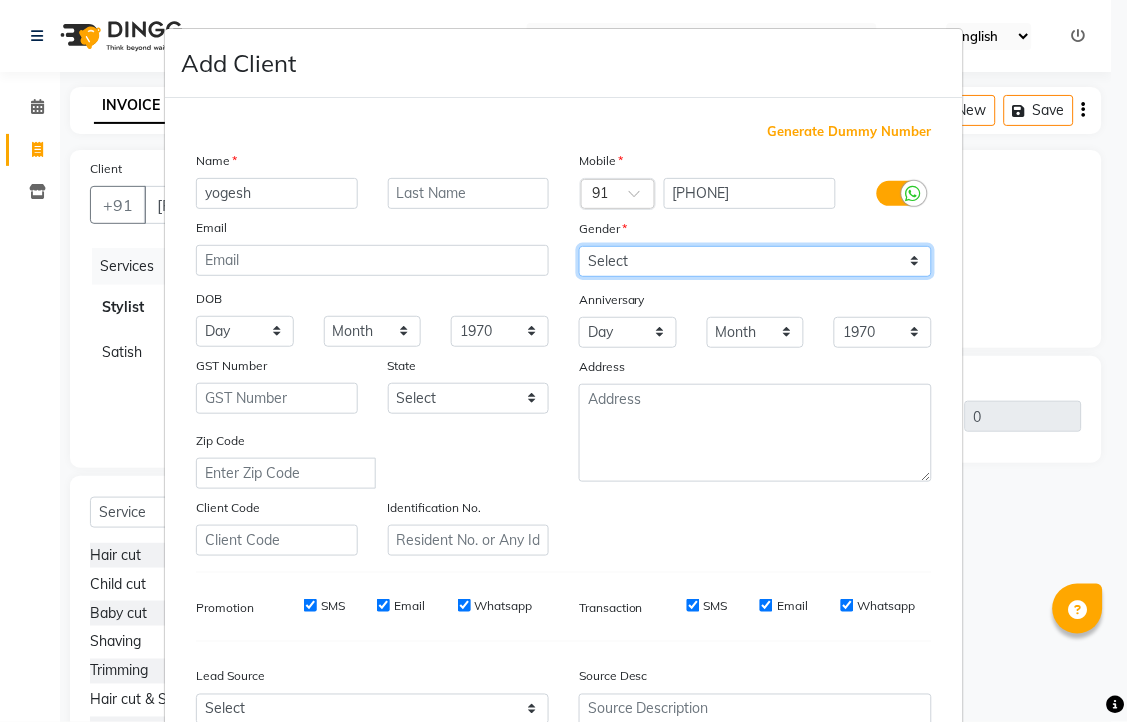 click on "Select Male Female Other Prefer Not To Say" at bounding box center [755, 261] 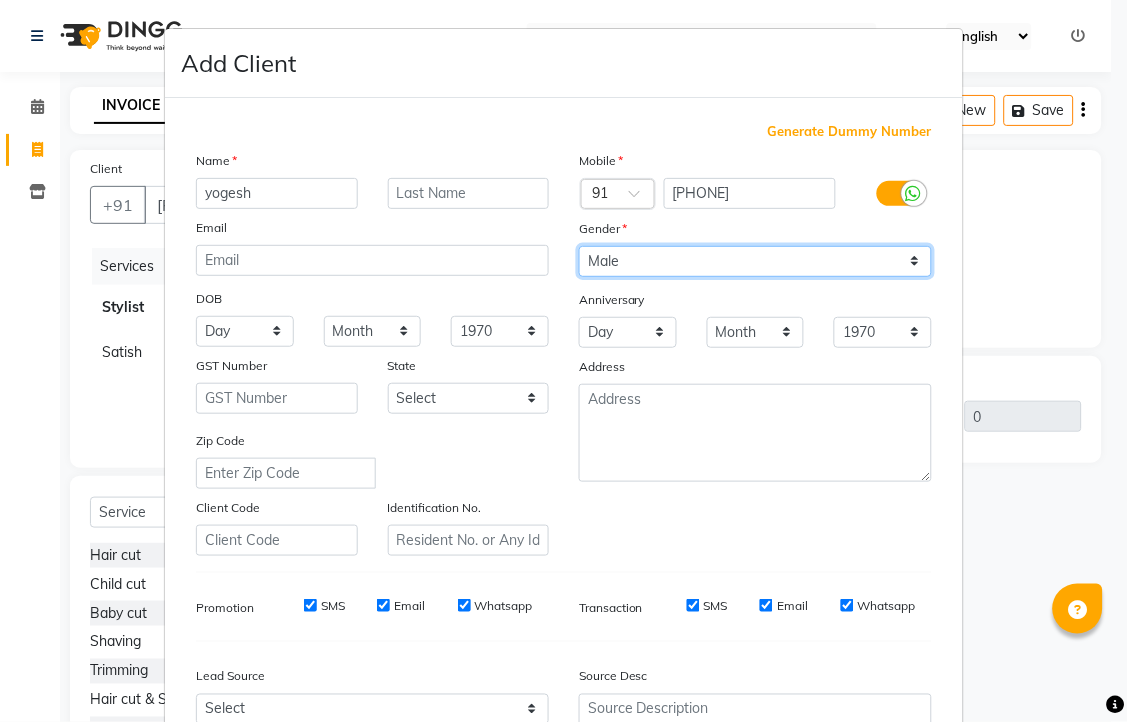 click on "Select Male Female Other Prefer Not To Say" at bounding box center (755, 261) 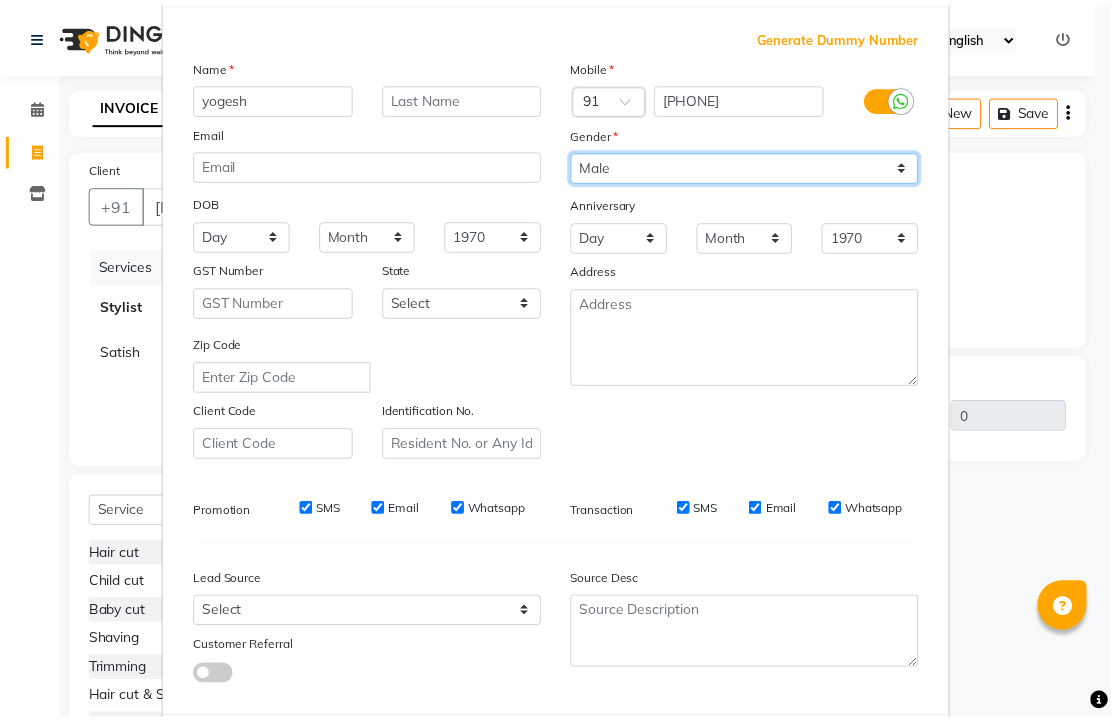 scroll, scrollTop: 380, scrollLeft: 0, axis: vertical 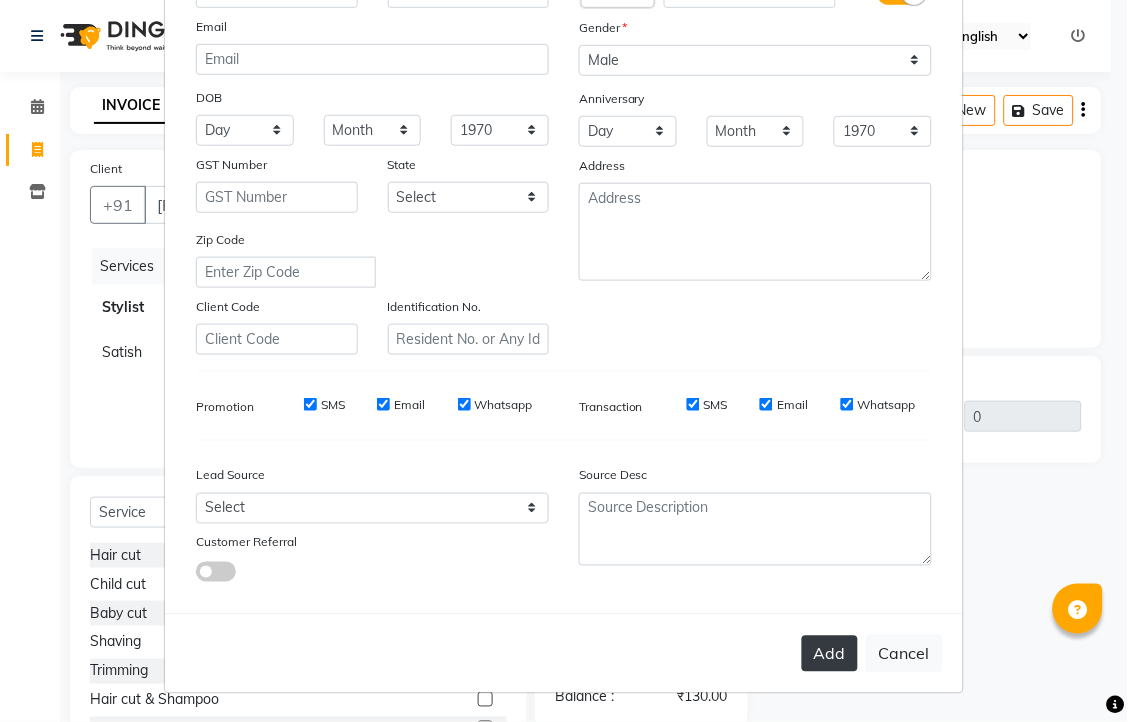click on "Add" at bounding box center (830, 654) 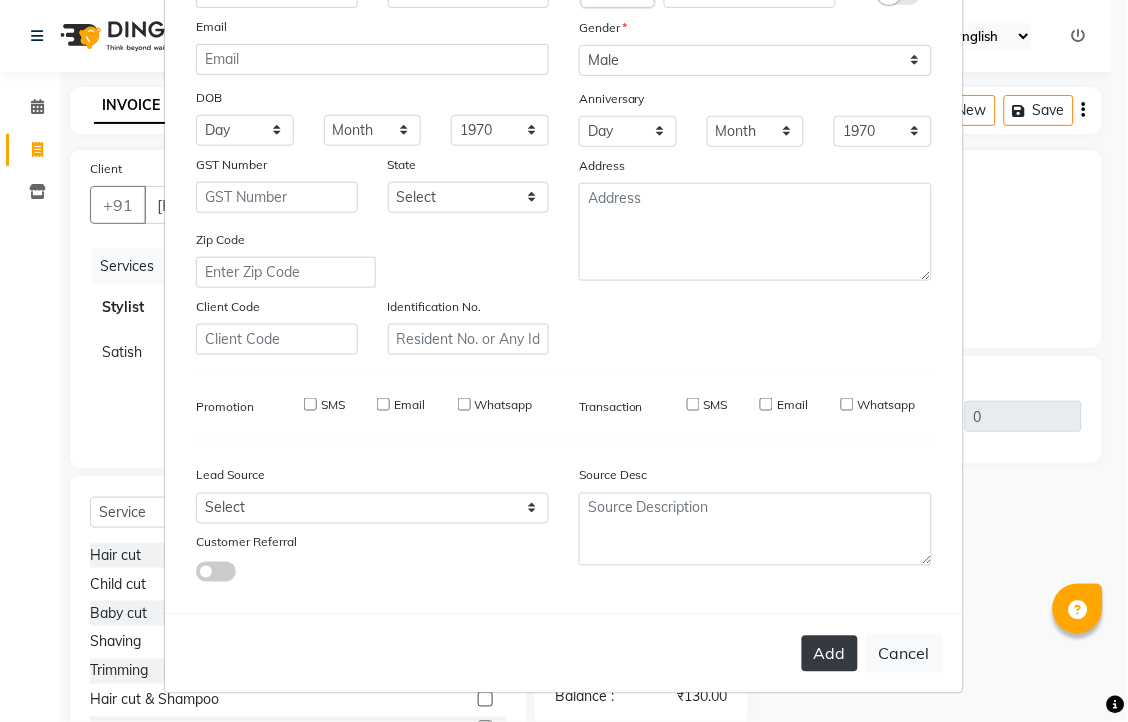 type on "97******75" 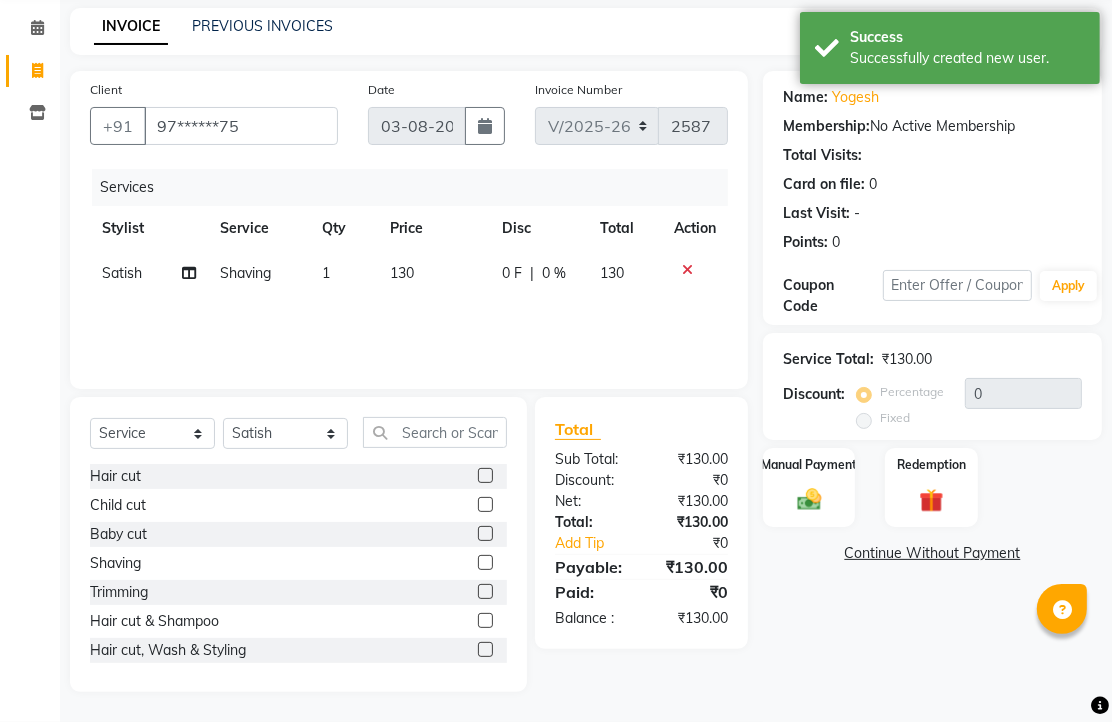 scroll, scrollTop: 157, scrollLeft: 0, axis: vertical 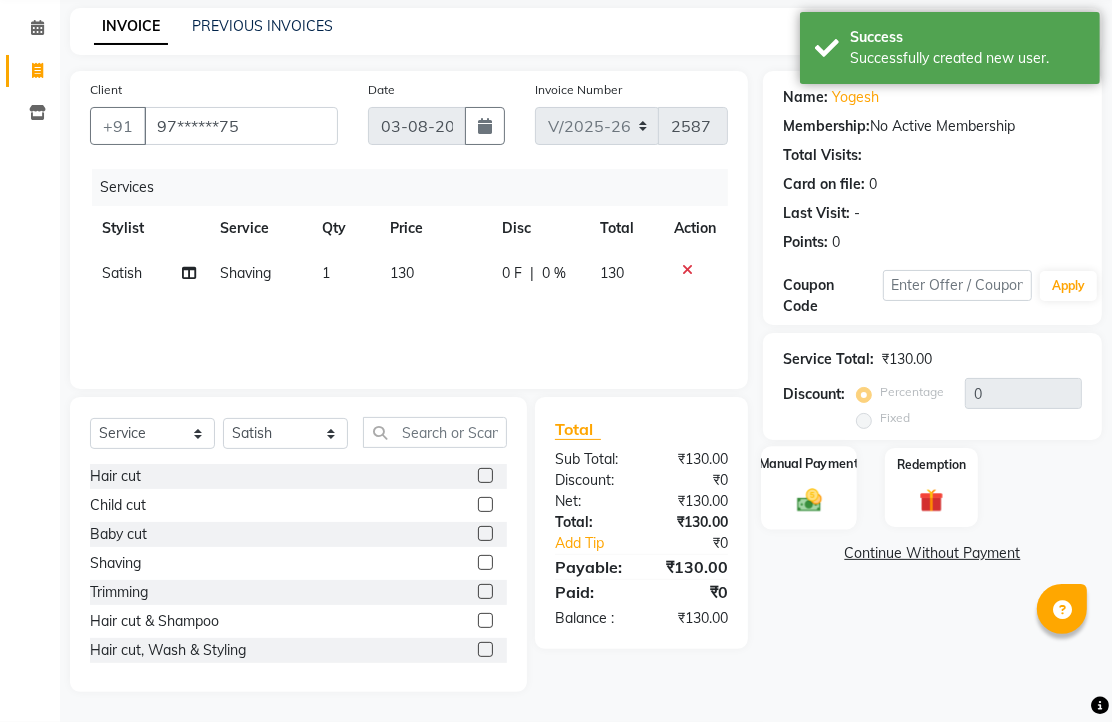 click 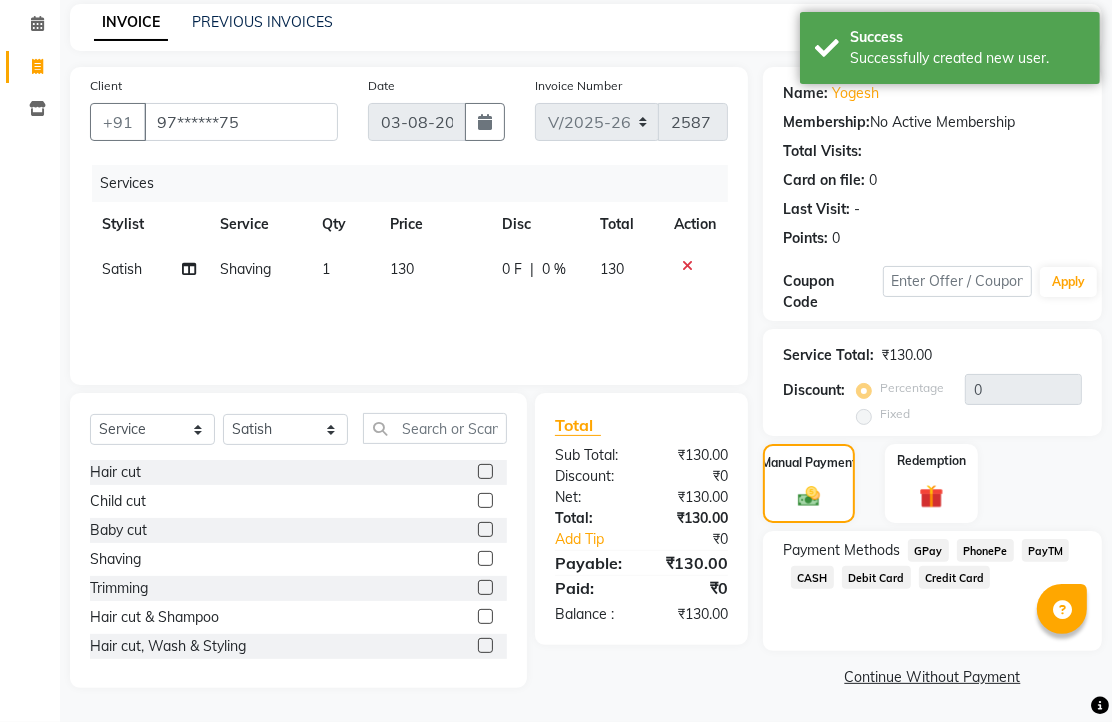 scroll, scrollTop: 163, scrollLeft: 0, axis: vertical 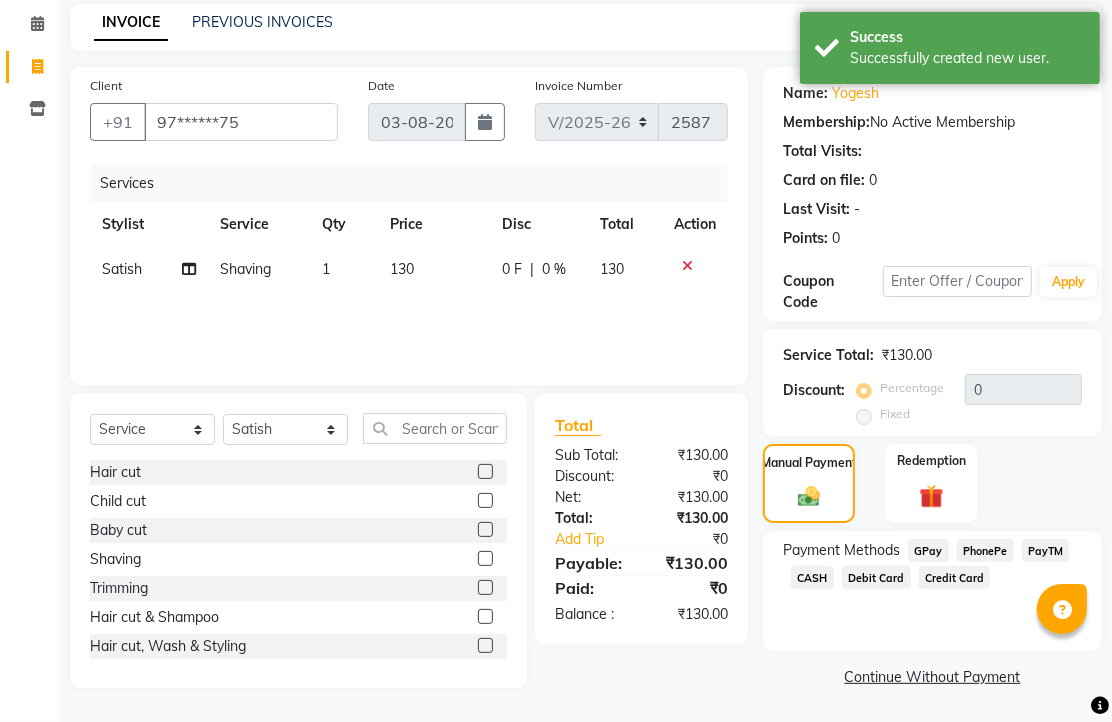 click on "PhonePe" 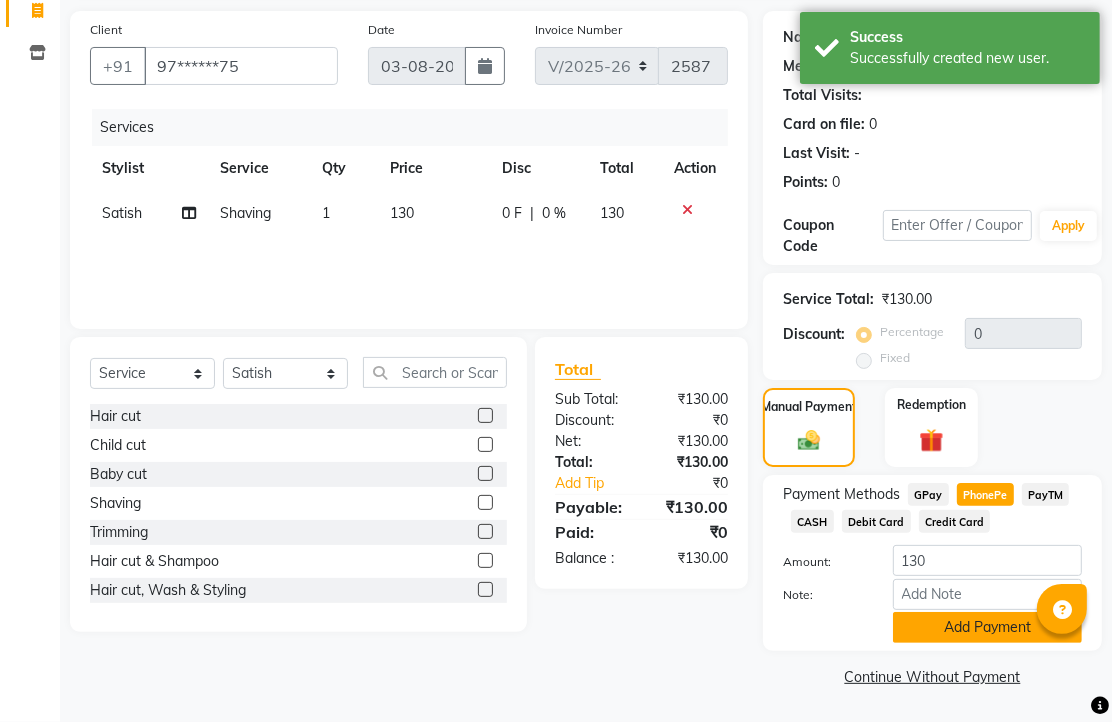 click on "Add Payment" 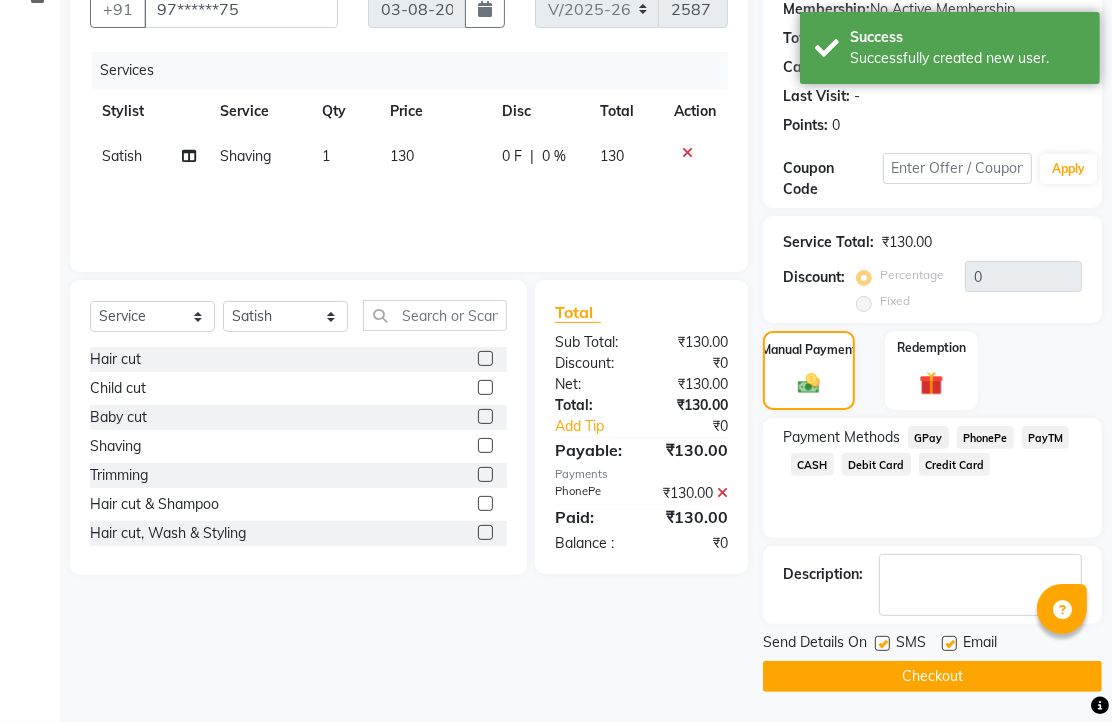 scroll, scrollTop: 304, scrollLeft: 0, axis: vertical 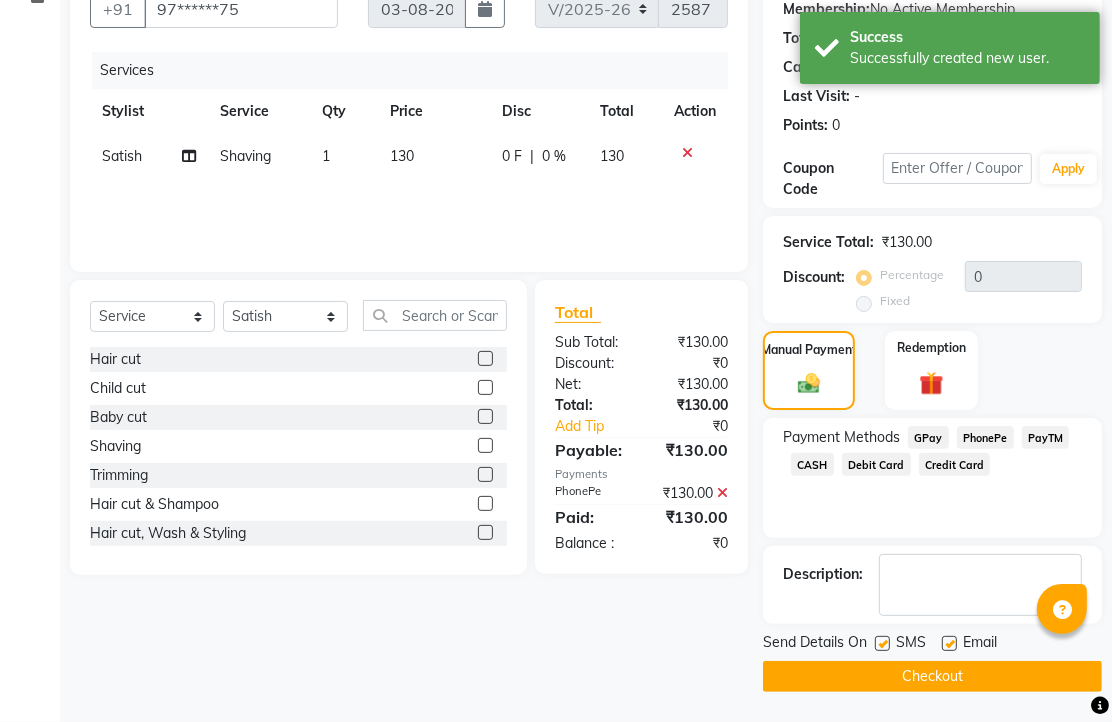 click 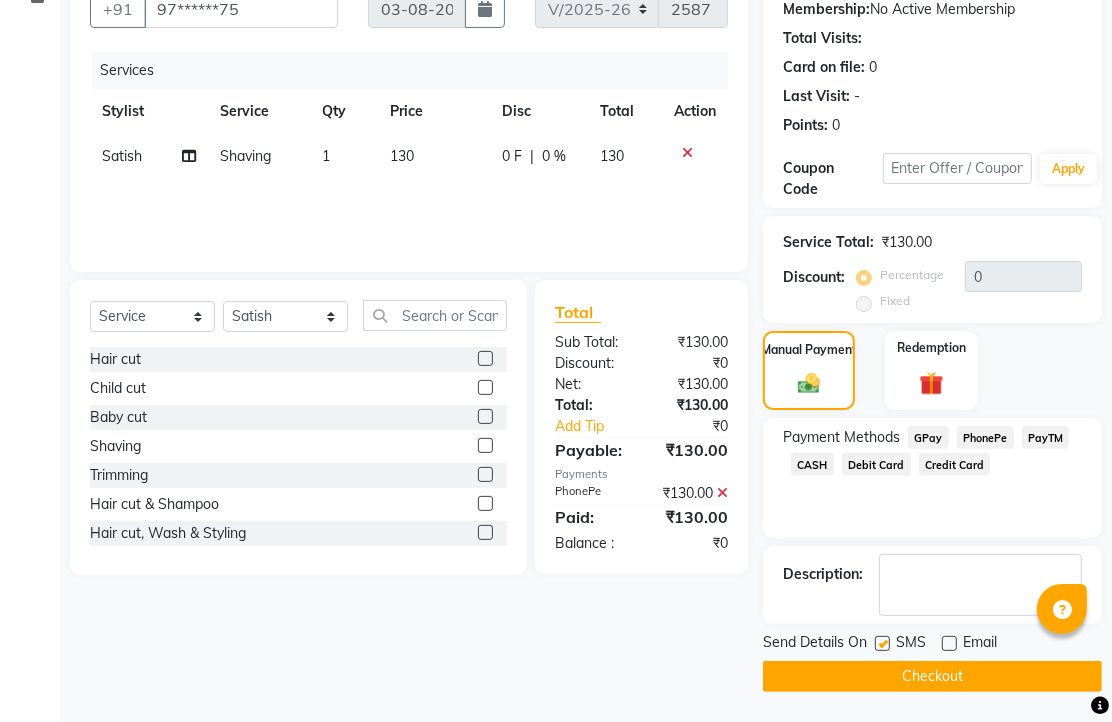 click on "Checkout" 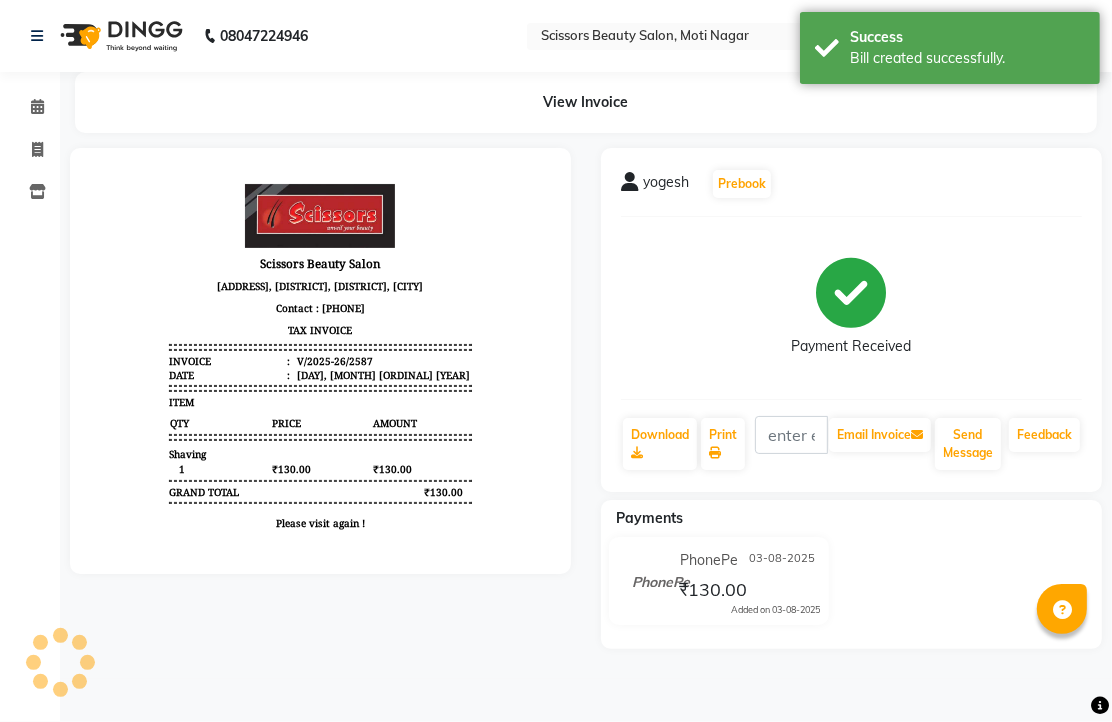 scroll, scrollTop: 0, scrollLeft: 0, axis: both 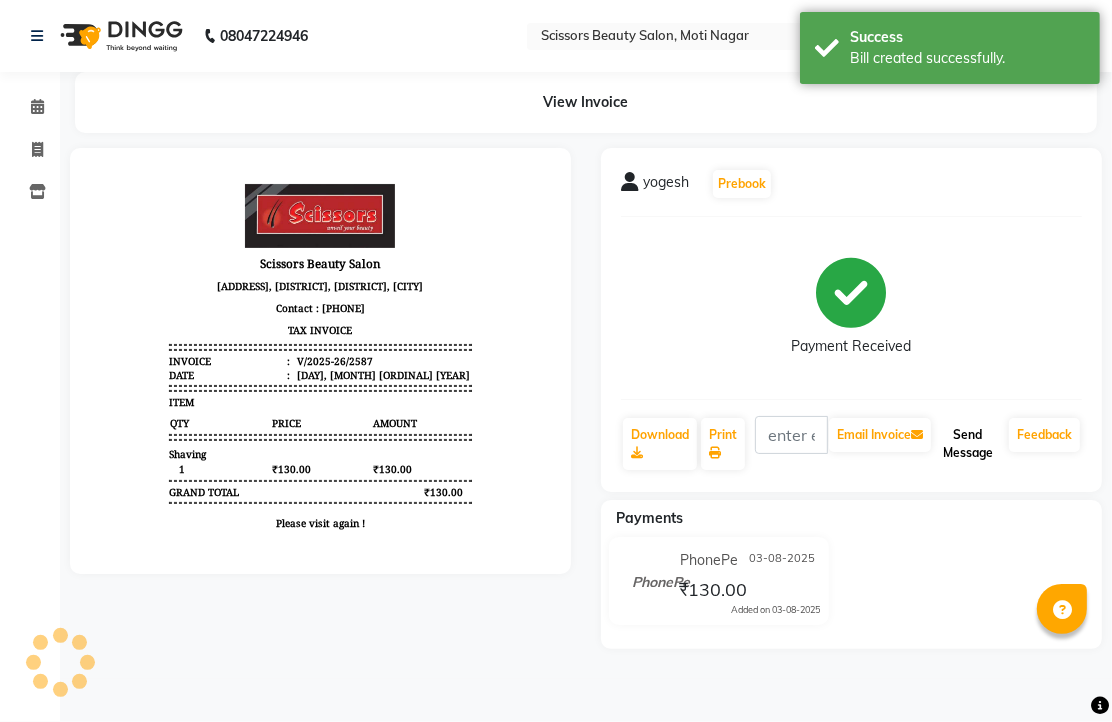 click on "Send Message" 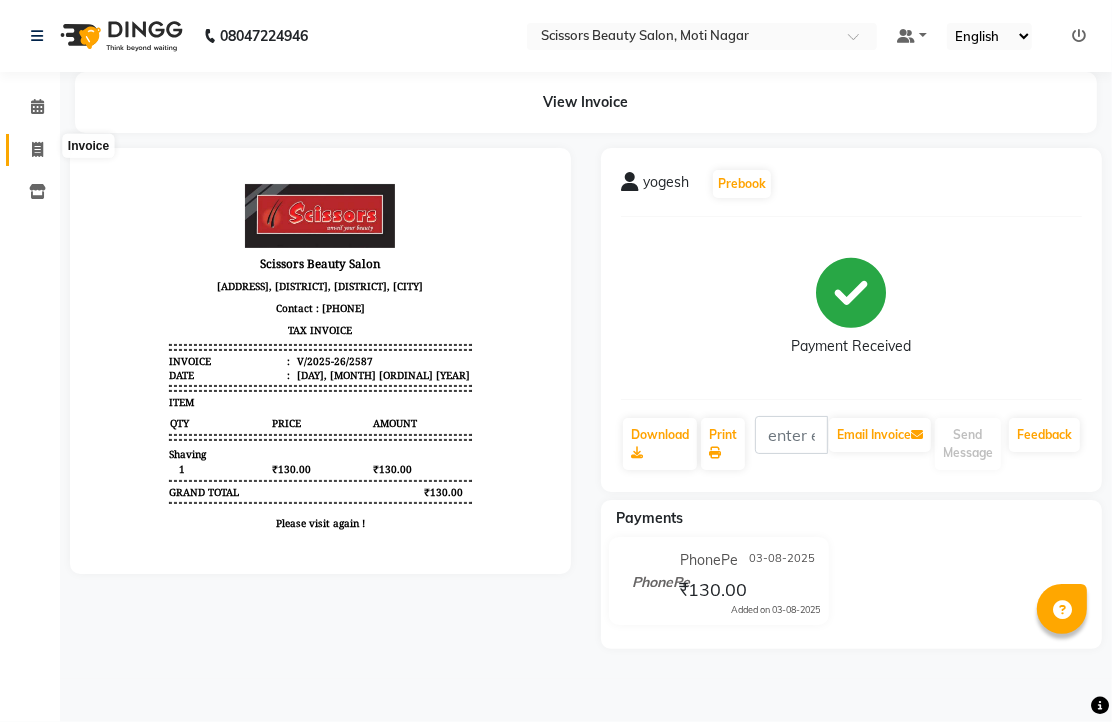click 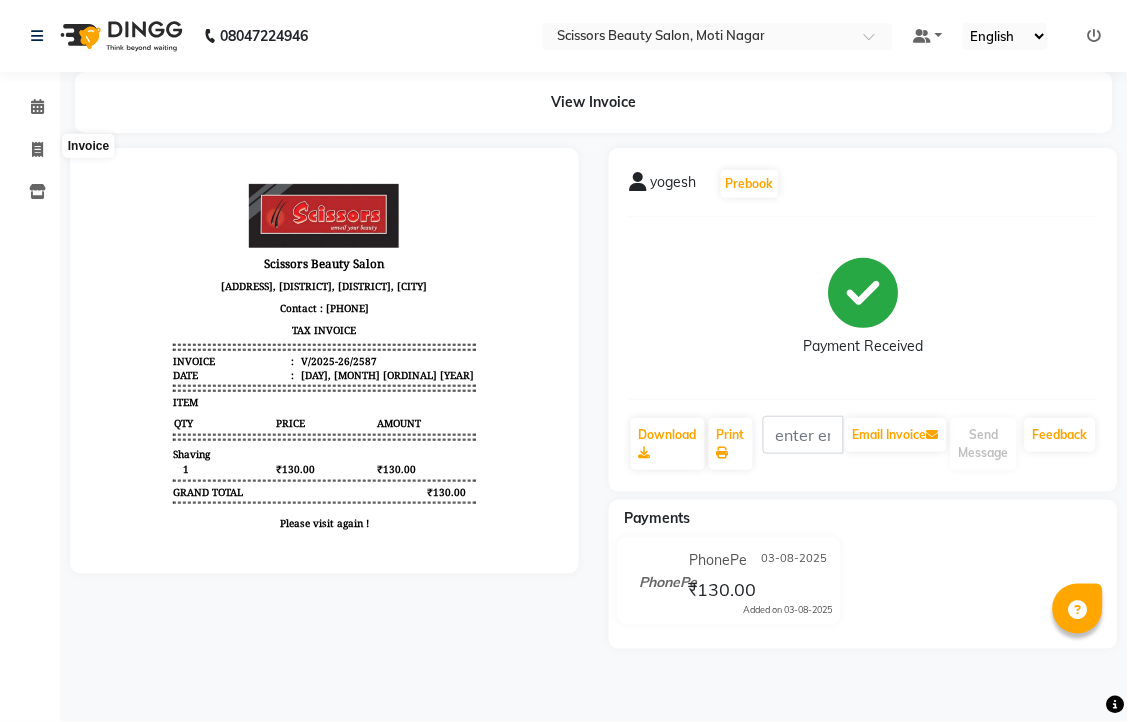select on "service" 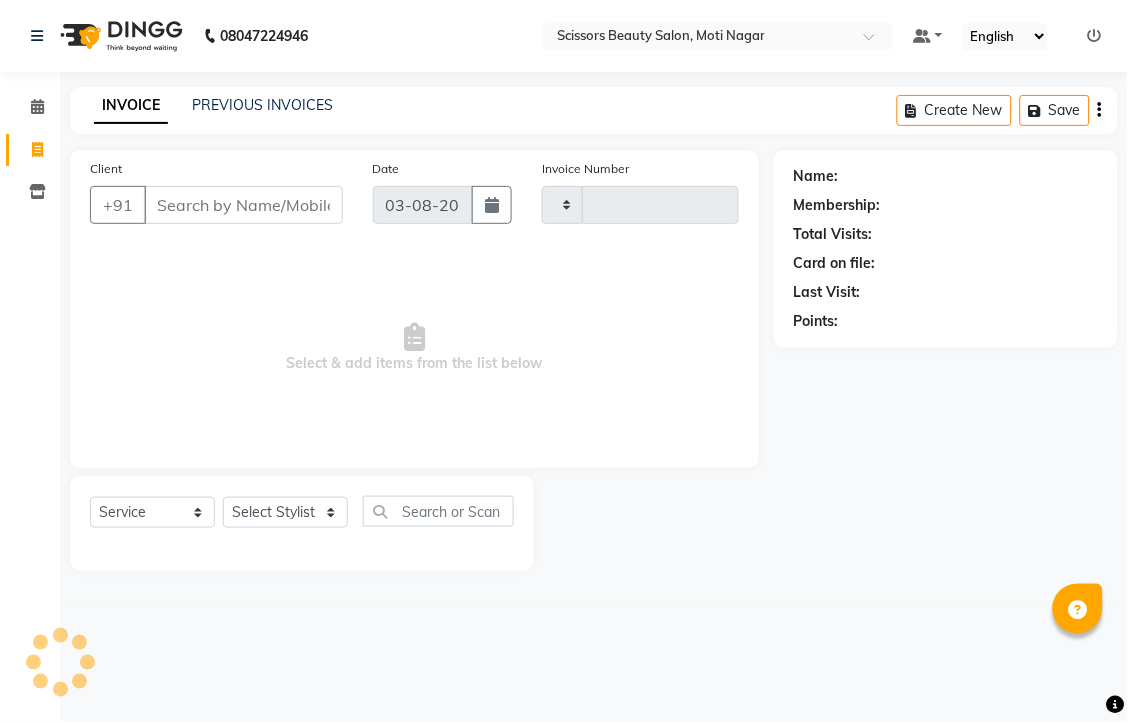 type on "2588" 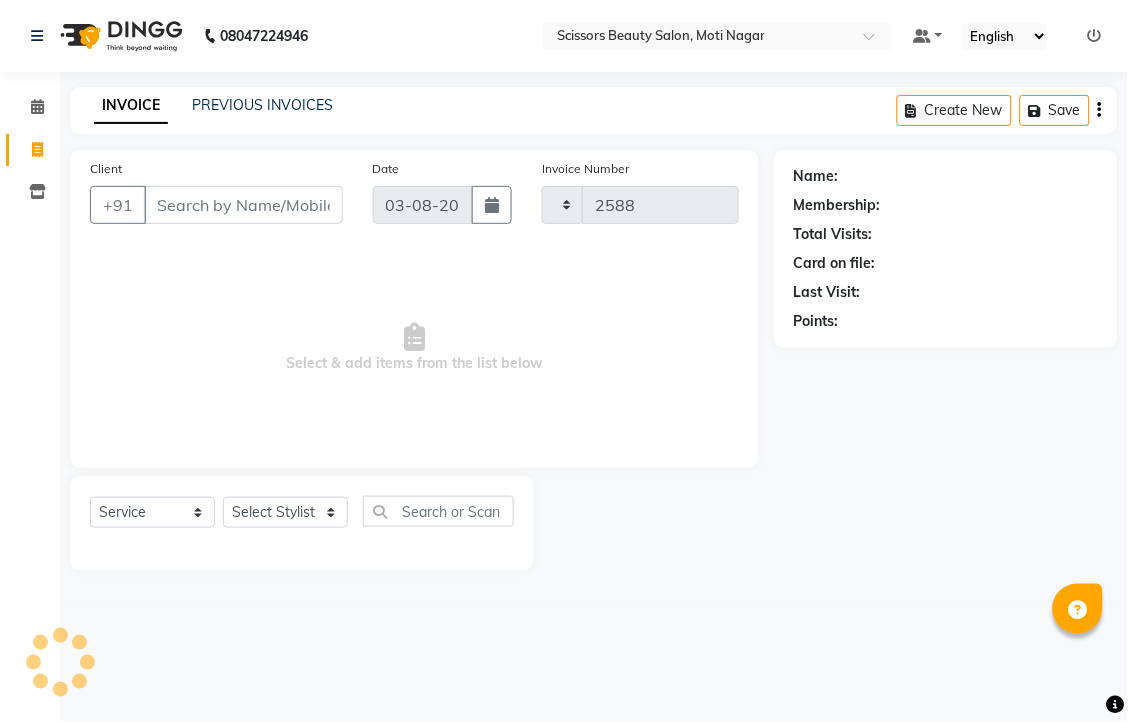 select on "7057" 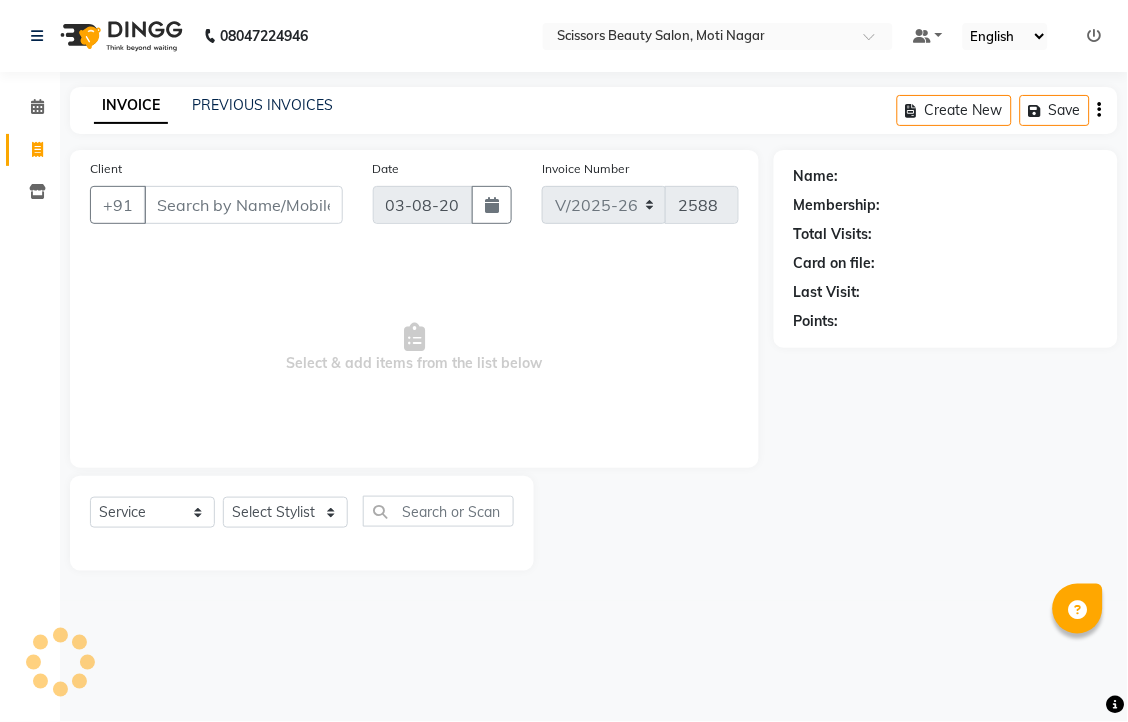 click on "Client" at bounding box center [243, 205] 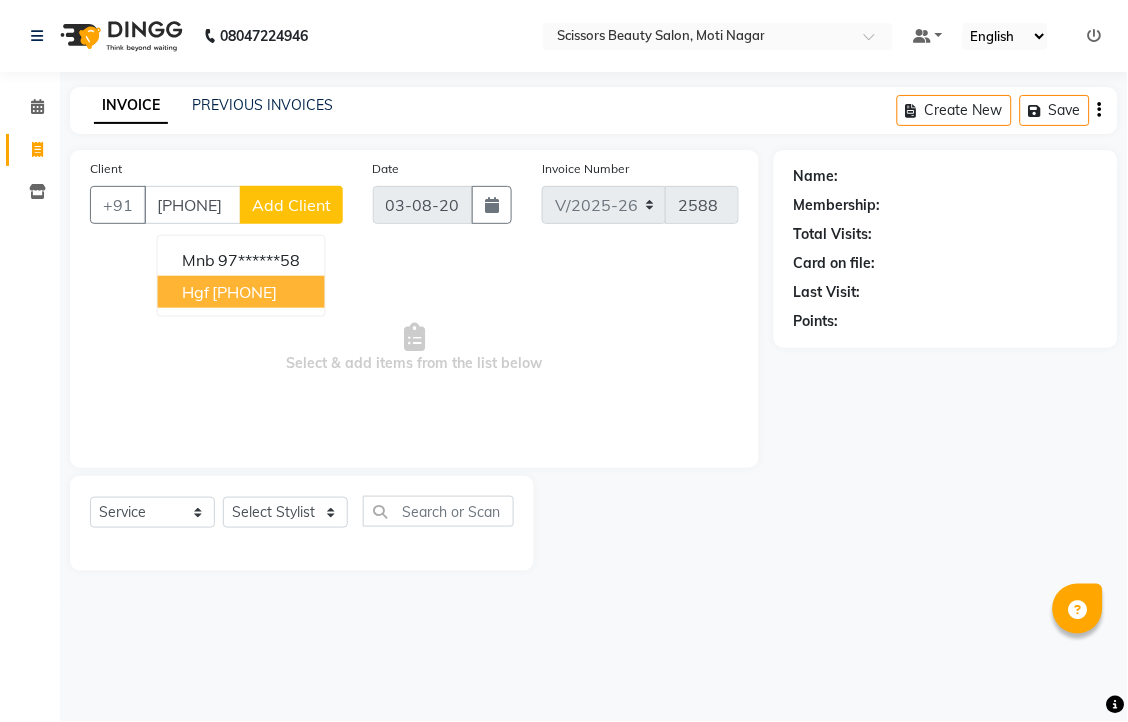 click on "[PHONE]" at bounding box center [245, 292] 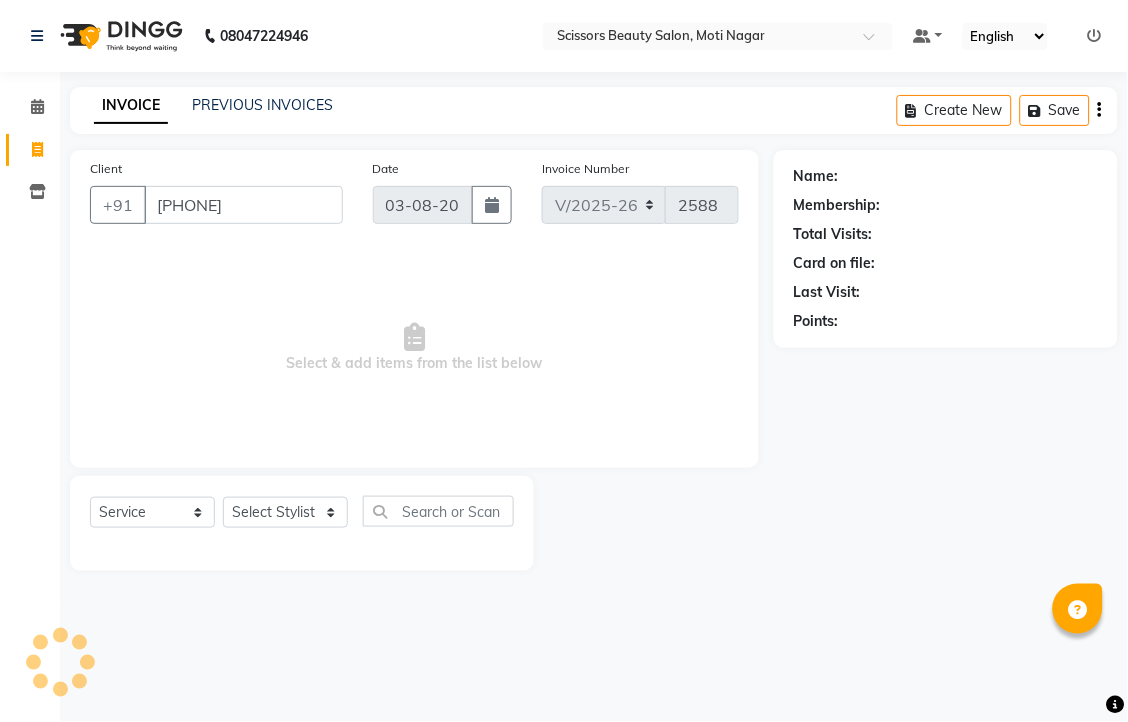 type on "[PHONE]" 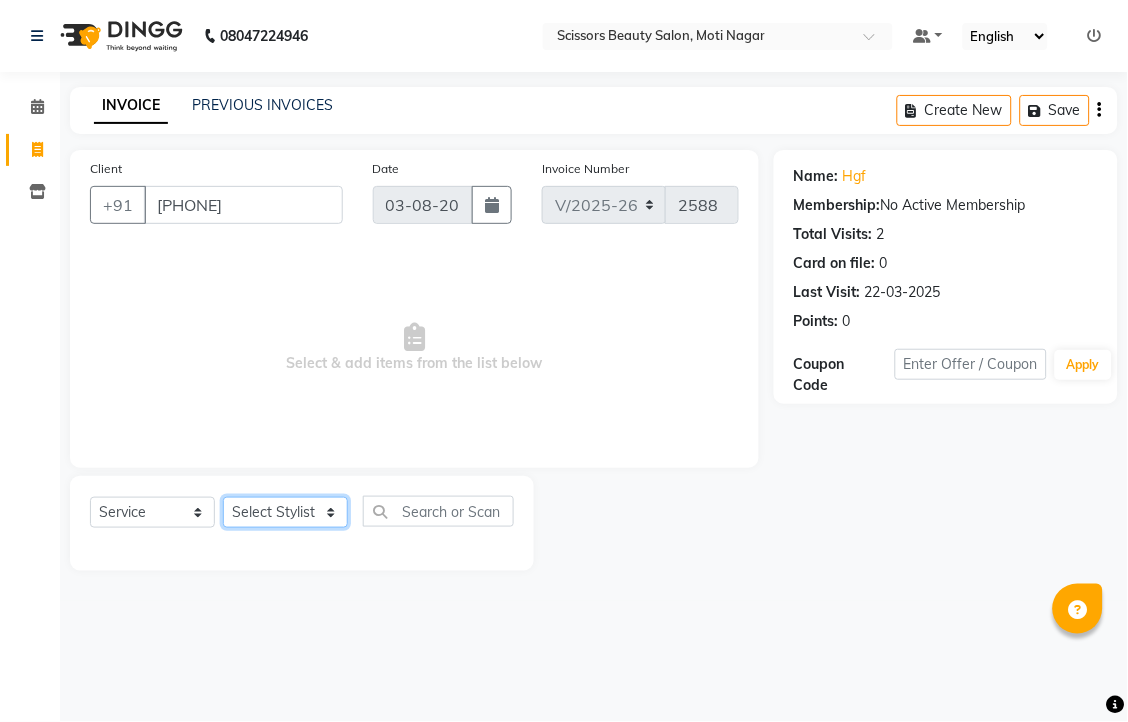 click on "Select Stylist [FIRST] [LAST] [FIRST] [LAST] [LAST]" 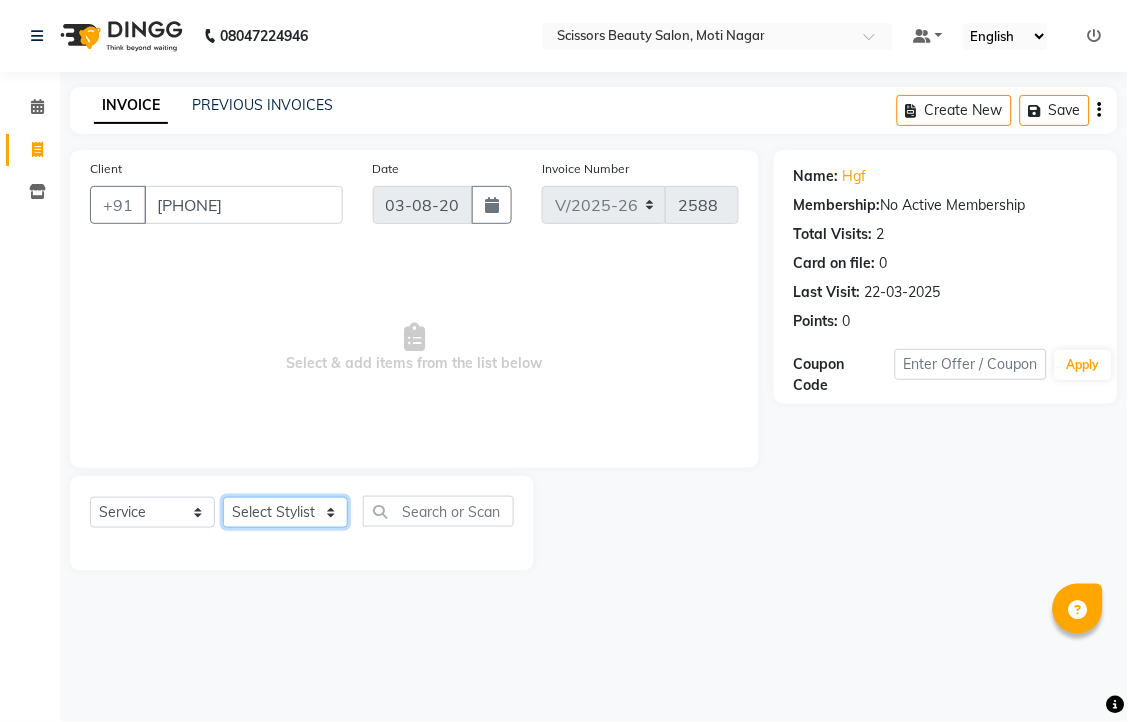 select on "58456" 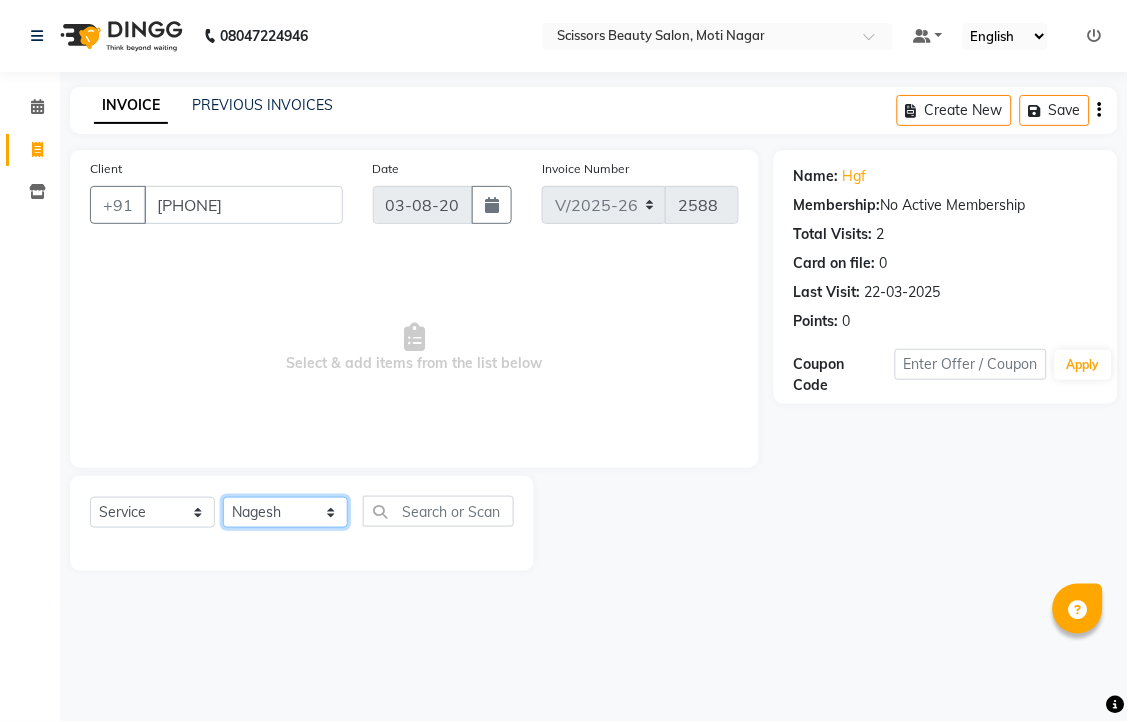 click on "Select Stylist [FIRST] [LAST] [FIRST] [LAST] [LAST]" 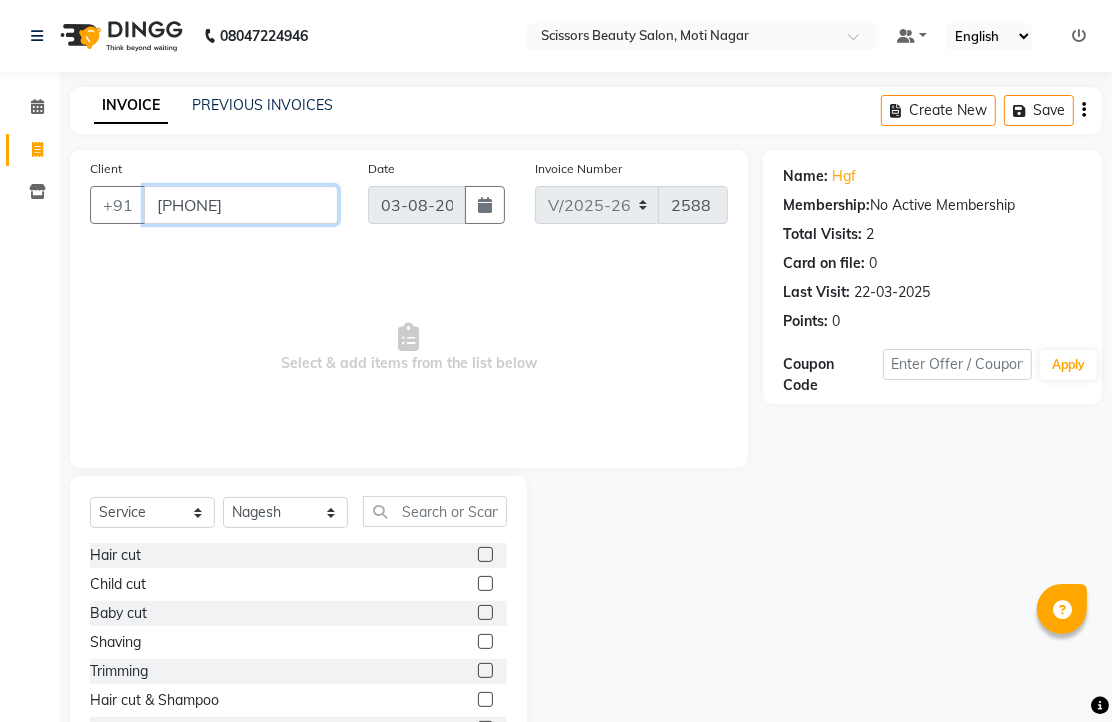 click on "[PHONE]" at bounding box center (241, 205) 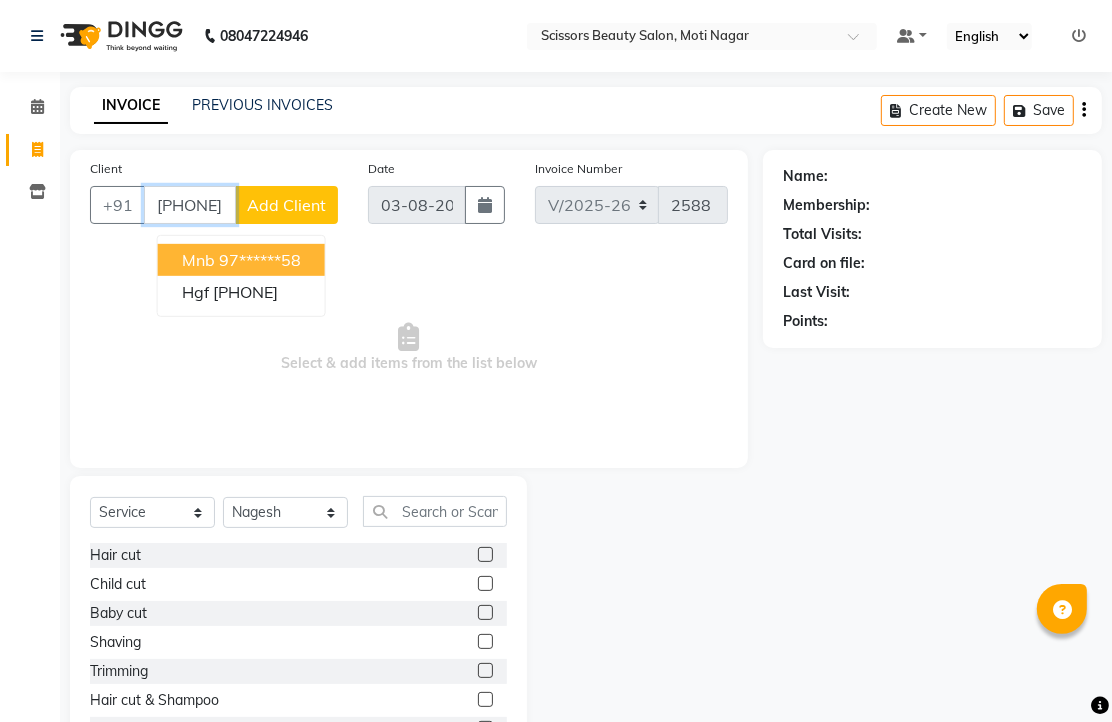 click on "97******58" at bounding box center [260, 260] 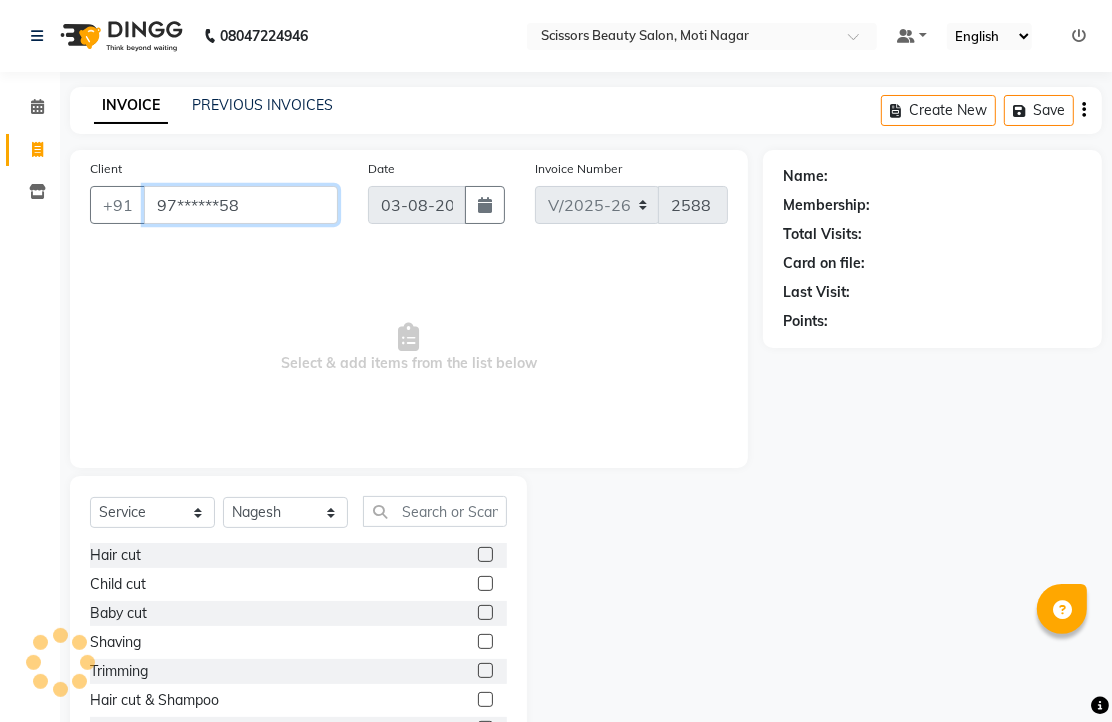 type on "97******58" 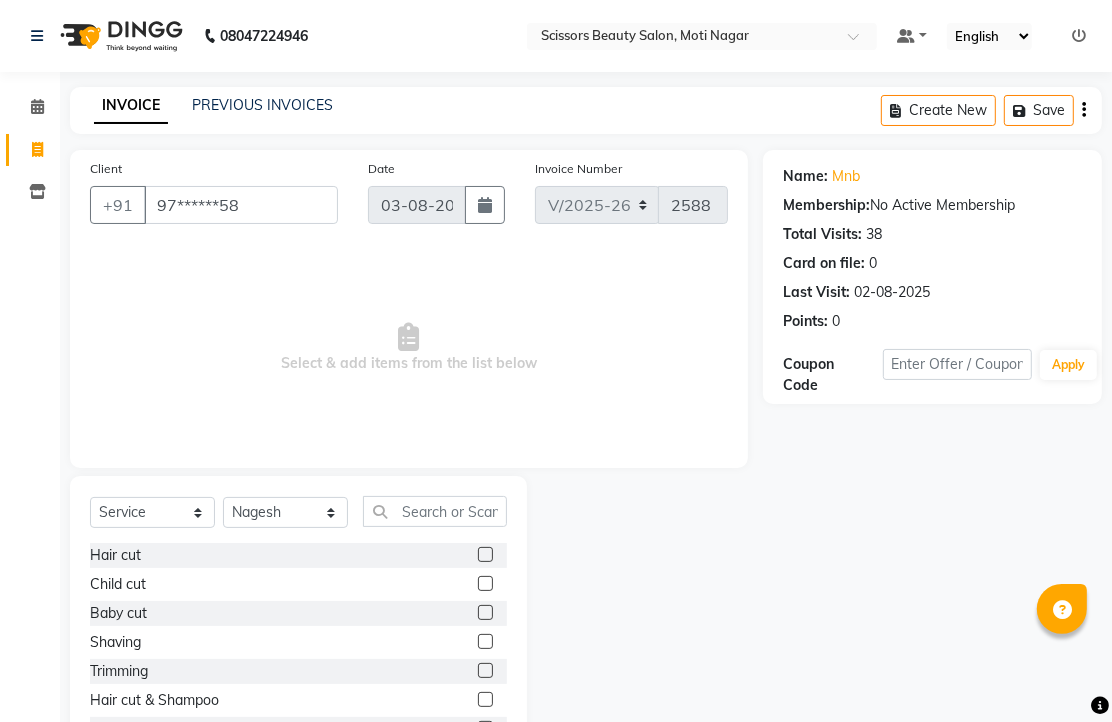 scroll, scrollTop: 111, scrollLeft: 0, axis: vertical 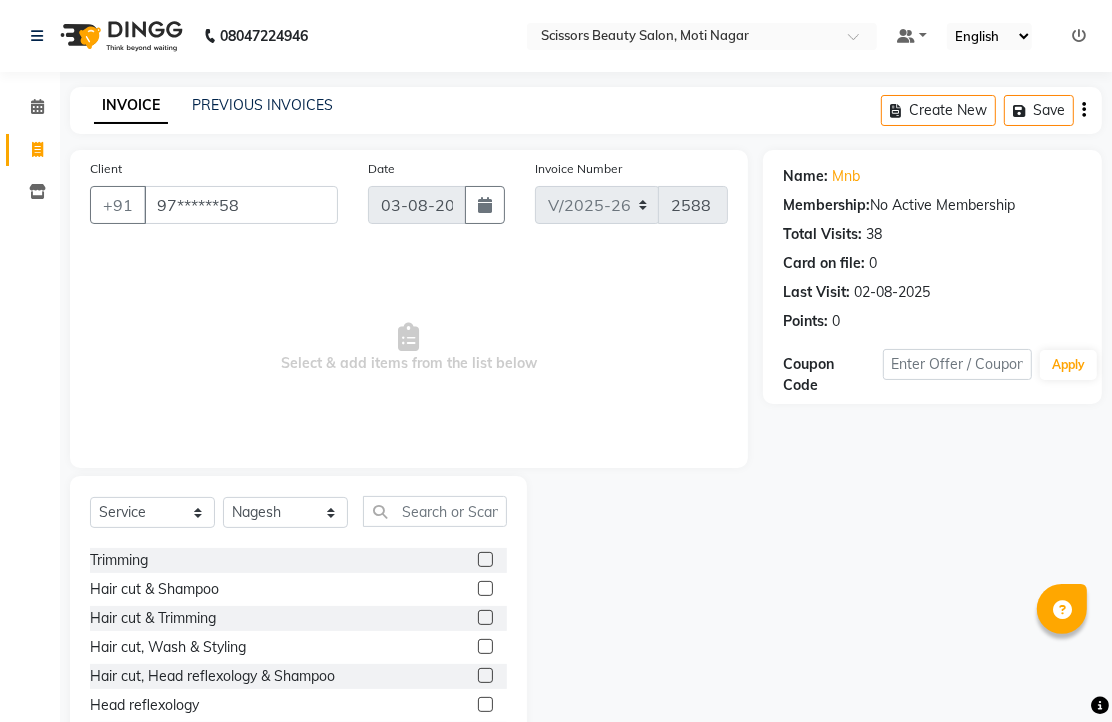 click 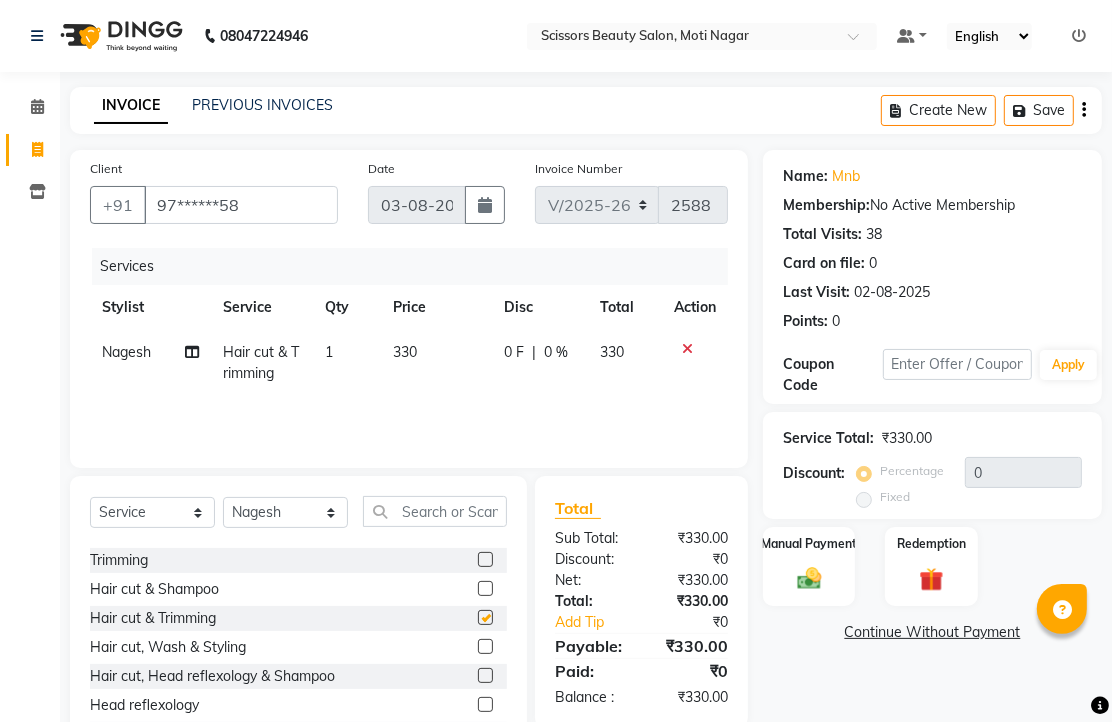 checkbox on "false" 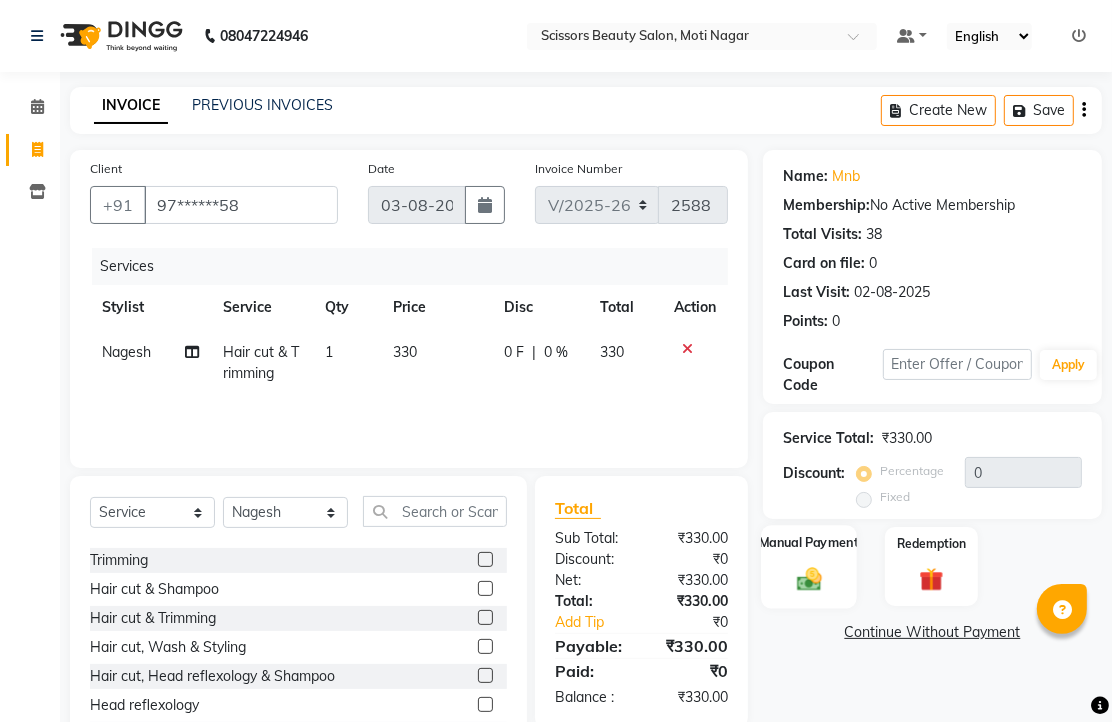 click 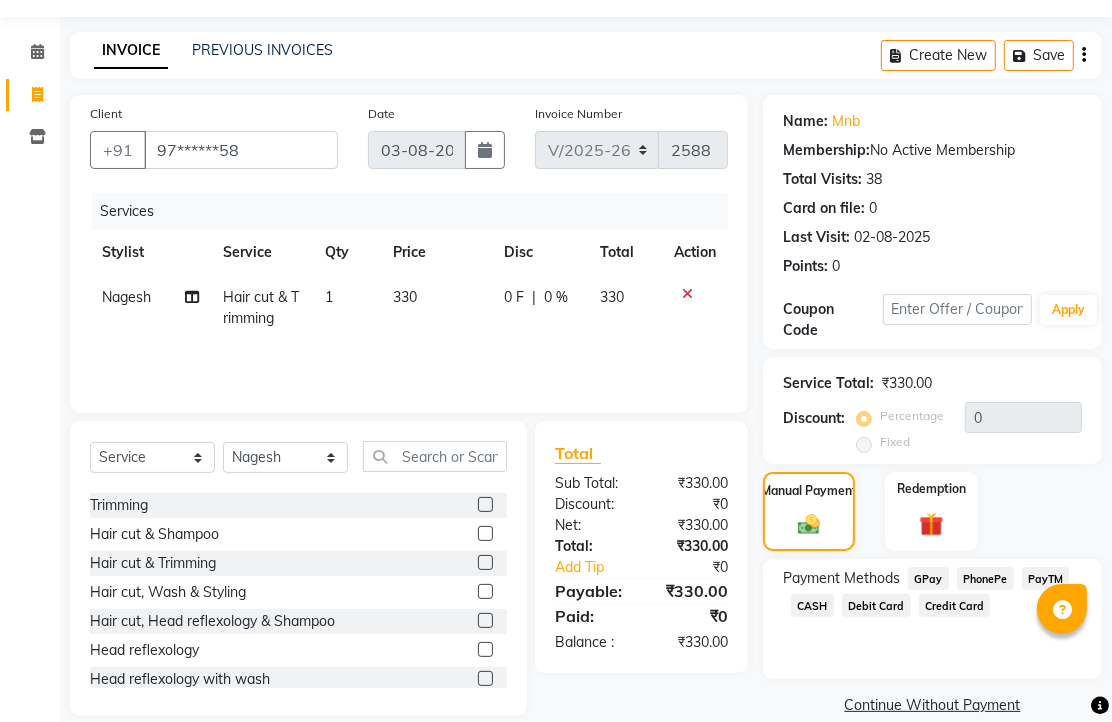 scroll, scrollTop: 111, scrollLeft: 0, axis: vertical 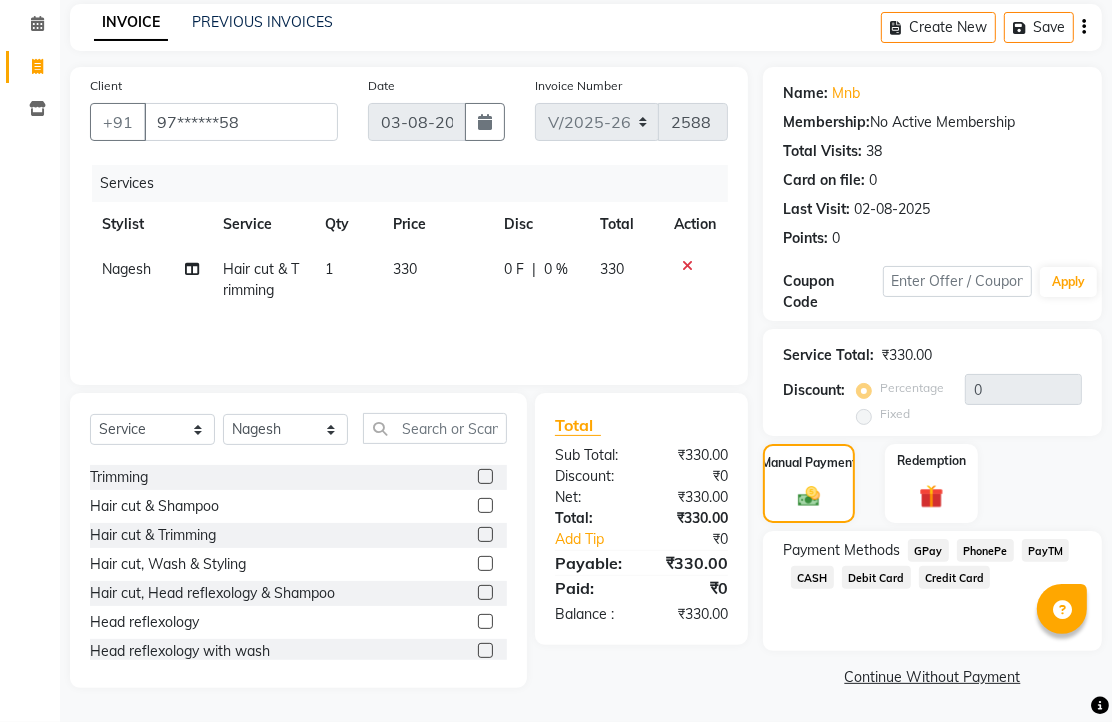 click on "PhonePe" 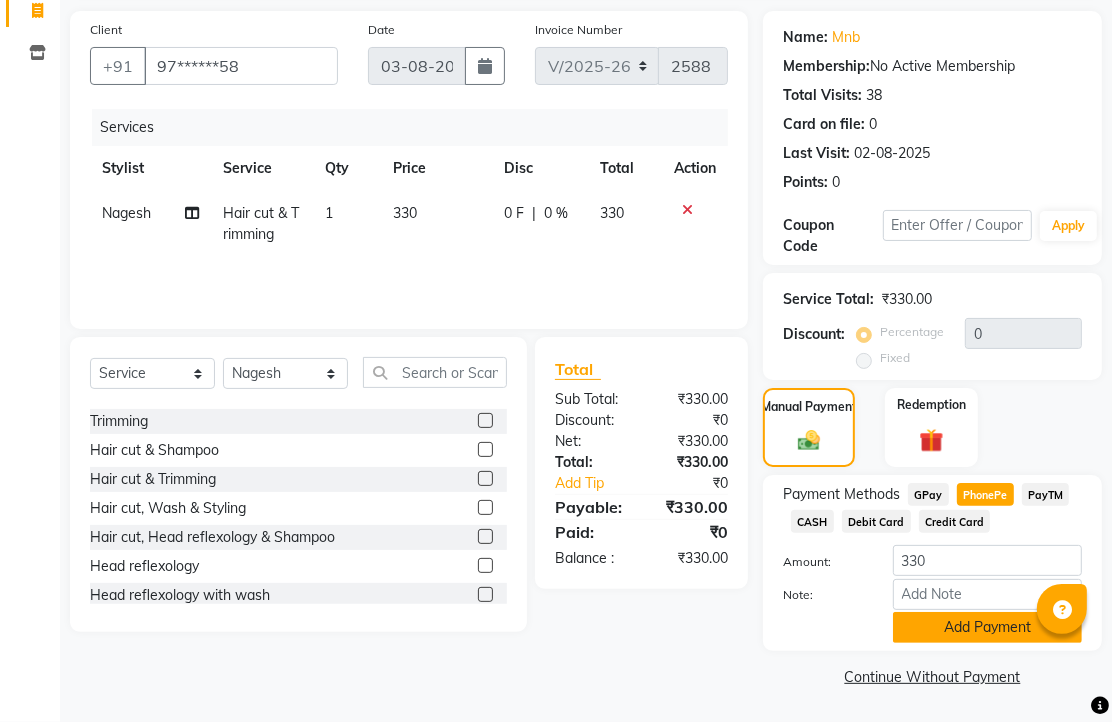 click on "Add Payment" 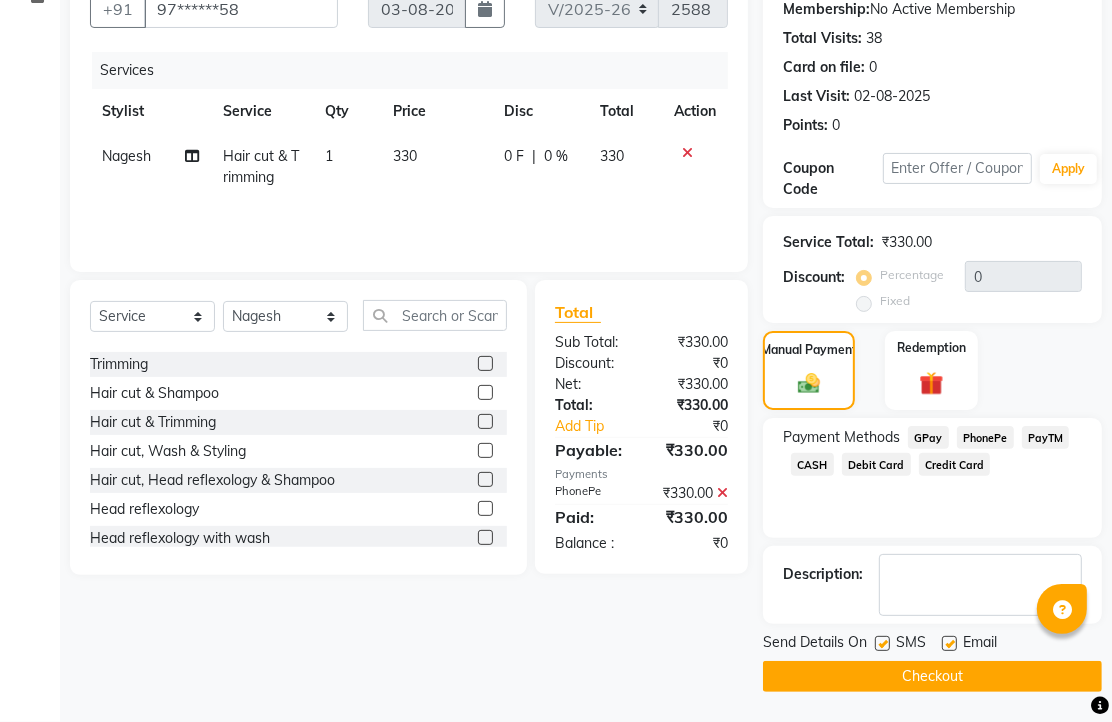 scroll, scrollTop: 304, scrollLeft: 0, axis: vertical 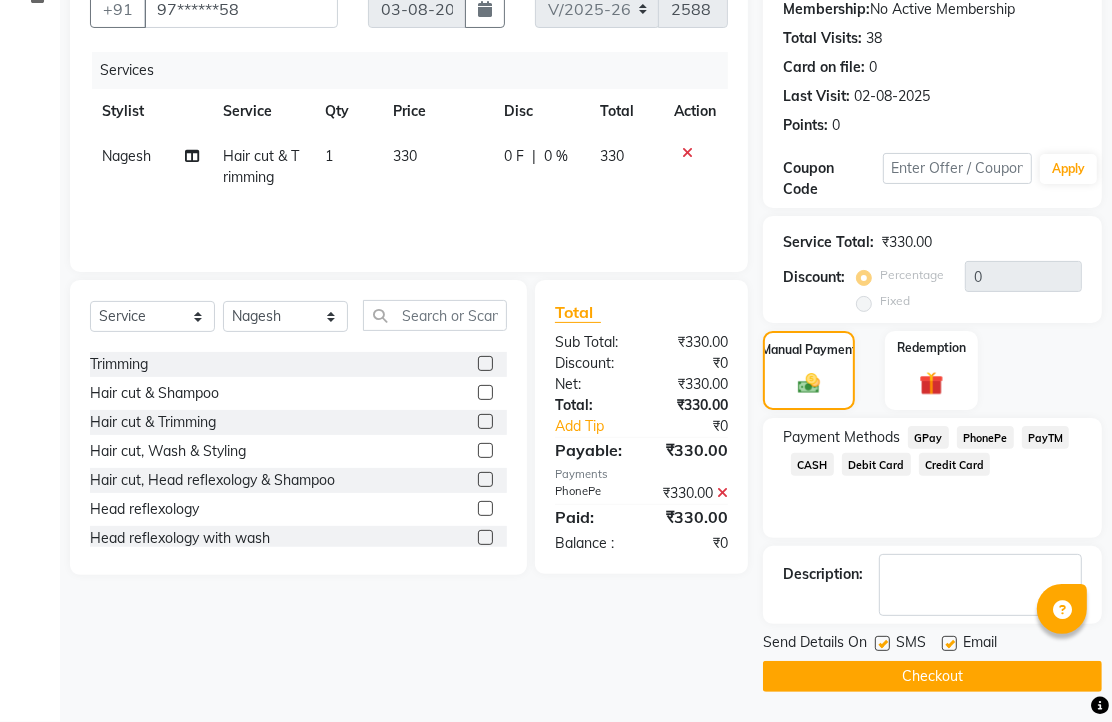 click 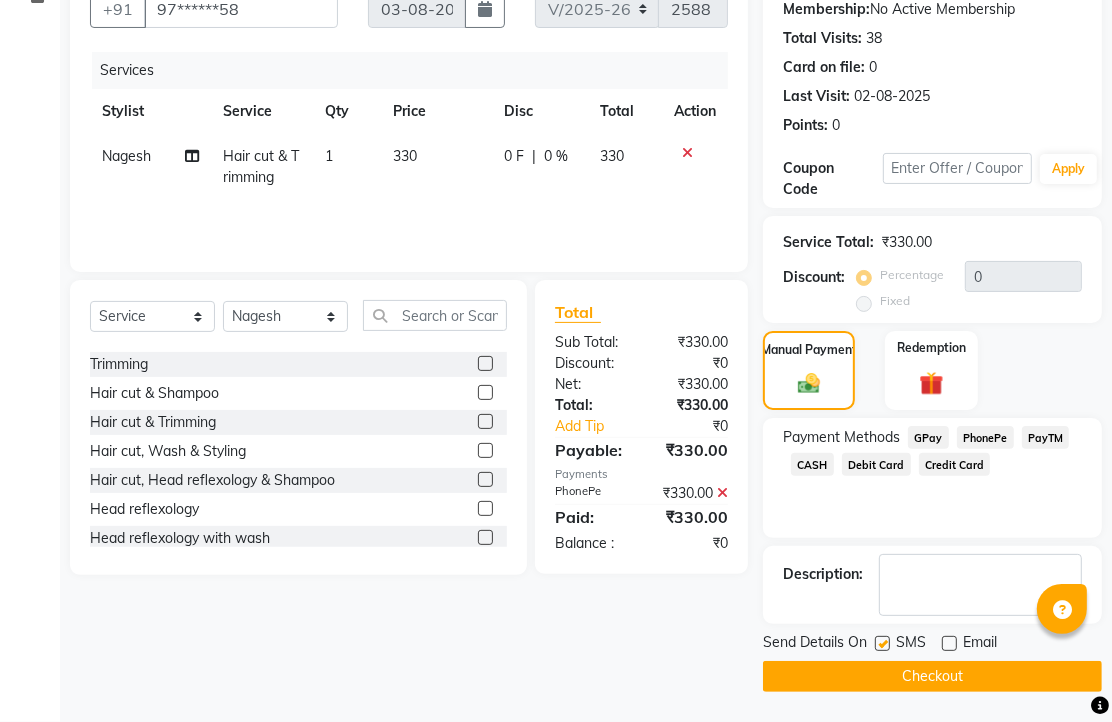 click on "Checkout" 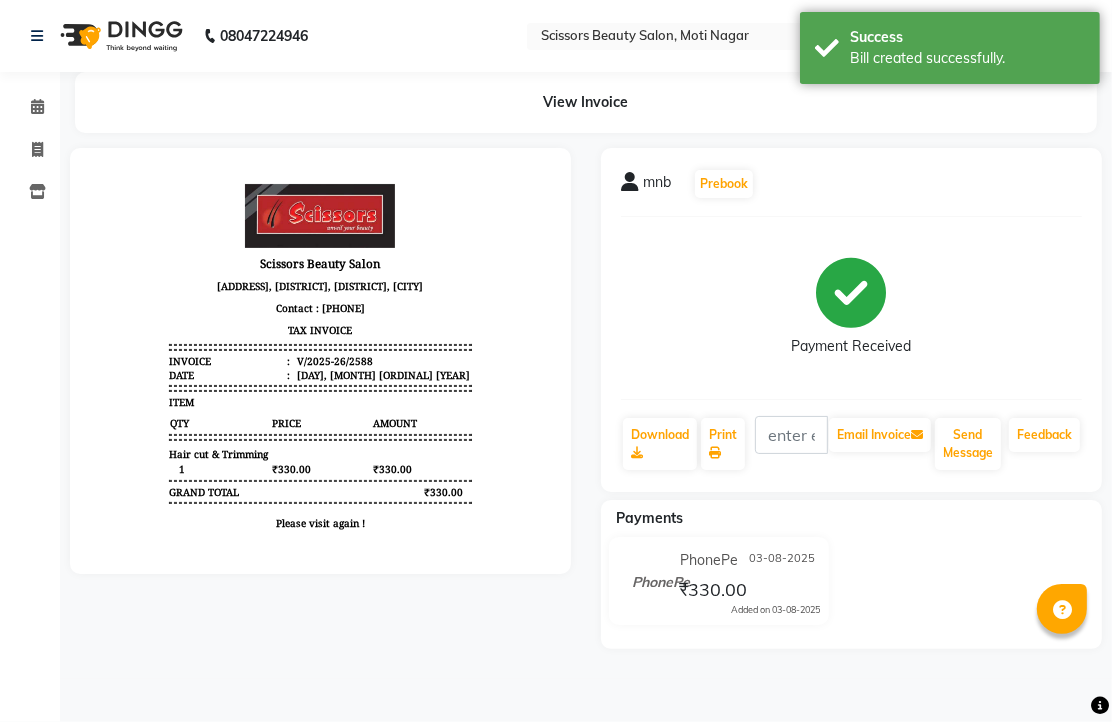 scroll, scrollTop: 0, scrollLeft: 0, axis: both 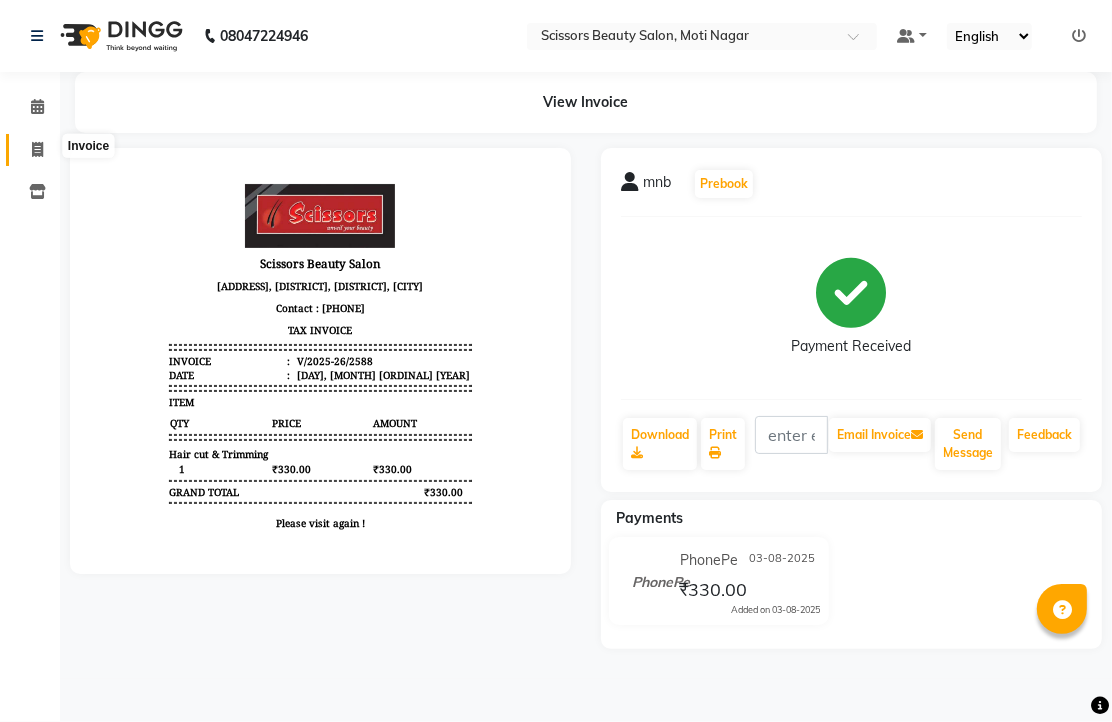 click 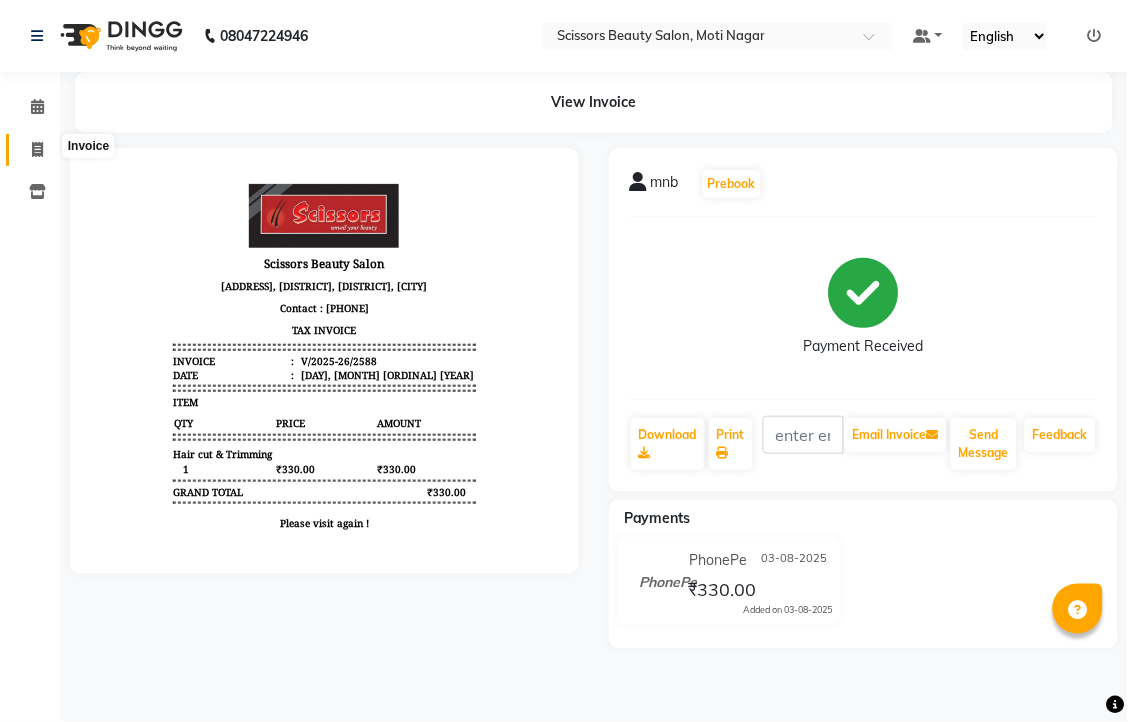 select on "service" 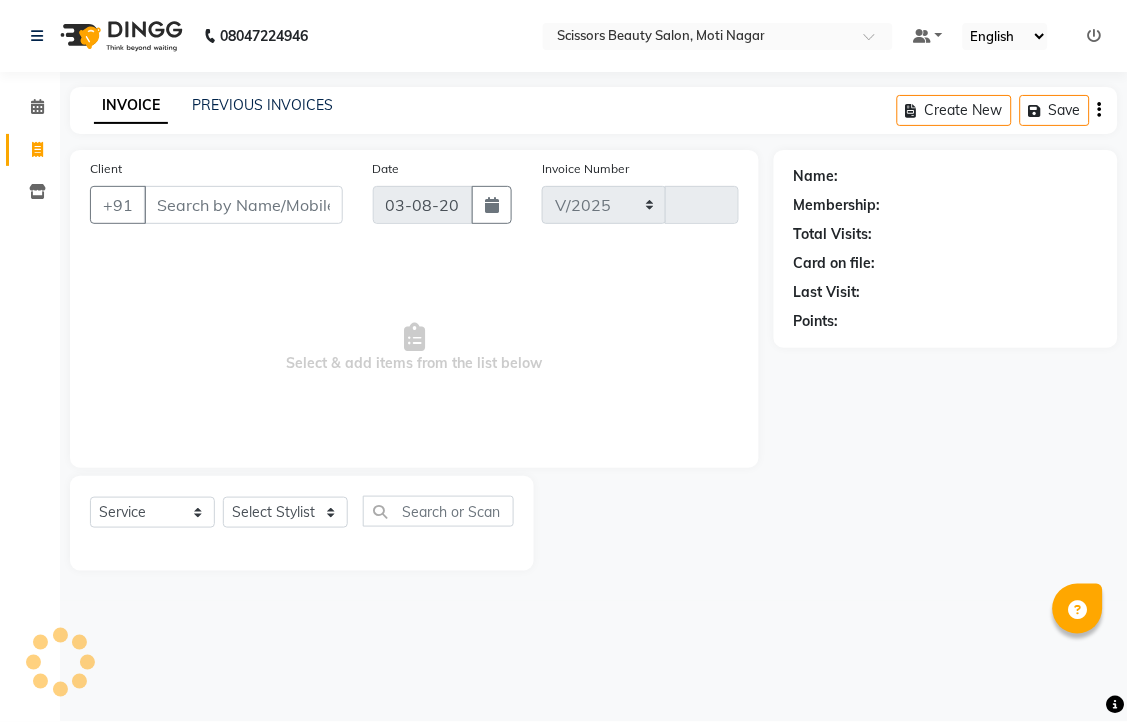 click on "Client" at bounding box center [243, 205] 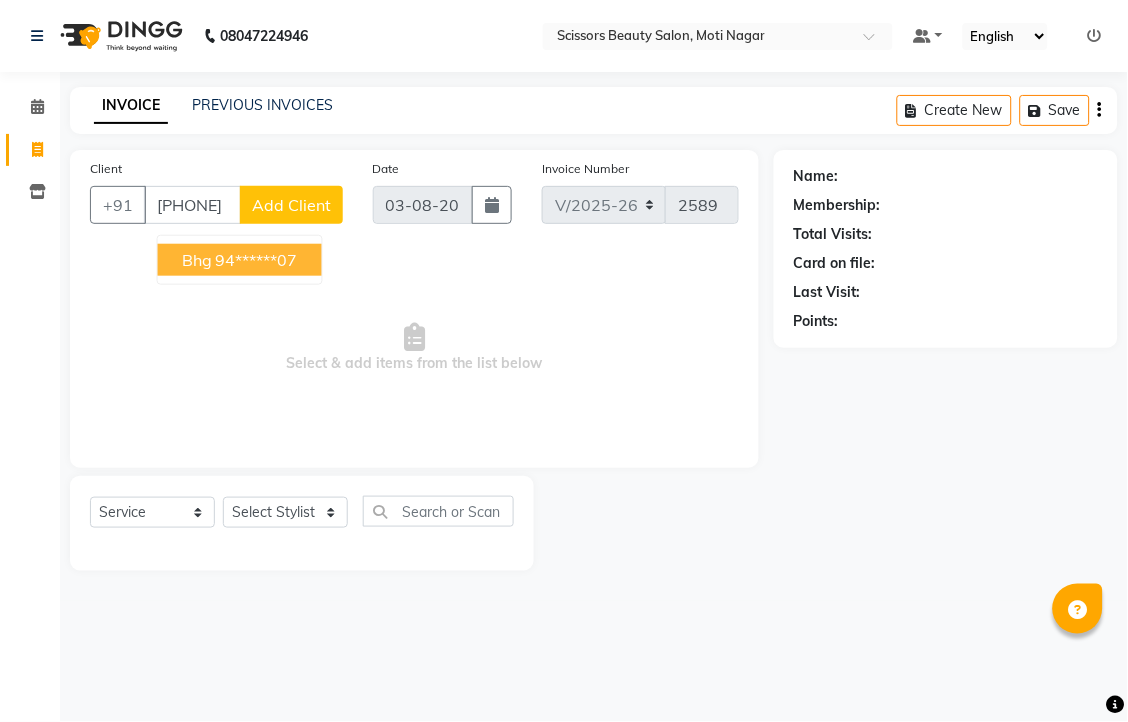 click on "94******07" at bounding box center (257, 260) 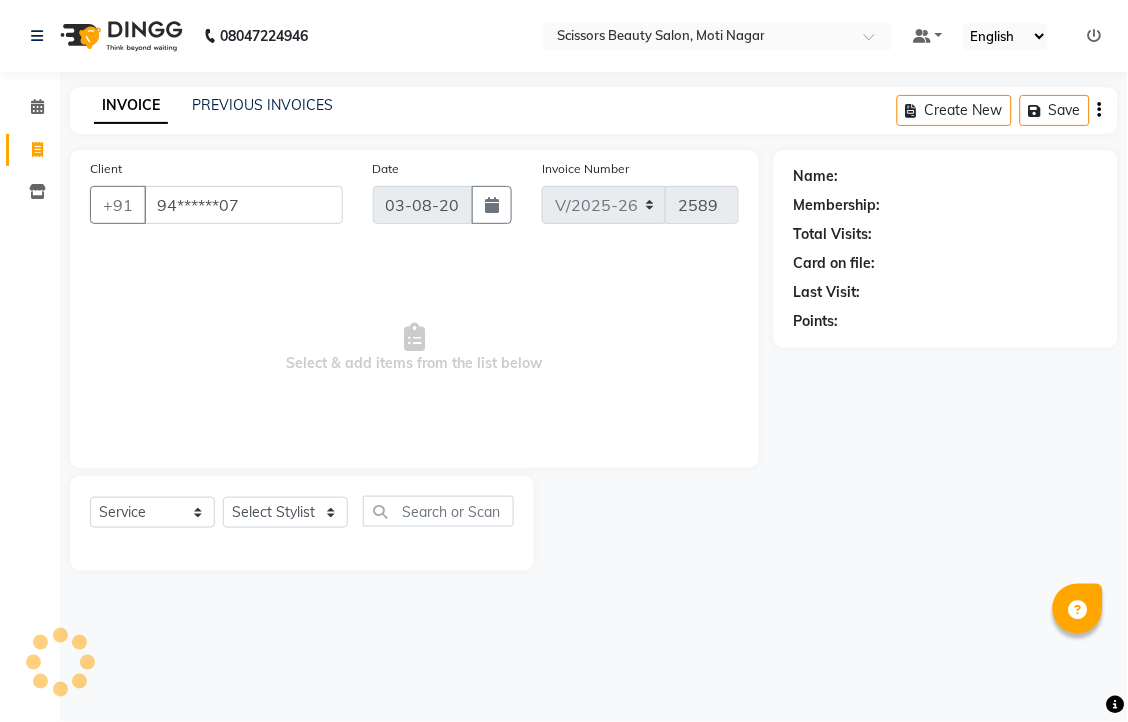 type on "94******07" 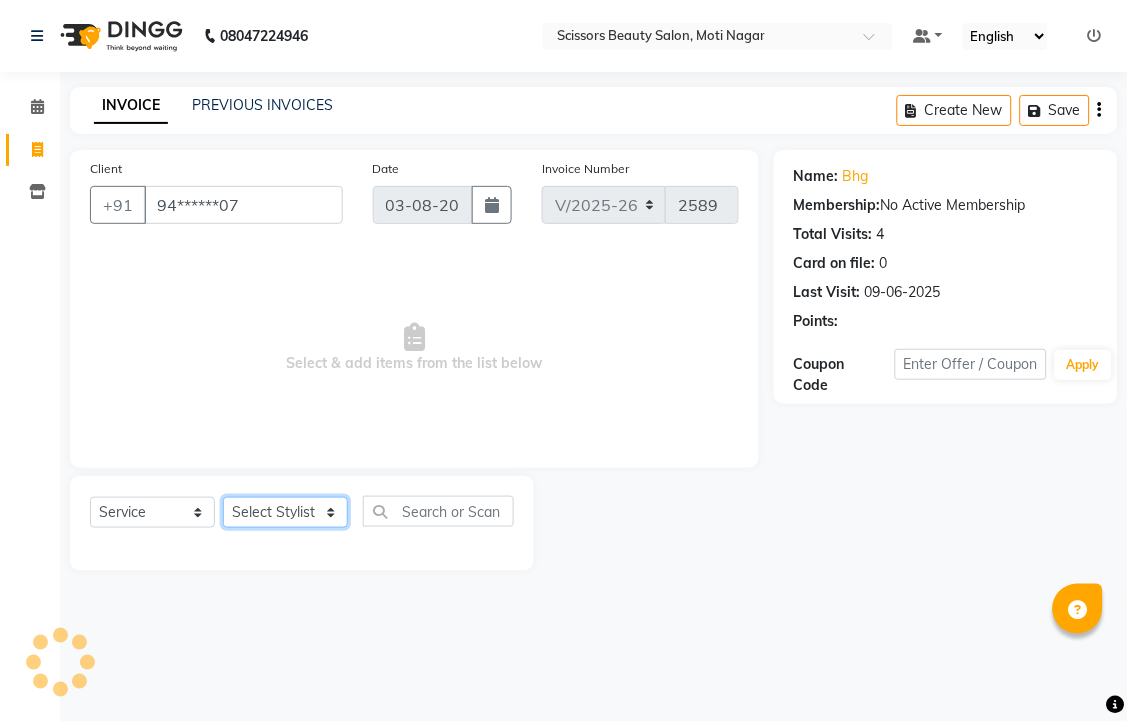 click on "Select Stylist [FIRST] [LAST] [FIRST] [LAST] [LAST]" 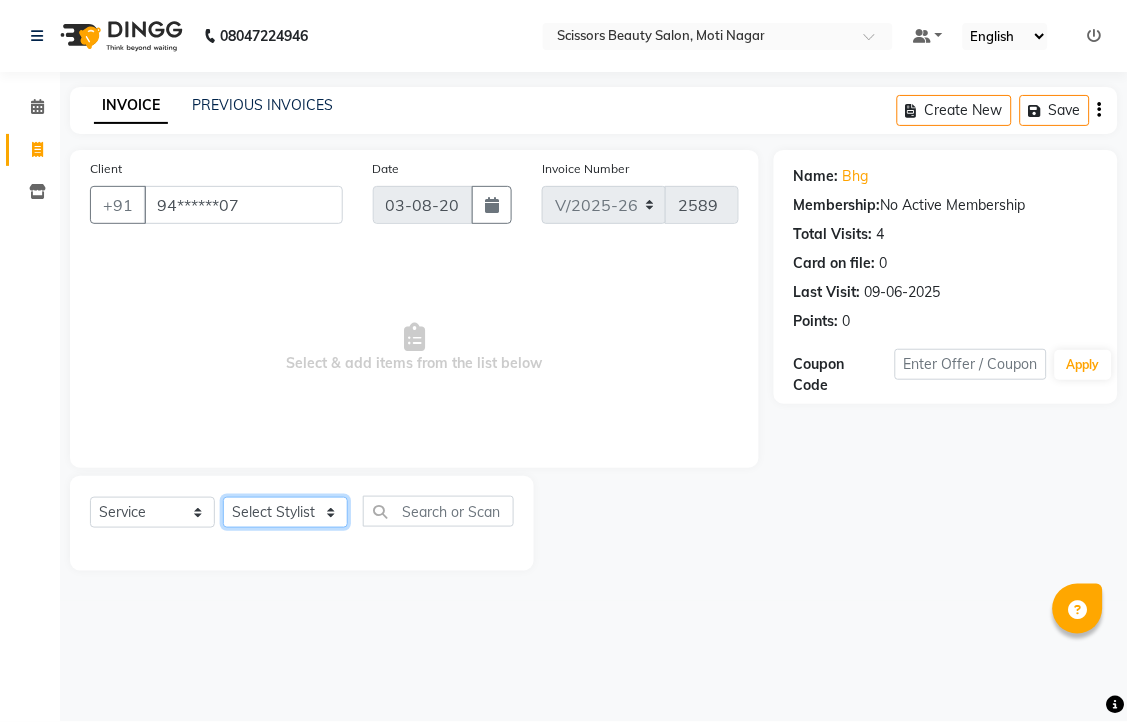 select on "58456" 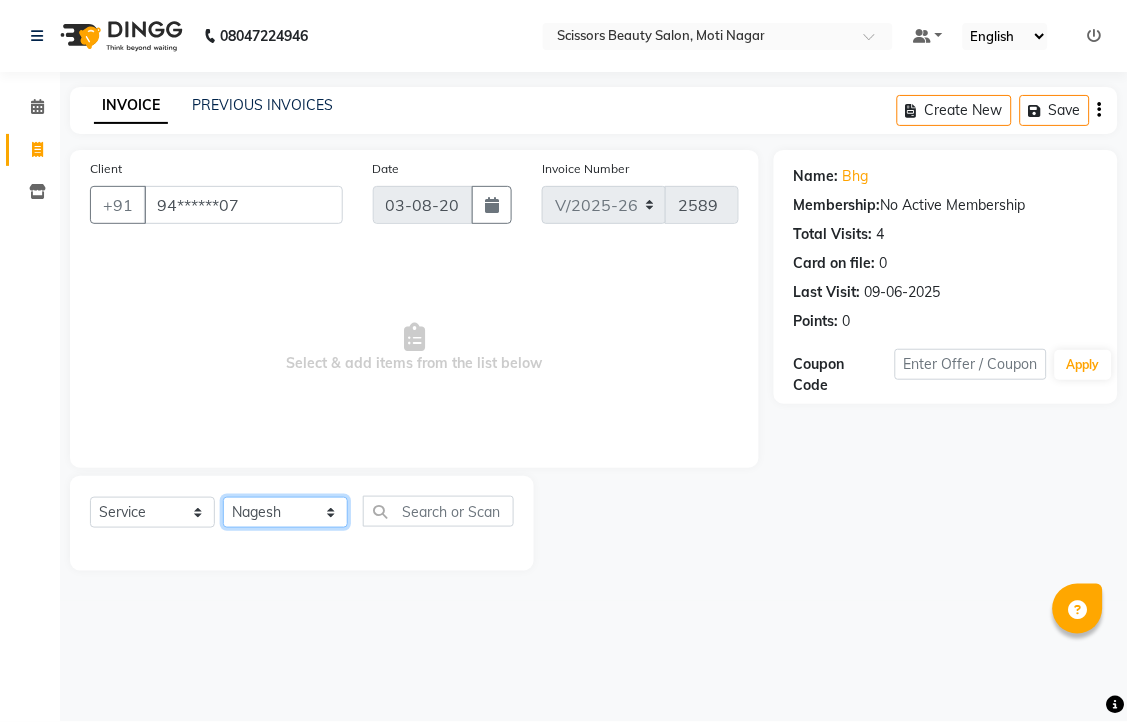 click on "Select Stylist [FIRST] [LAST] [FIRST] [LAST] [LAST]" 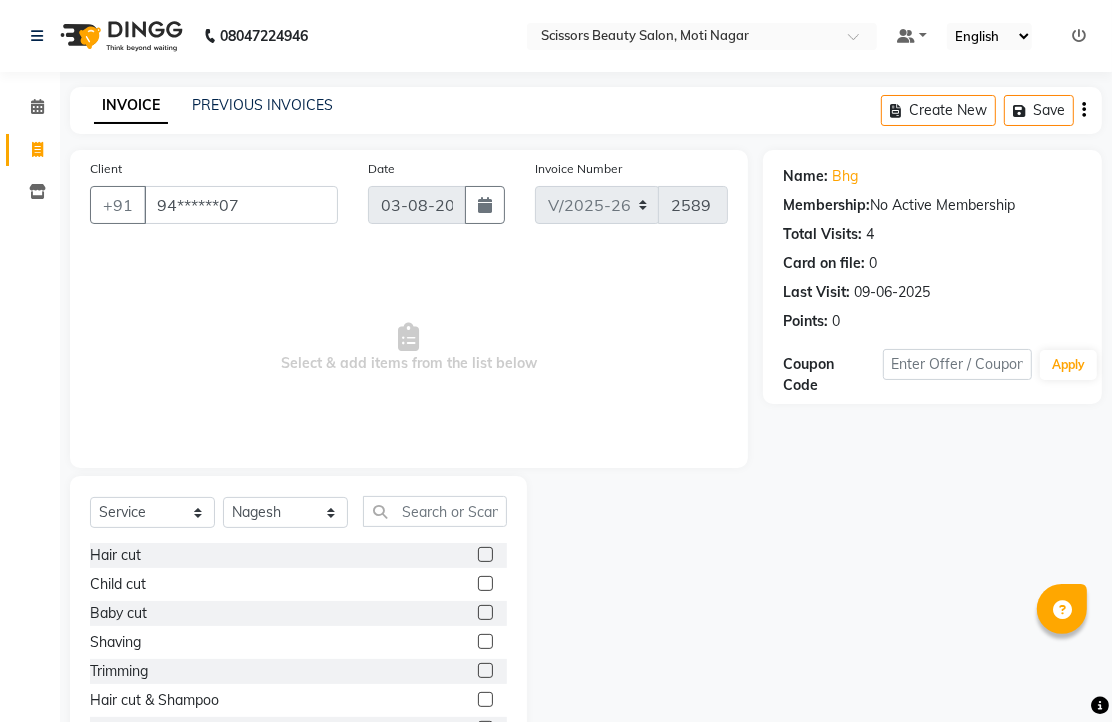 click 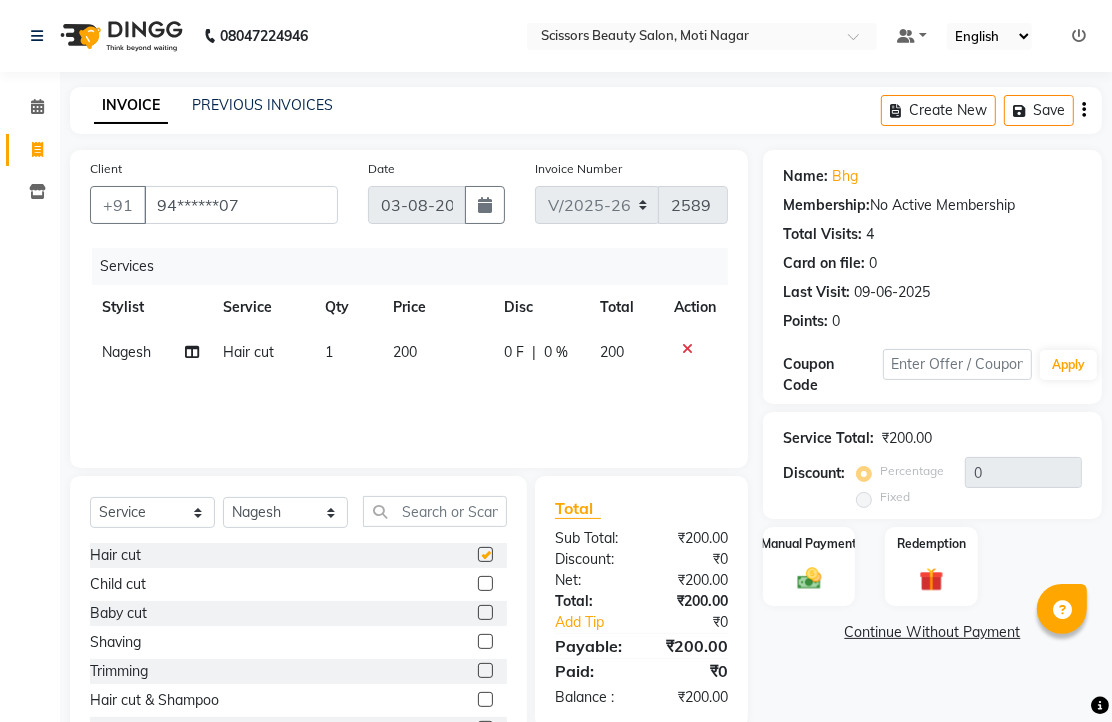 checkbox on "false" 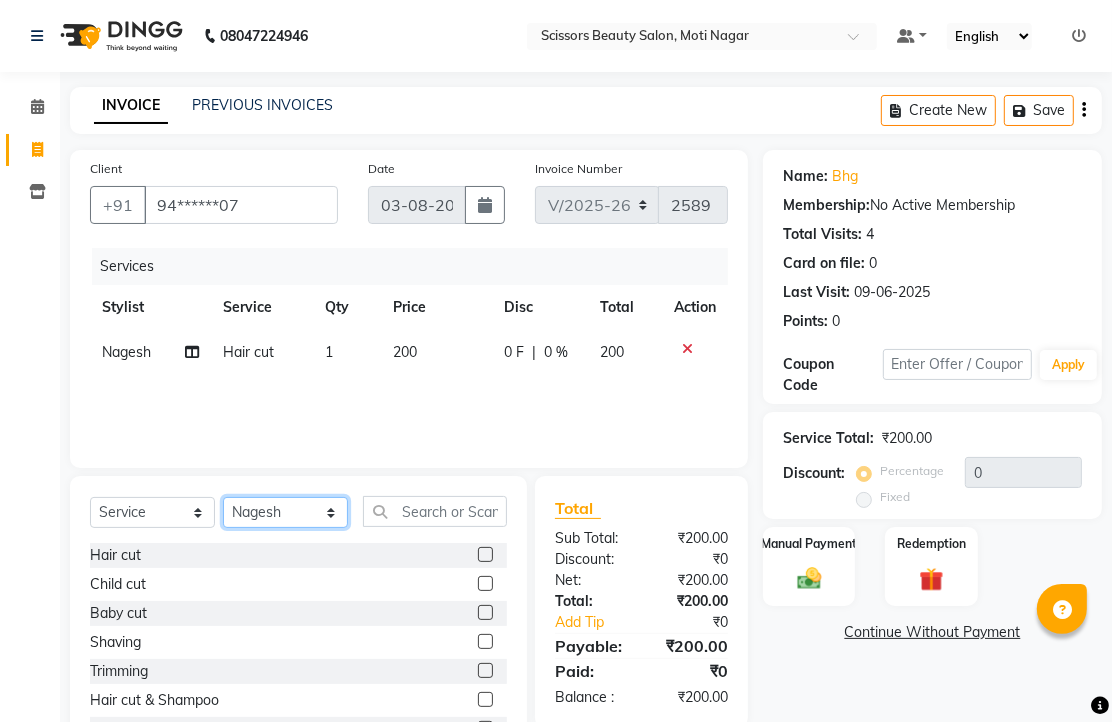click on "Select Stylist [FIRST] [LAST] [FIRST] [LAST] [LAST]" 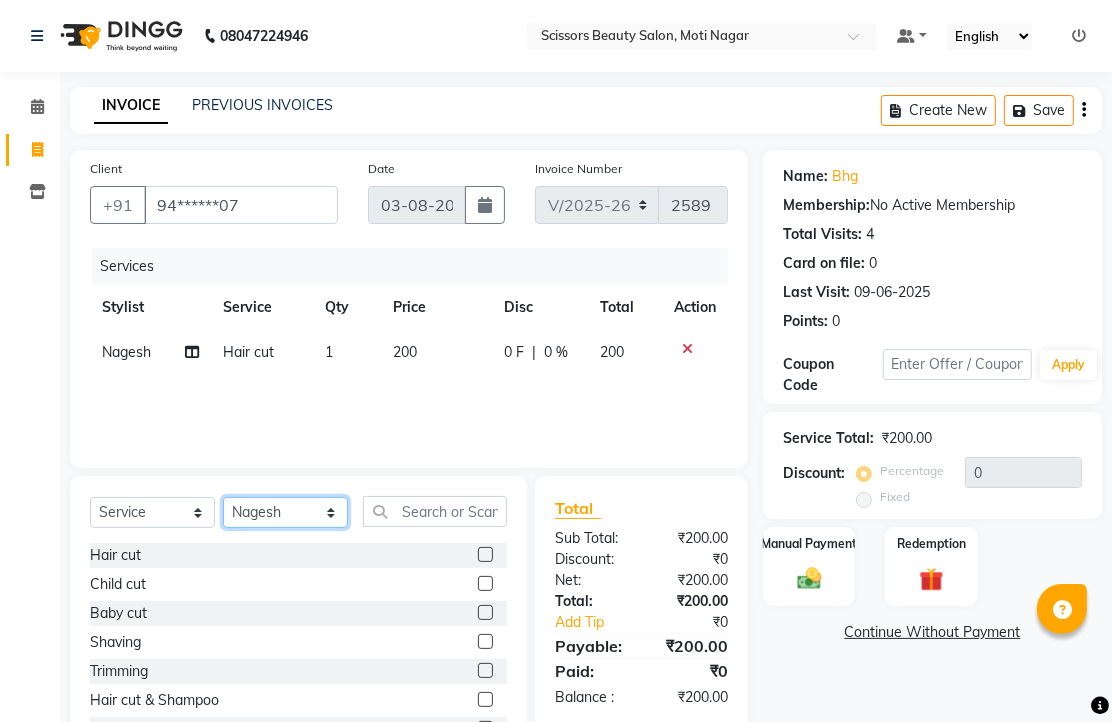 select on "81450" 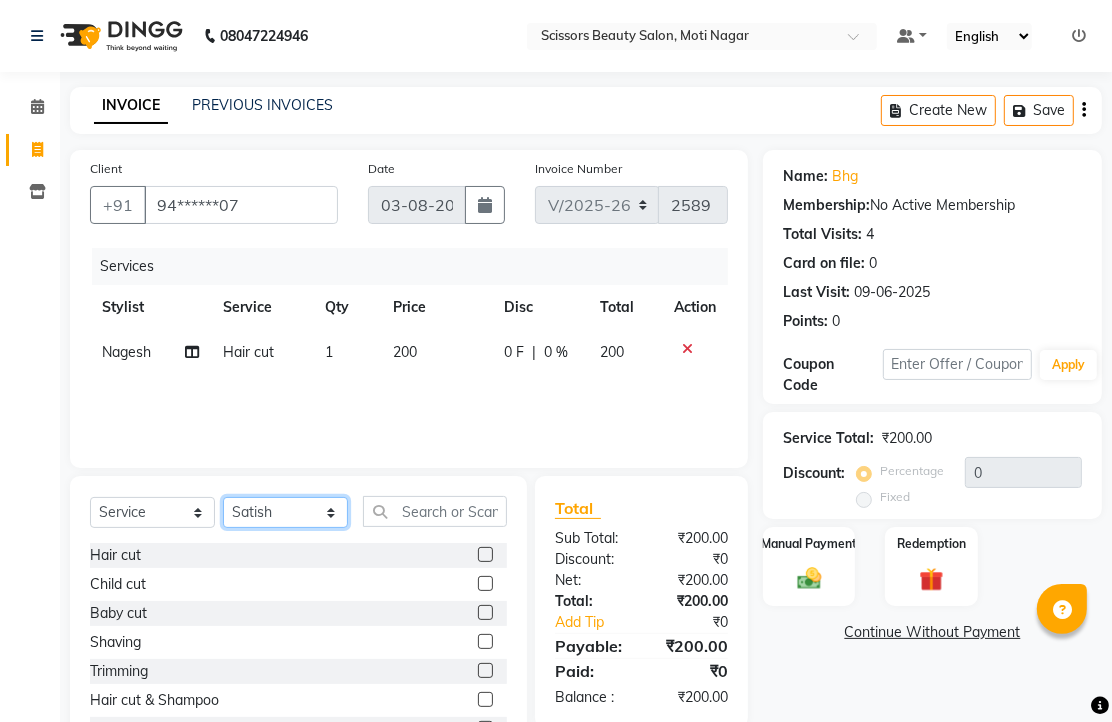 click on "Select Stylist [FIRST] [LAST] [FIRST] [LAST] [LAST]" 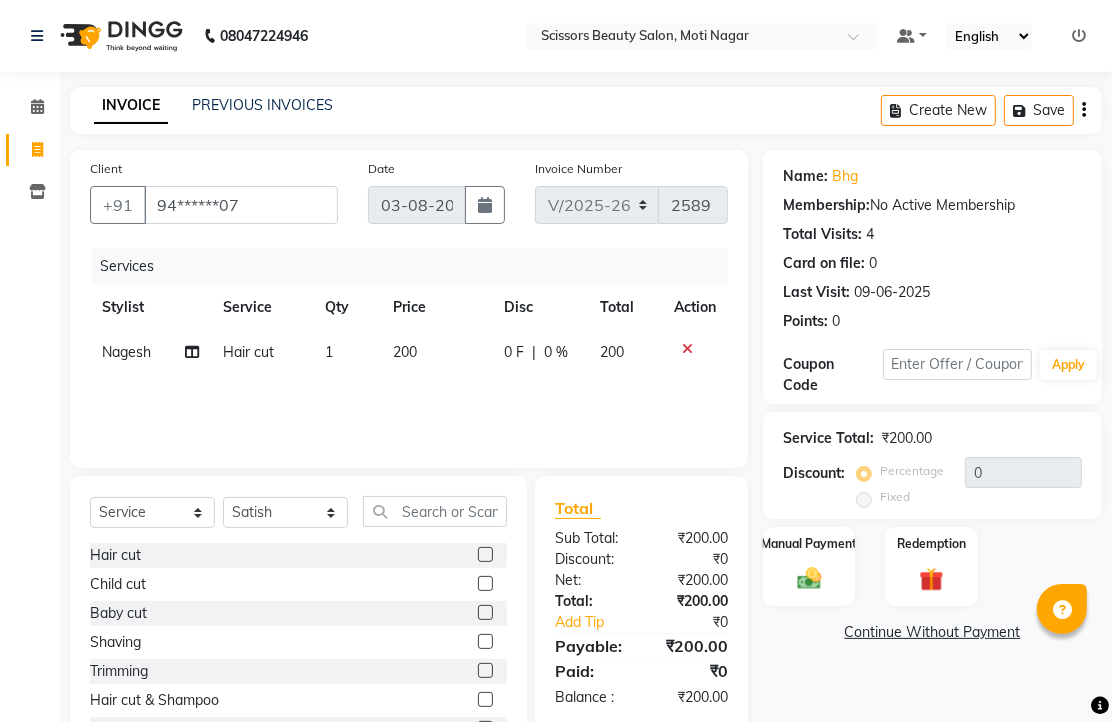 click 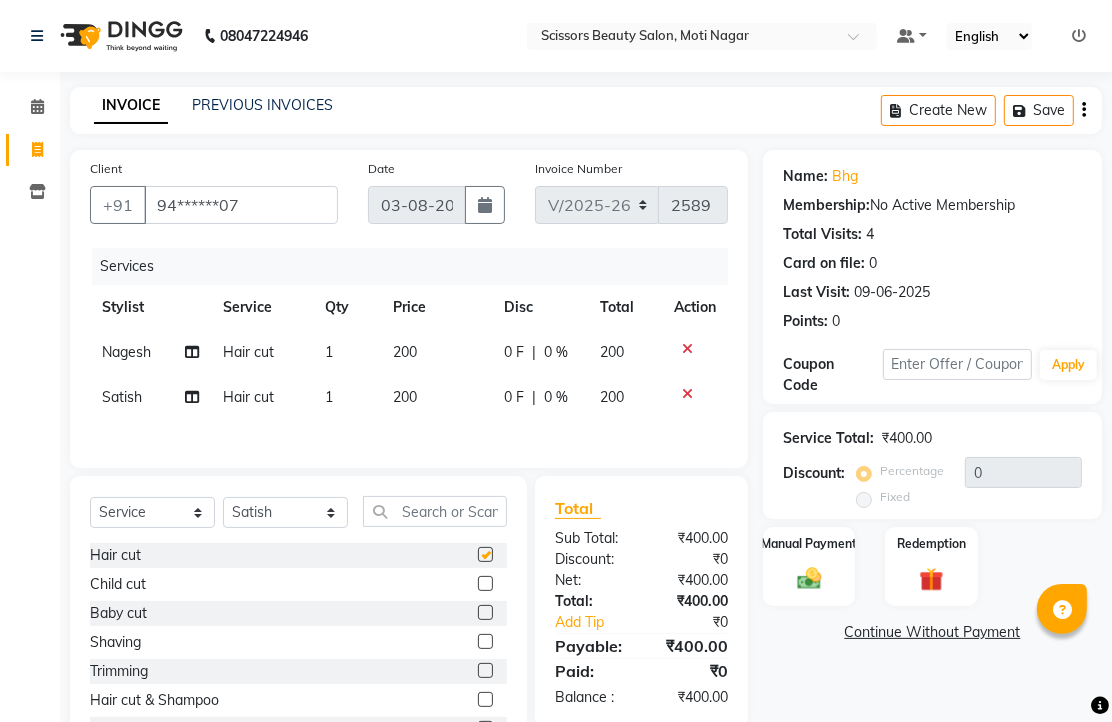 checkbox on "false" 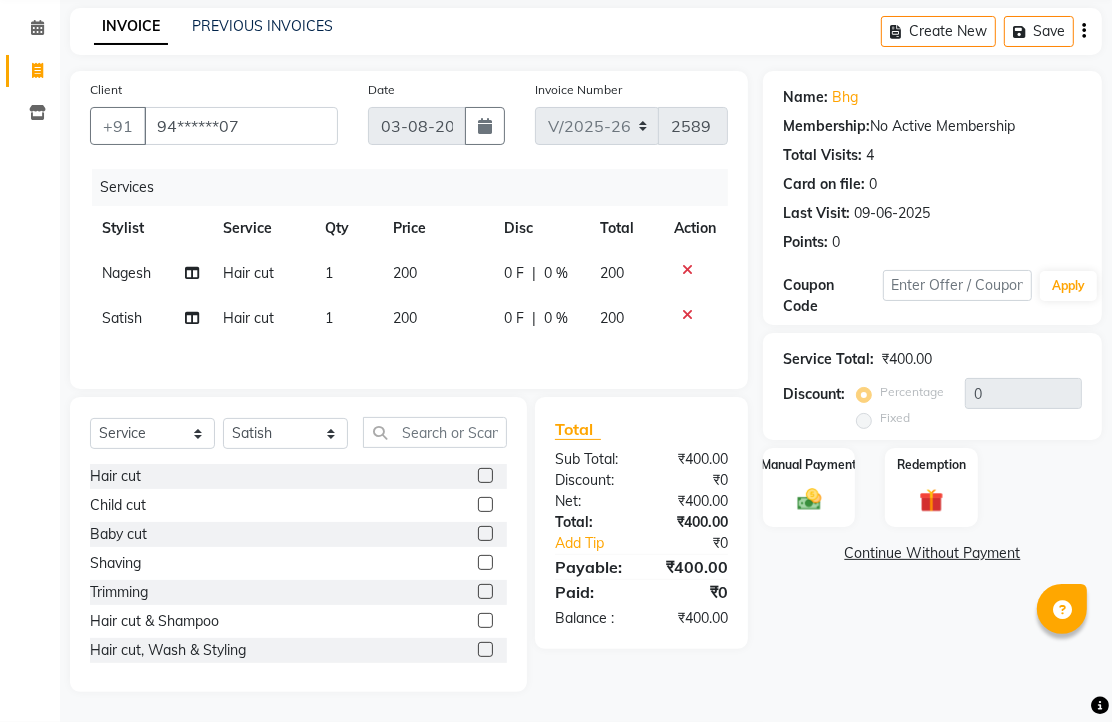 scroll, scrollTop: 222, scrollLeft: 0, axis: vertical 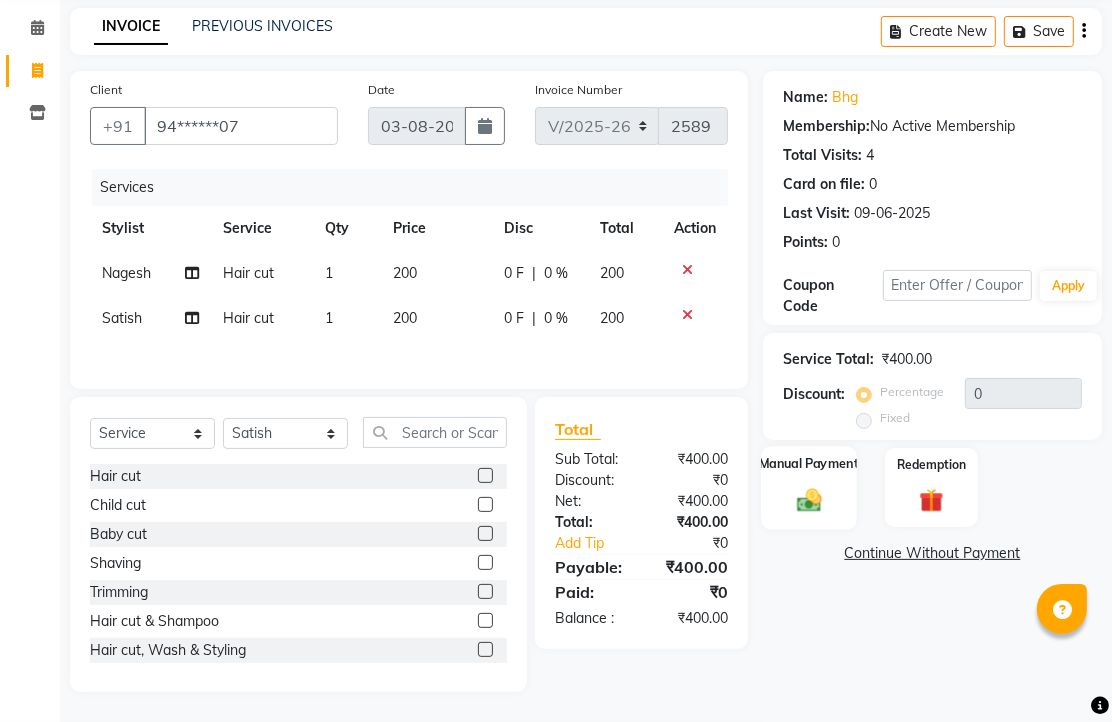 click 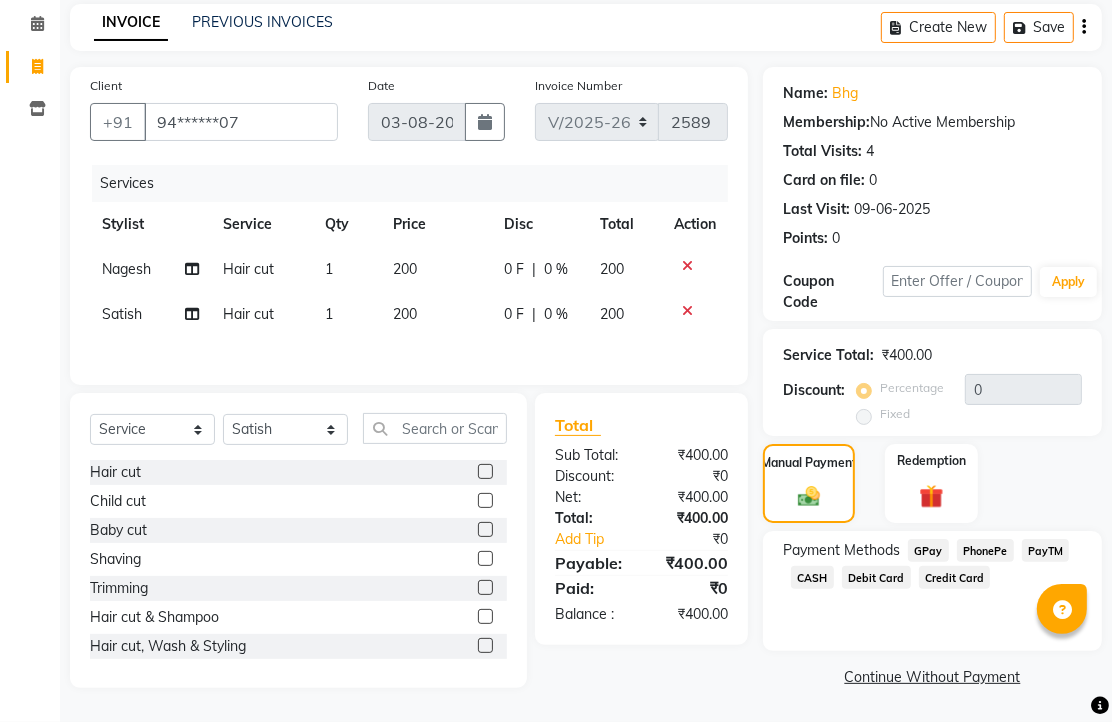 click on "PhonePe" 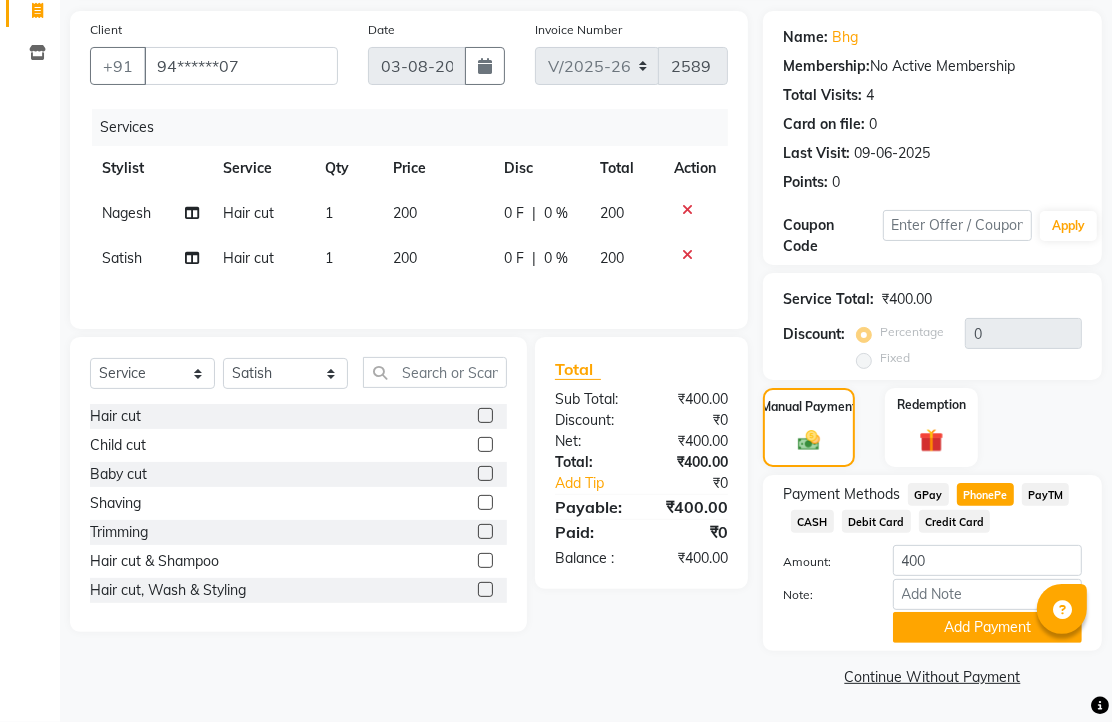 scroll, scrollTop: 248, scrollLeft: 0, axis: vertical 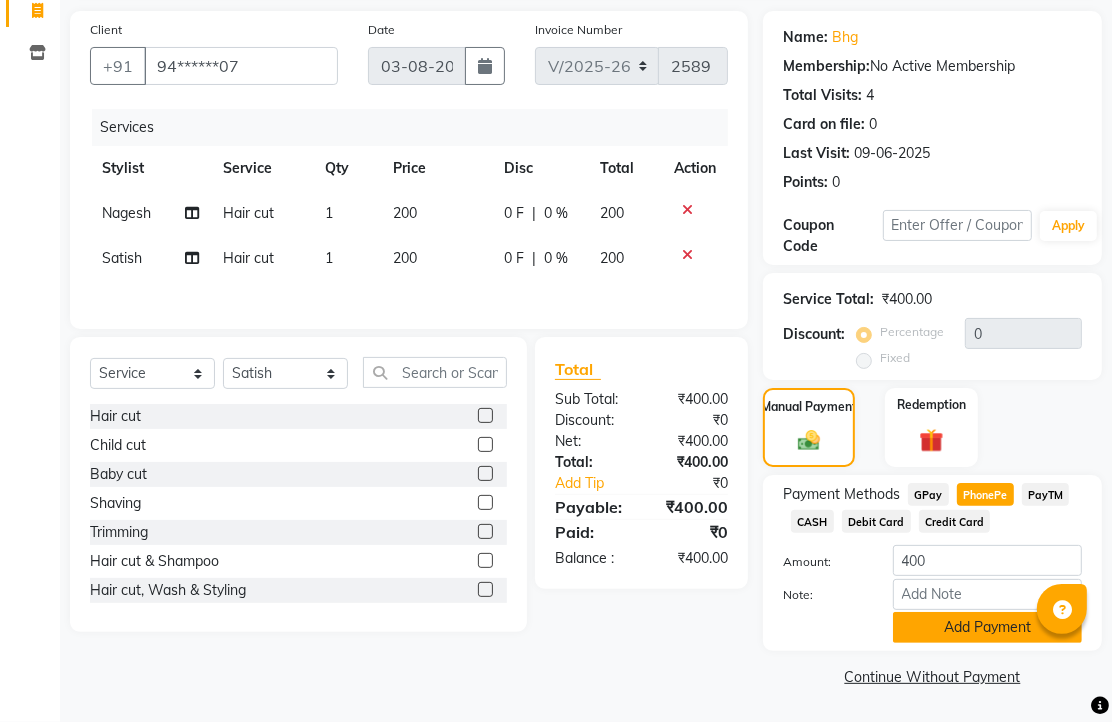 click on "Add Payment" 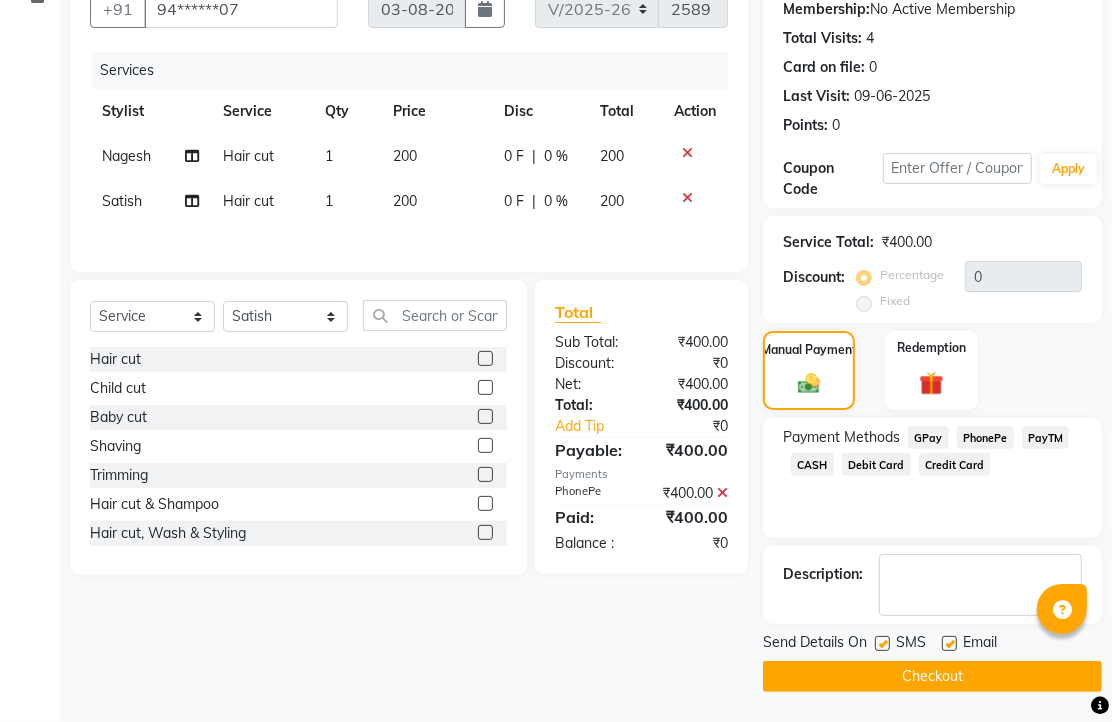 scroll, scrollTop: 304, scrollLeft: 0, axis: vertical 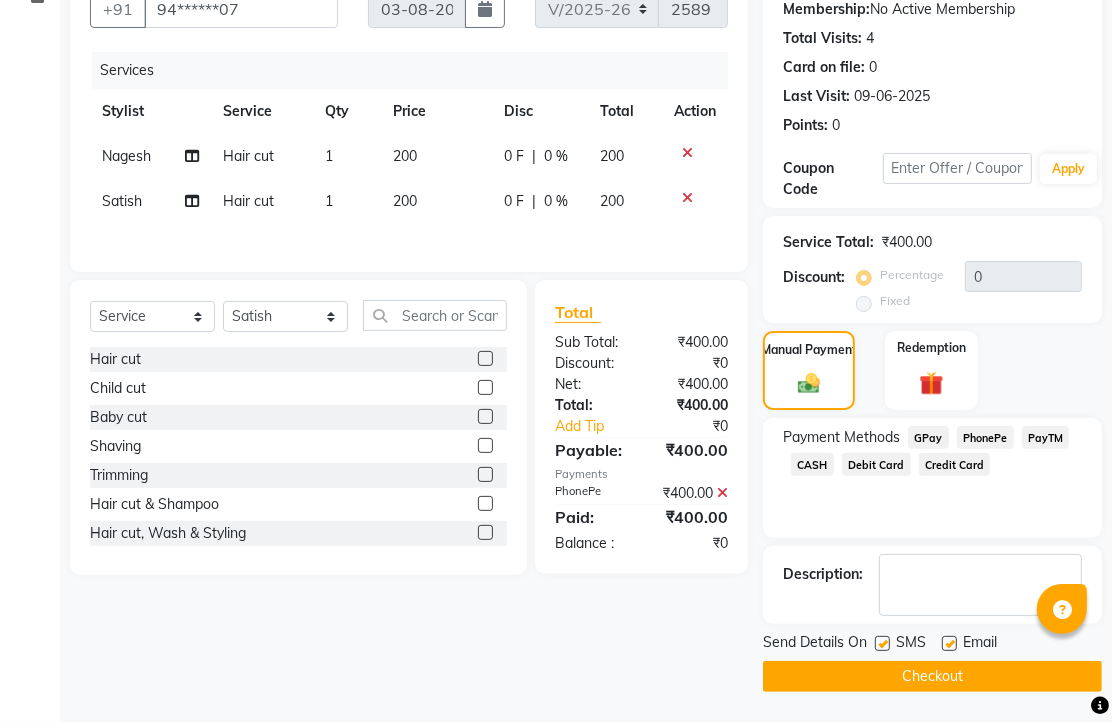 click 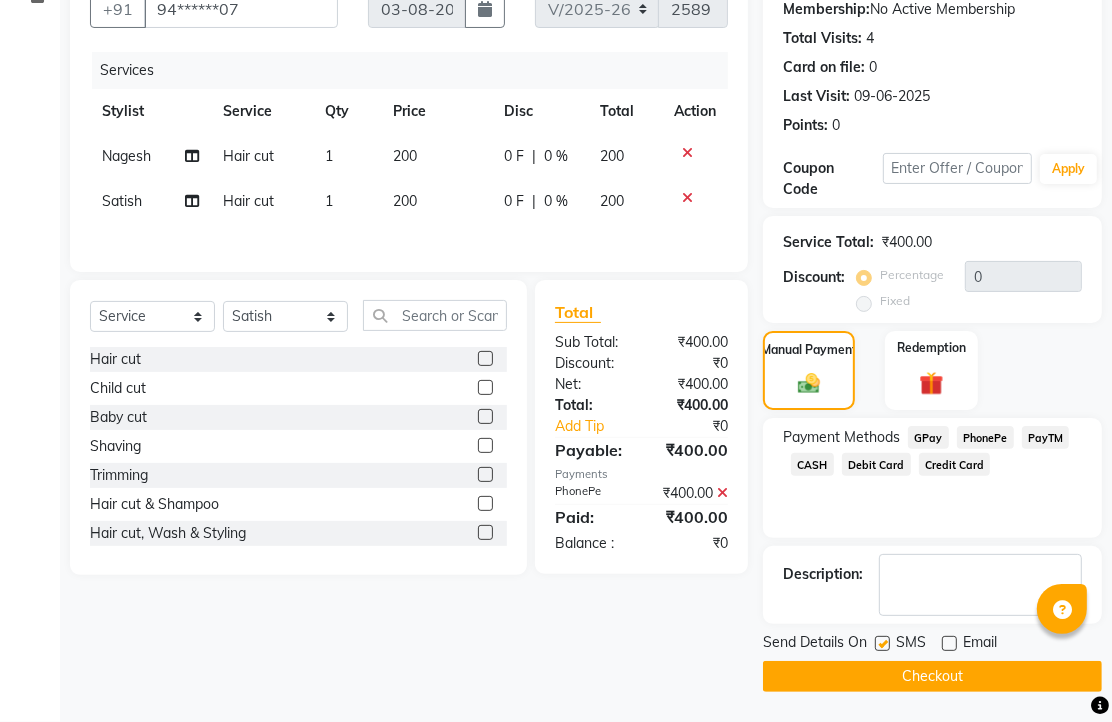 click on "Checkout" 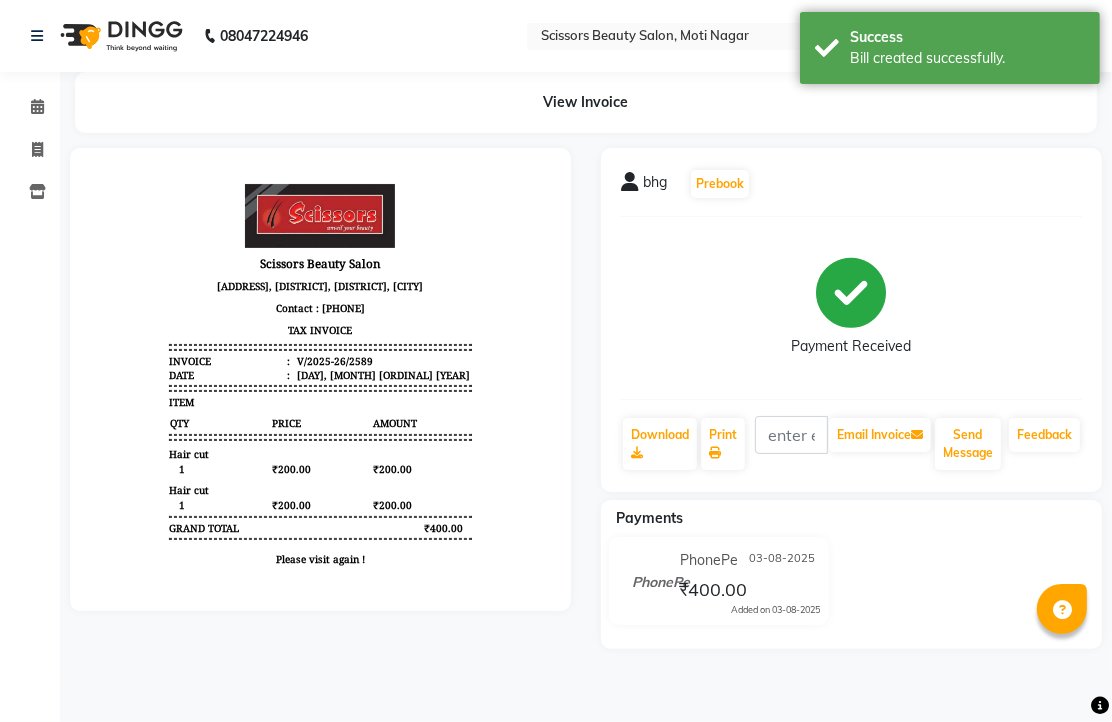 scroll, scrollTop: 0, scrollLeft: 0, axis: both 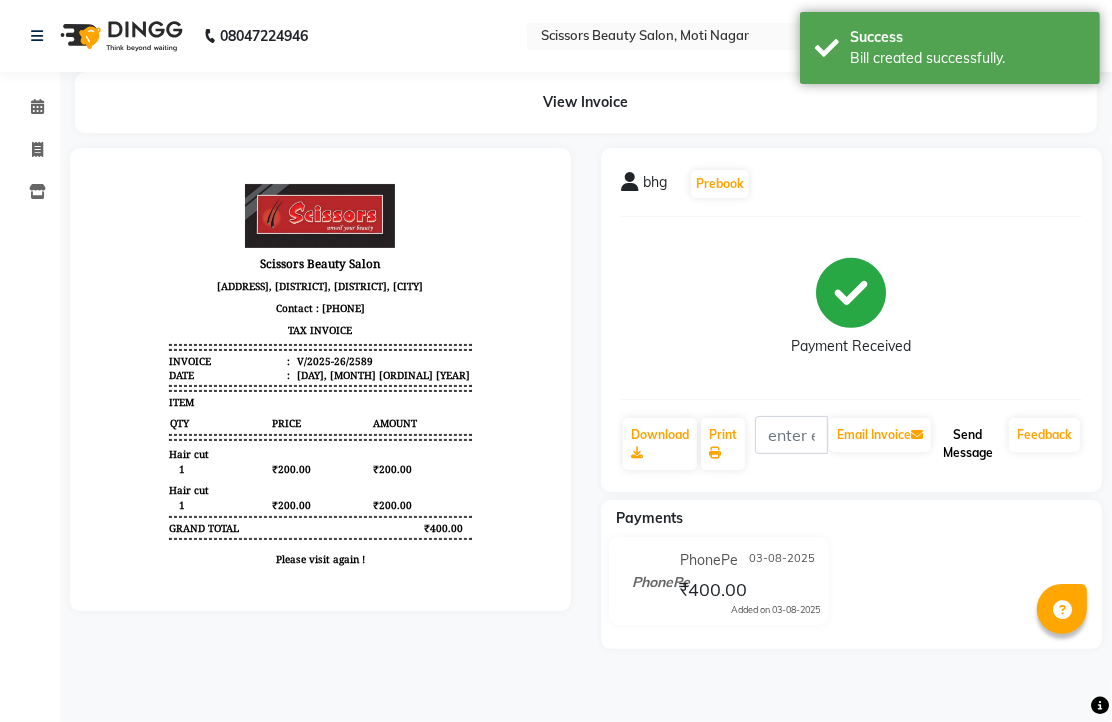 click on "Send Message" 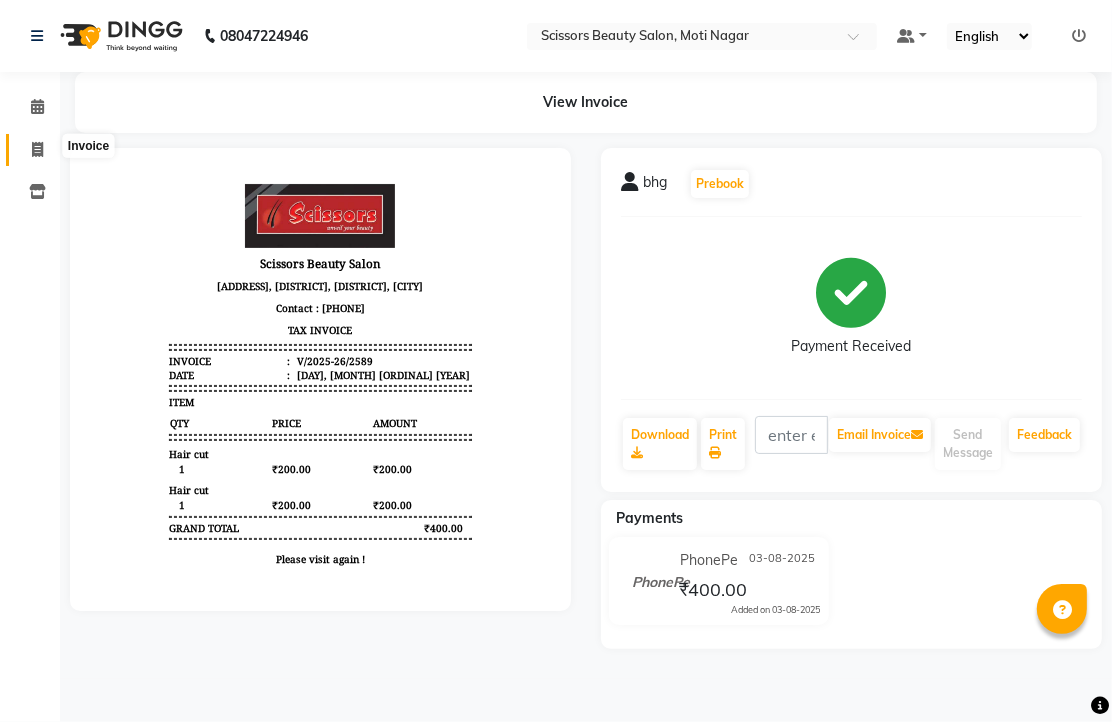 click 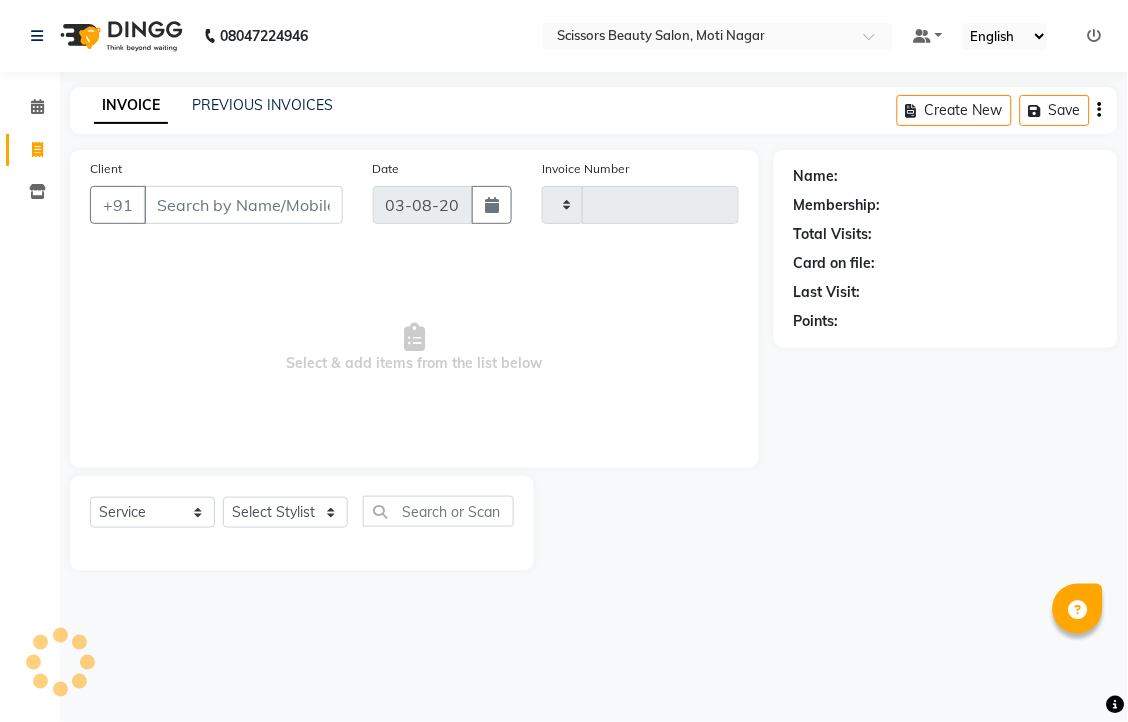 type on "2590" 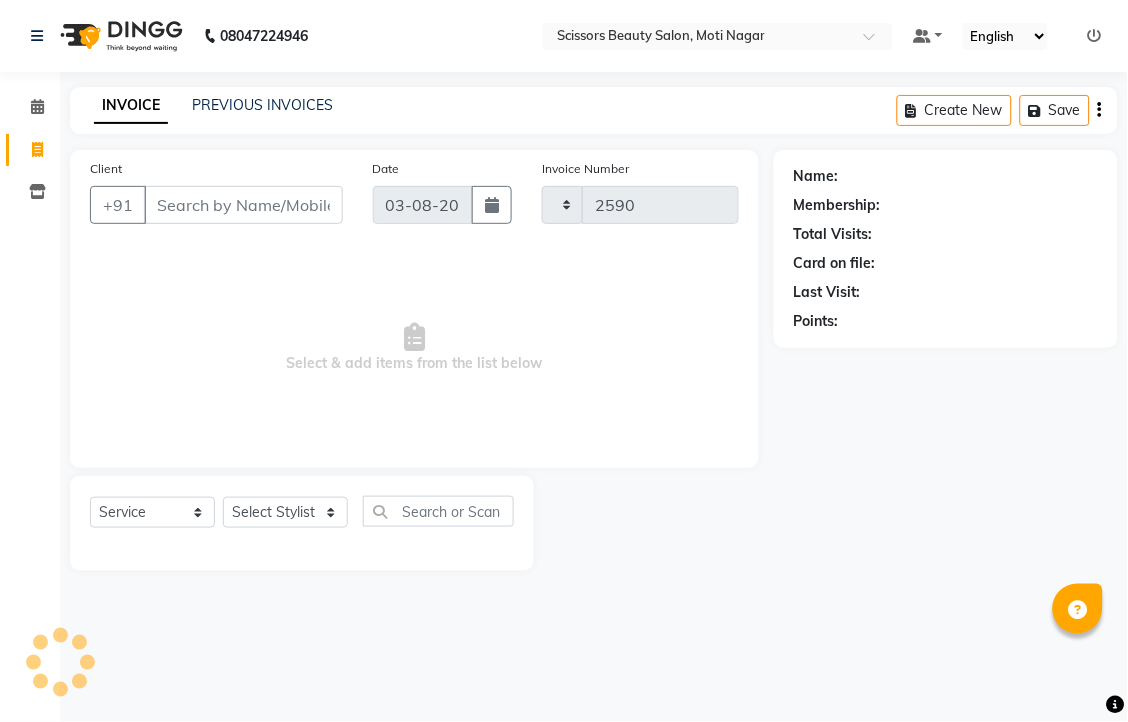 select on "7057" 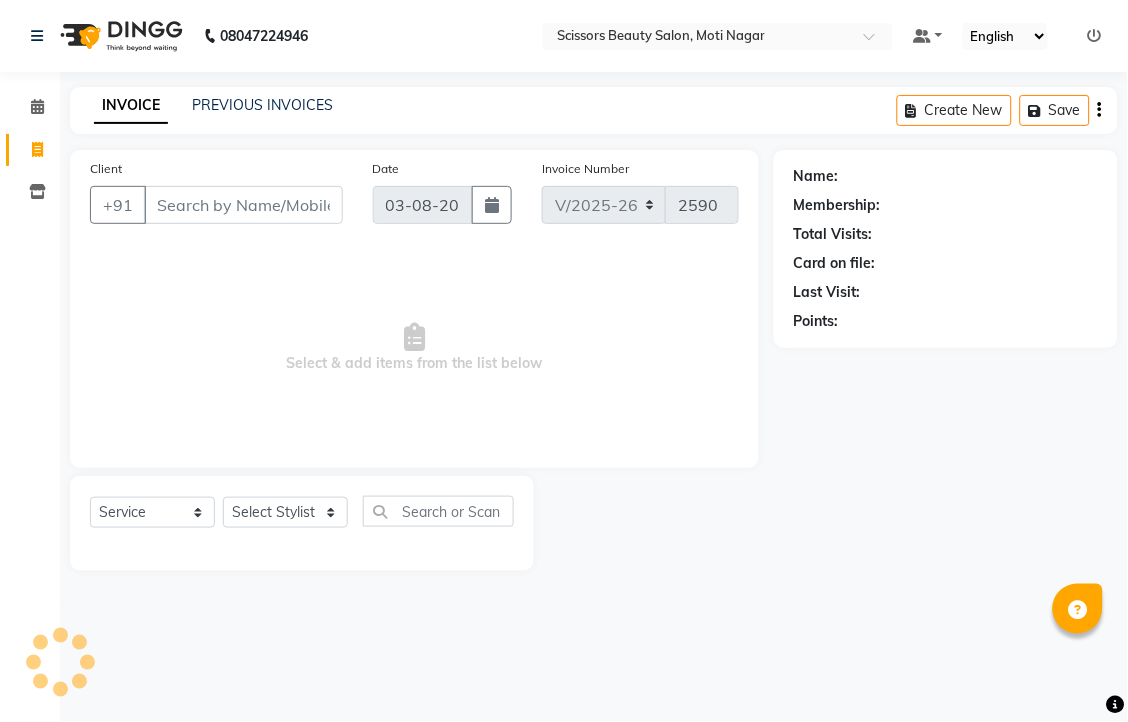 click on "Client" at bounding box center (243, 205) 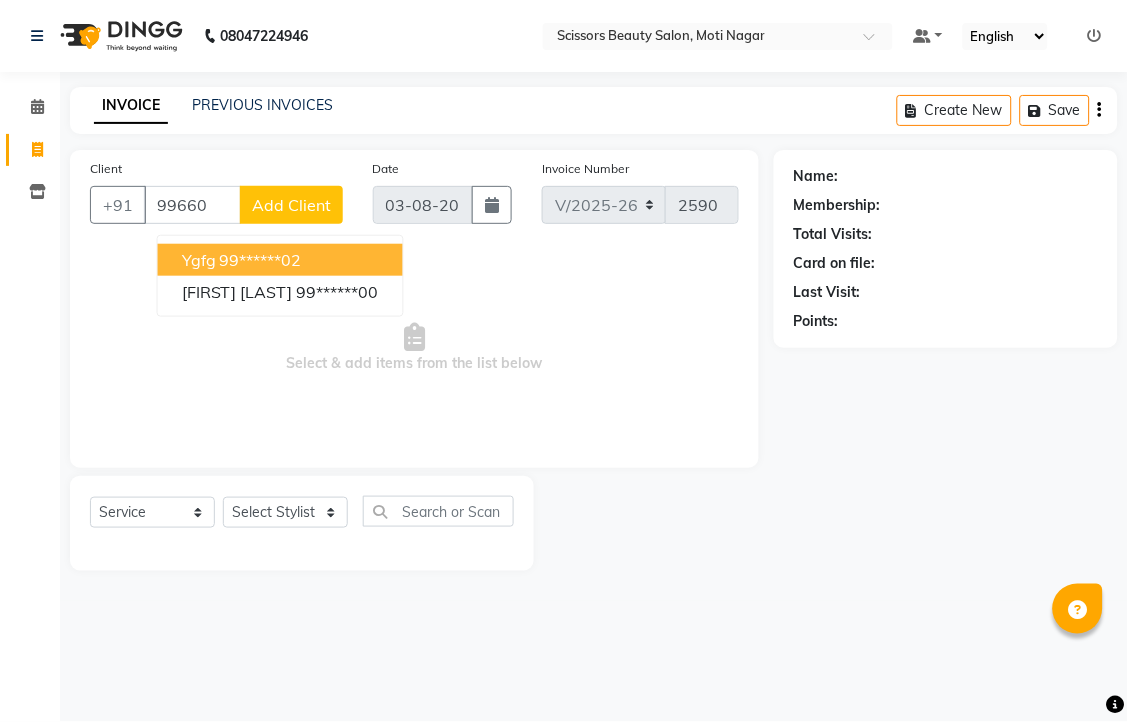 click on "99******02" at bounding box center (261, 260) 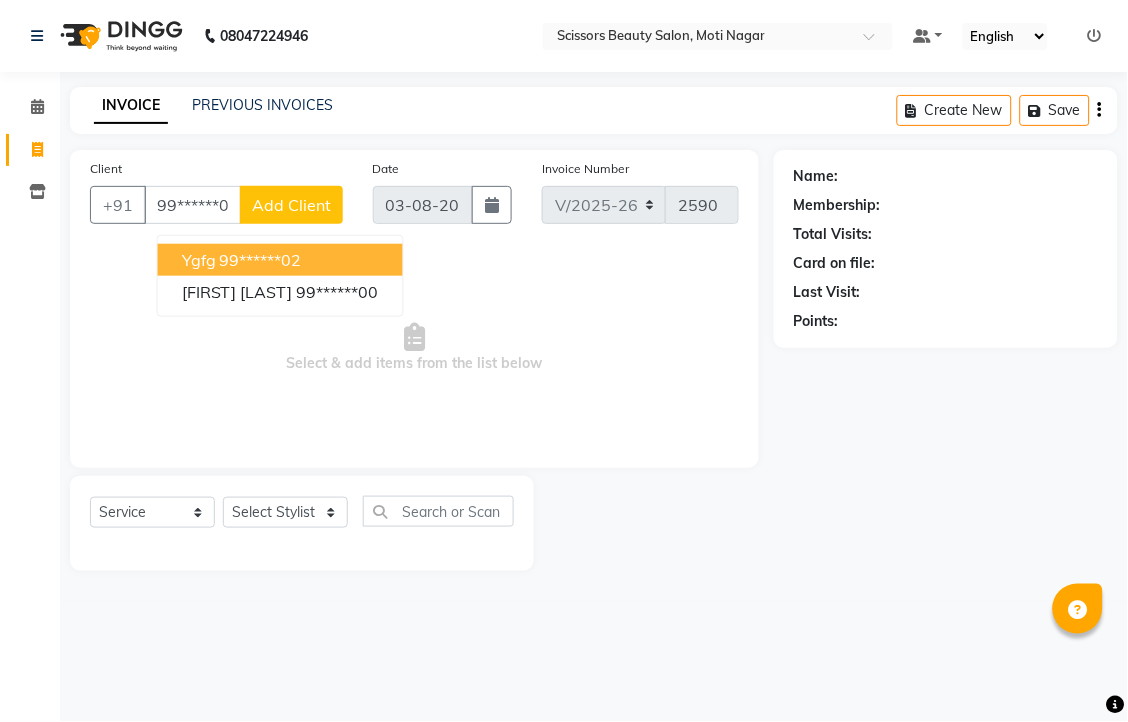 type on "99******02" 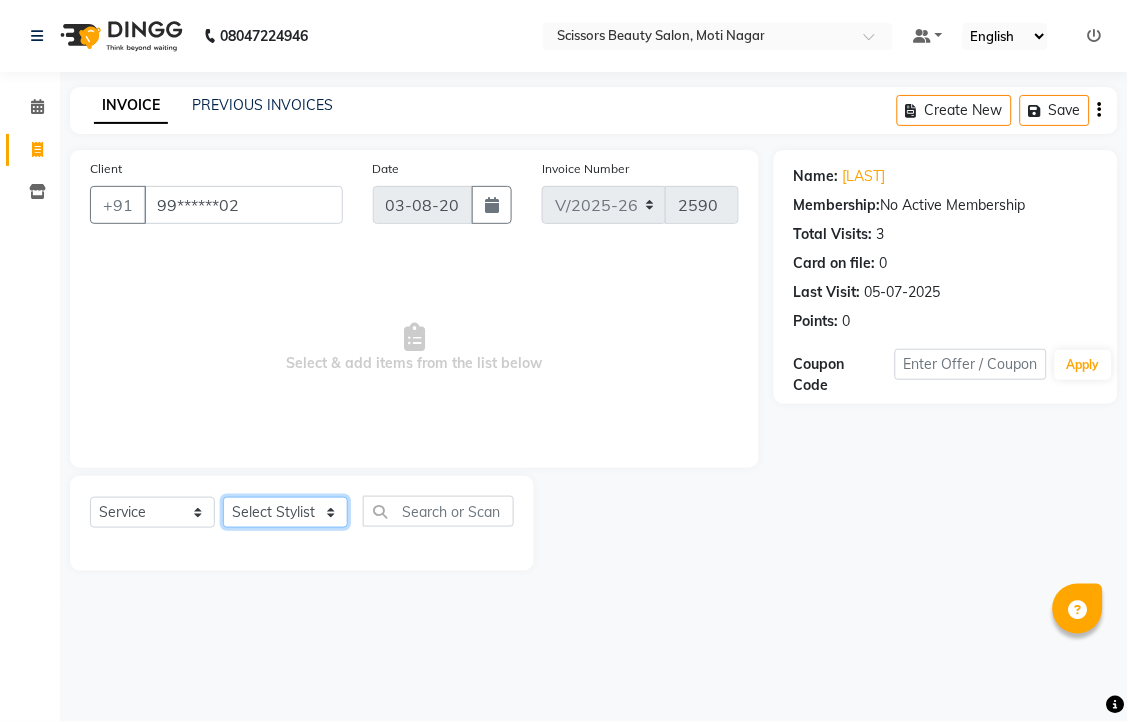click on "Select Stylist [FIRST] [LAST] [FIRST] [LAST] [LAST]" 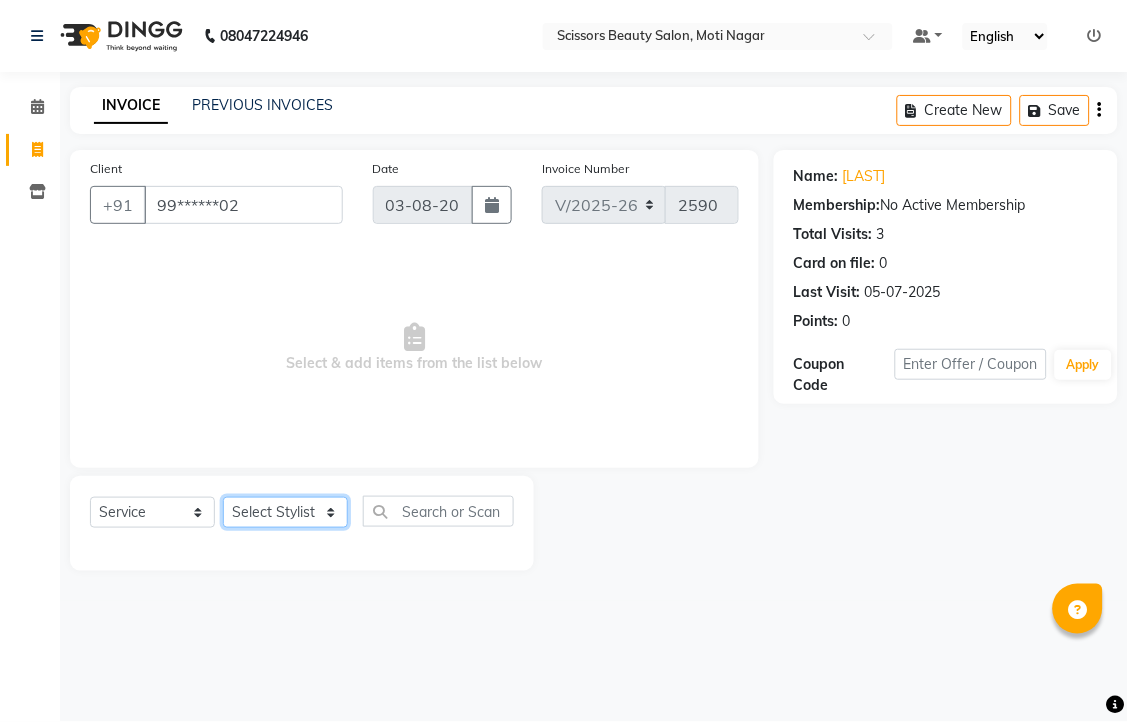 select on "81450" 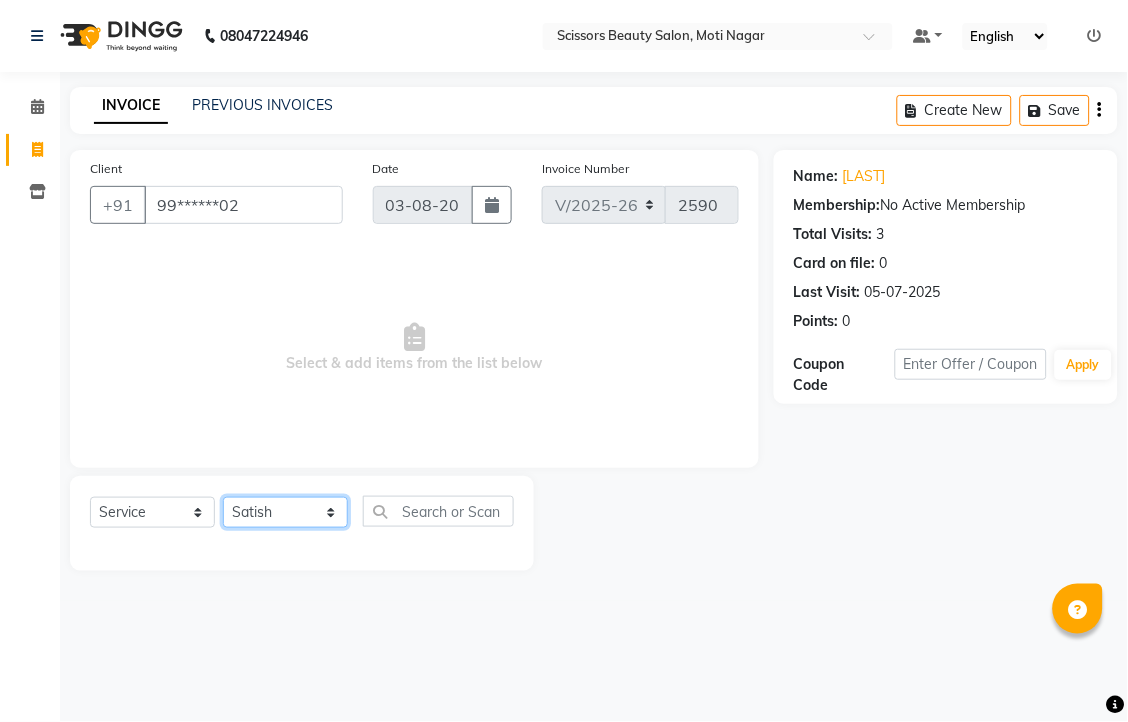 click on "Select Stylist [FIRST] [LAST] [FIRST] [LAST] [LAST]" 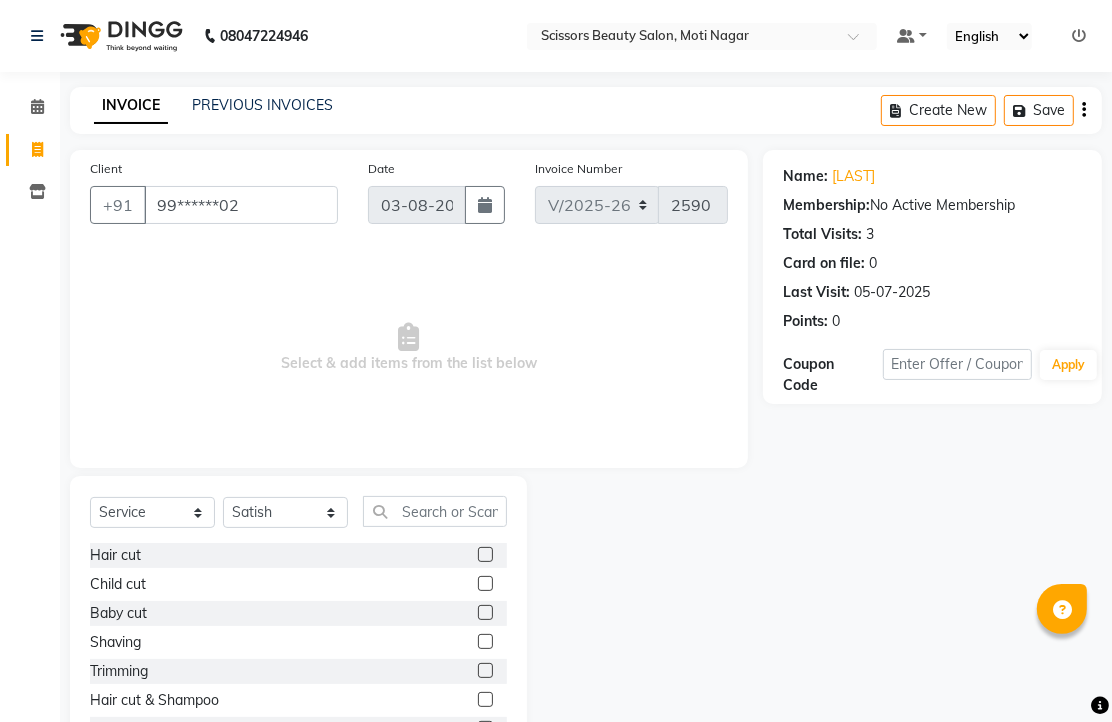 click 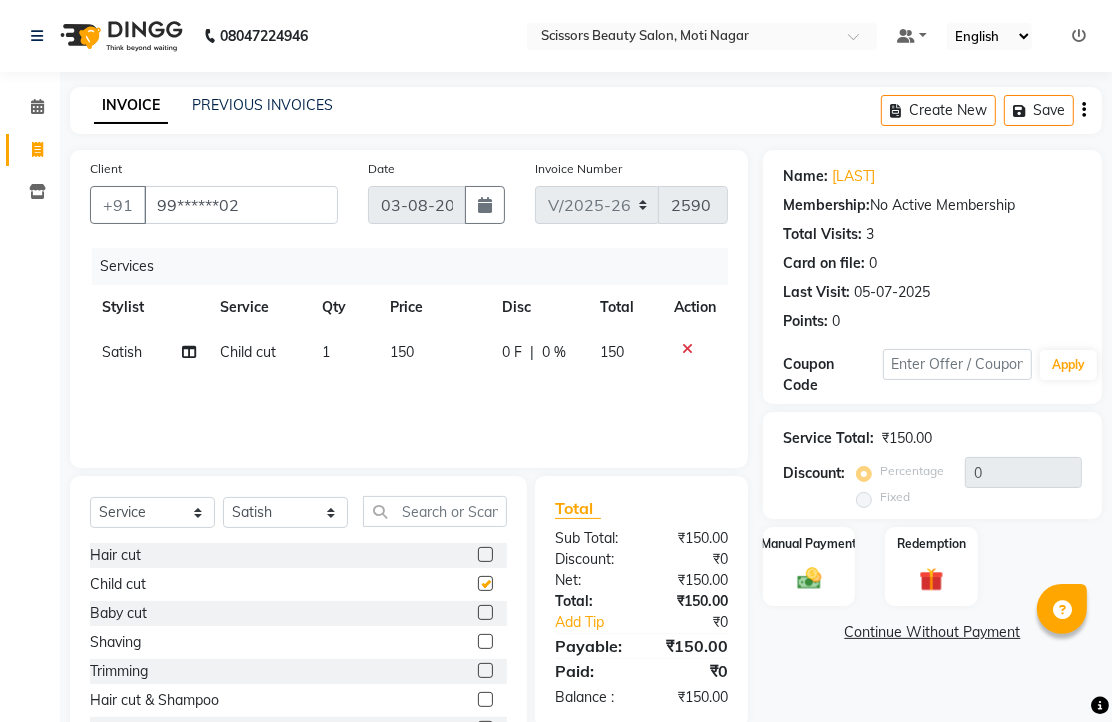 checkbox on "false" 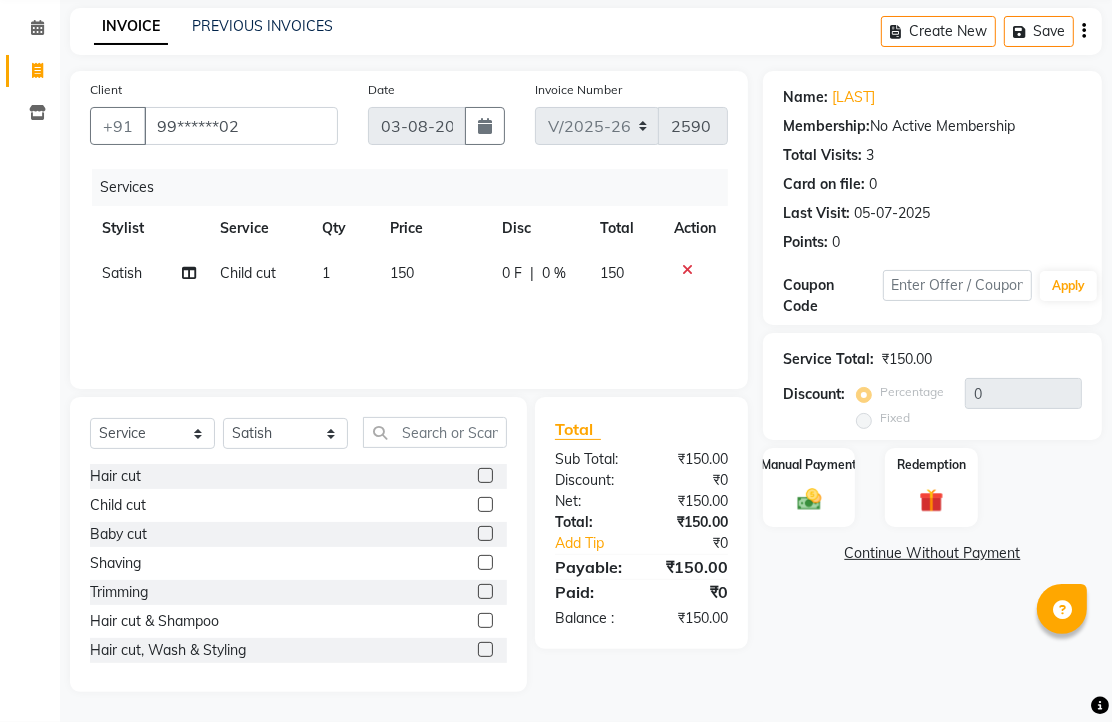 scroll, scrollTop: 157, scrollLeft: 0, axis: vertical 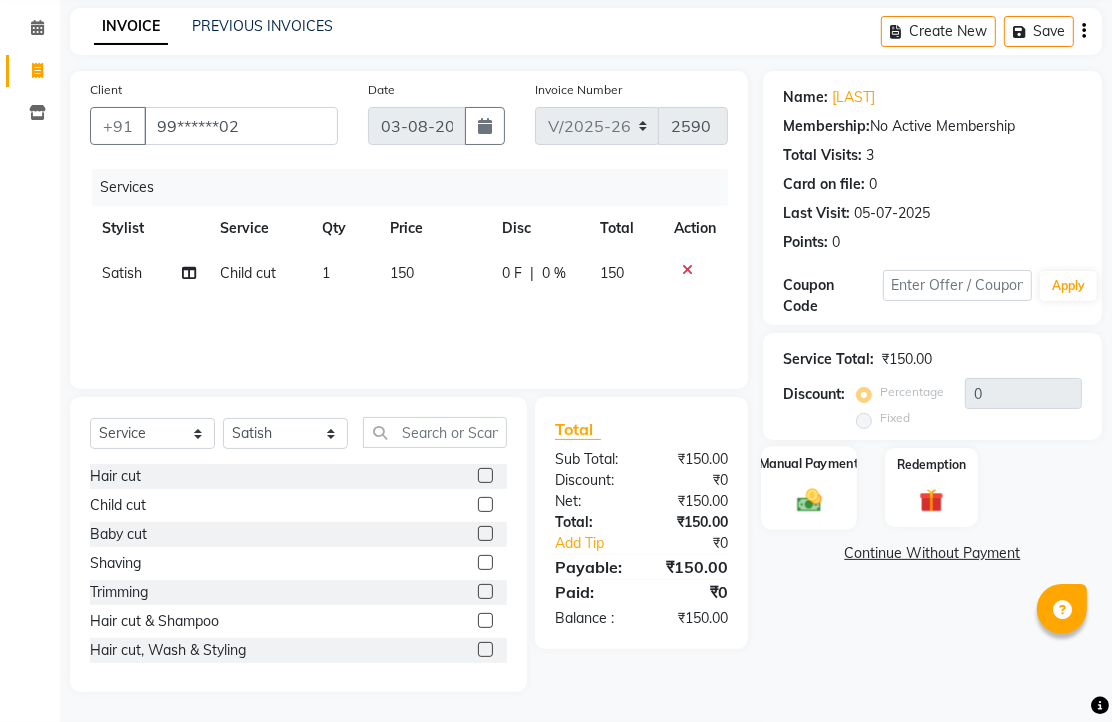 click 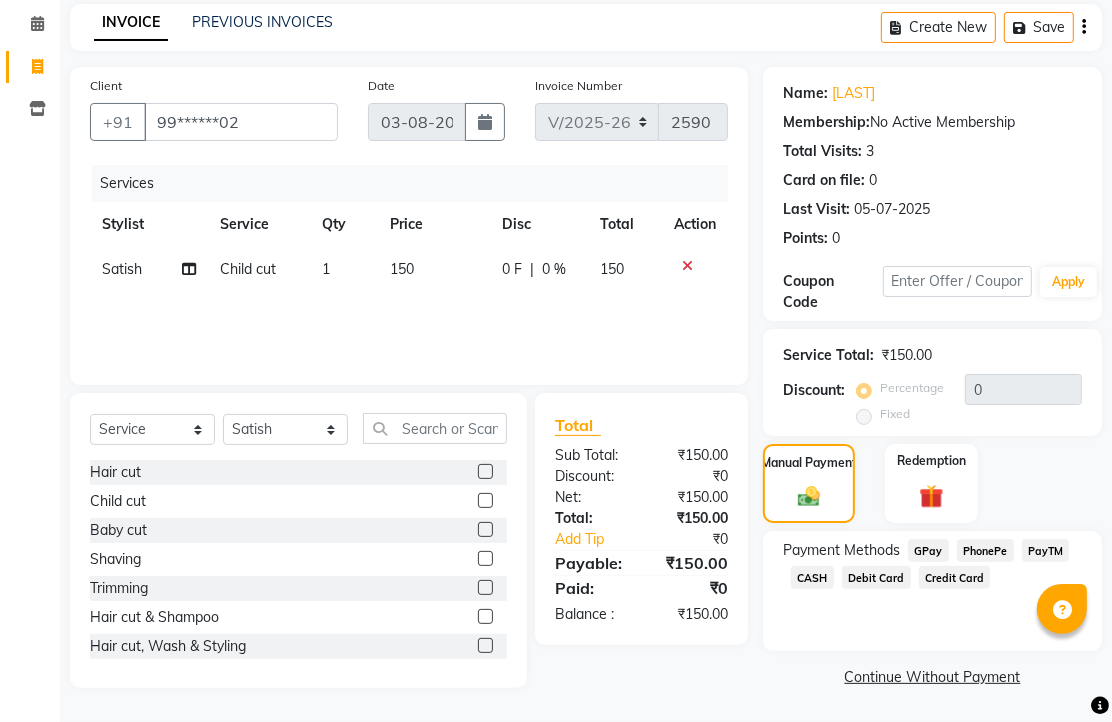scroll, scrollTop: 163, scrollLeft: 0, axis: vertical 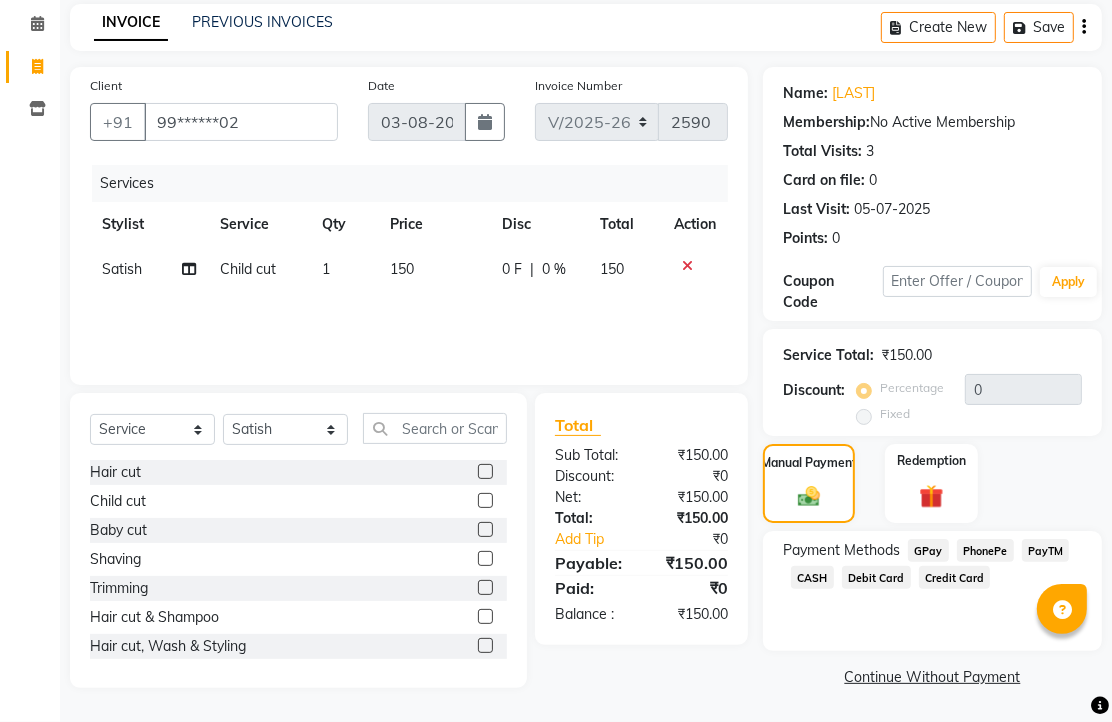 click on "PhonePe" 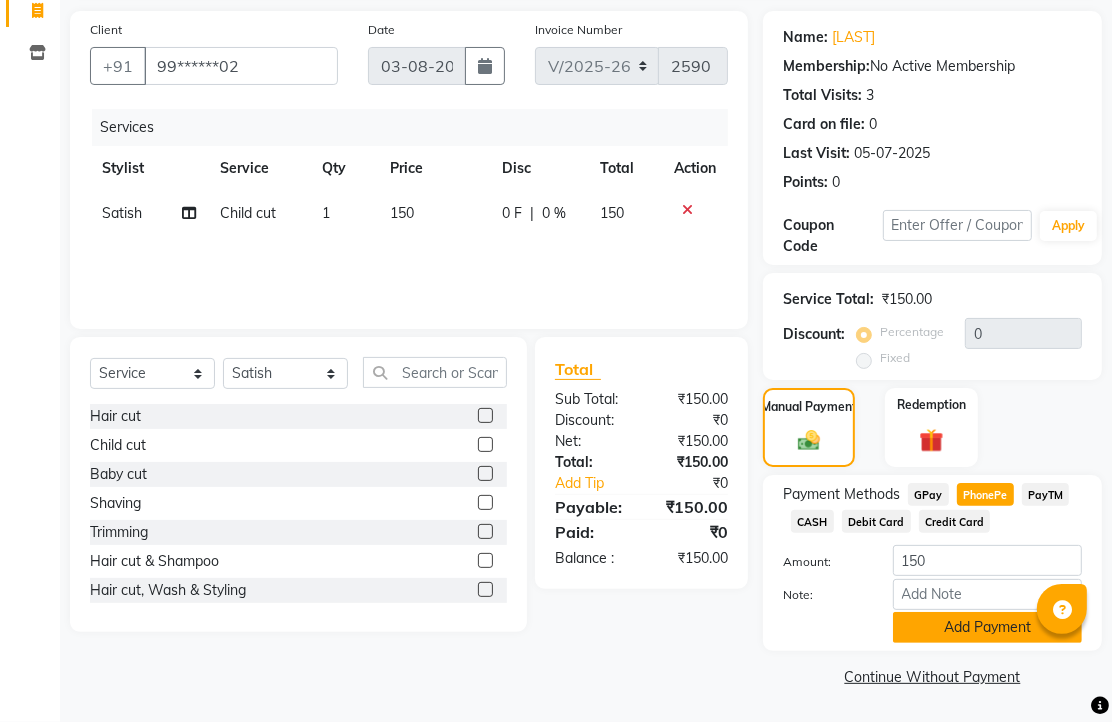 click on "Add Payment" 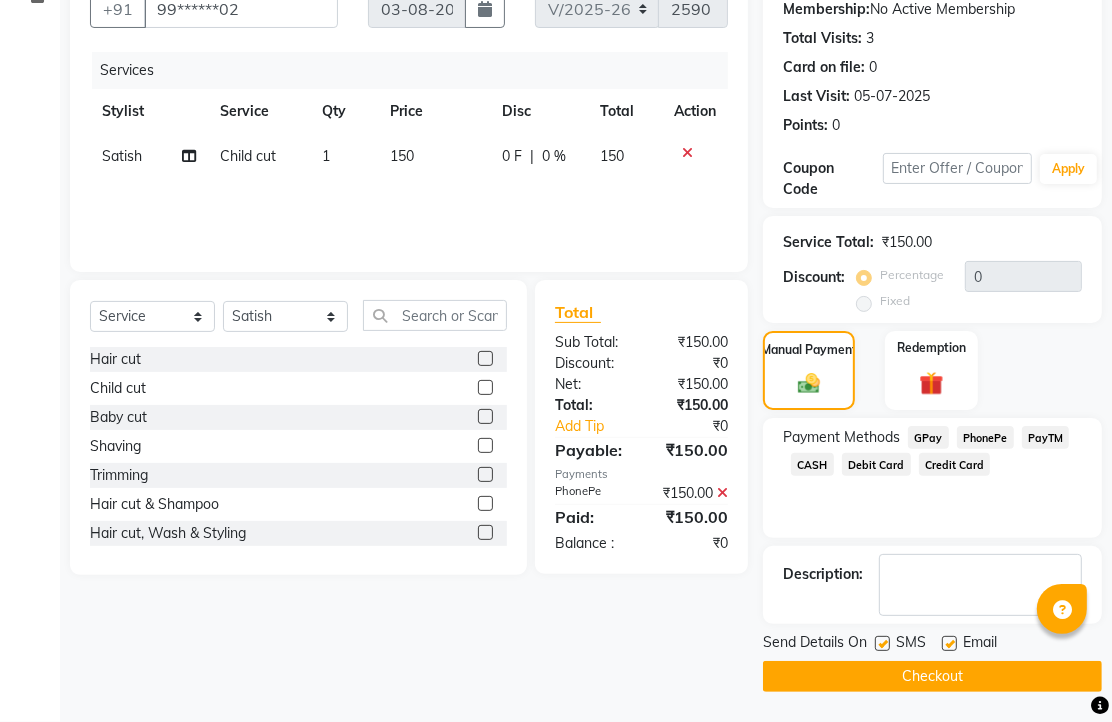 scroll, scrollTop: 304, scrollLeft: 0, axis: vertical 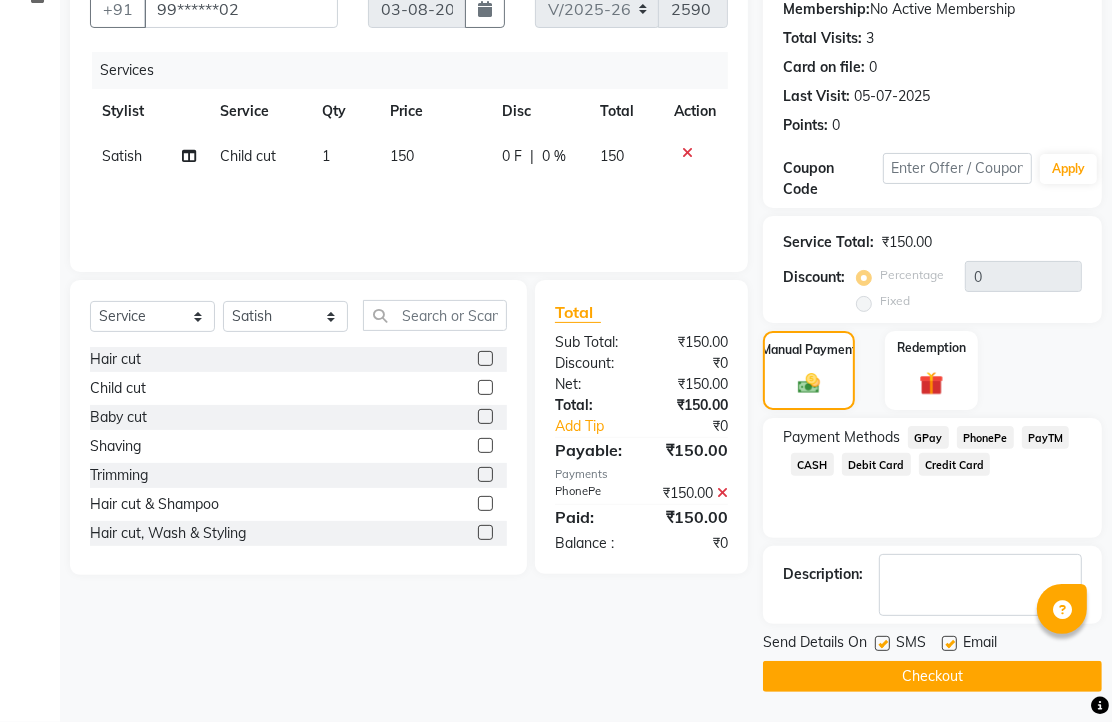 click 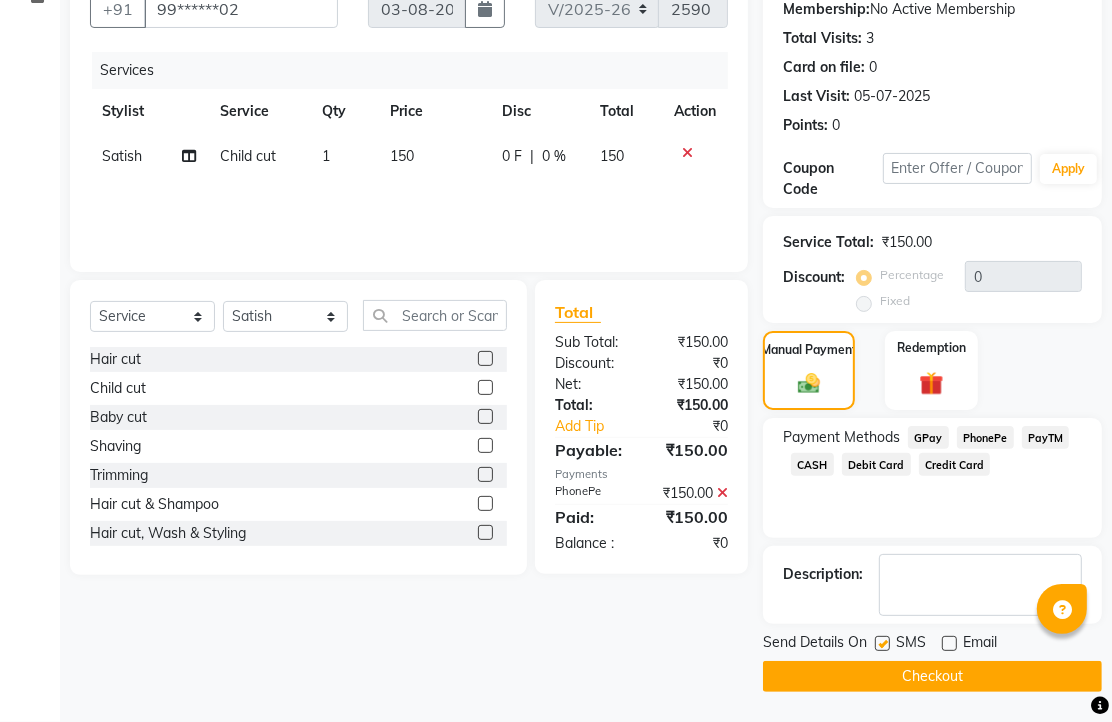 click on "Checkout" 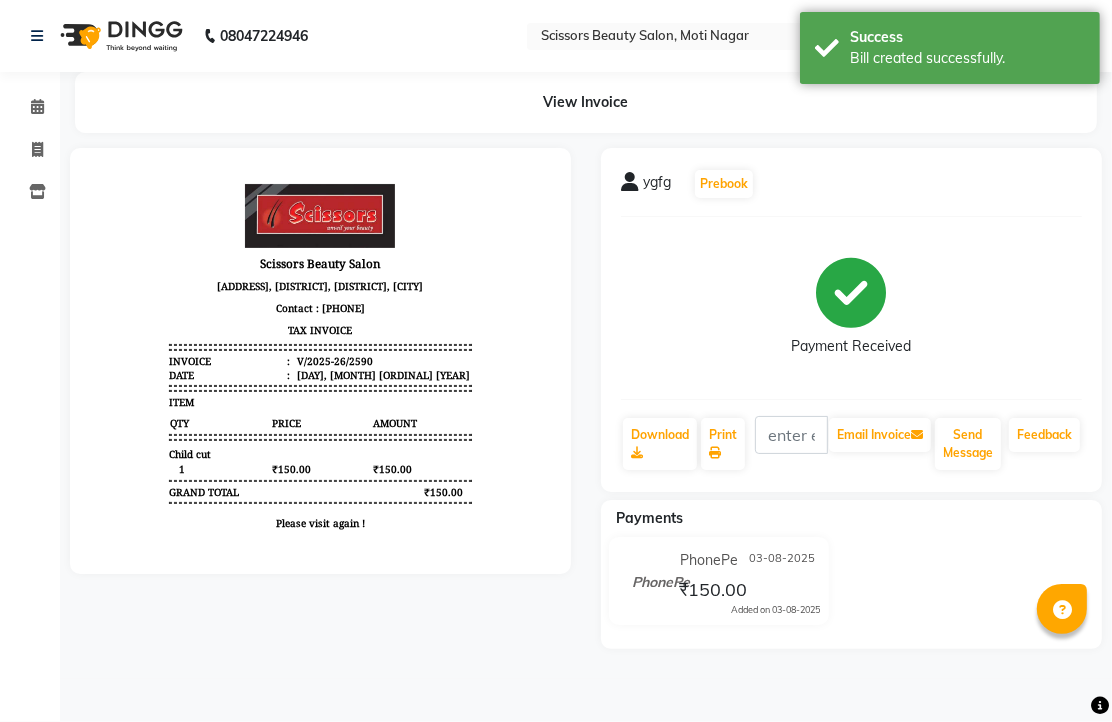 scroll, scrollTop: 0, scrollLeft: 0, axis: both 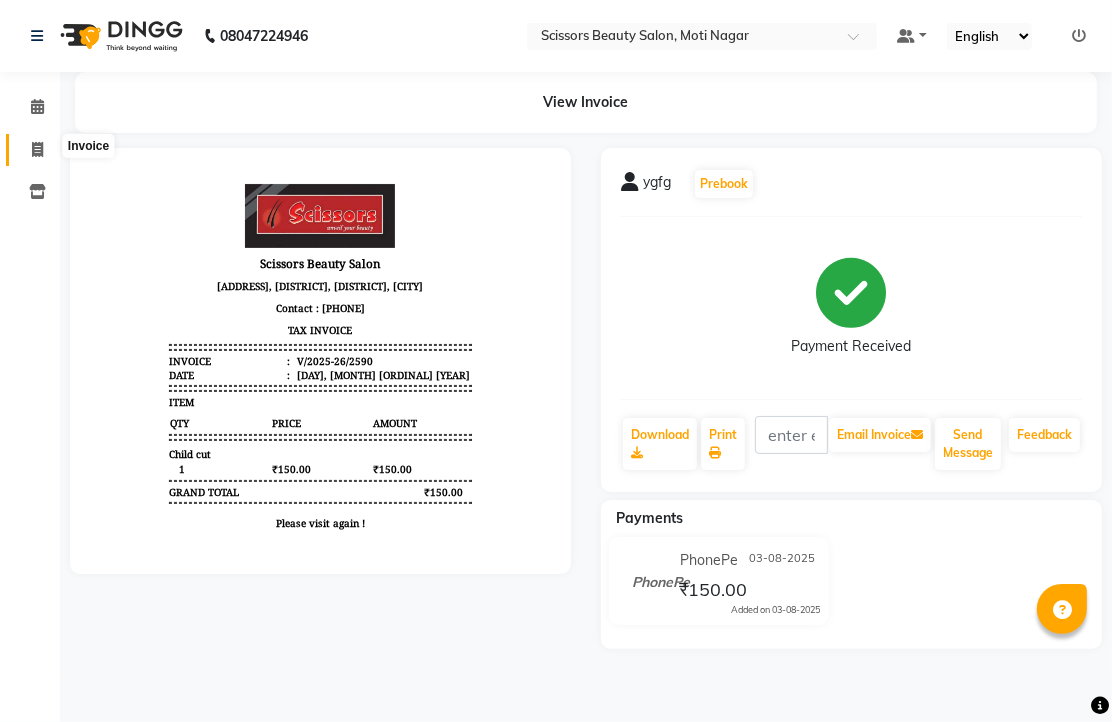 click 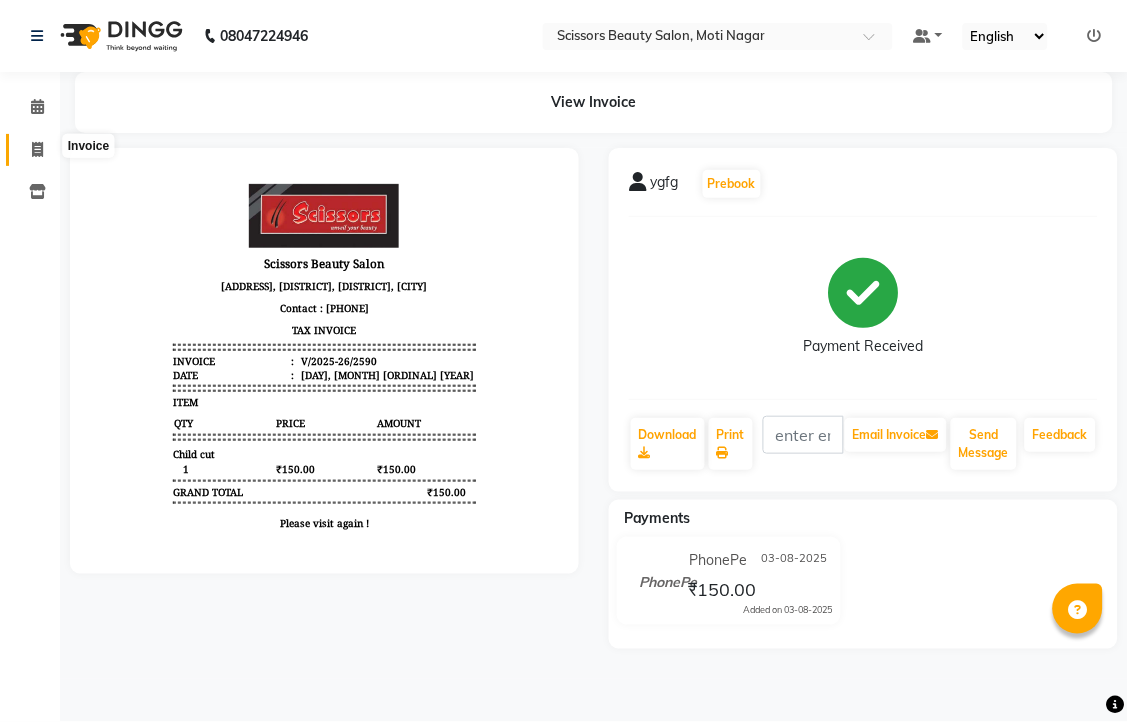 select on "service" 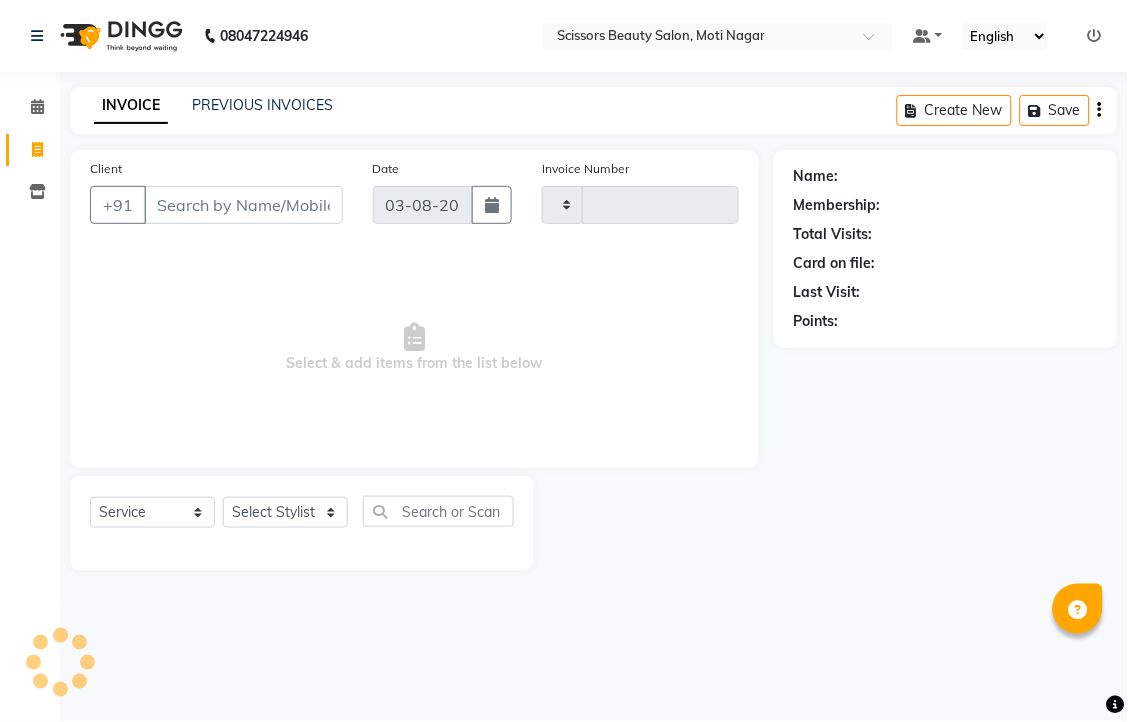 type on "2591" 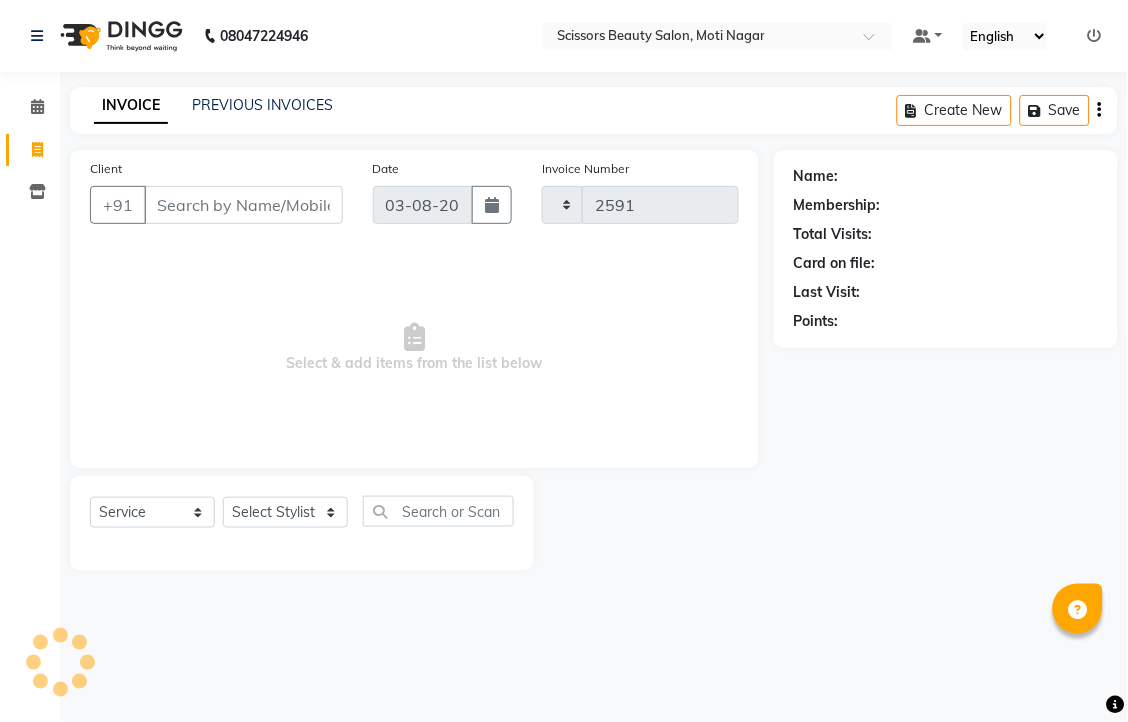 select on "7057" 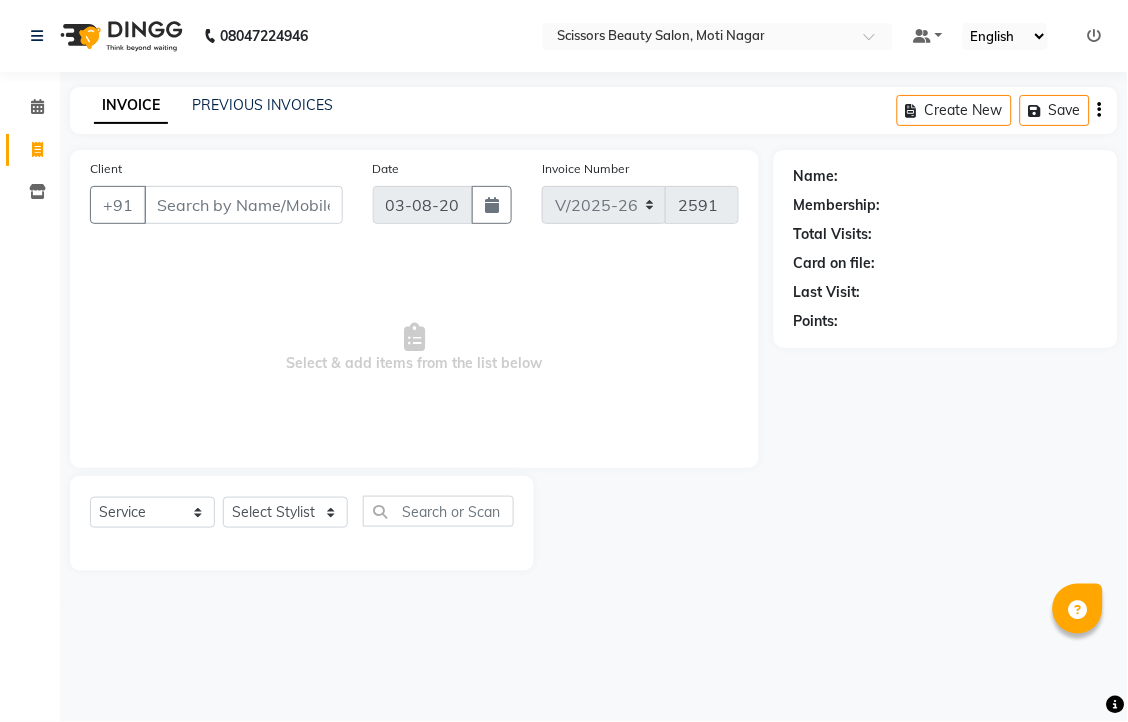 click on "Client" at bounding box center [243, 205] 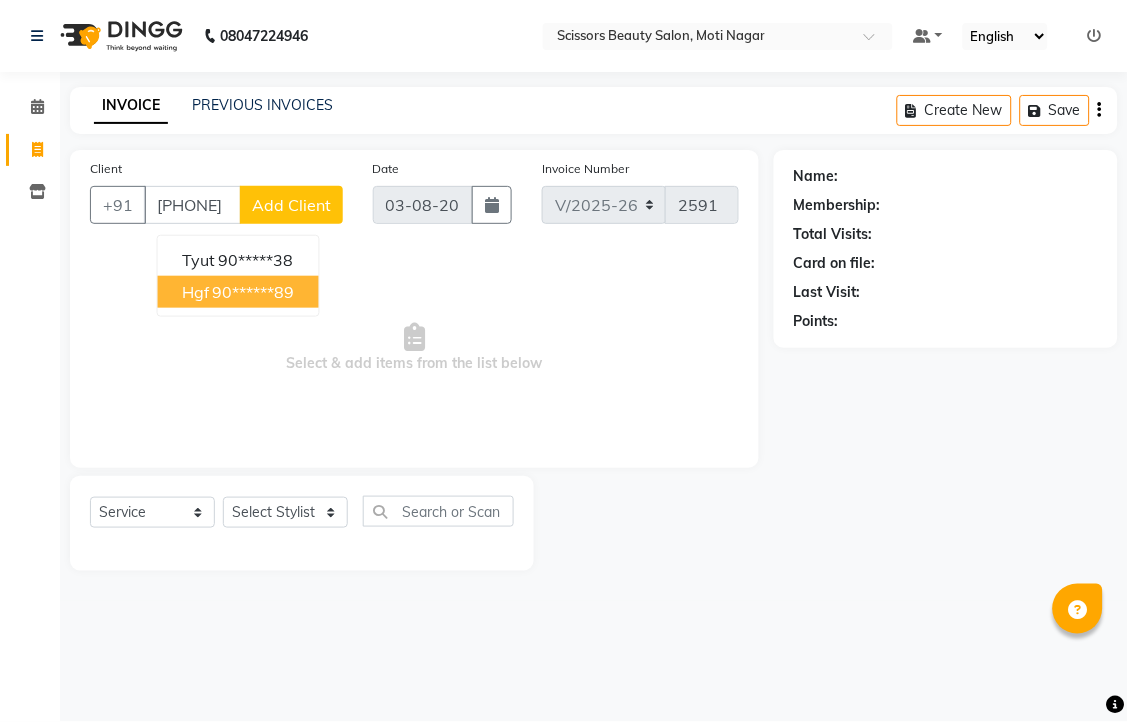 click on "90******89" at bounding box center [254, 292] 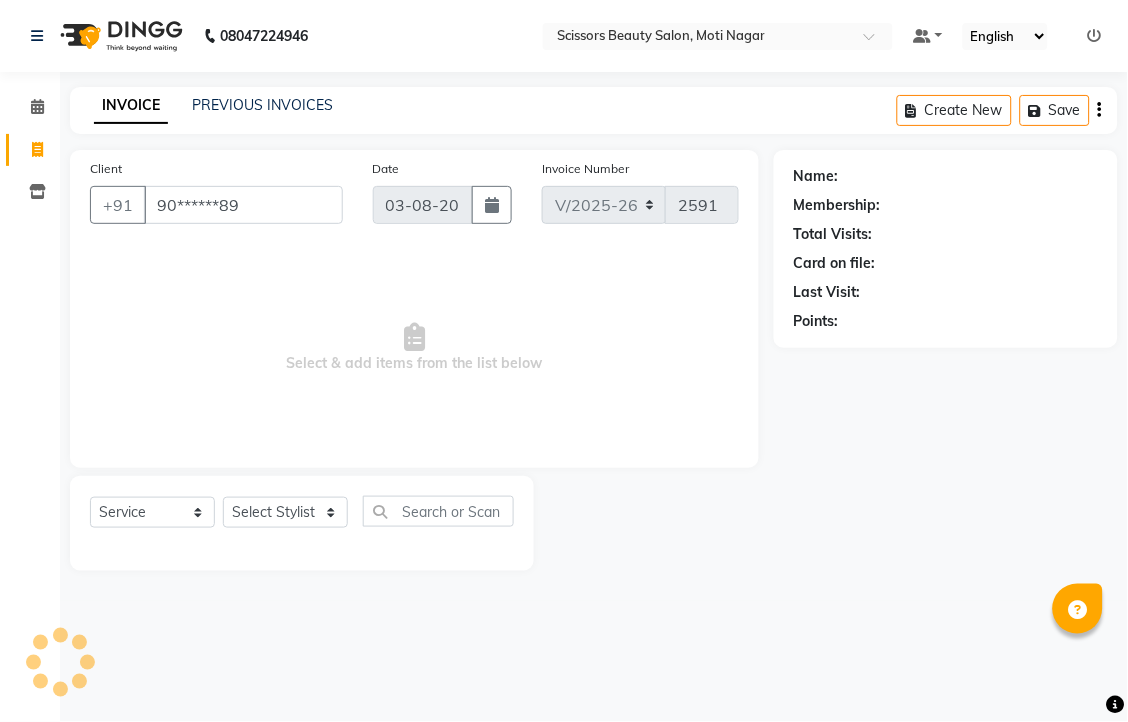 type on "90******89" 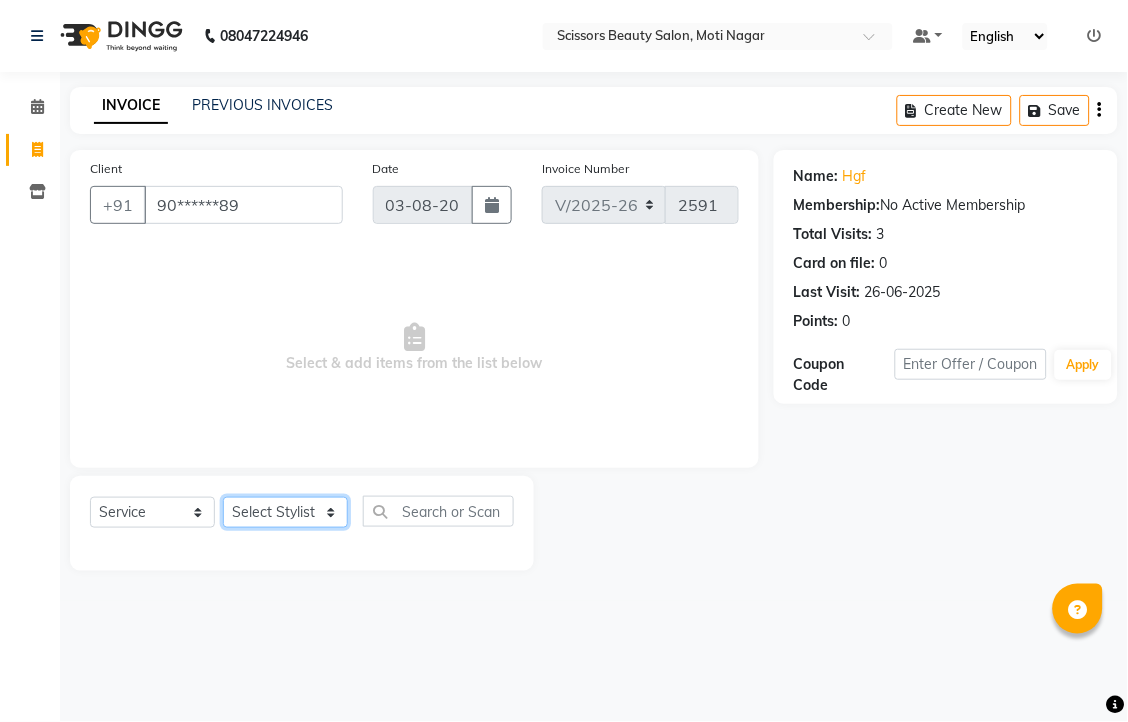 click on "Select Stylist [FIRST] [LAST] [FIRST] [LAST] [LAST]" 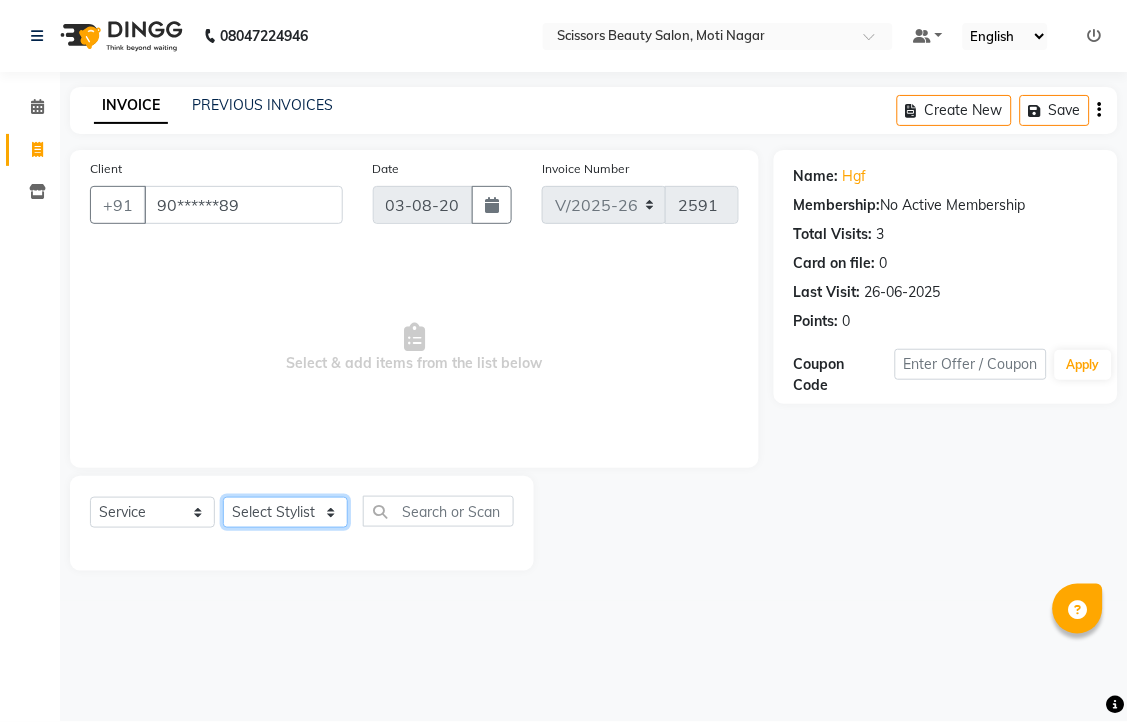 select on "58456" 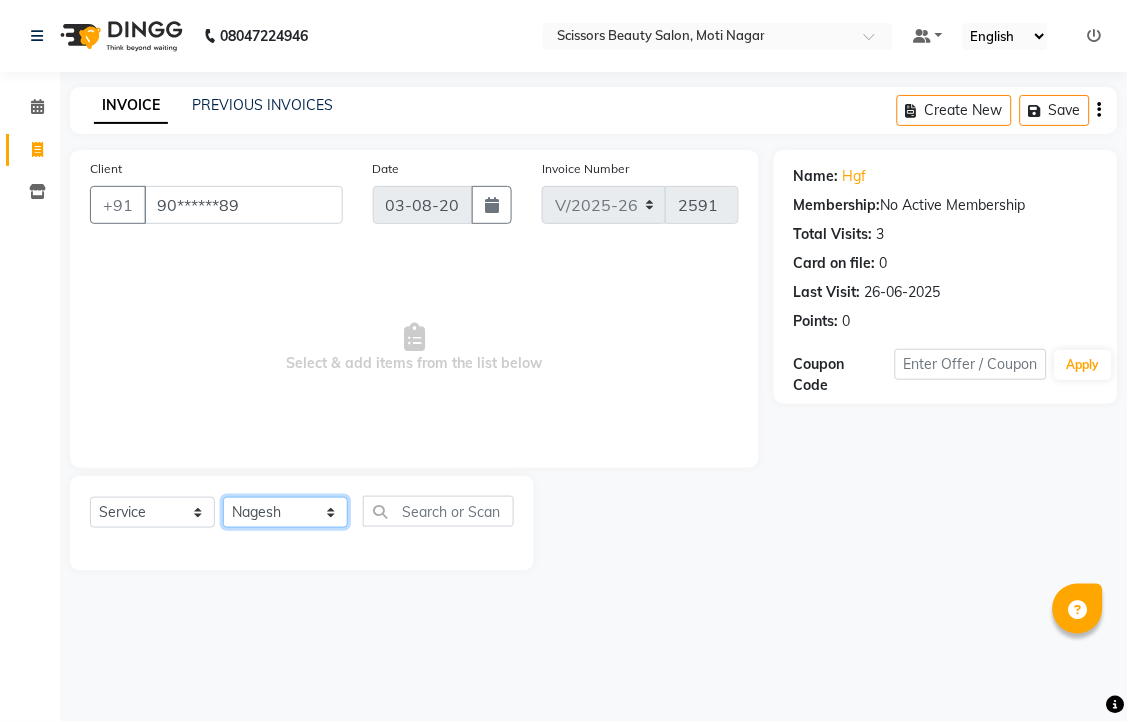 click on "Select Stylist [FIRST] [LAST] [FIRST] [LAST] [LAST]" 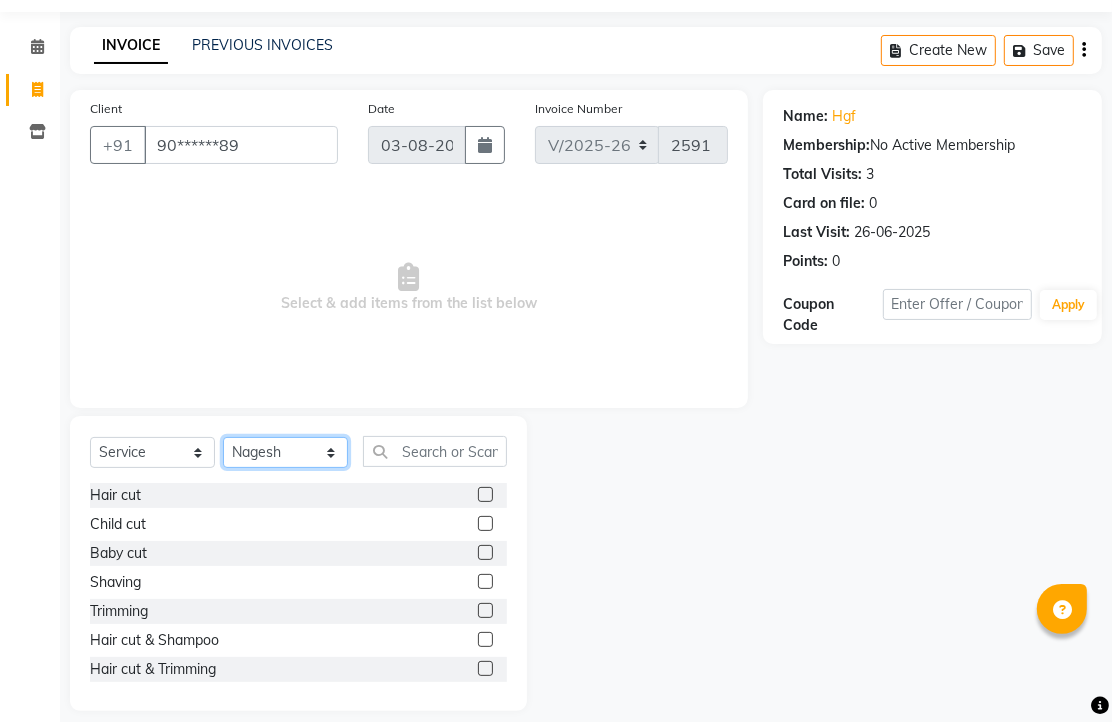scroll, scrollTop: 147, scrollLeft: 0, axis: vertical 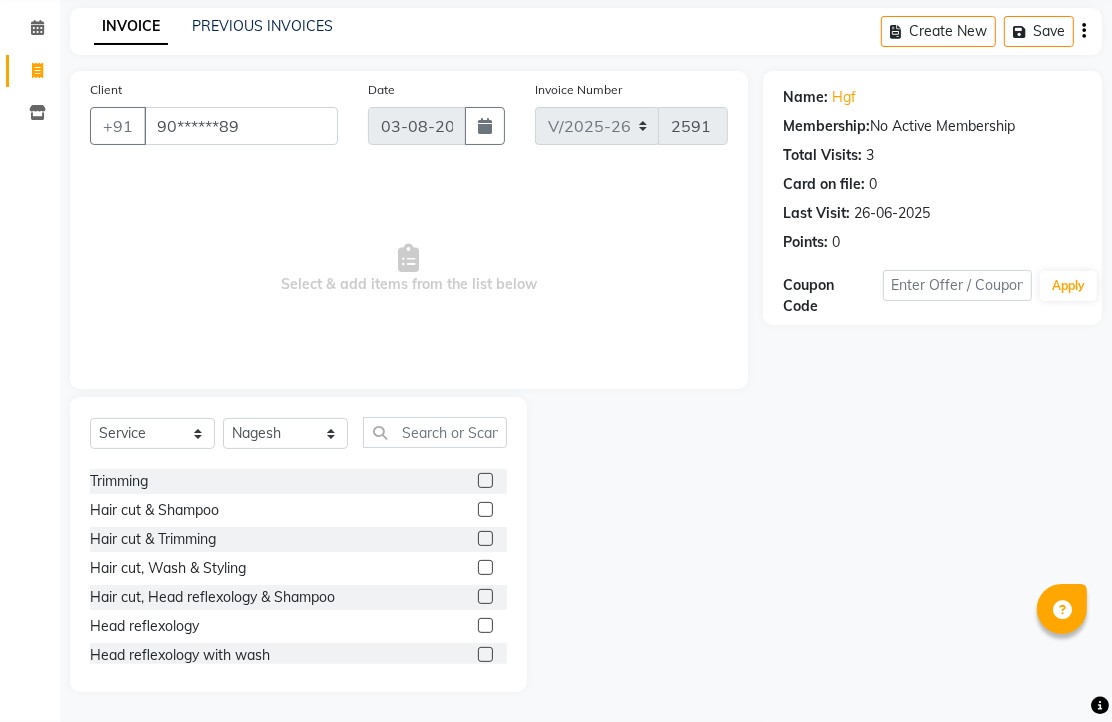 click 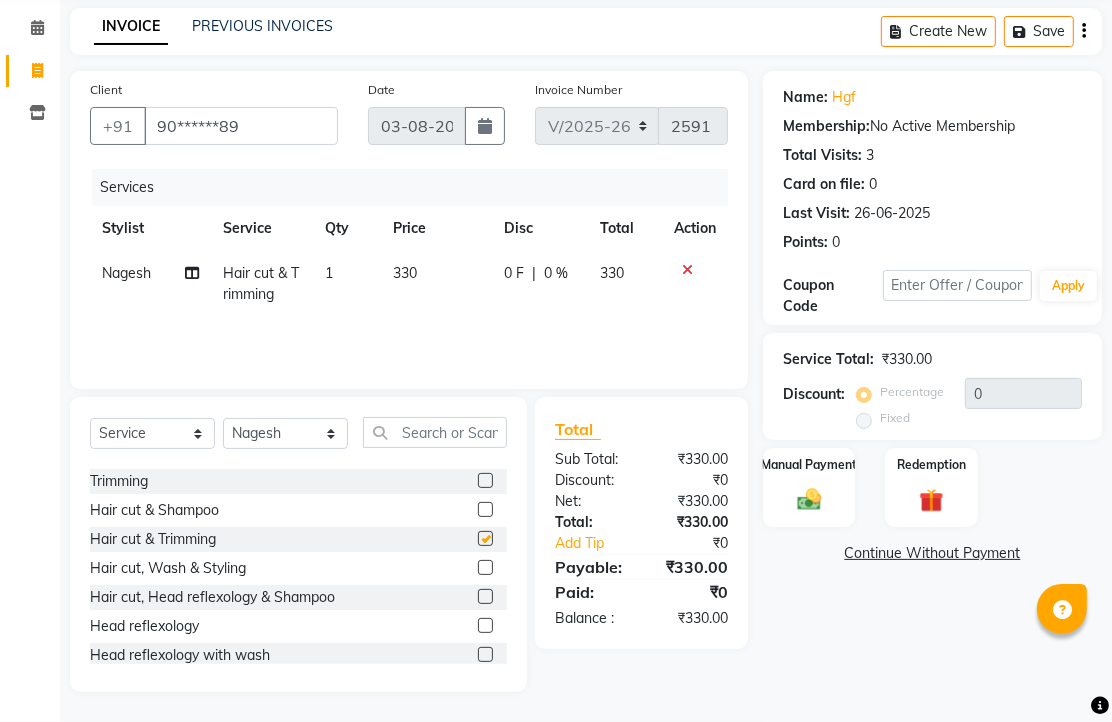 checkbox on "false" 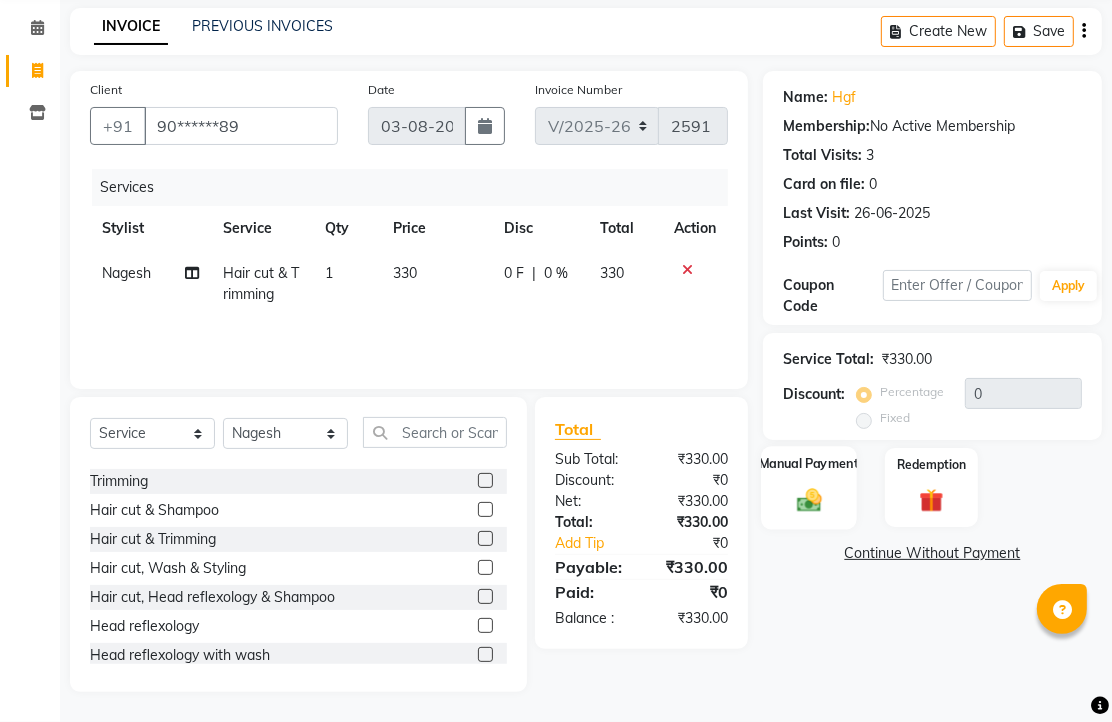 click 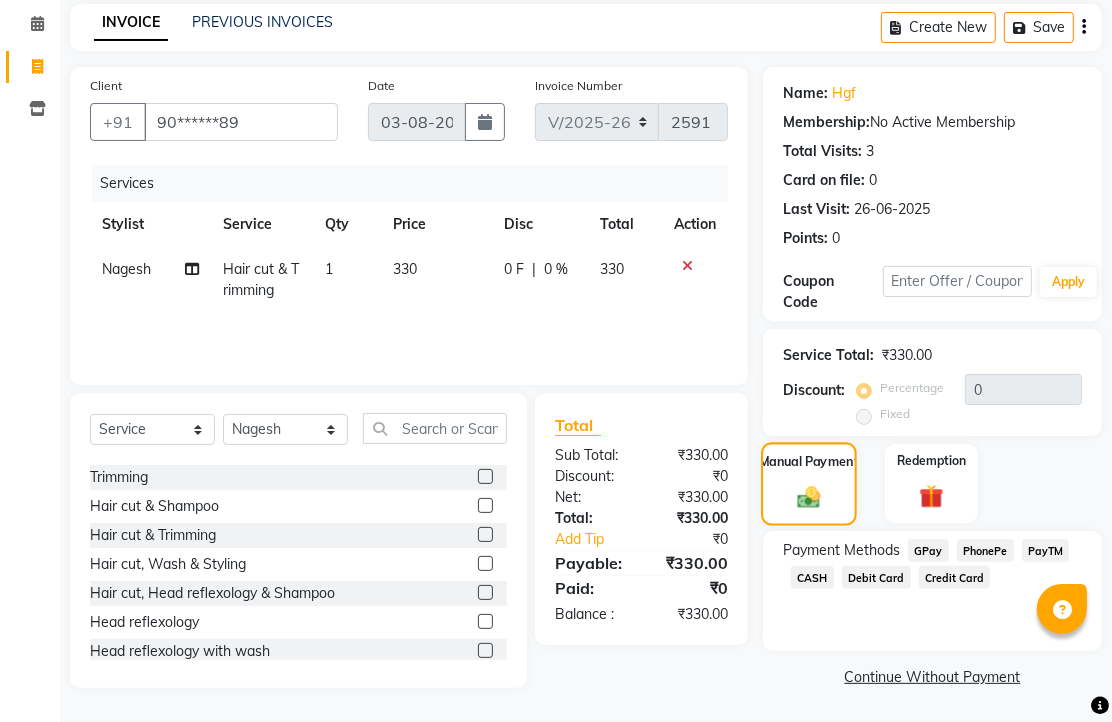 scroll, scrollTop: 163, scrollLeft: 0, axis: vertical 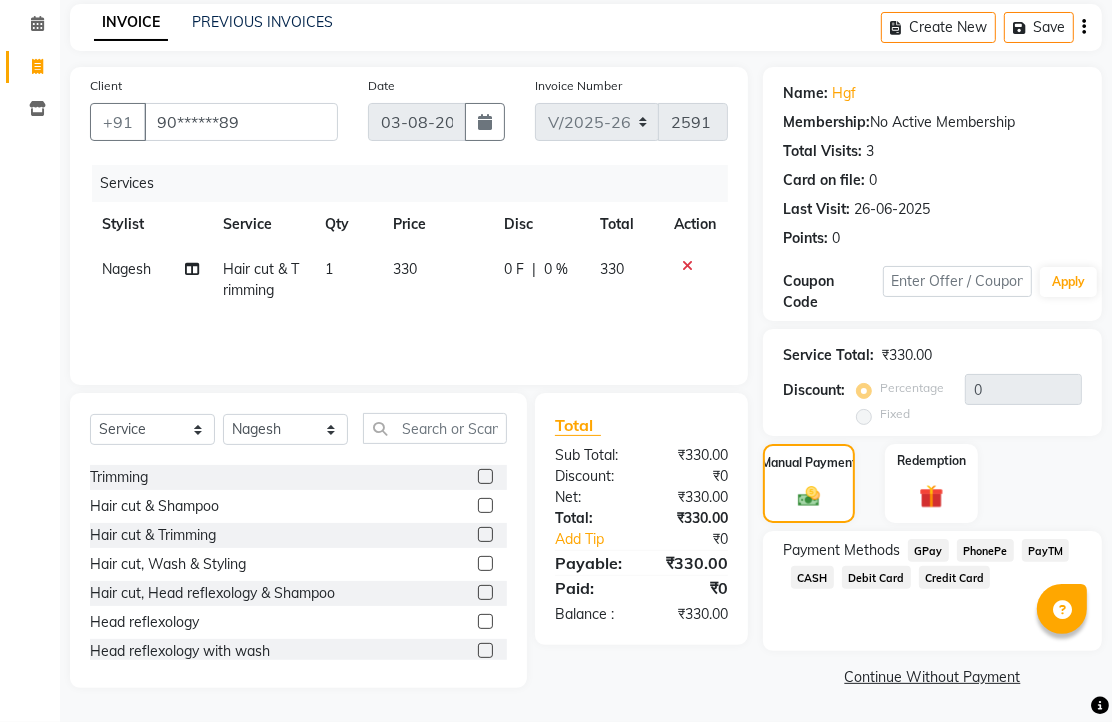 click on "PhonePe" 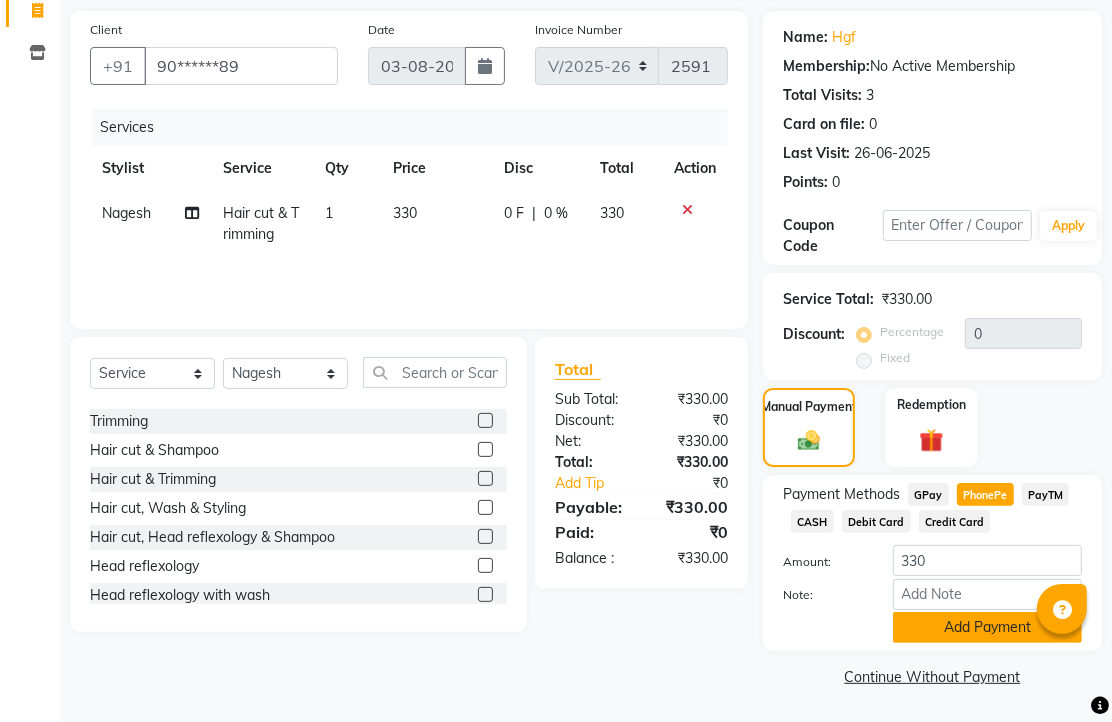 click on "Add Payment" 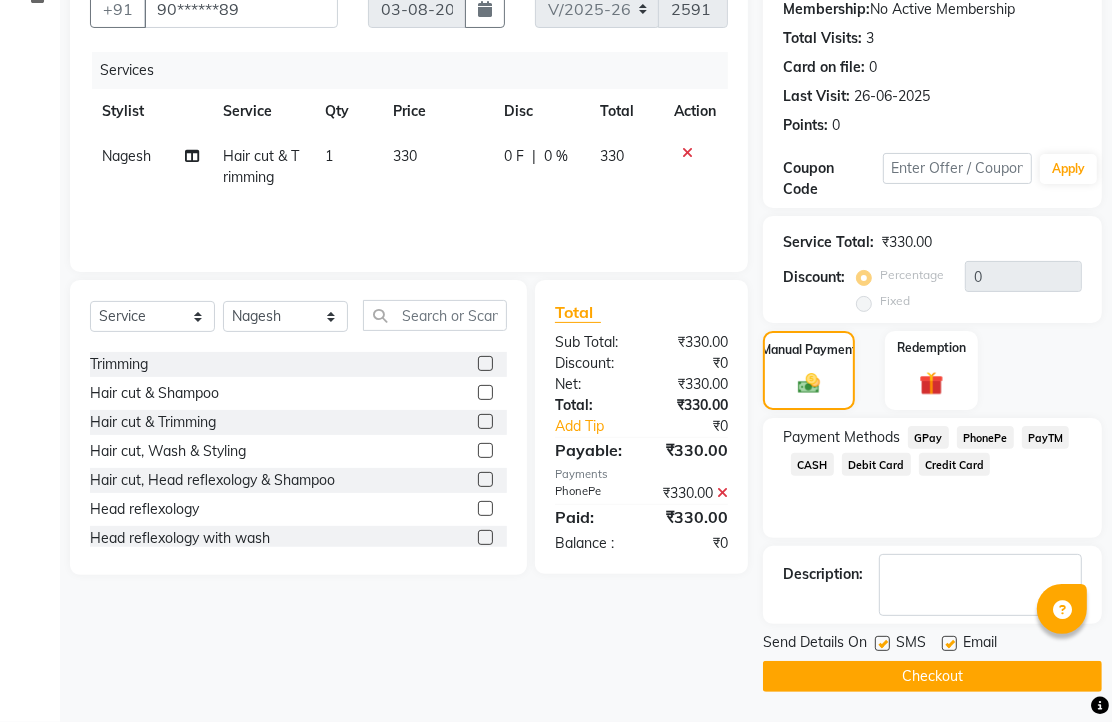scroll, scrollTop: 304, scrollLeft: 0, axis: vertical 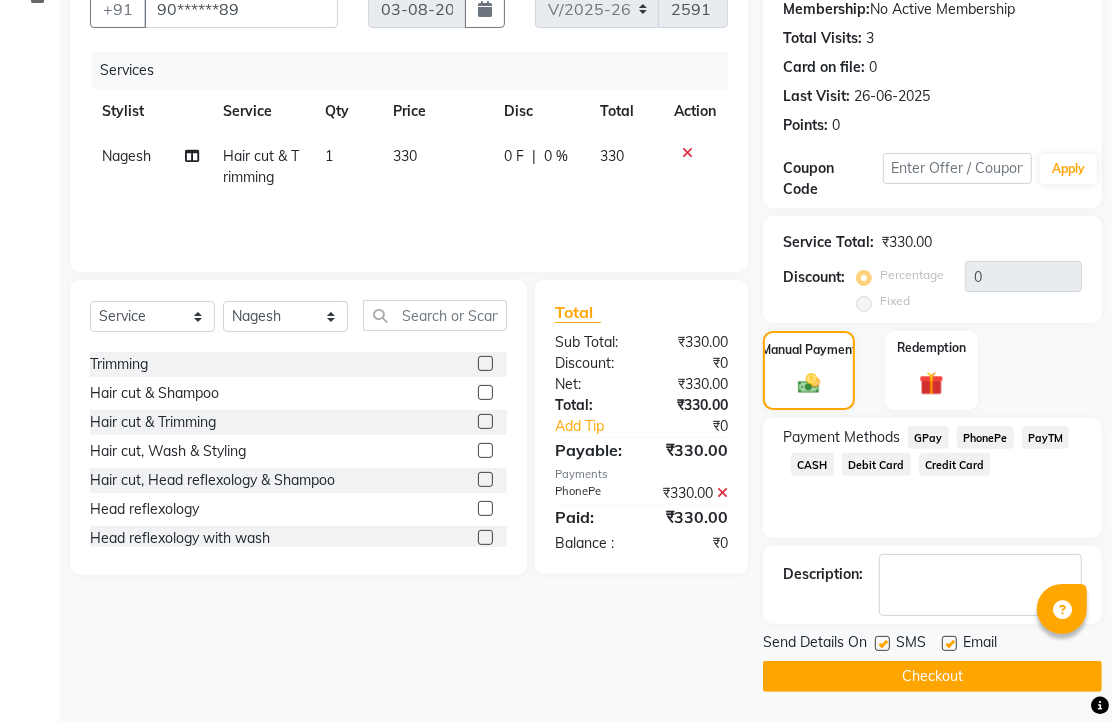 click 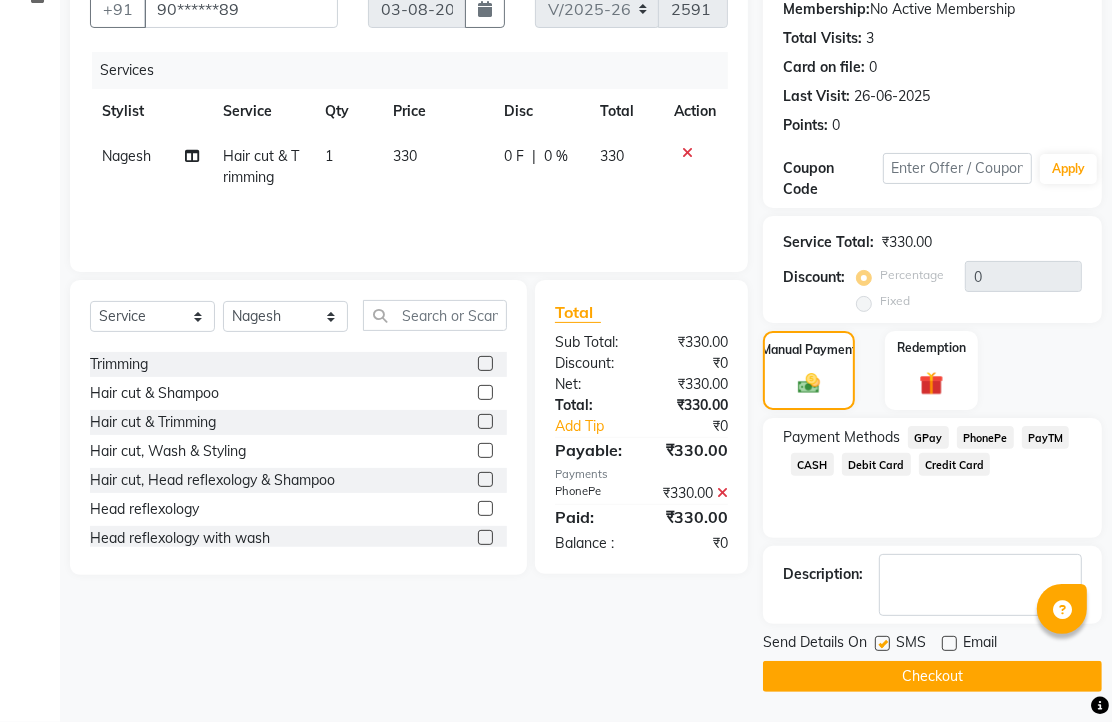 click on "Checkout" 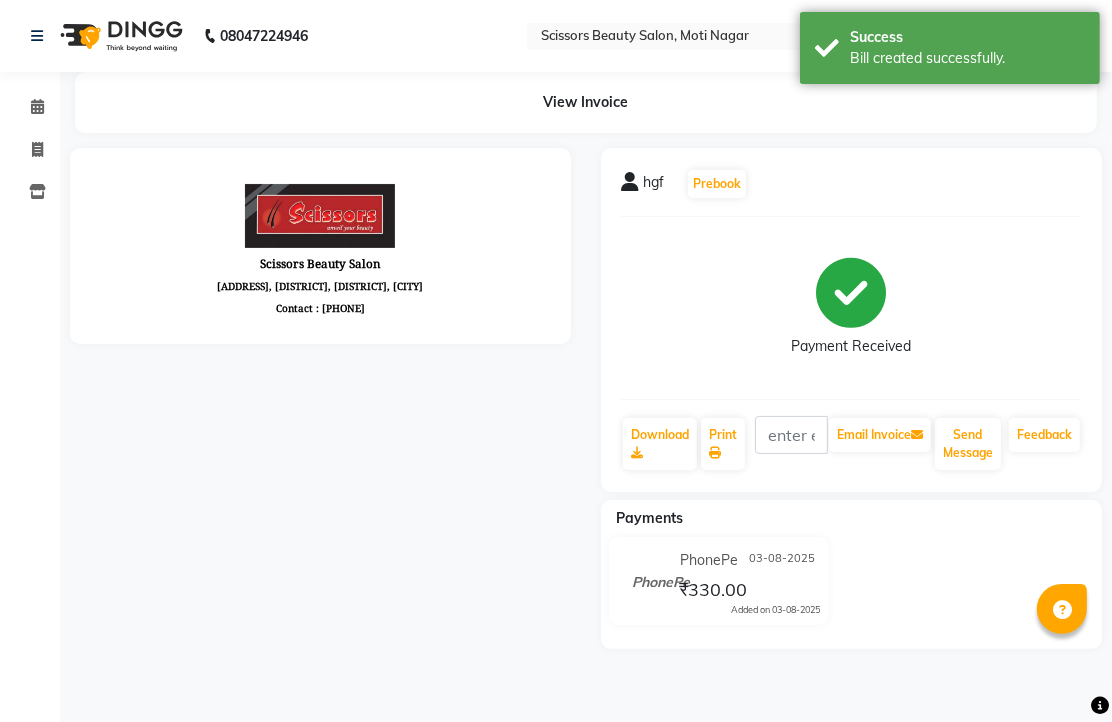 scroll, scrollTop: 0, scrollLeft: 0, axis: both 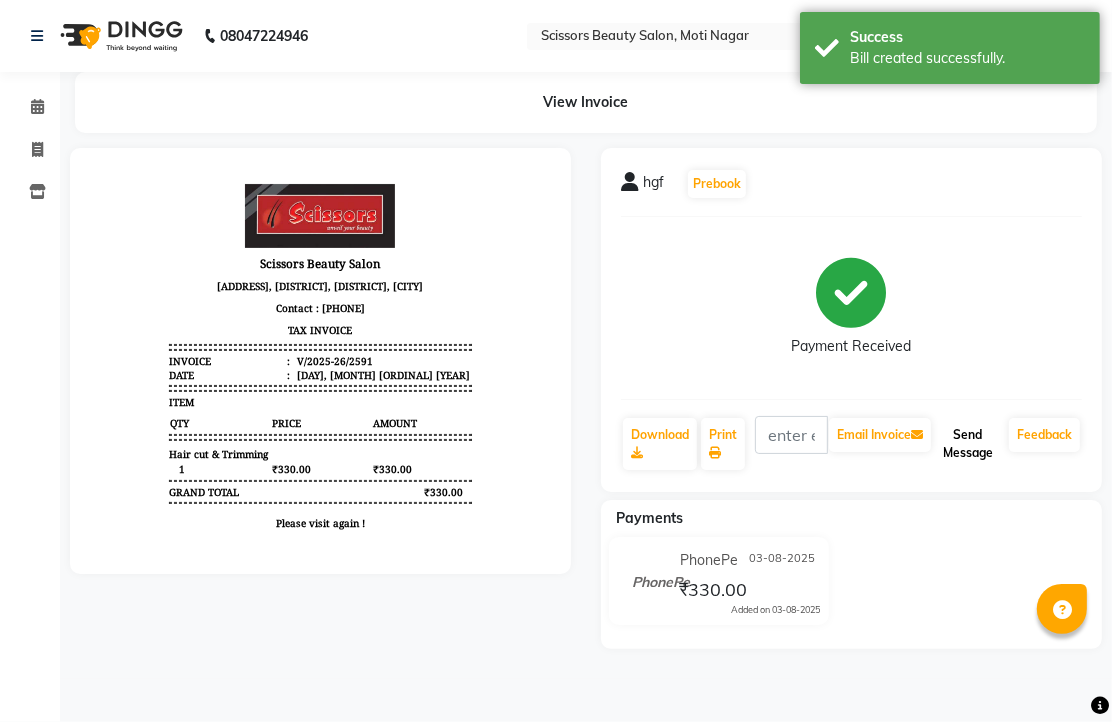 click on "Send Message" 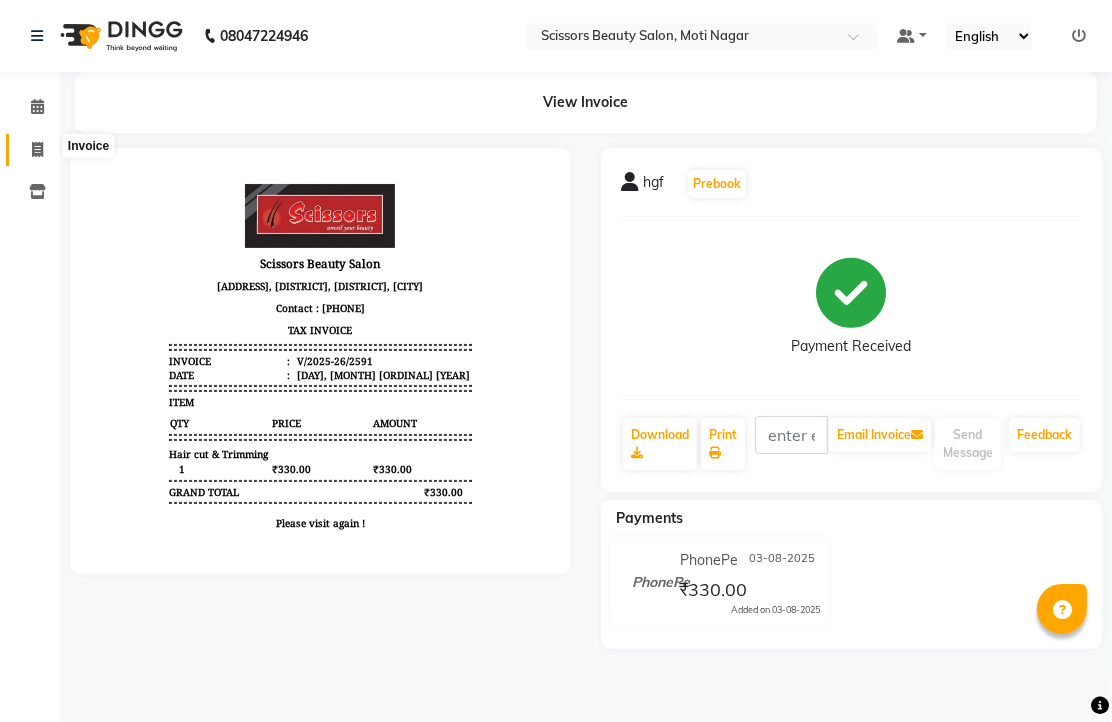 click 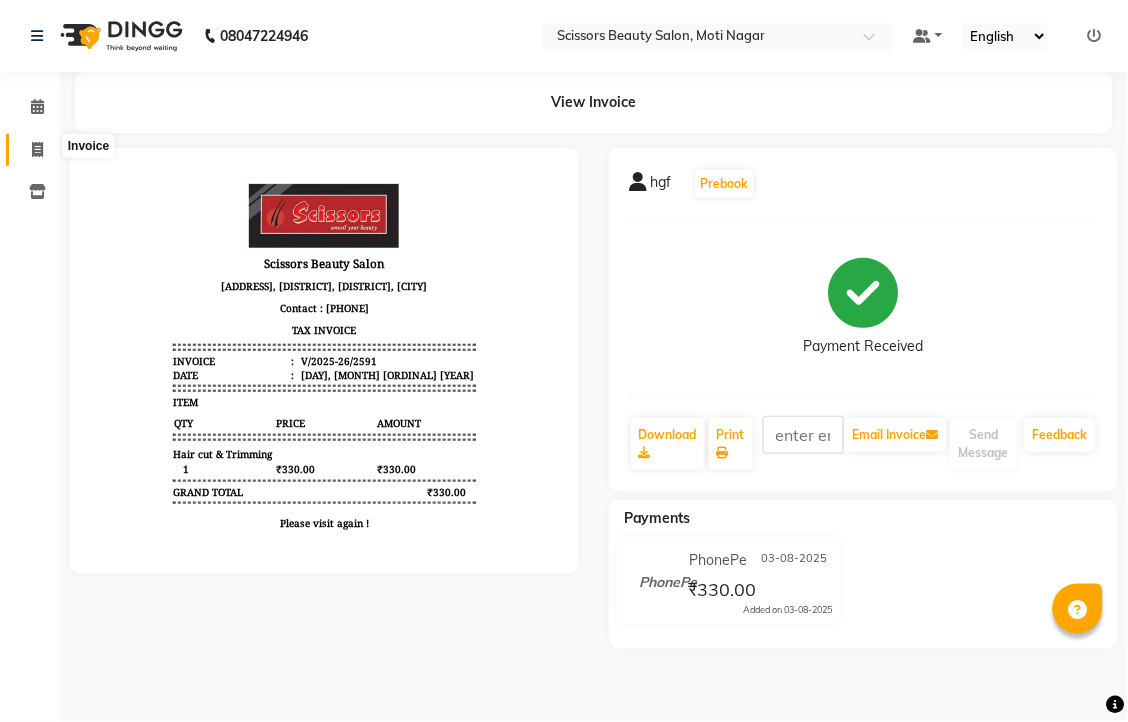 select on "service" 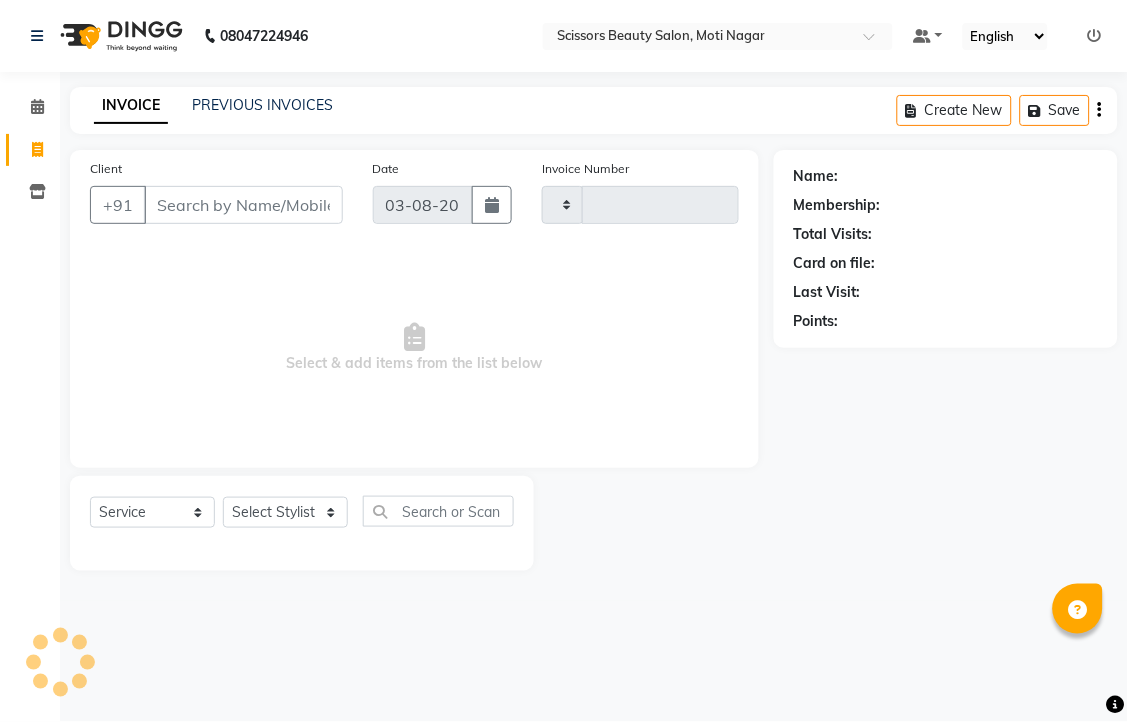 type on "2592" 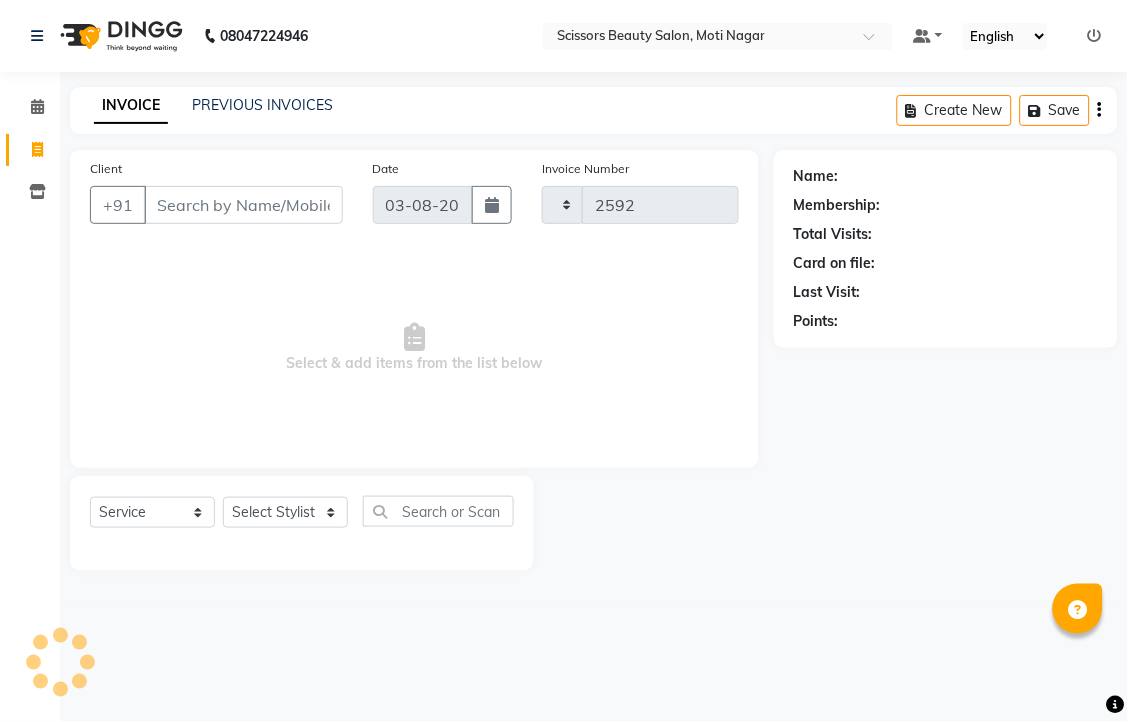 select on "7057" 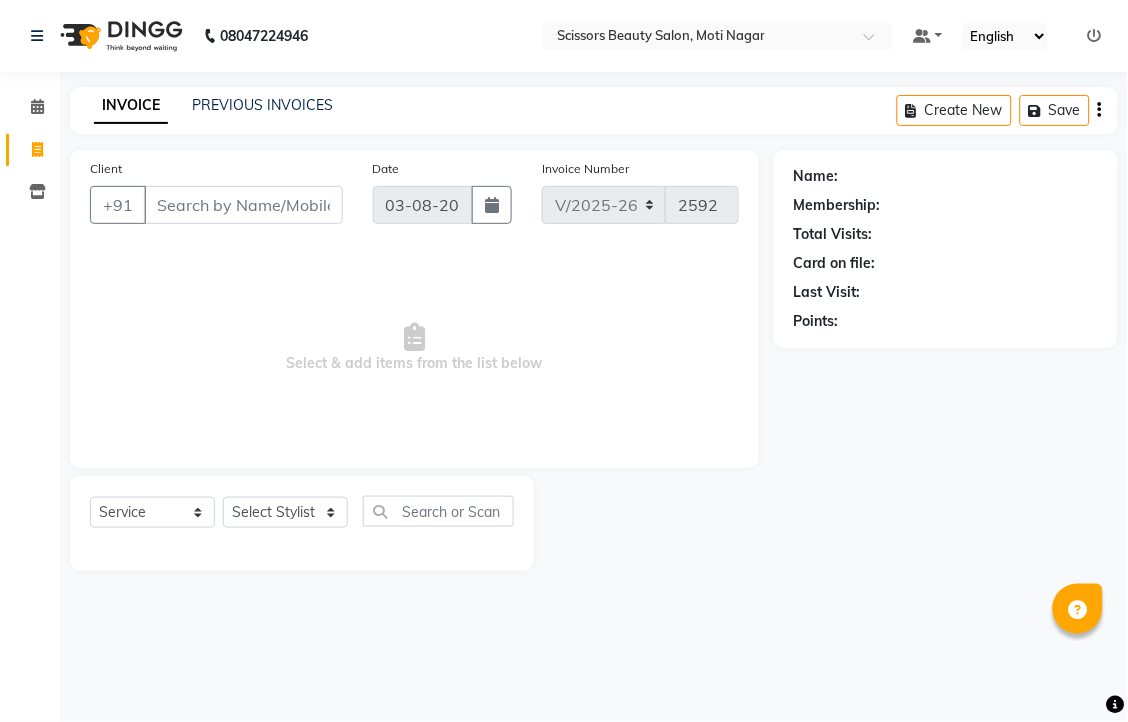 click on "Client" at bounding box center [243, 205] 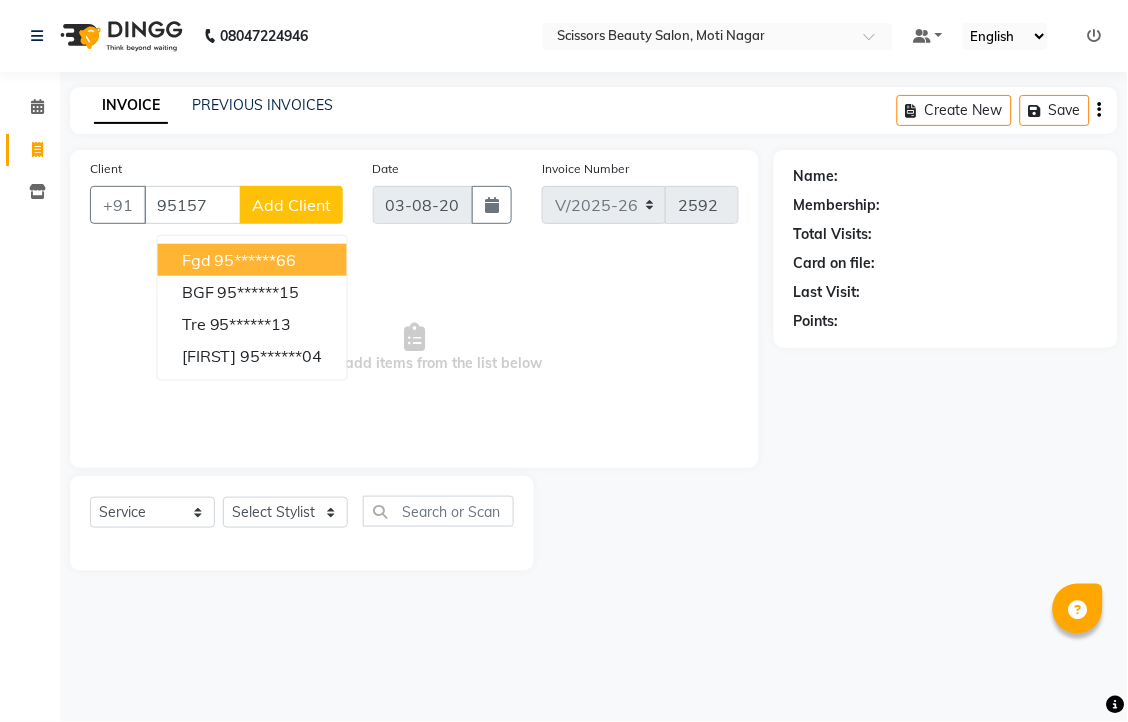 click on "95******66" at bounding box center (256, 260) 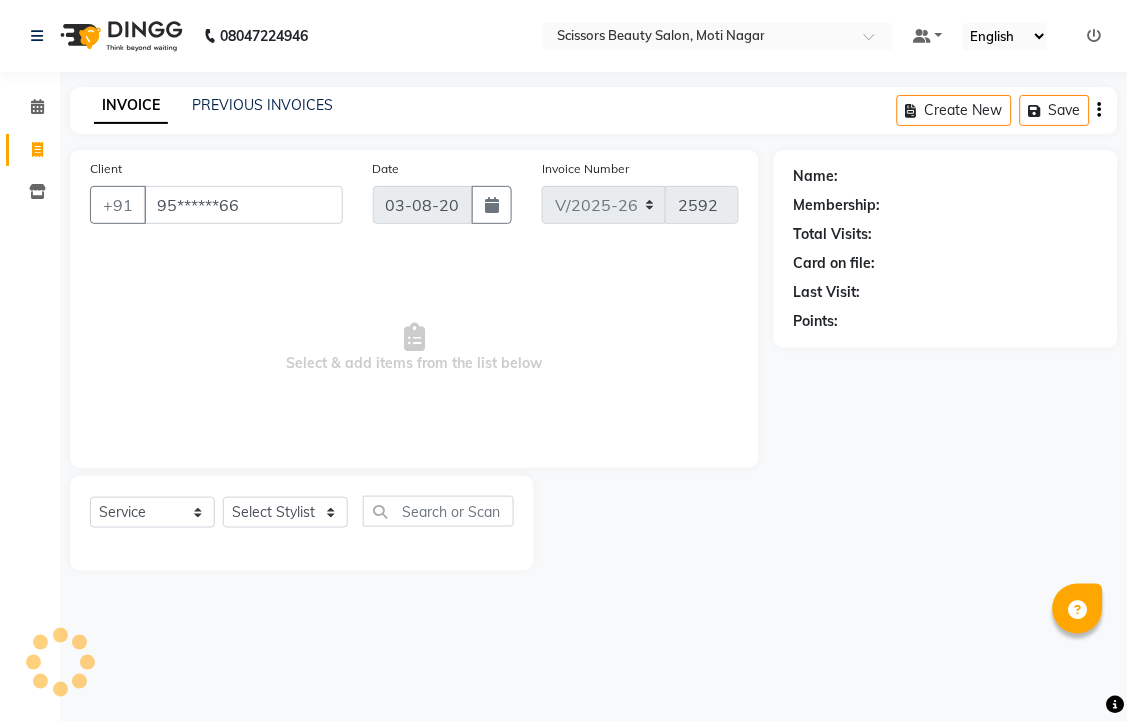 type on "95******66" 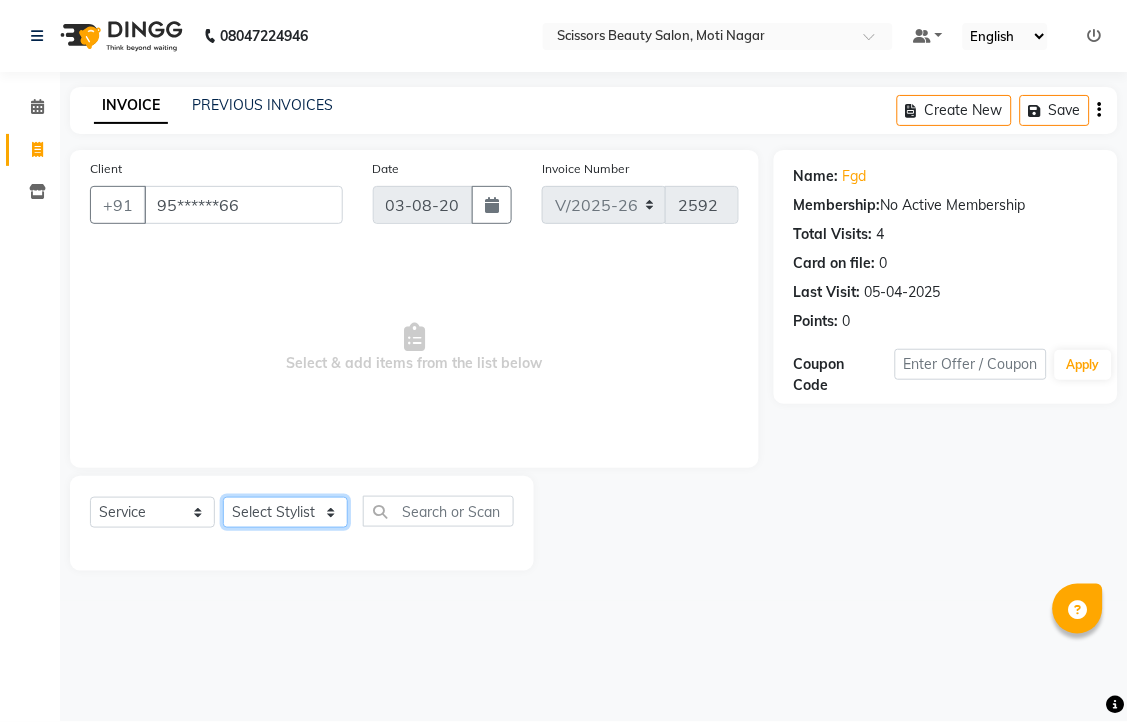 click on "Select Stylist [FIRST] [LAST] [FIRST] [LAST] [LAST]" 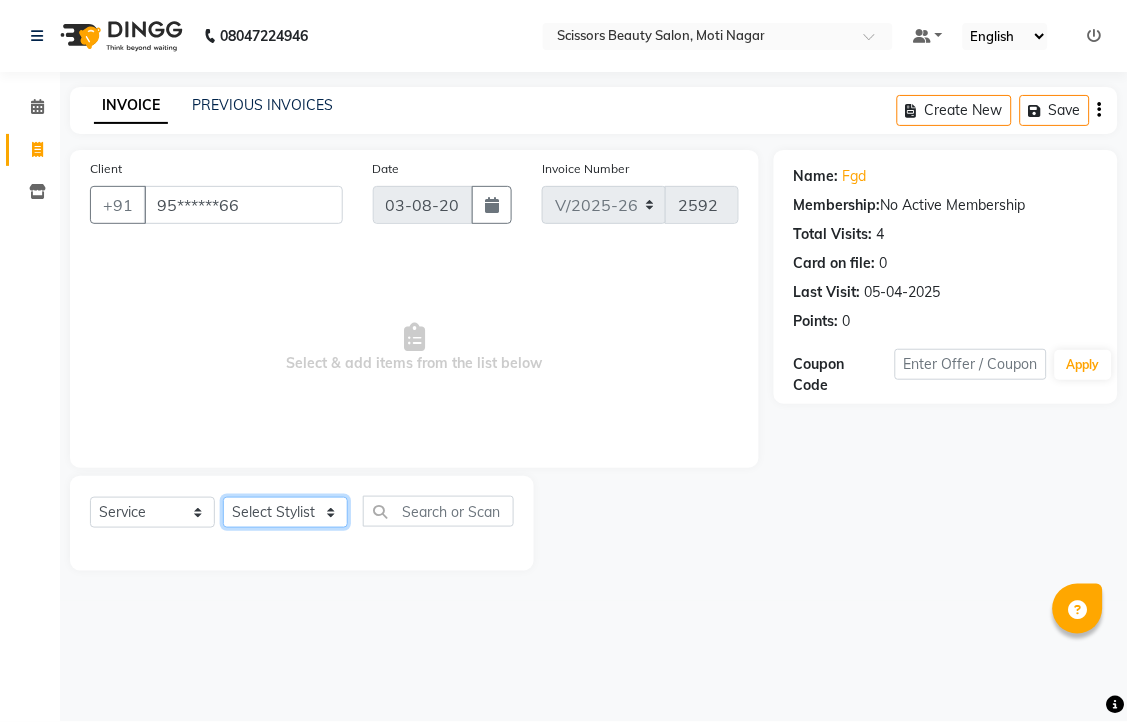 select on "58456" 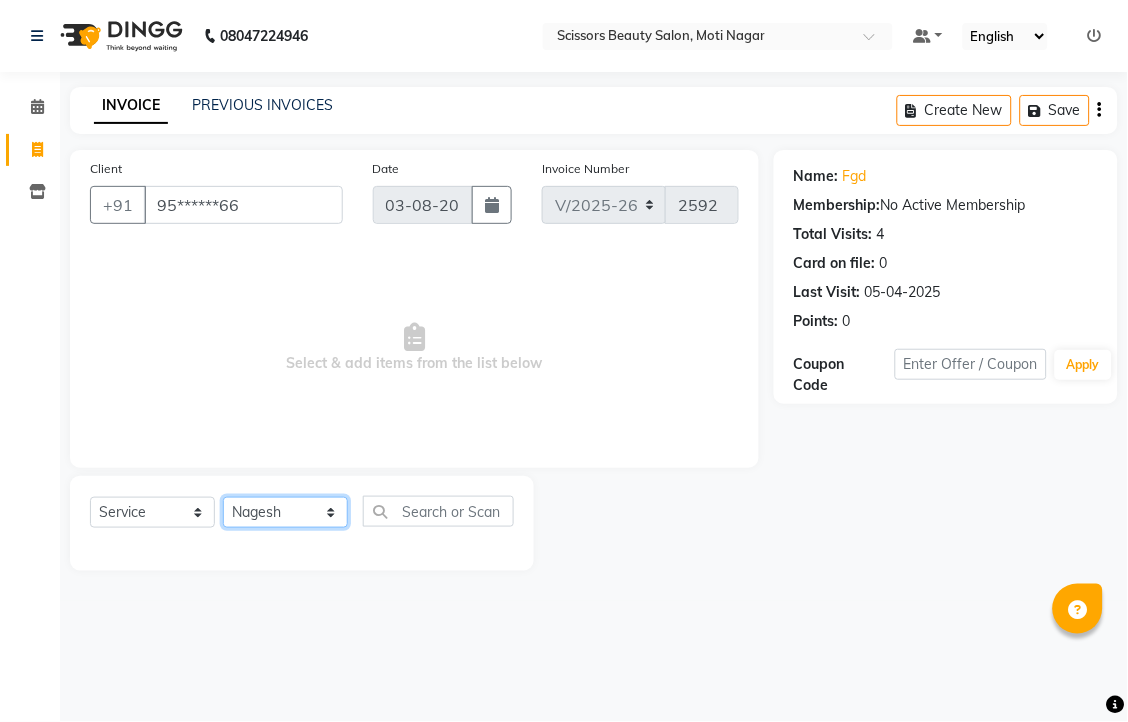 click on "Select Stylist [FIRST] [LAST] [FIRST] [LAST] [LAST]" 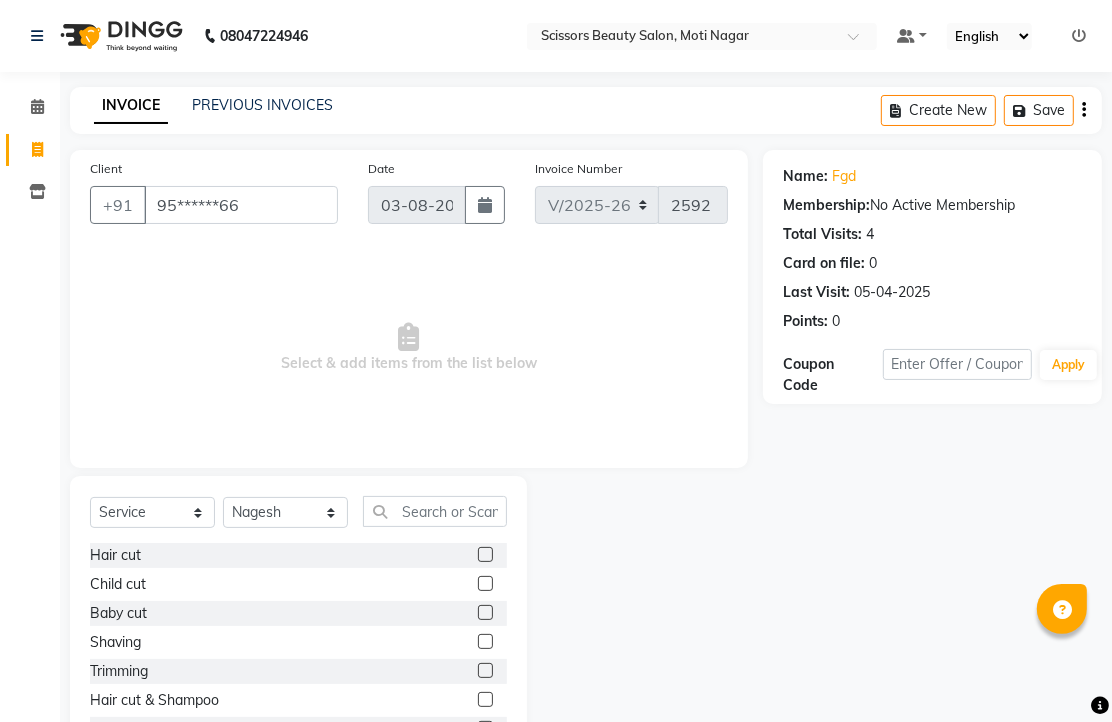 click 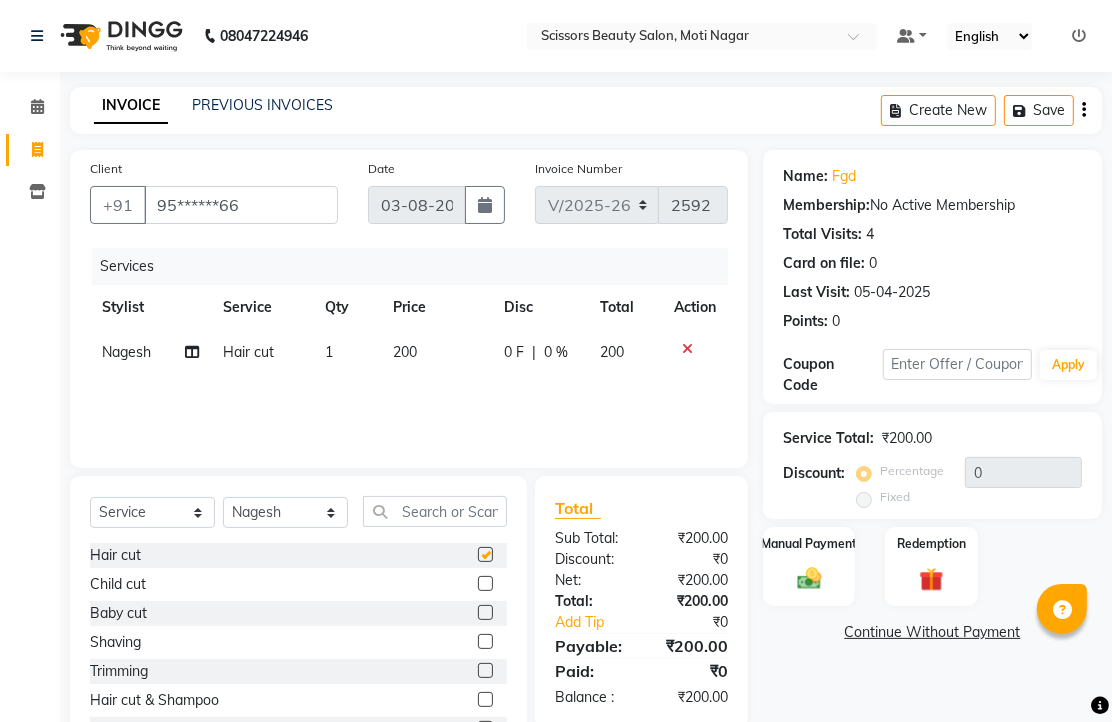 checkbox on "false" 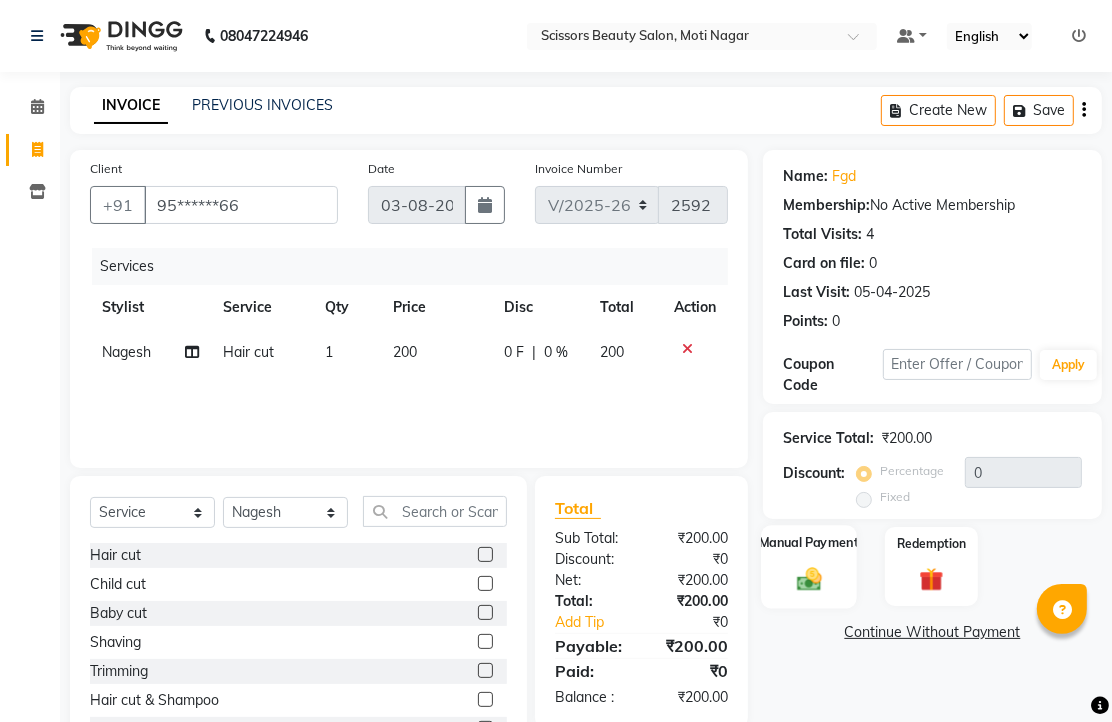 click 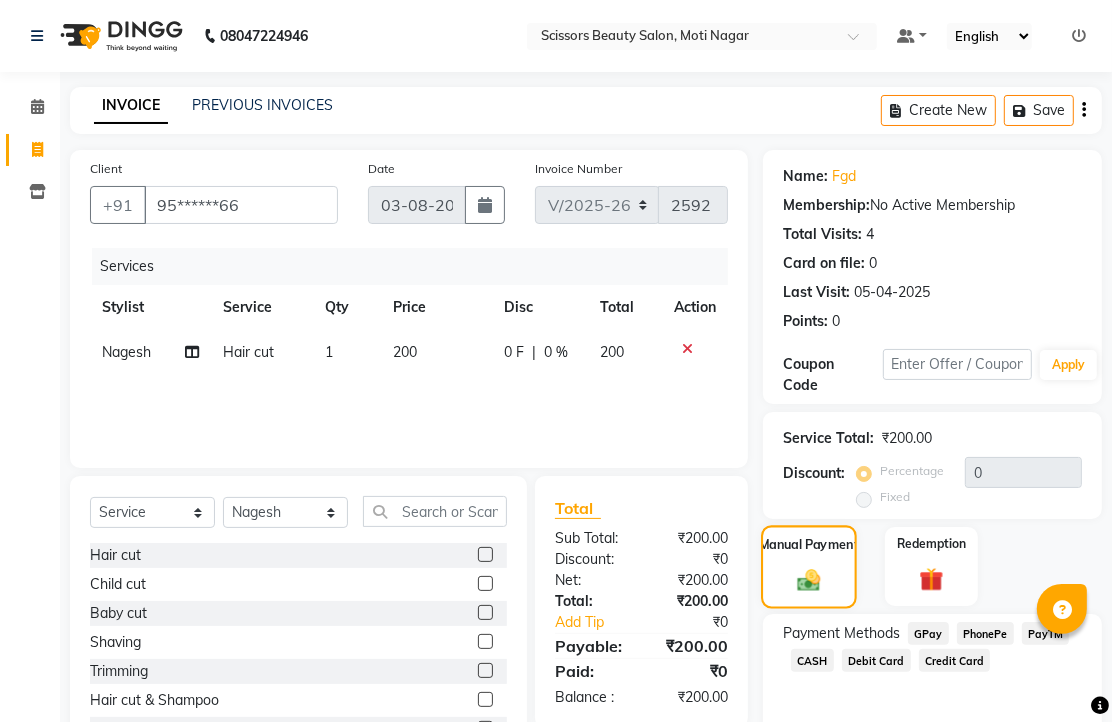 scroll, scrollTop: 163, scrollLeft: 0, axis: vertical 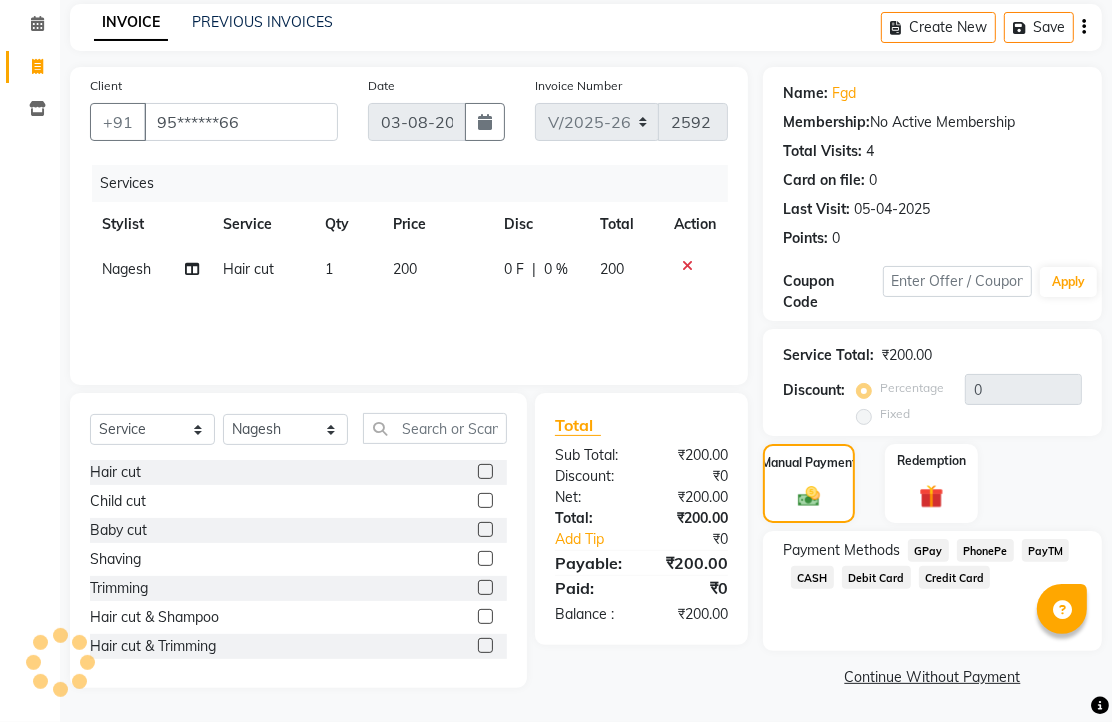 click on "PhonePe" 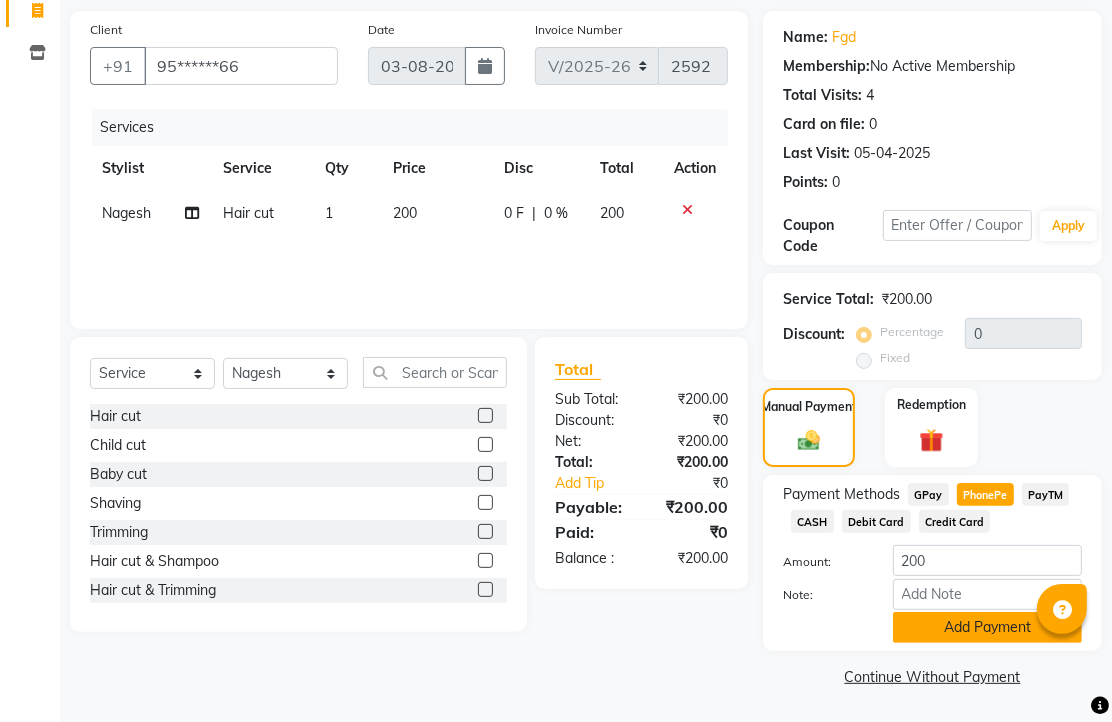 click on "Add Payment" 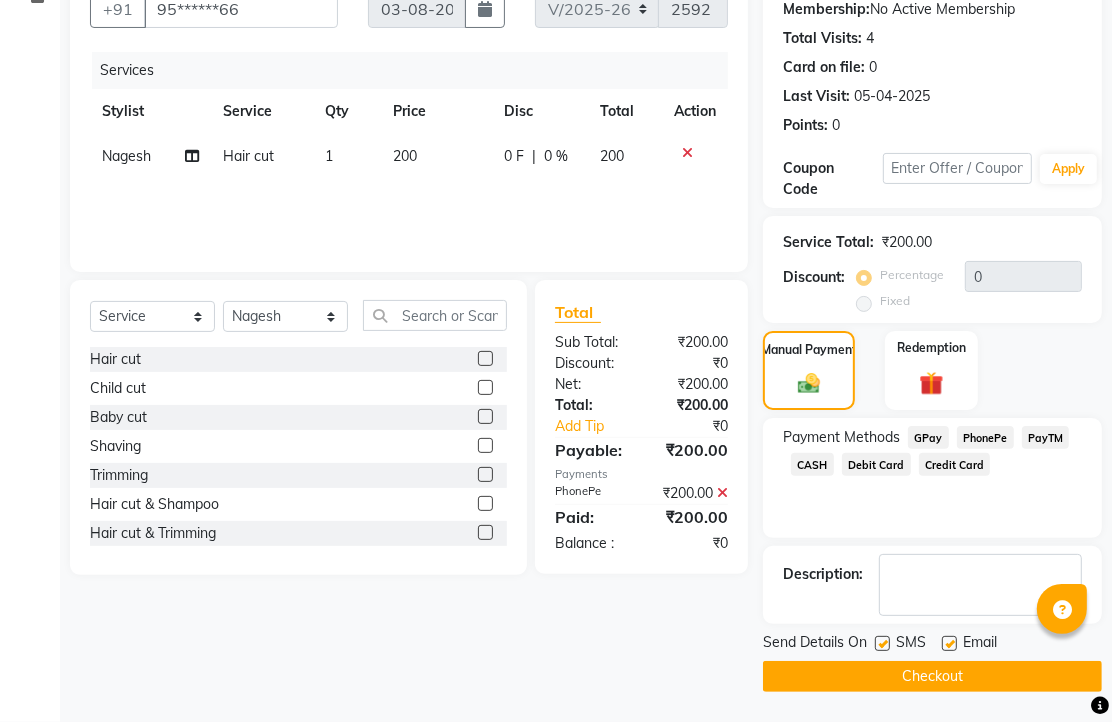 scroll, scrollTop: 304, scrollLeft: 0, axis: vertical 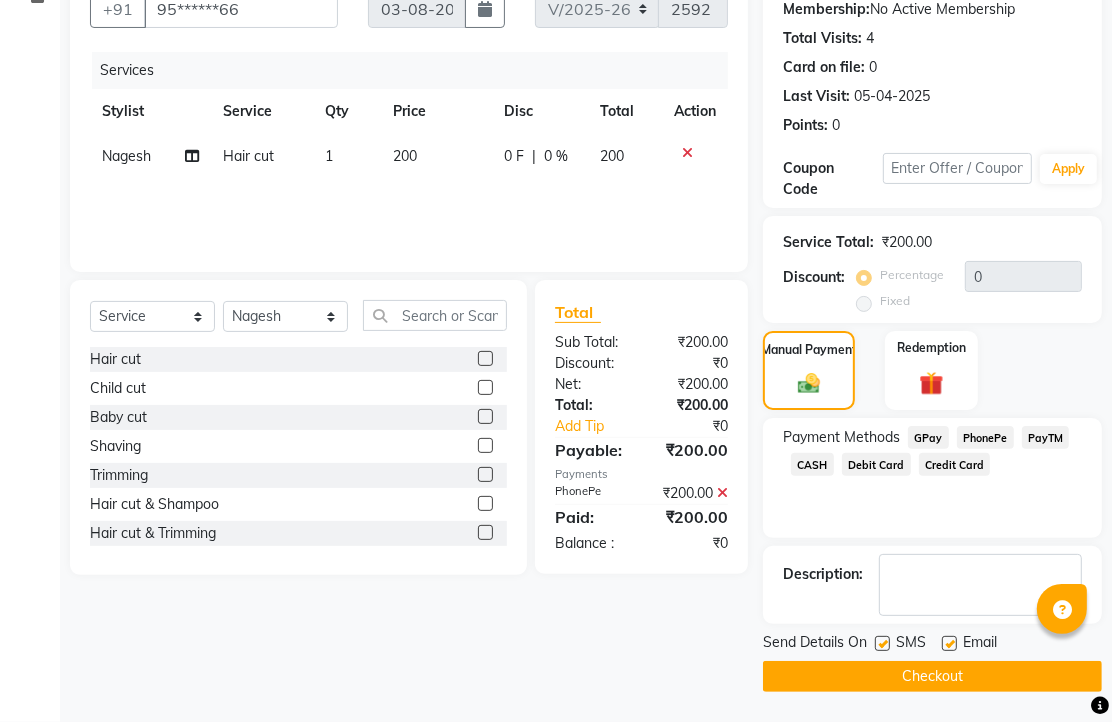 click 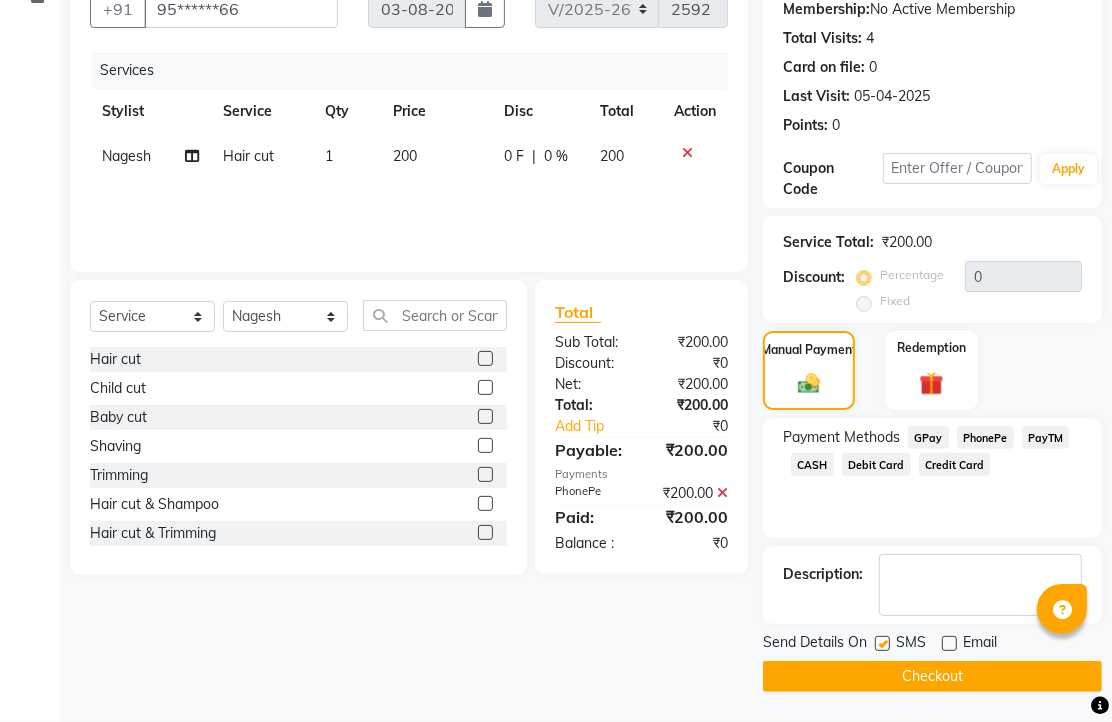 click on "Checkout" 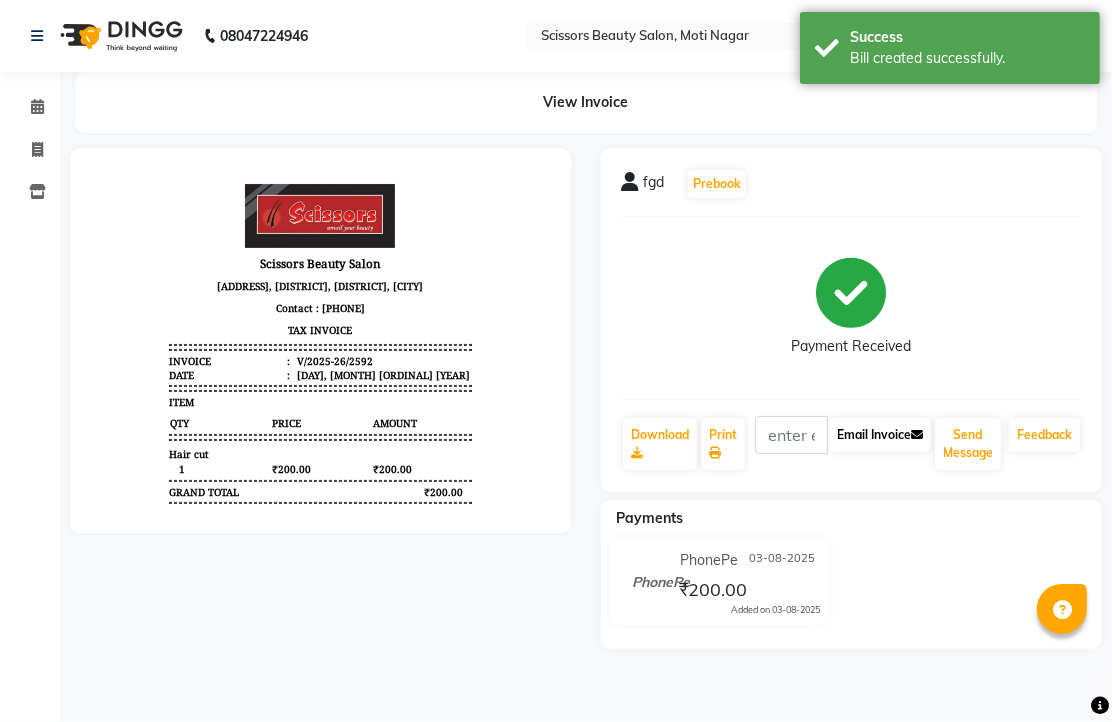 scroll, scrollTop: 0, scrollLeft: 0, axis: both 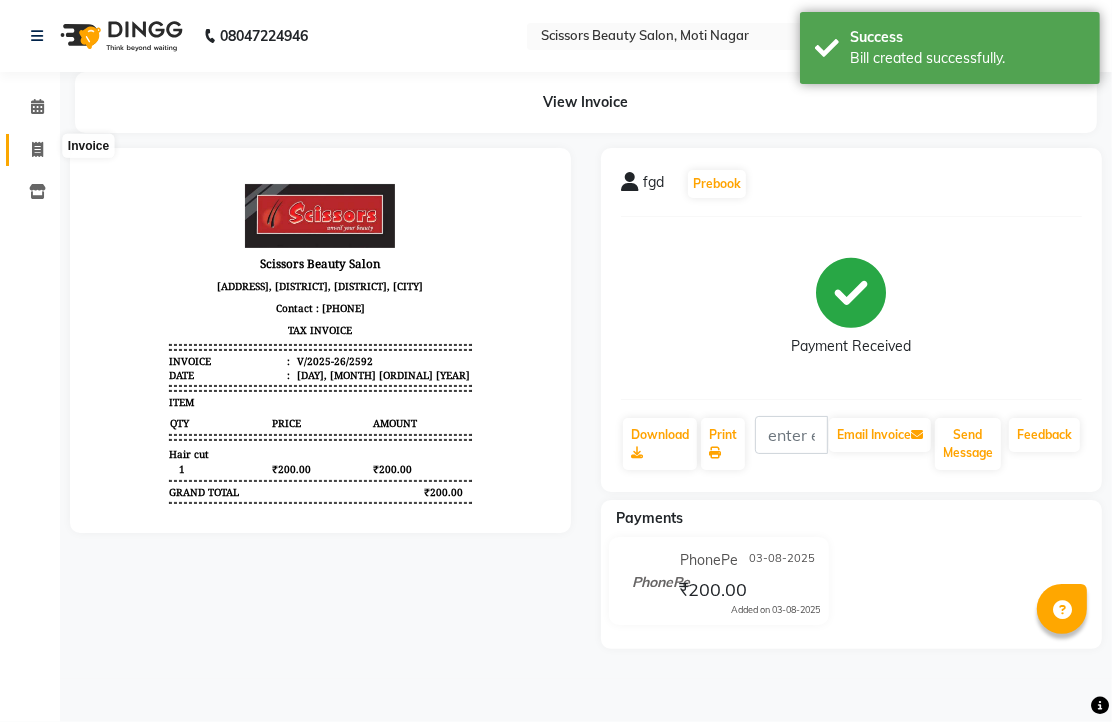 click 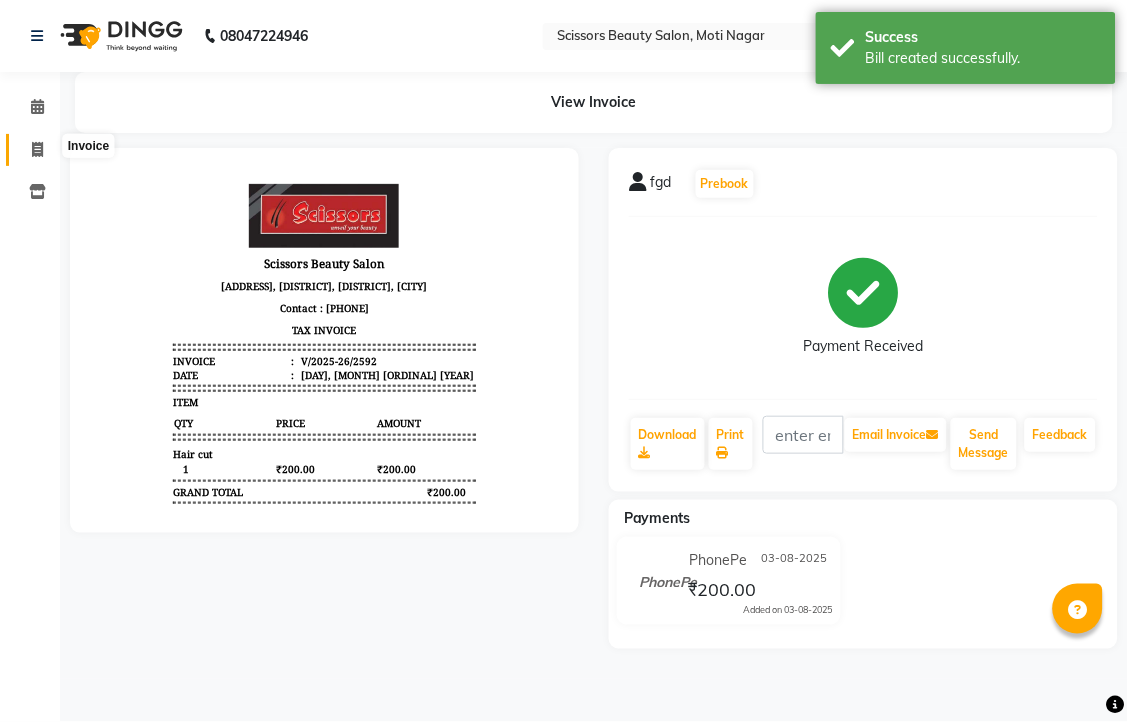 select on "service" 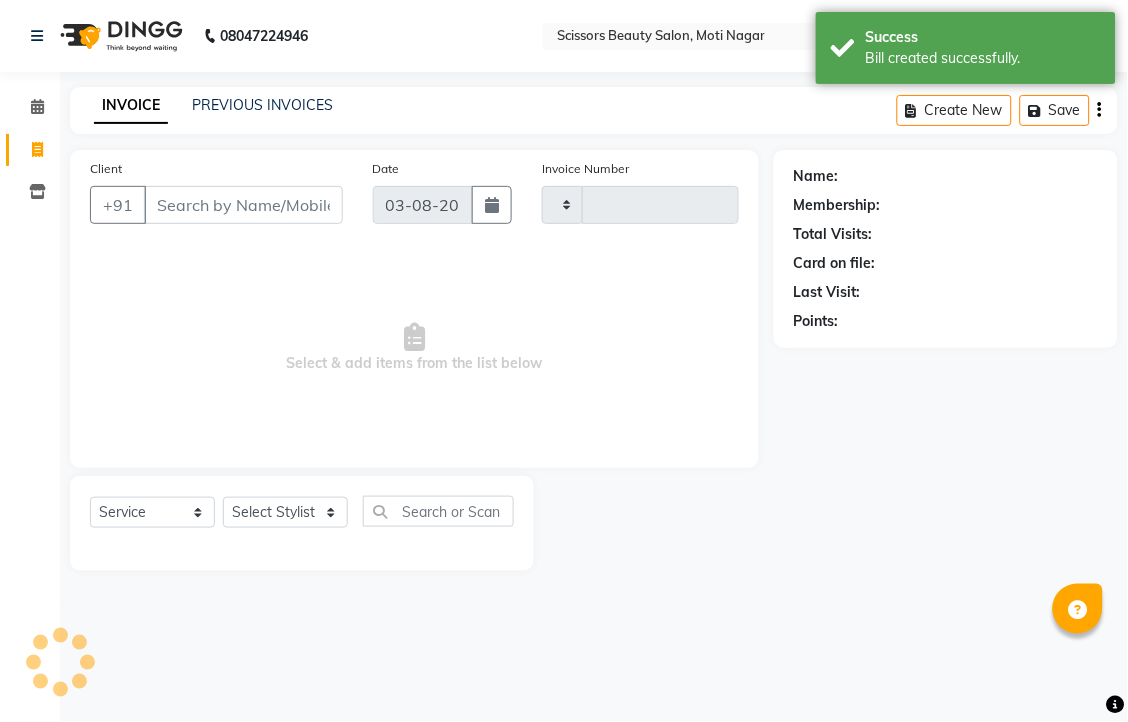 type on "2593" 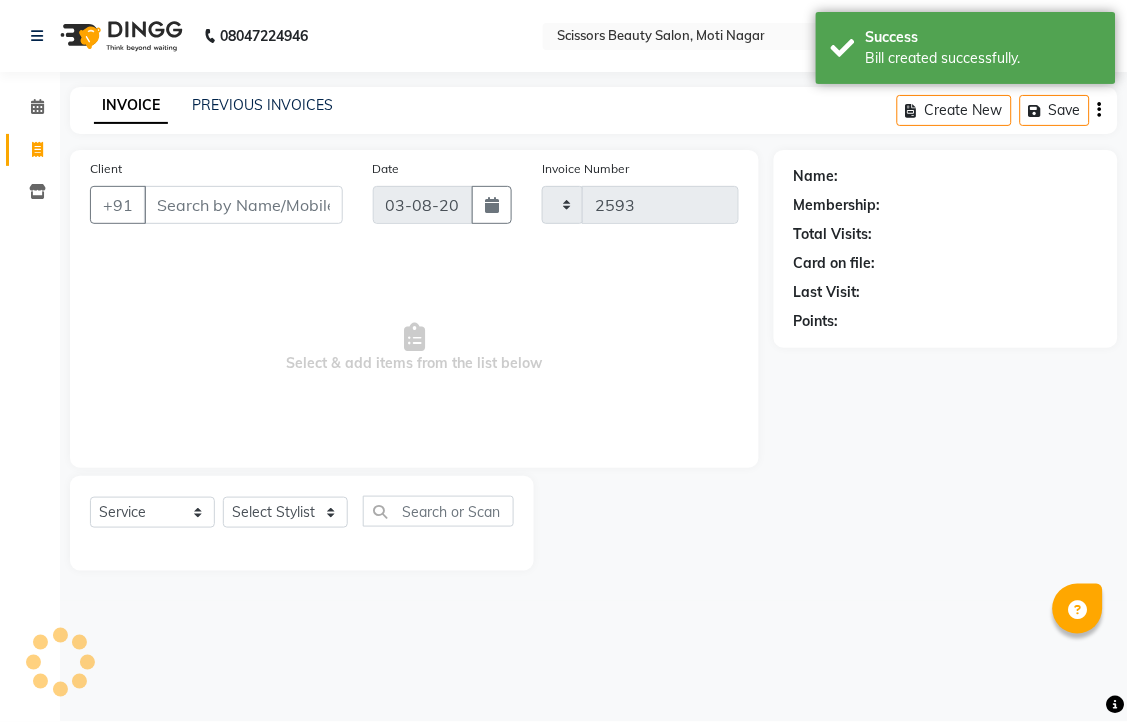 select on "7057" 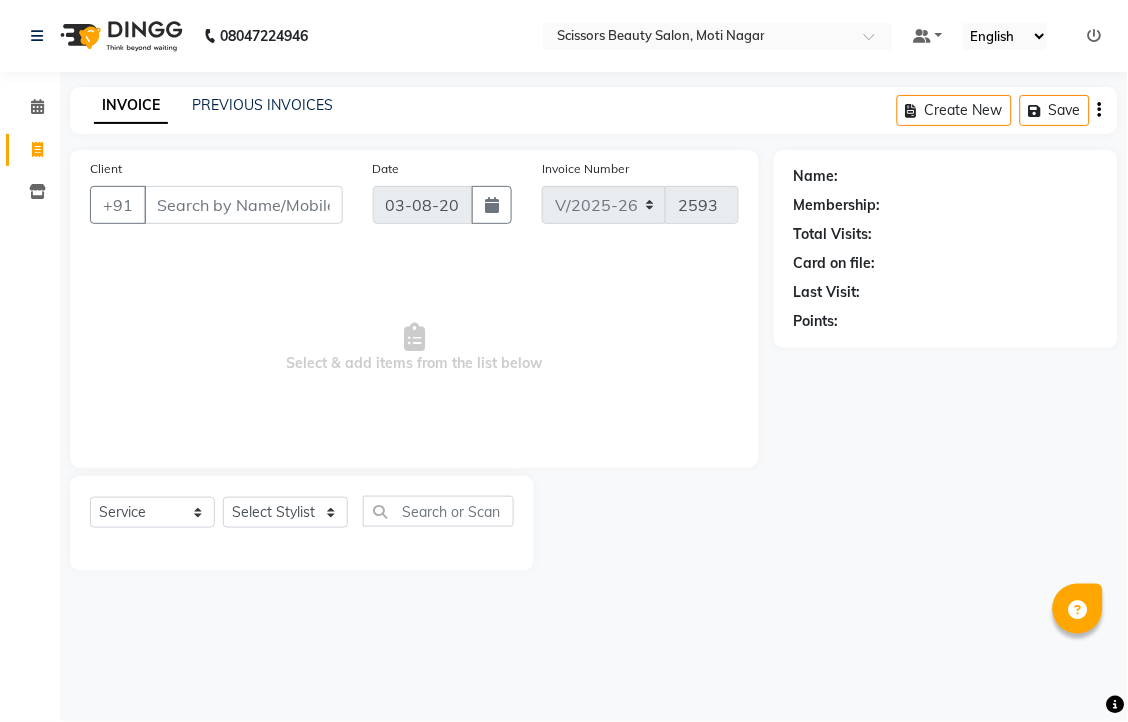 drag, startPoint x: 210, startPoint y: 230, endPoint x: 217, endPoint y: 217, distance: 14.764823 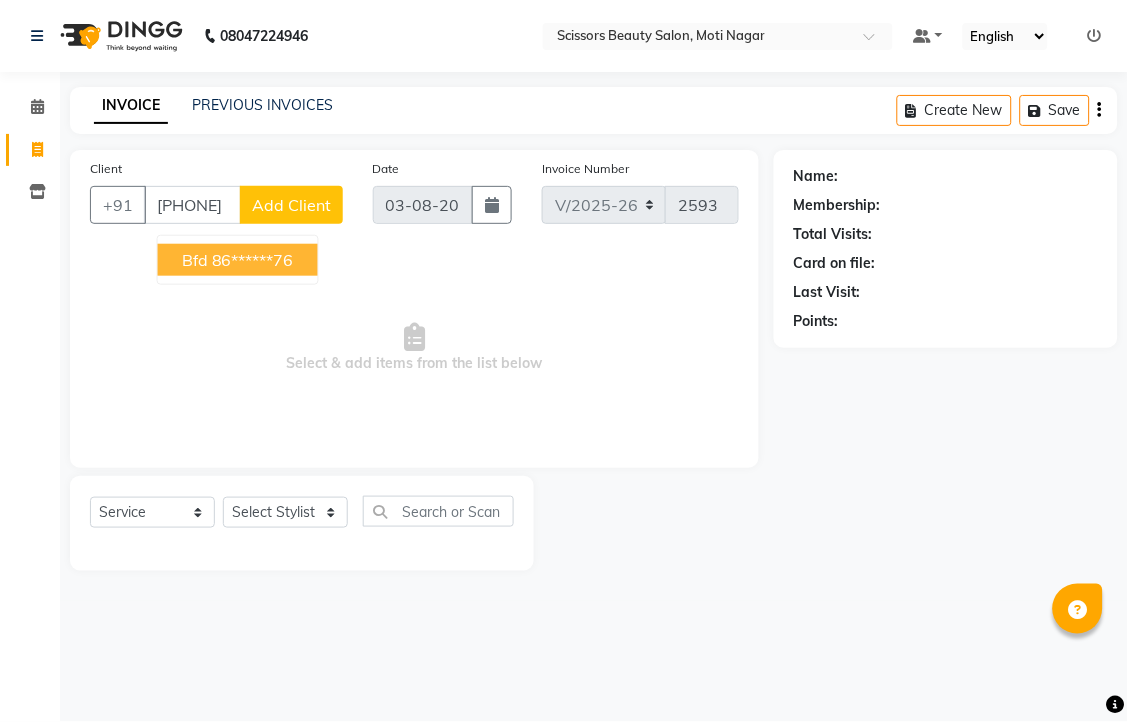 click on "86******76" at bounding box center [253, 260] 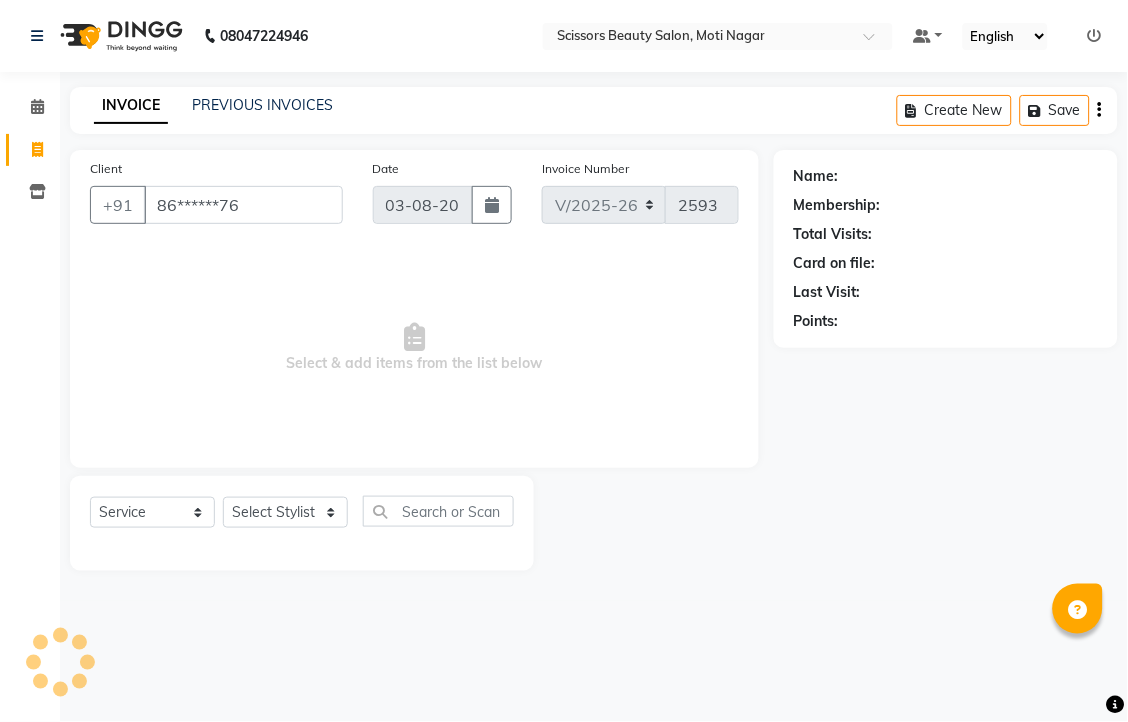 type on "86******76" 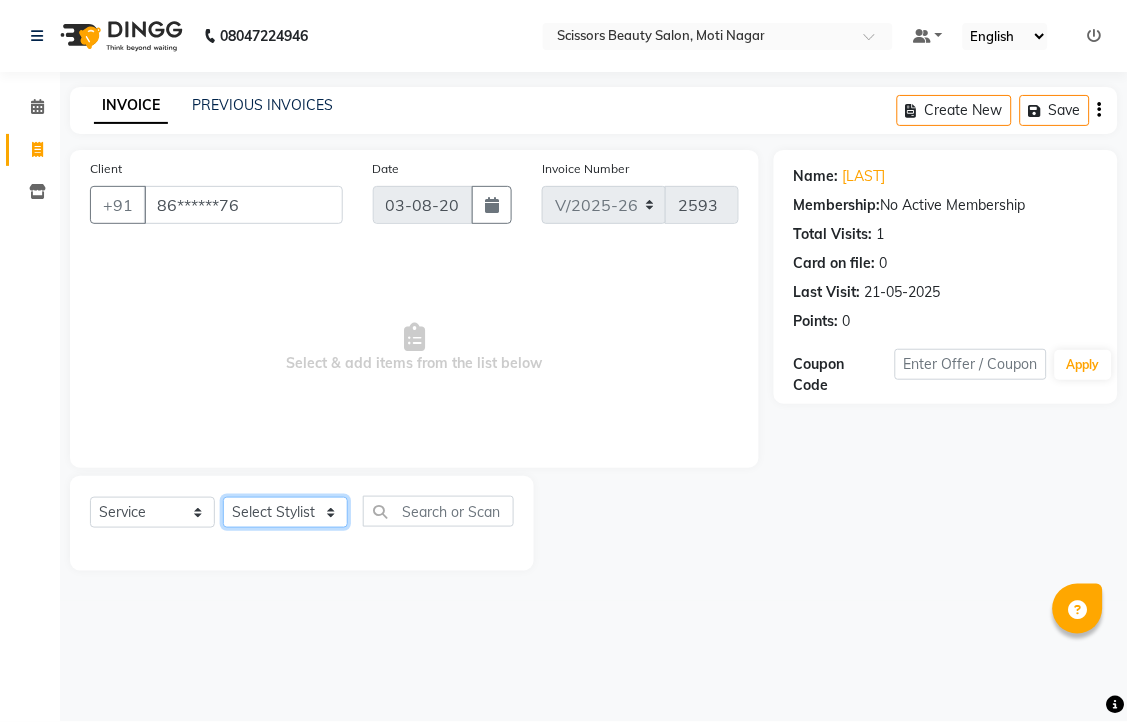 click on "Select Stylist [FIRST] [LAST] [FIRST] [LAST] [LAST]" 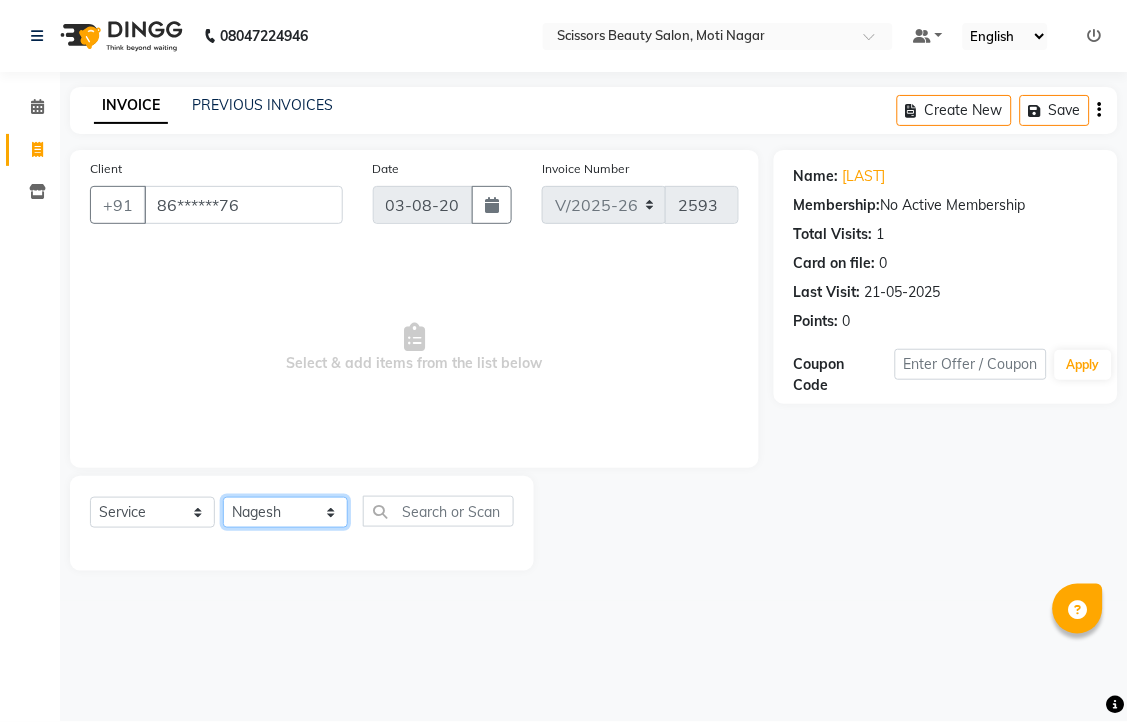 click on "Select Stylist [FIRST] [LAST] [FIRST] [LAST] [LAST]" 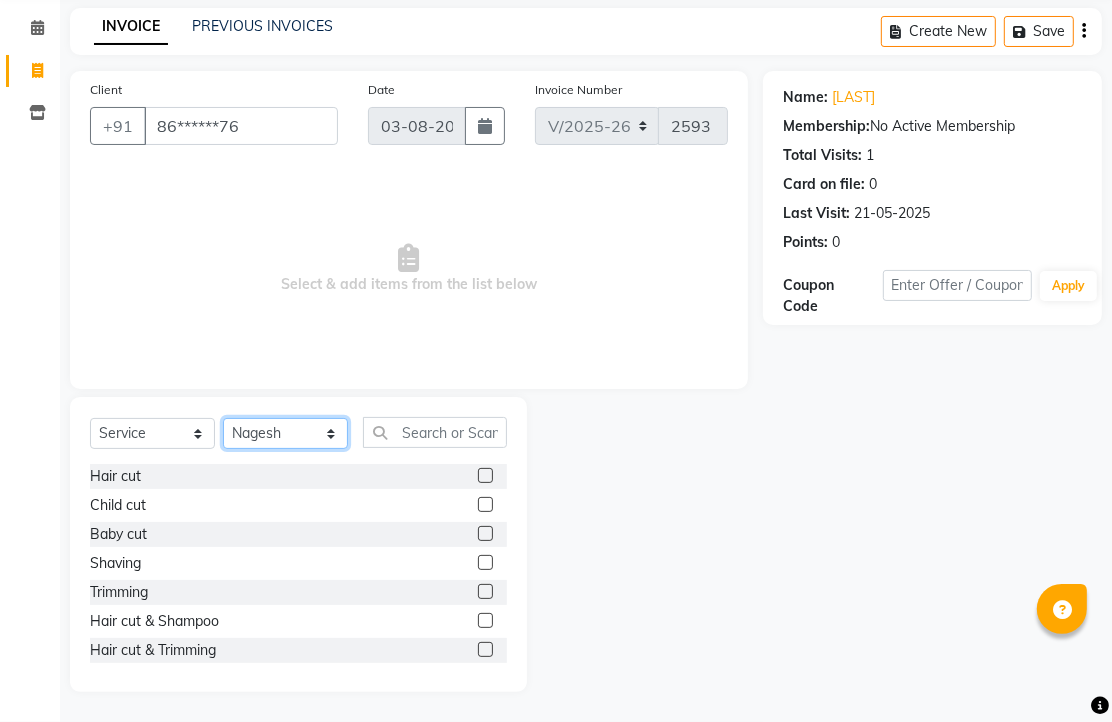 scroll, scrollTop: 147, scrollLeft: 0, axis: vertical 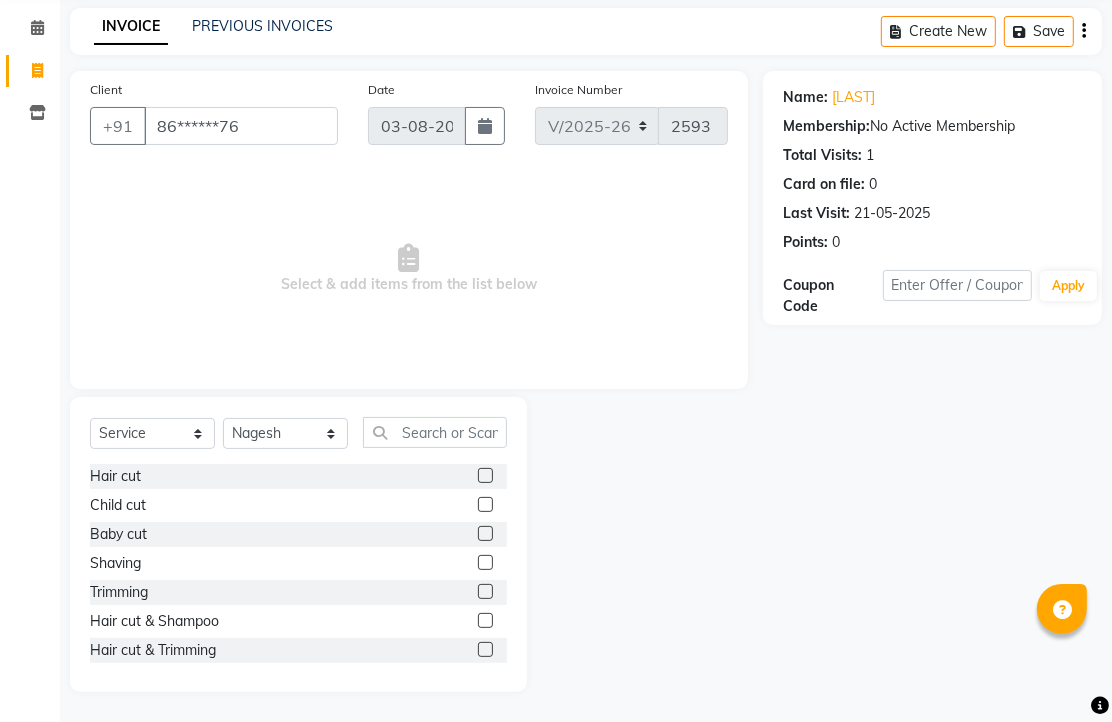 click 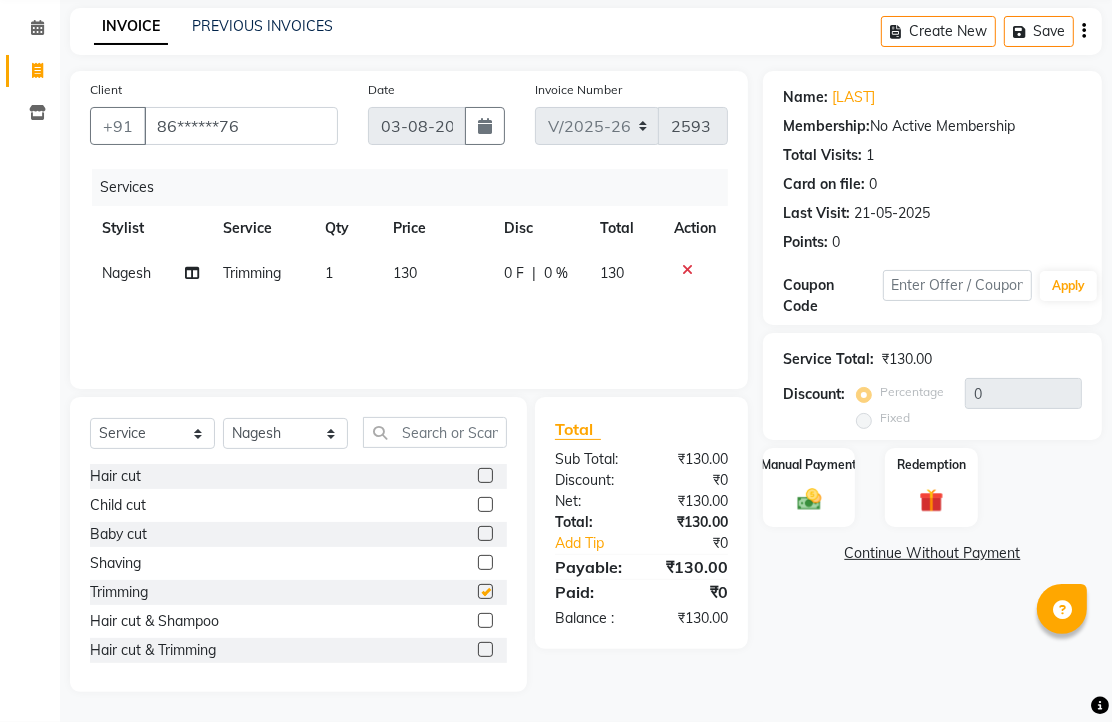 checkbox on "false" 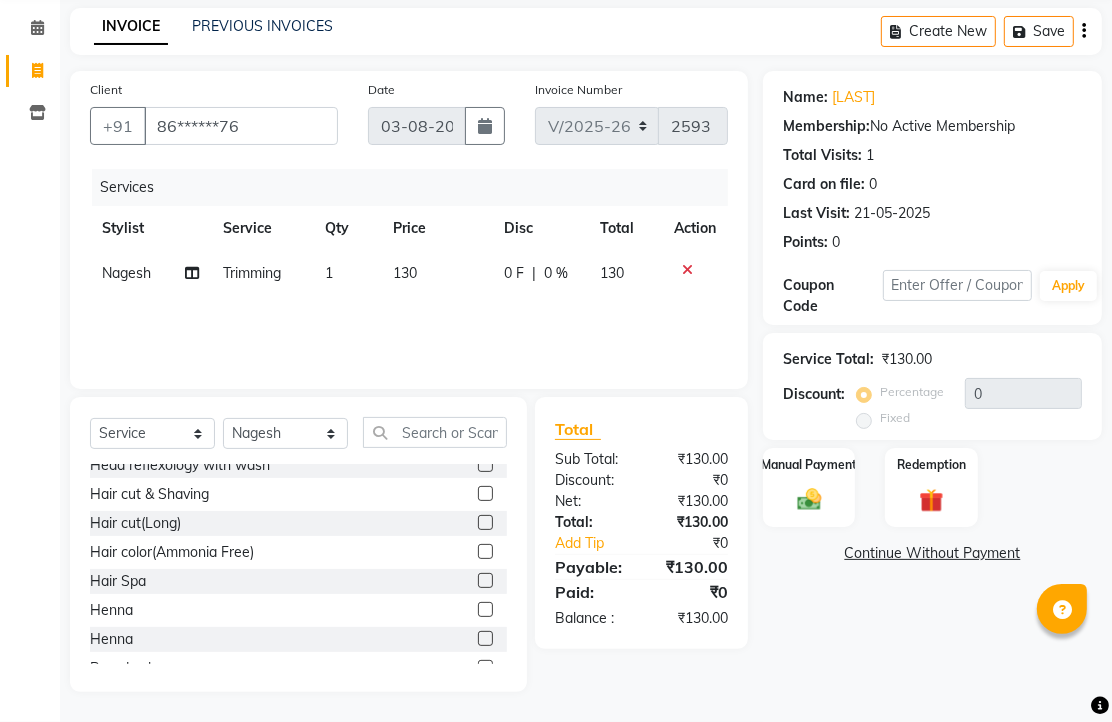 scroll, scrollTop: 333, scrollLeft: 0, axis: vertical 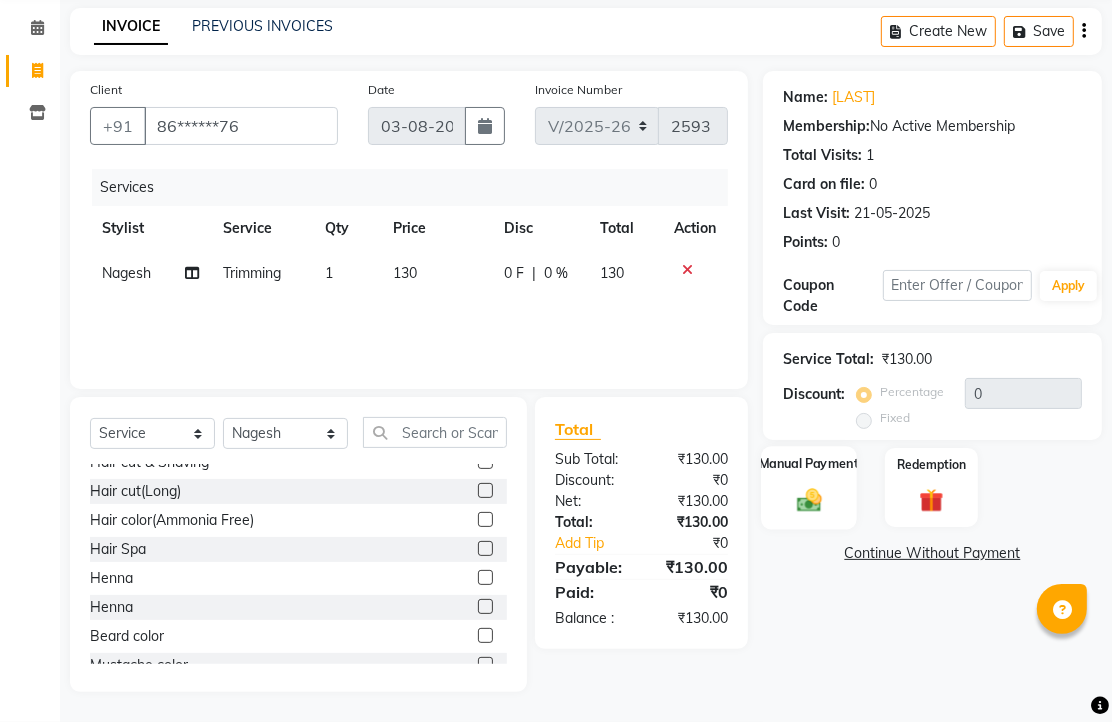click 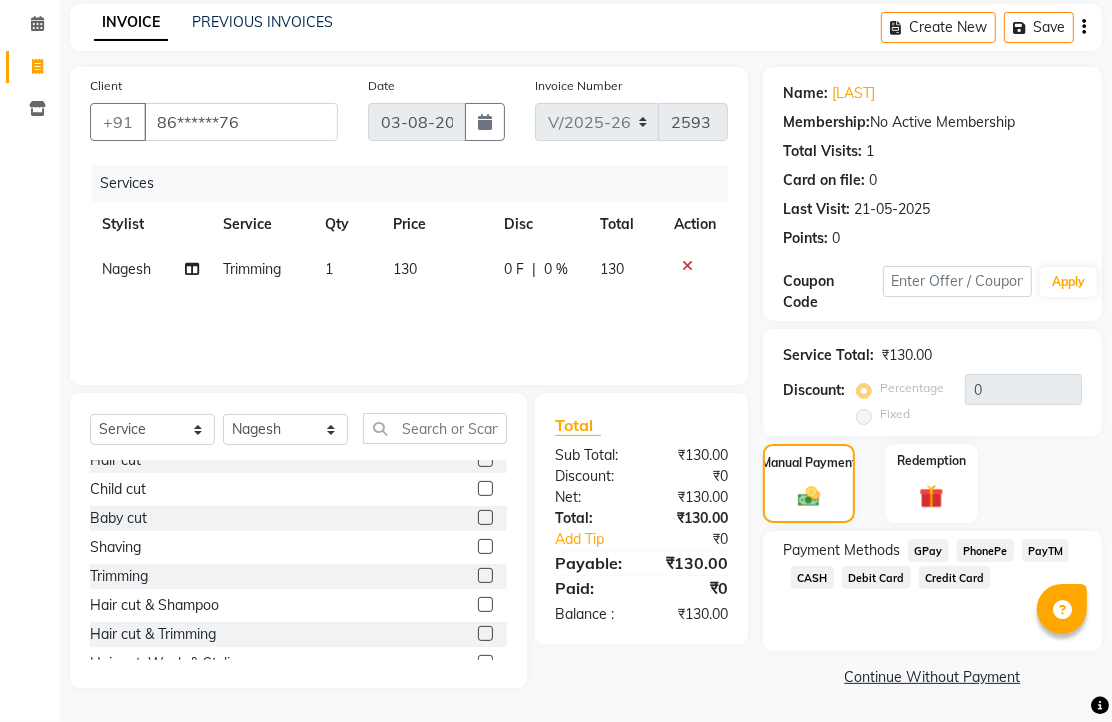 scroll, scrollTop: 0, scrollLeft: 0, axis: both 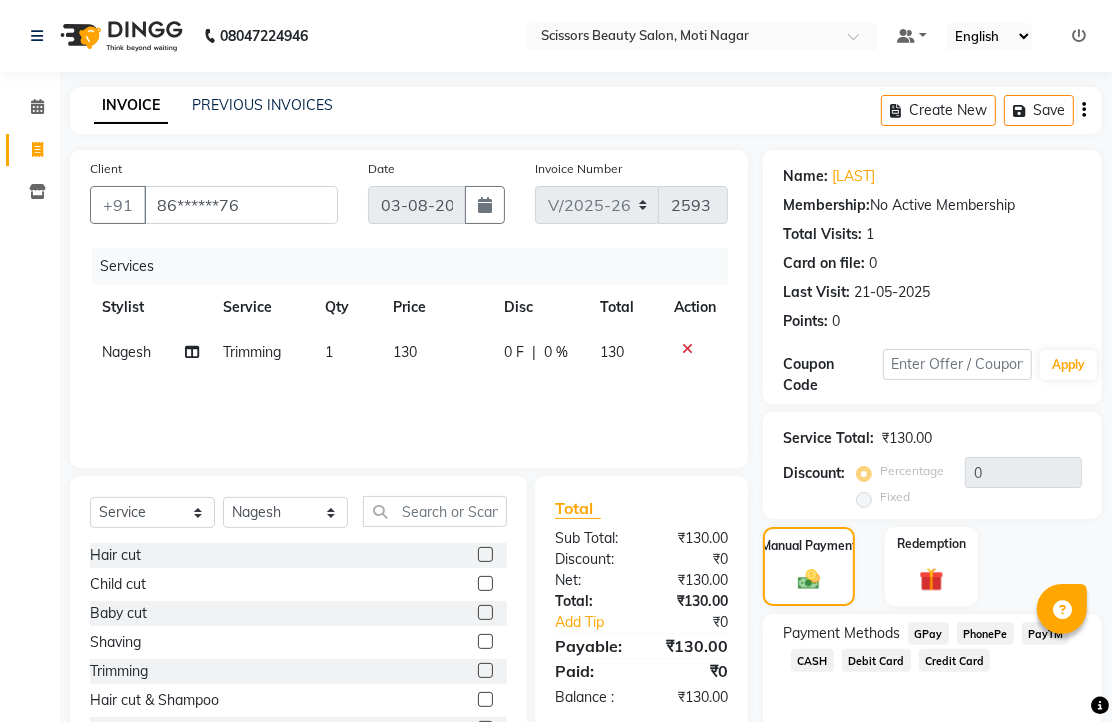click 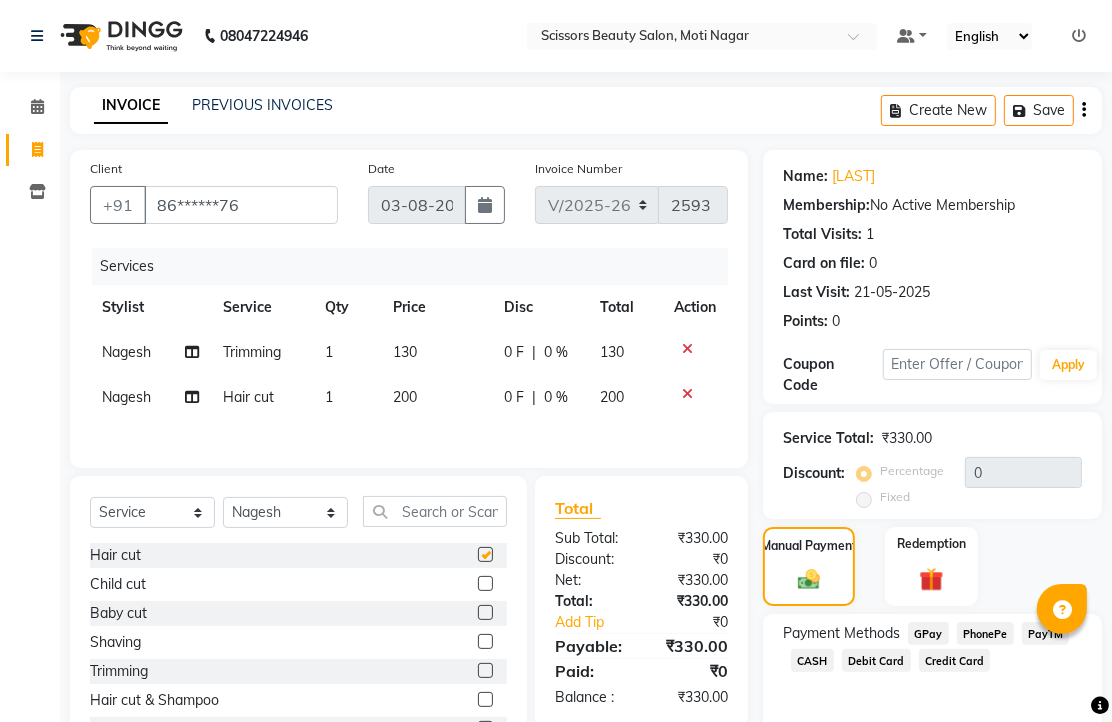 checkbox on "false" 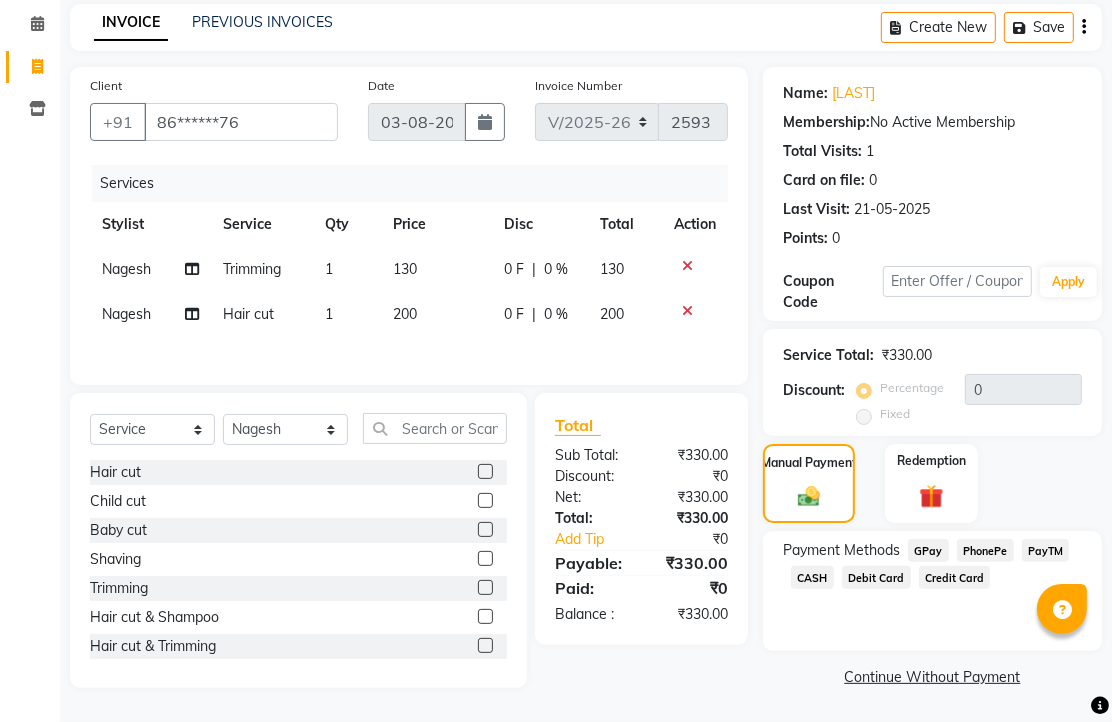 scroll, scrollTop: 230, scrollLeft: 0, axis: vertical 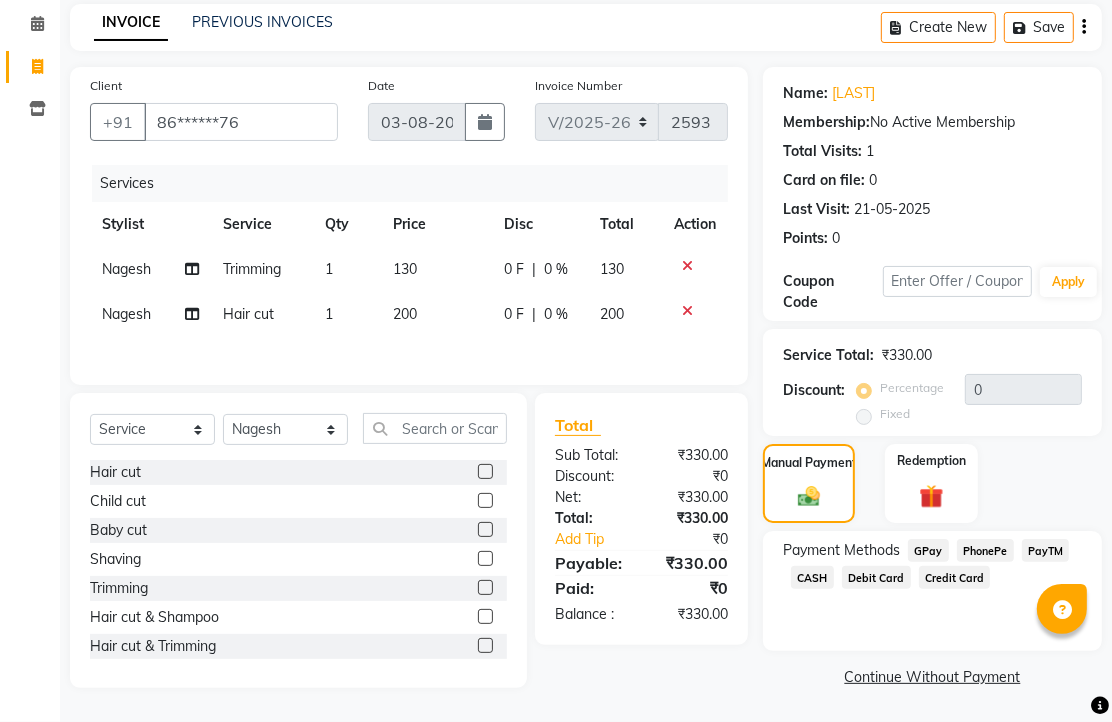 click 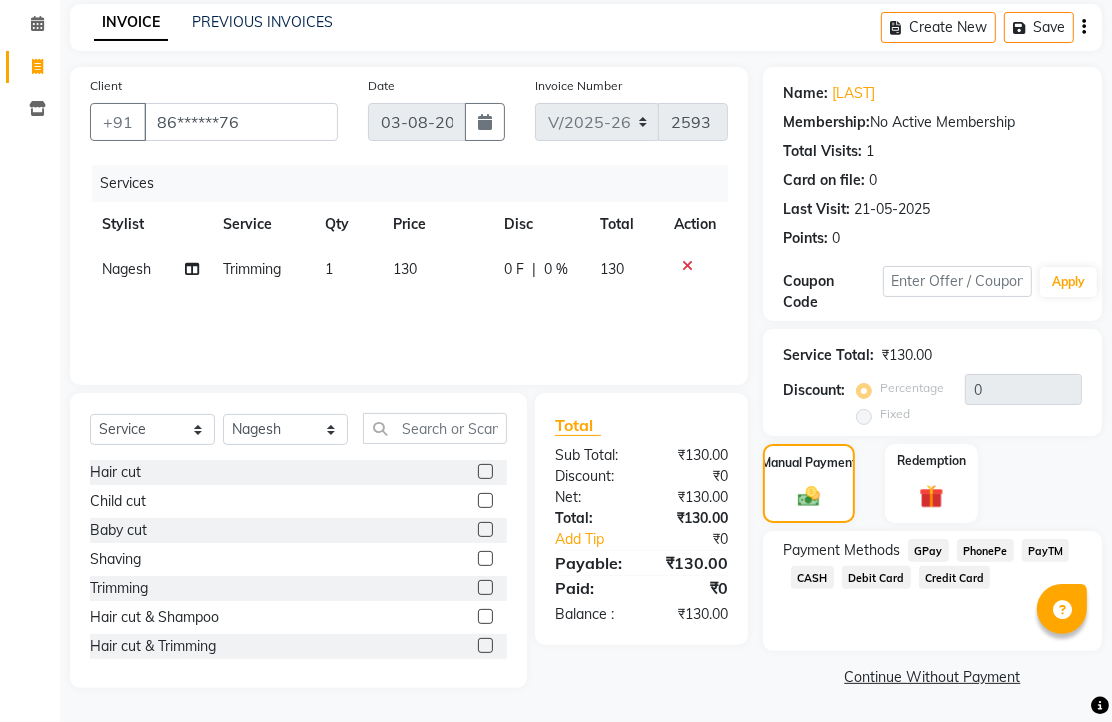 scroll, scrollTop: 163, scrollLeft: 0, axis: vertical 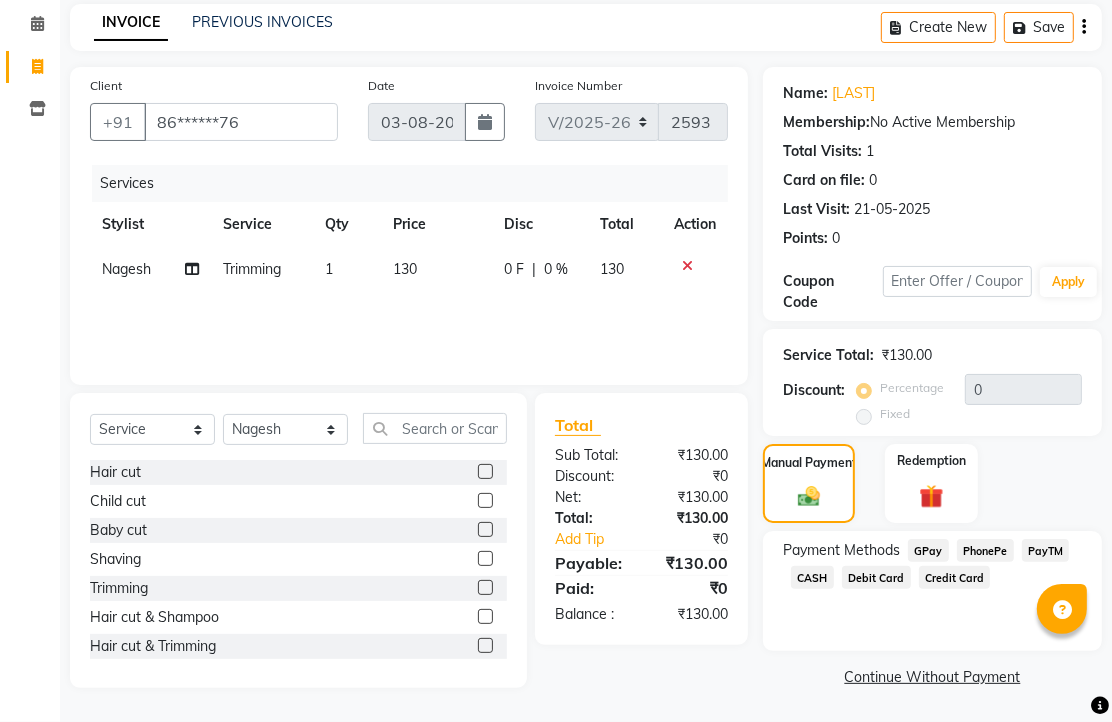 click on "PhonePe" 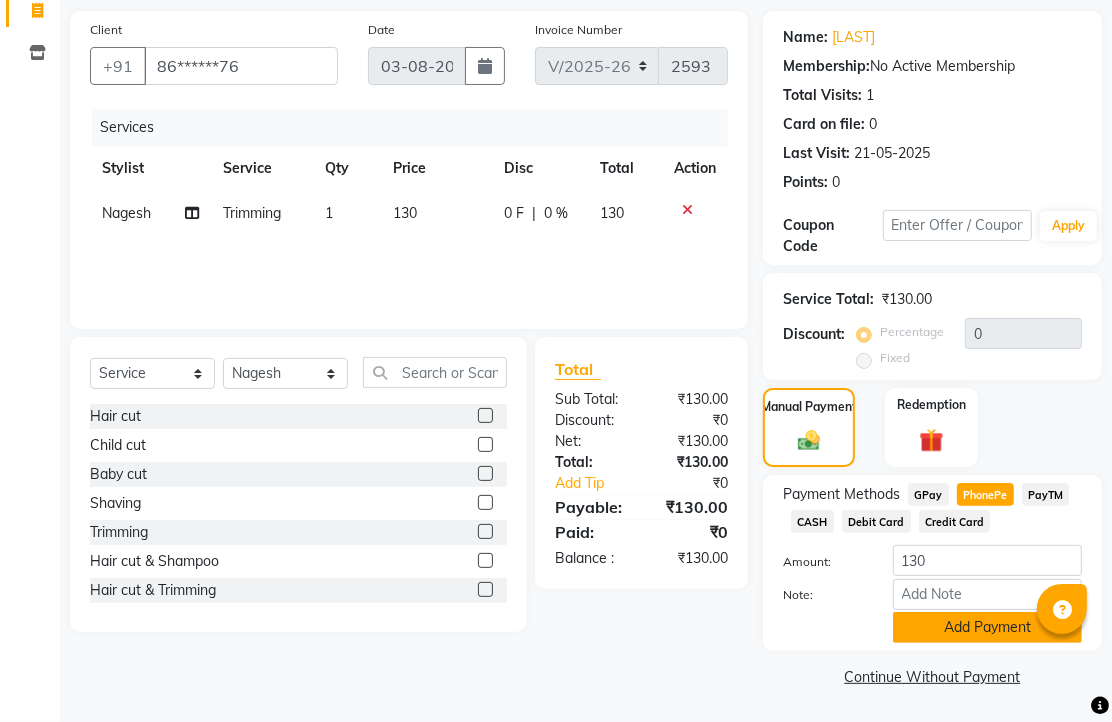 click on "Add Payment" 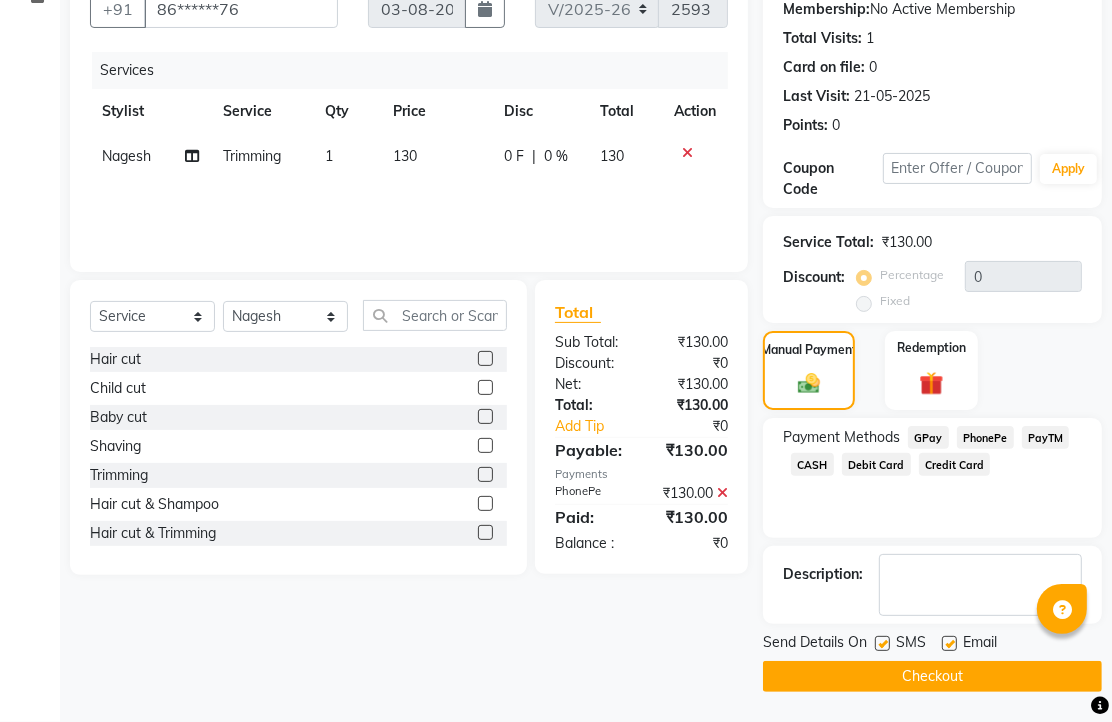 scroll, scrollTop: 304, scrollLeft: 0, axis: vertical 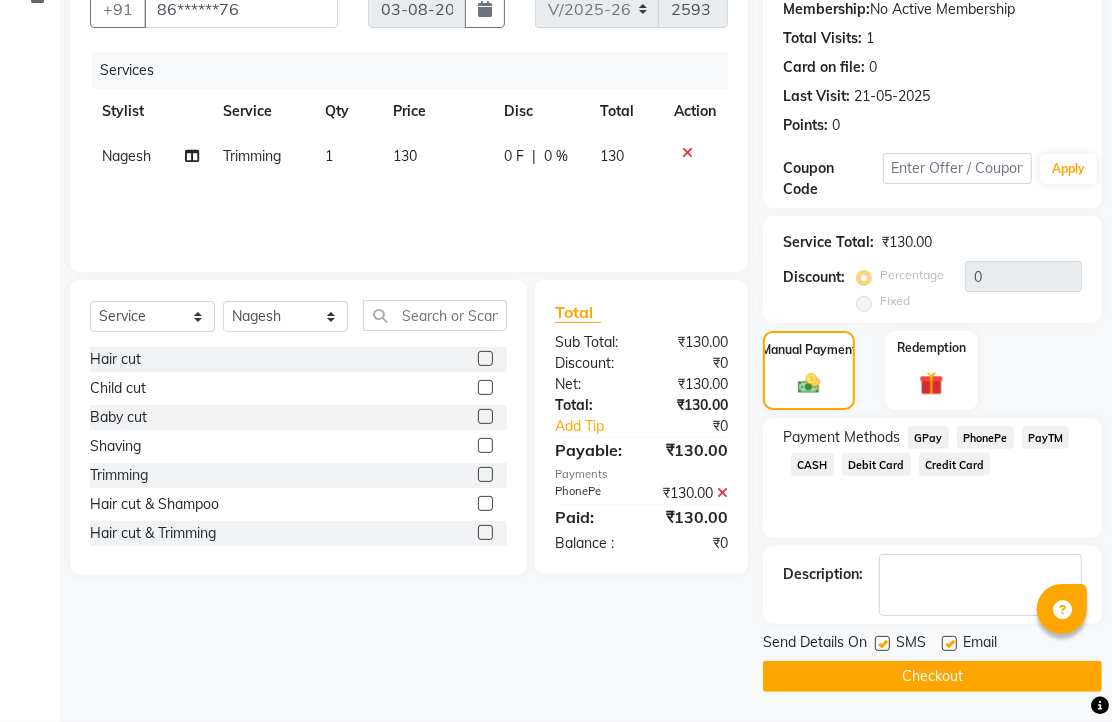 click 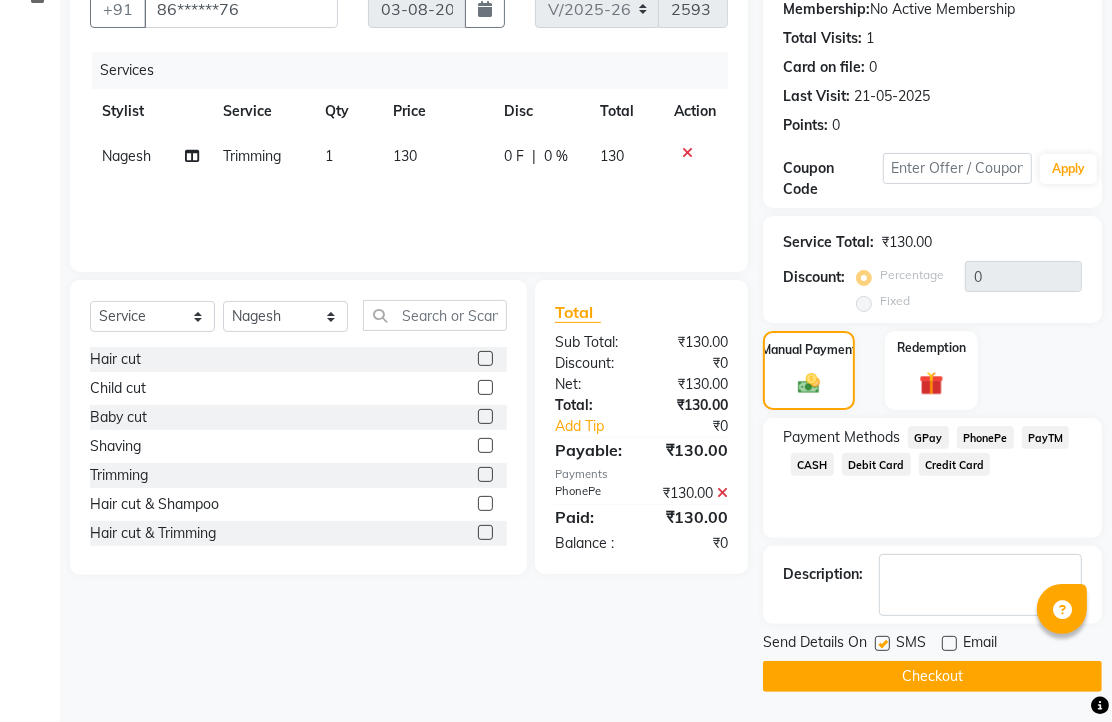click on "Checkout" 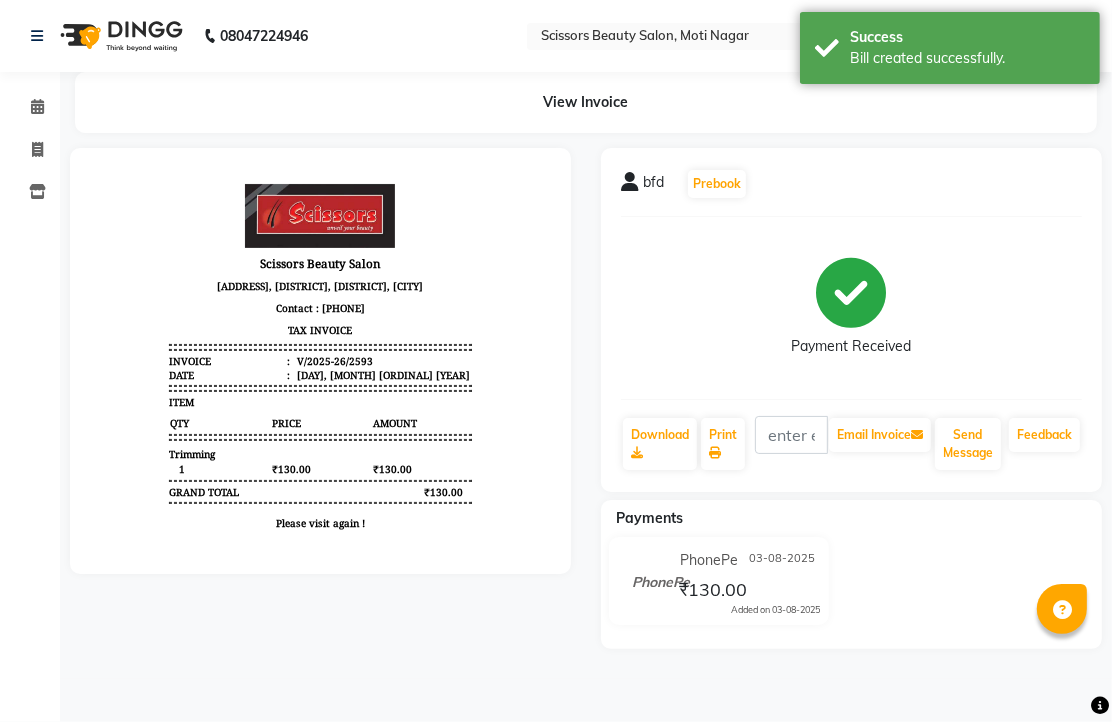 scroll, scrollTop: 0, scrollLeft: 0, axis: both 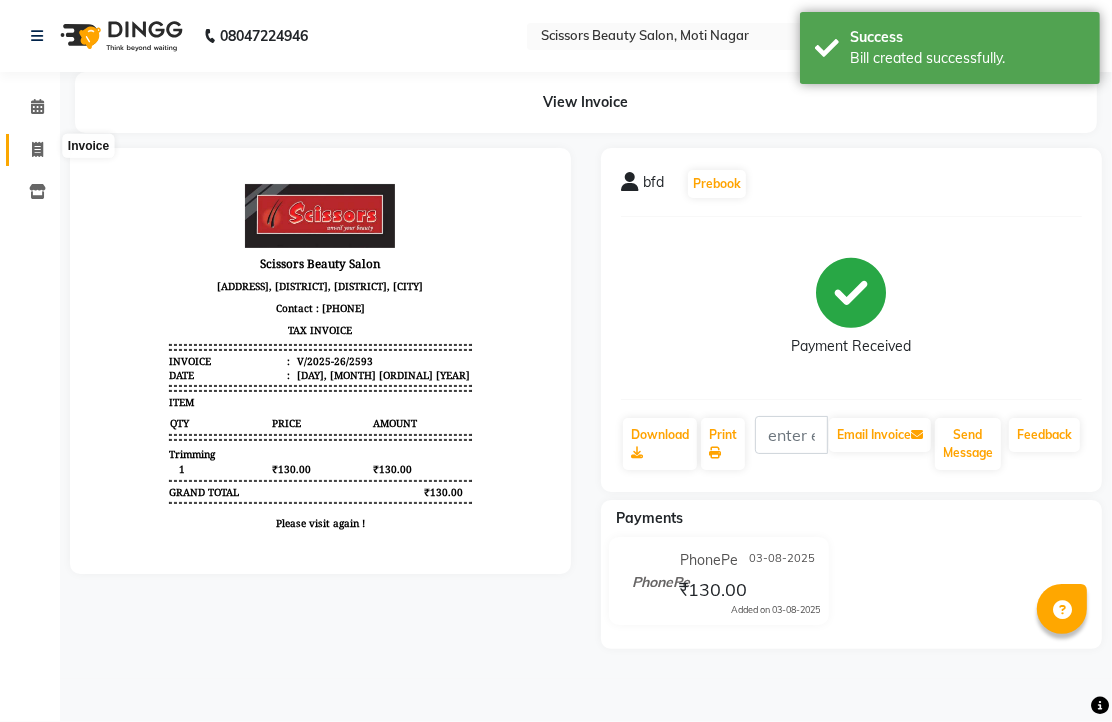click 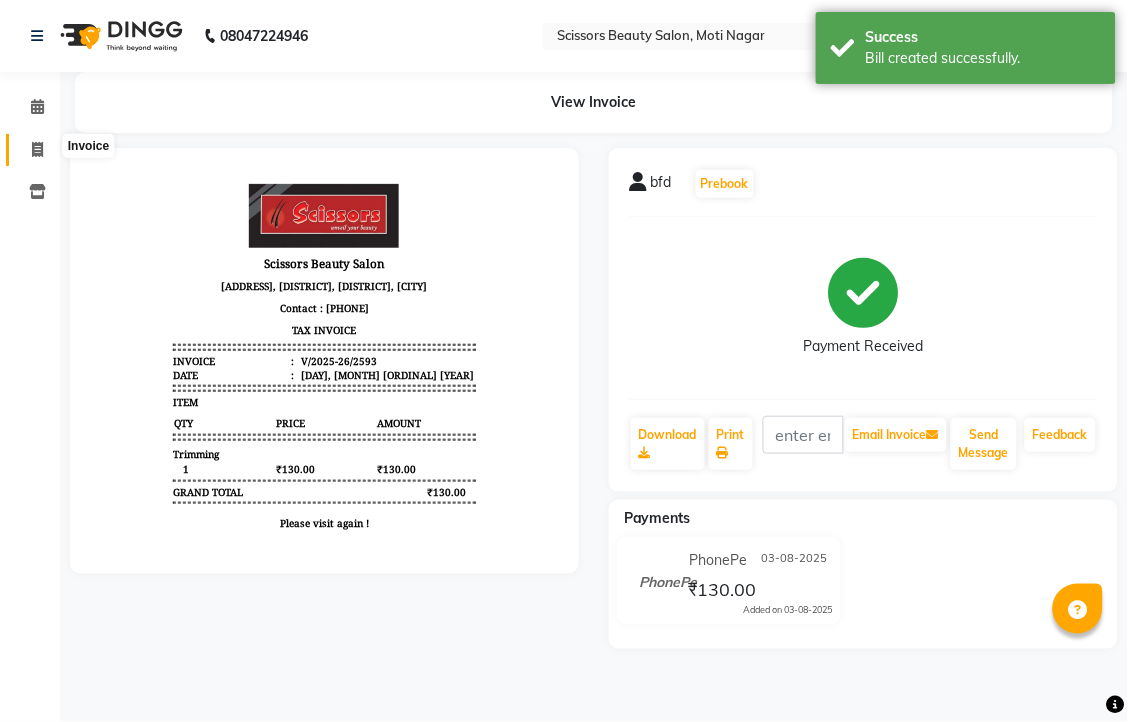 select on "7057" 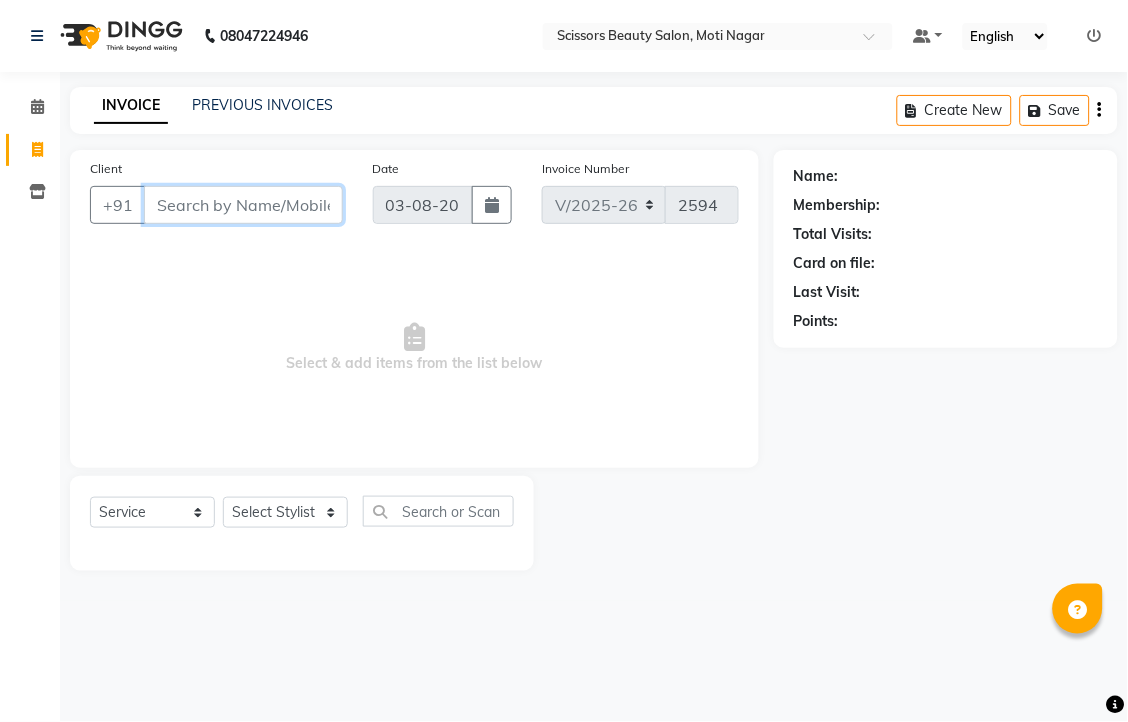 click on "Client" at bounding box center (243, 205) 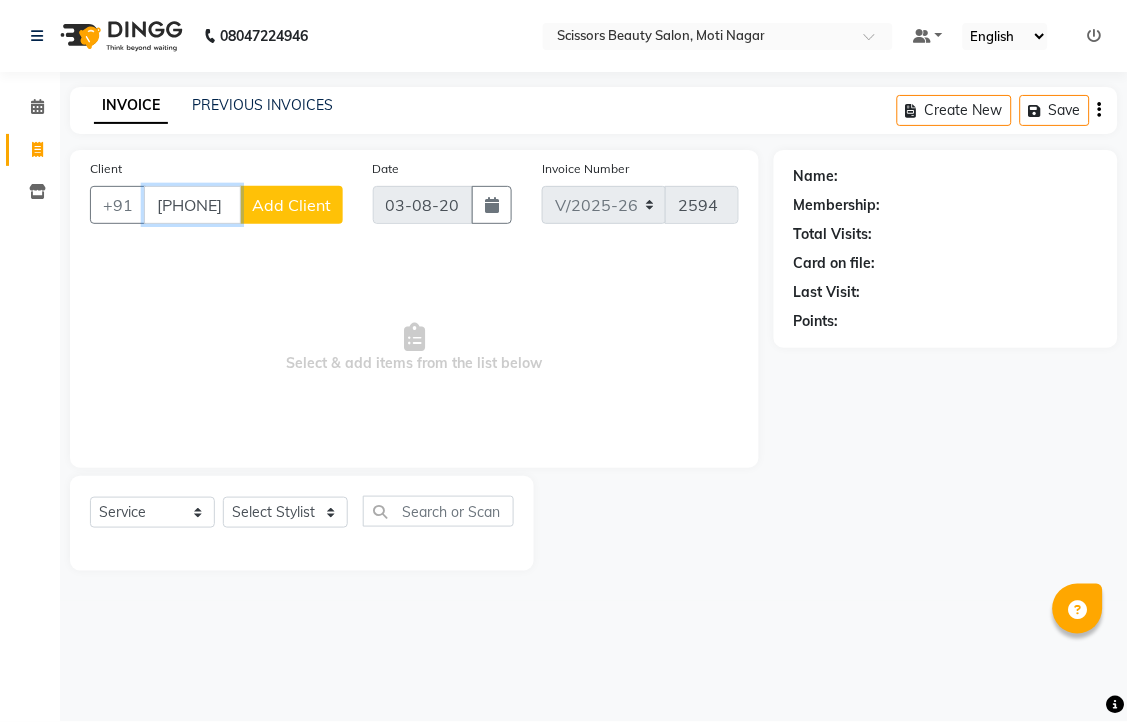 type on "[PHONE]" 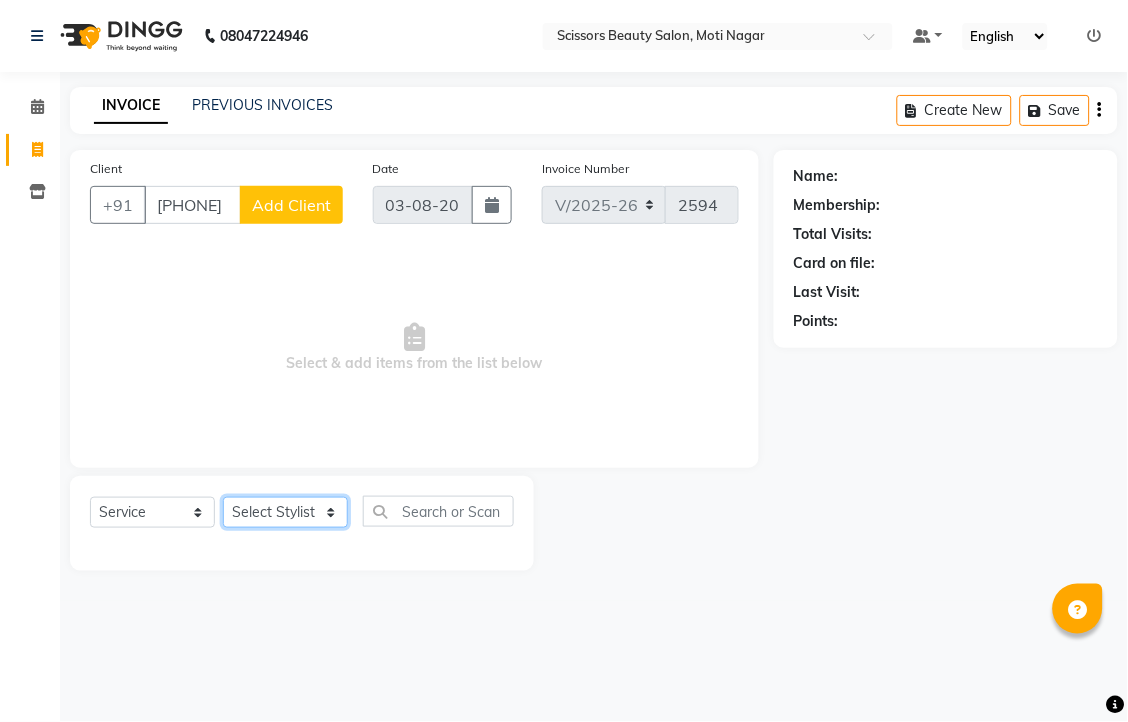 click on "Select Stylist [FIRST] [LAST] [FIRST] [LAST] [LAST]" 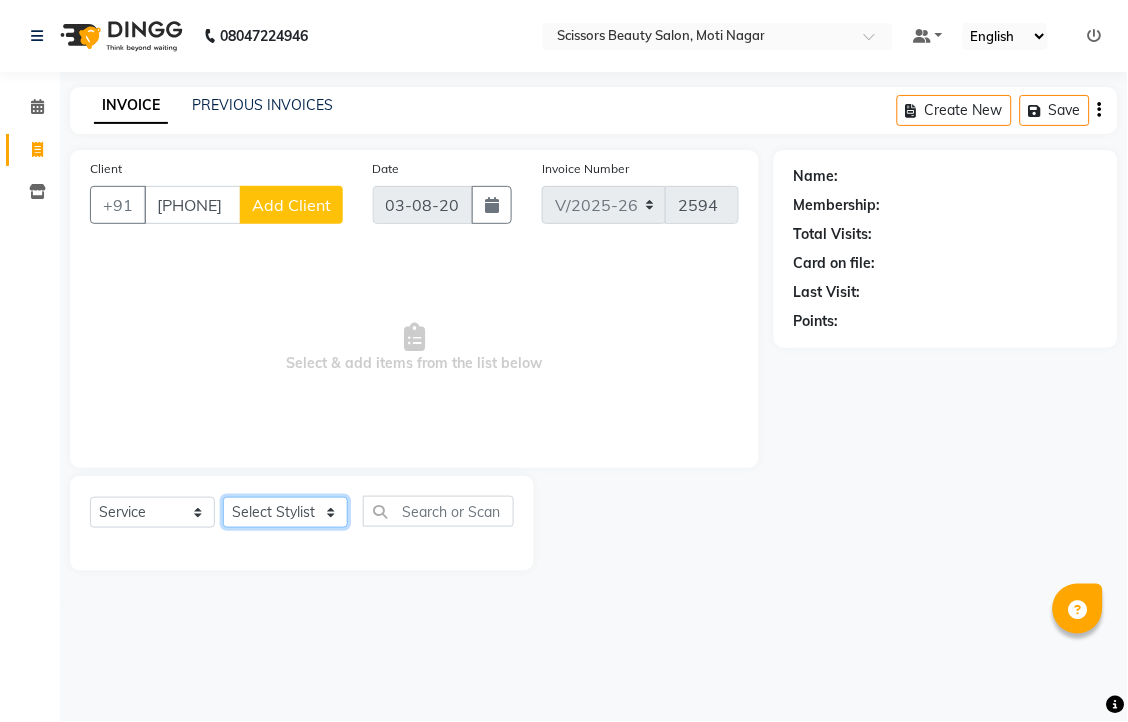 select on "81450" 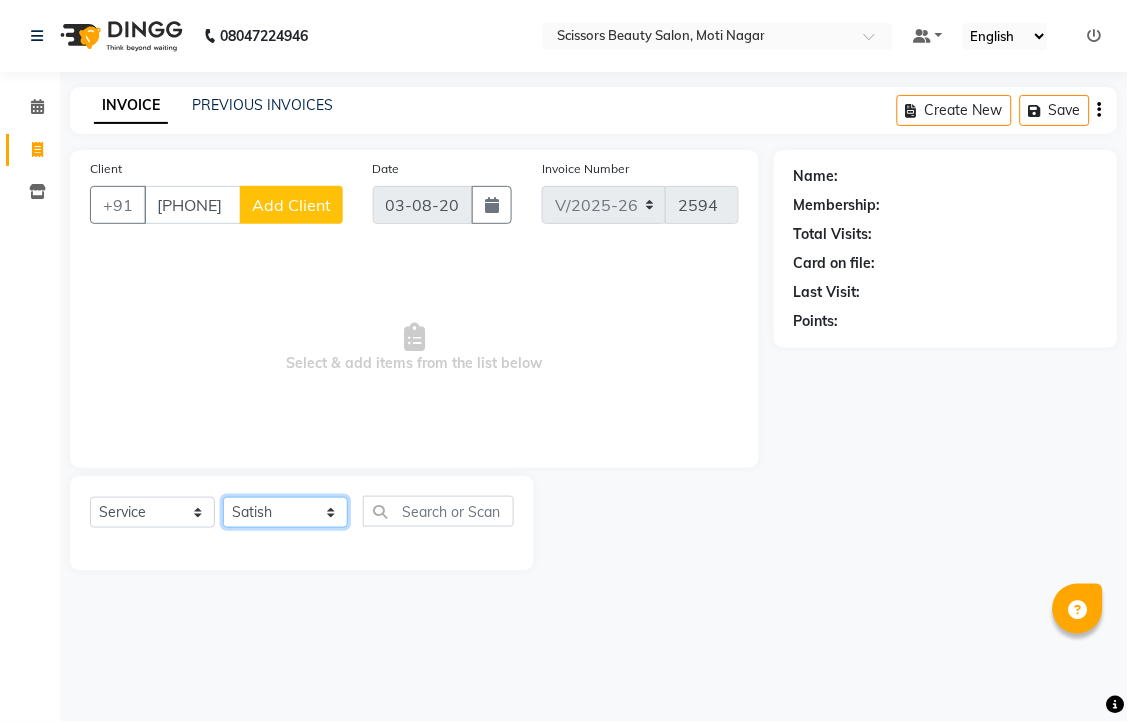 click on "Select Stylist [FIRST] [LAST] [FIRST] [LAST] [LAST]" 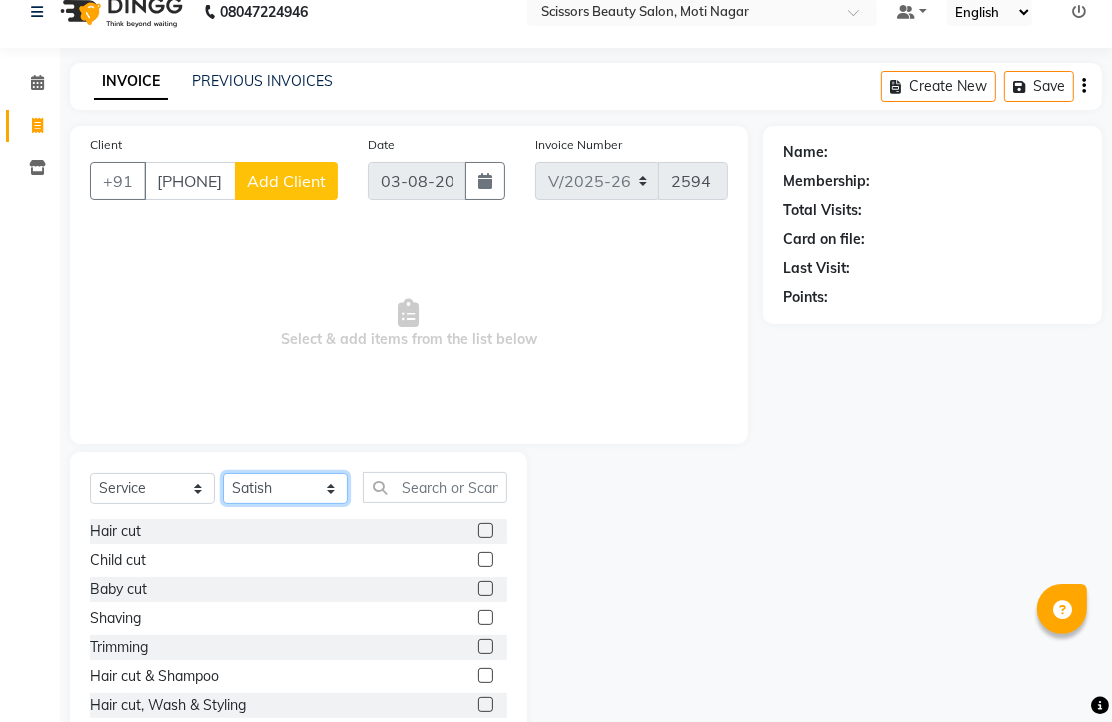 scroll, scrollTop: 147, scrollLeft: 0, axis: vertical 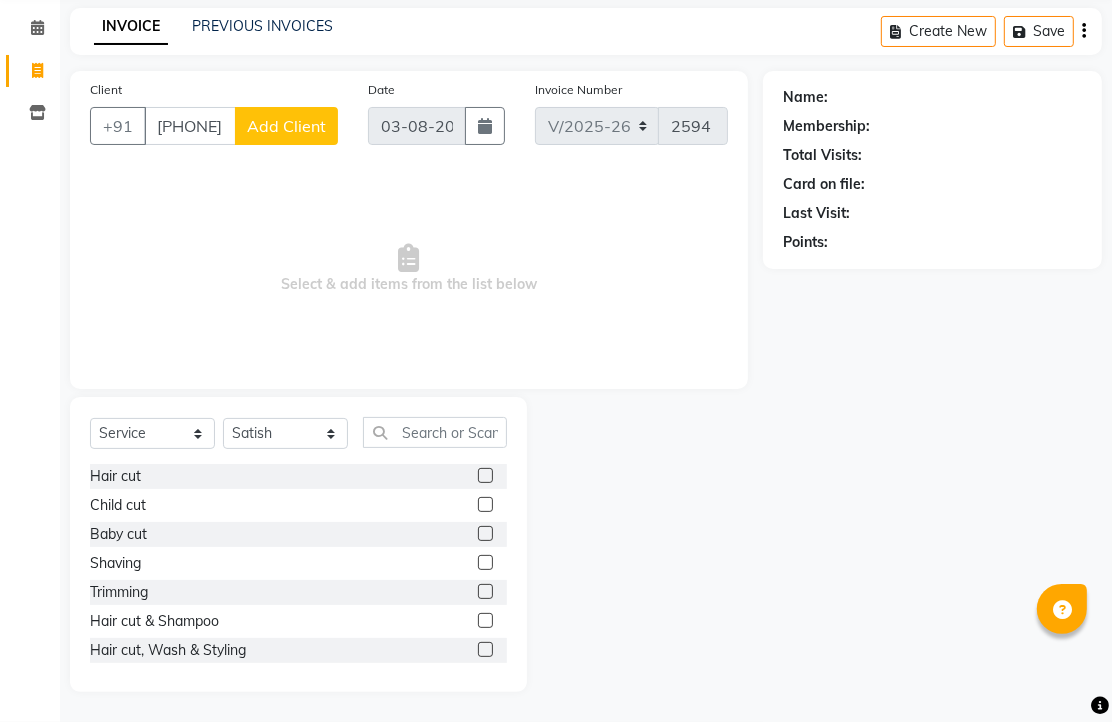 click 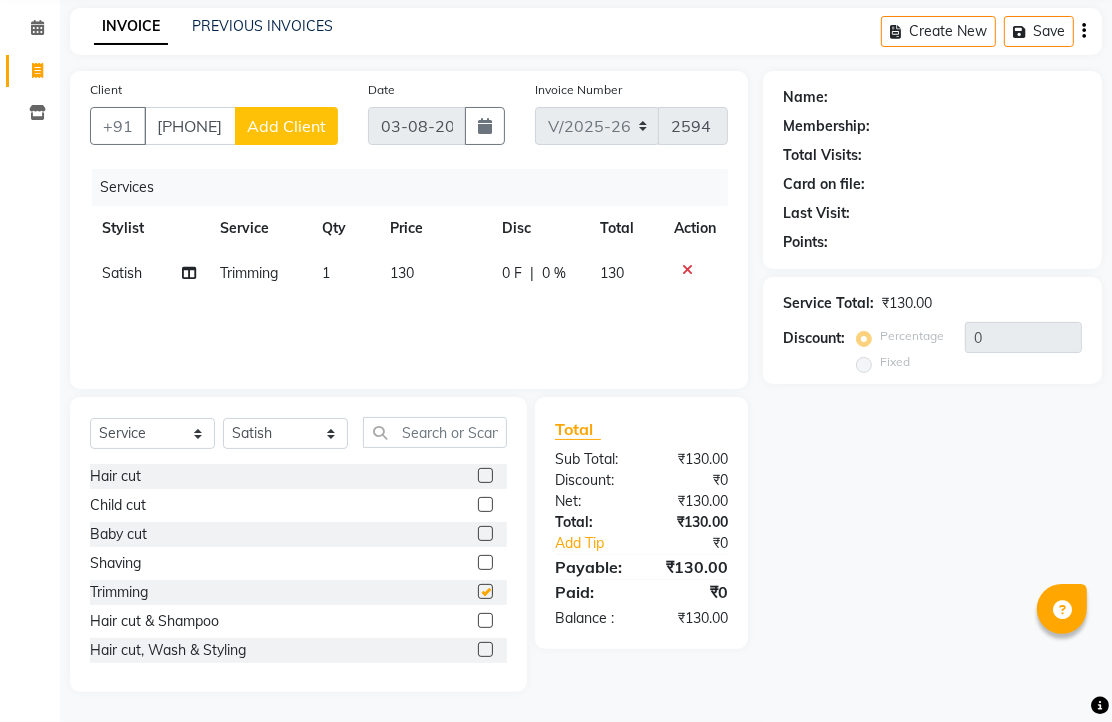 checkbox on "false" 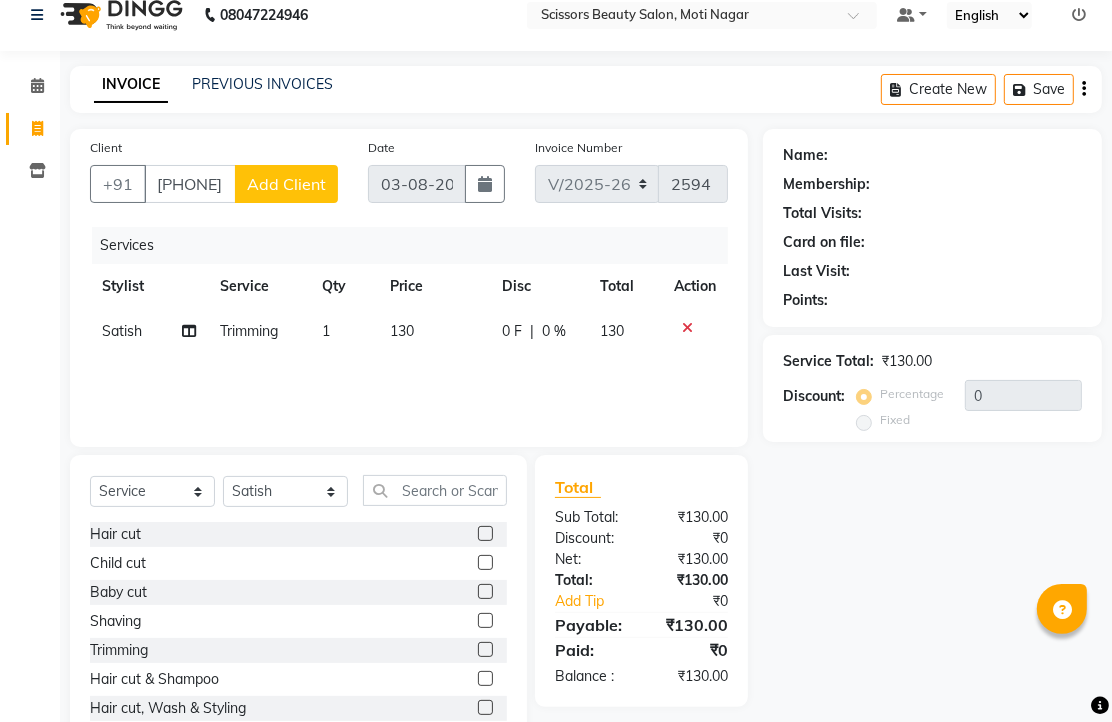 scroll, scrollTop: 0, scrollLeft: 0, axis: both 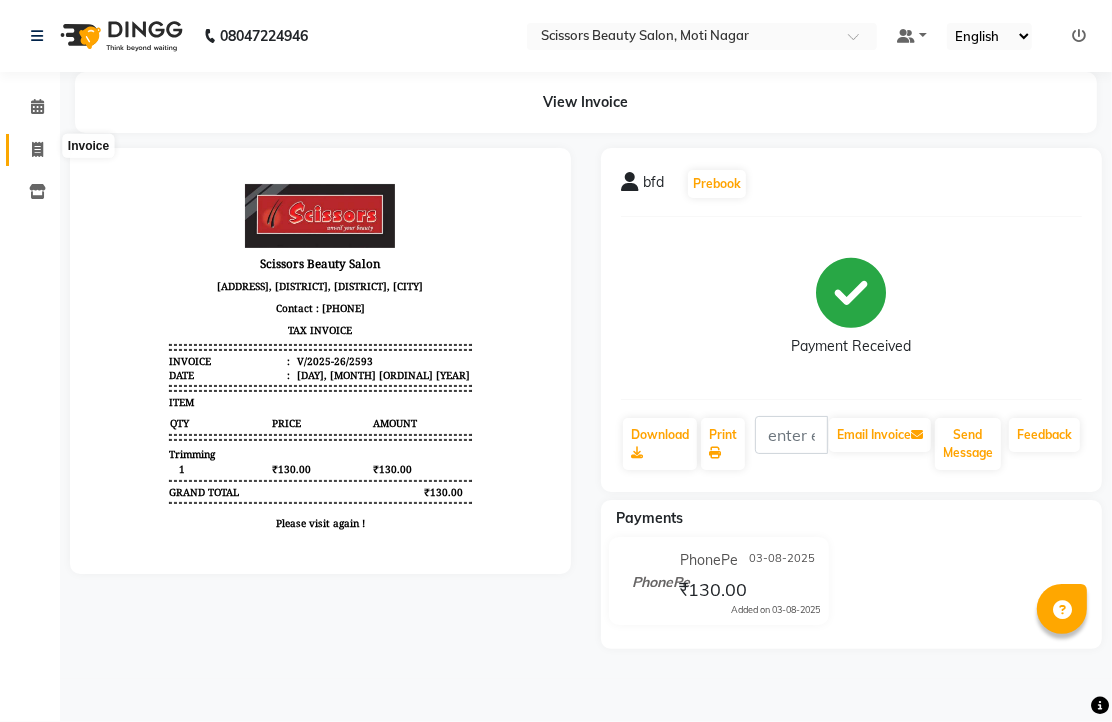 click 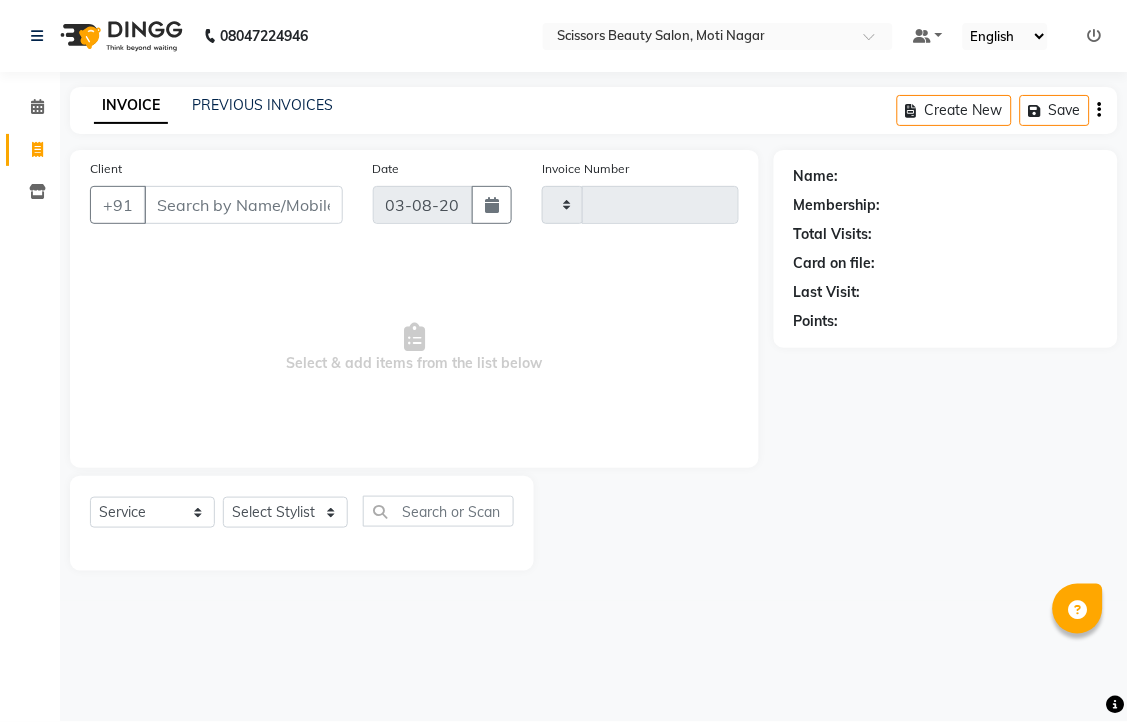 type on "2594" 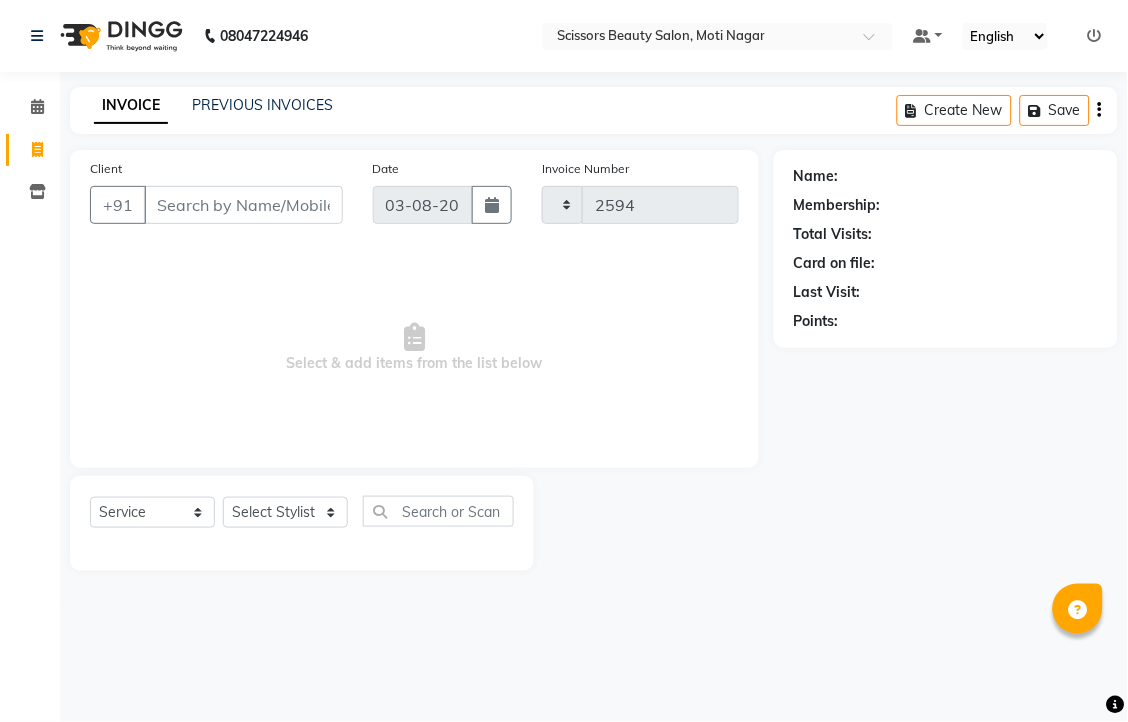 select on "7057" 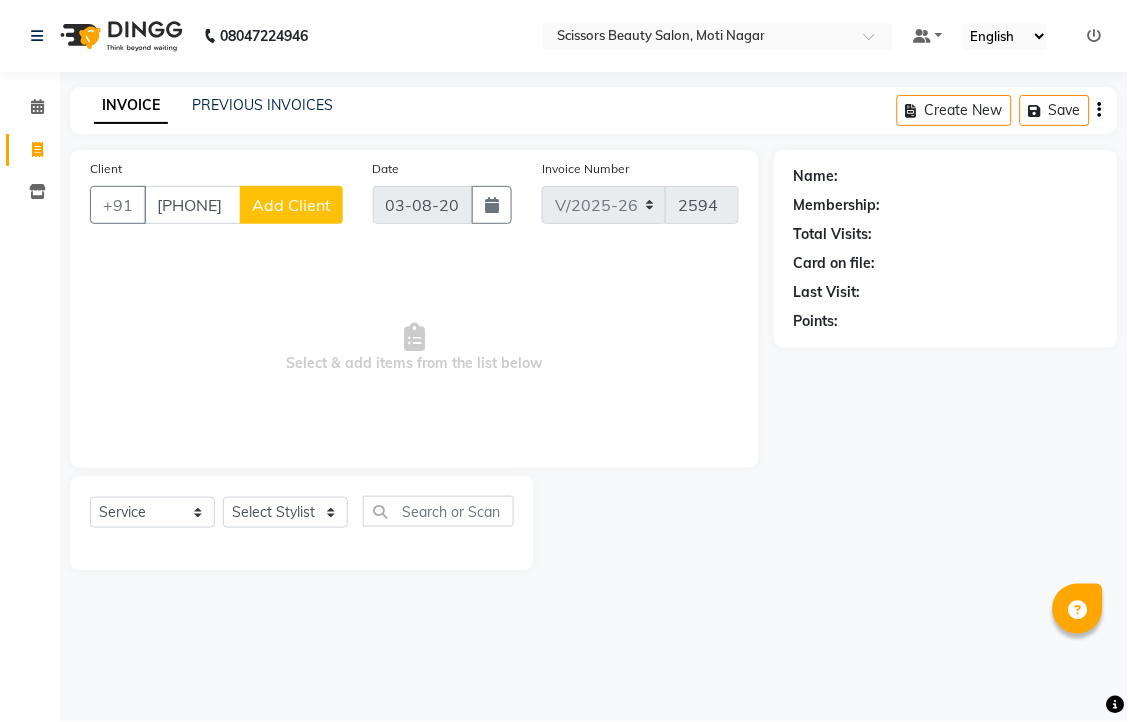 type on "[PHONE]" 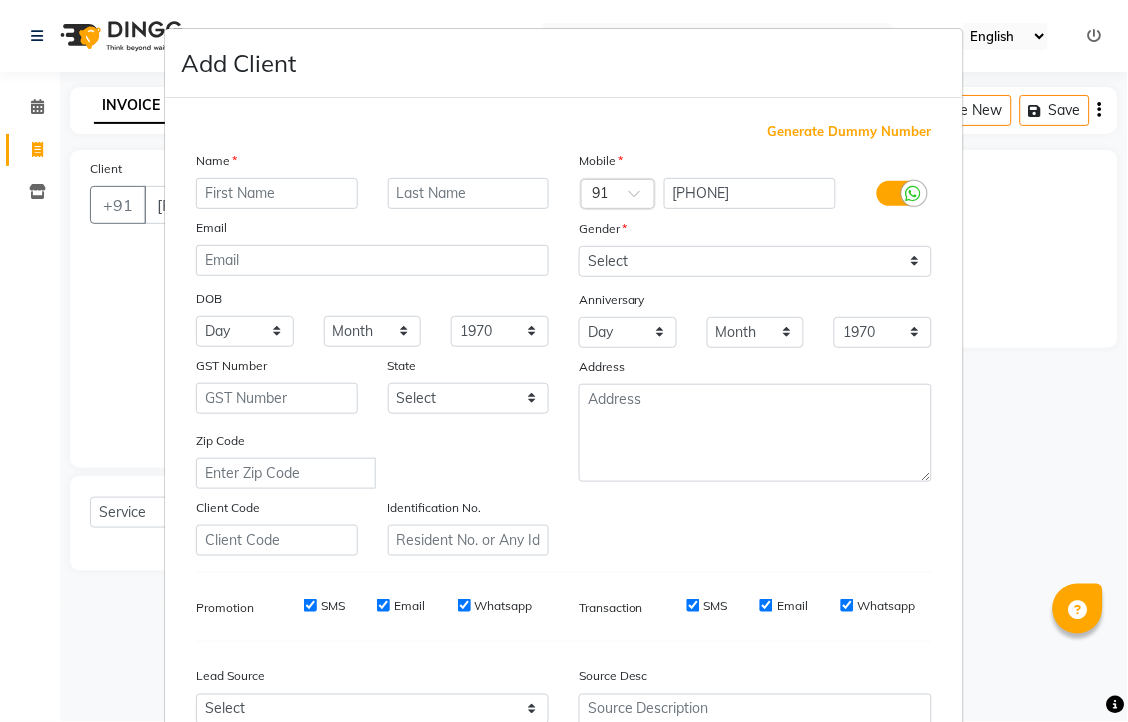 click at bounding box center [277, 193] 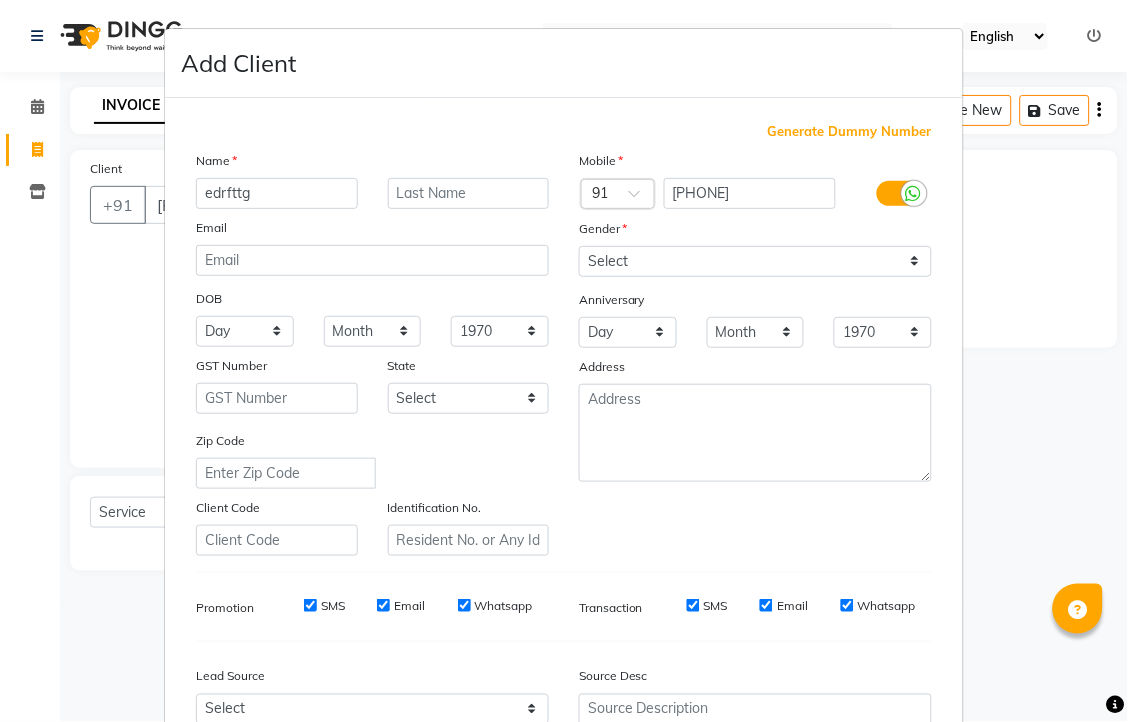type on "edrfttg" 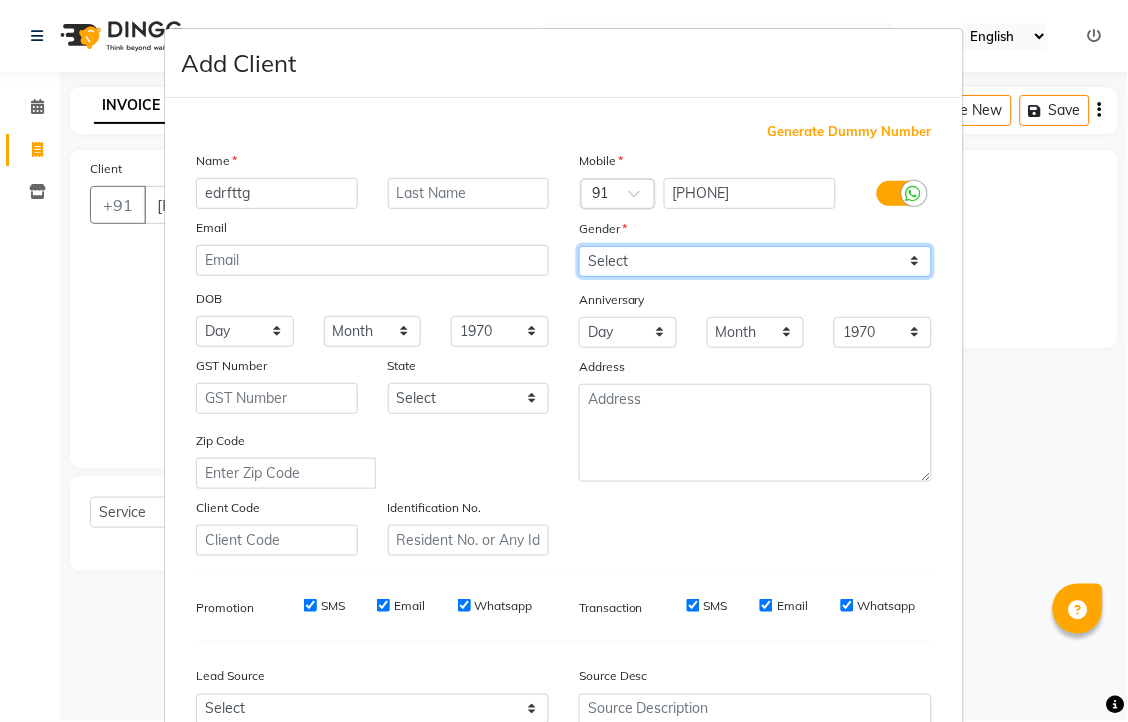 click on "Select Male Female Other Prefer Not To Say" at bounding box center [755, 261] 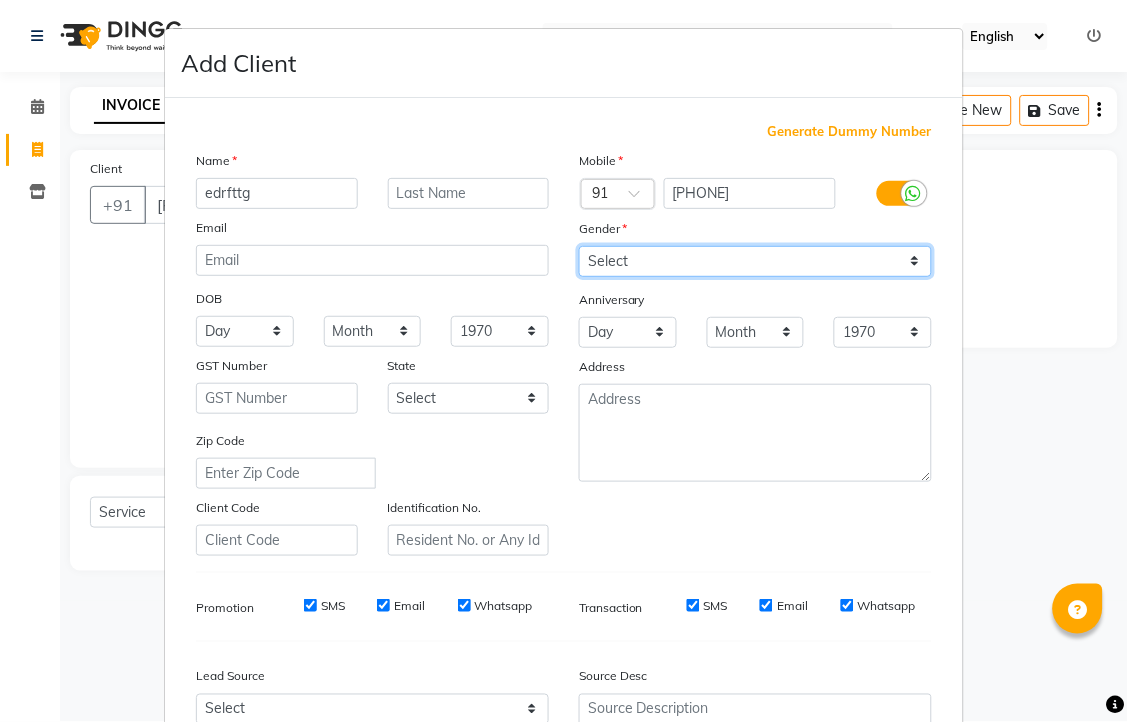 select on "male" 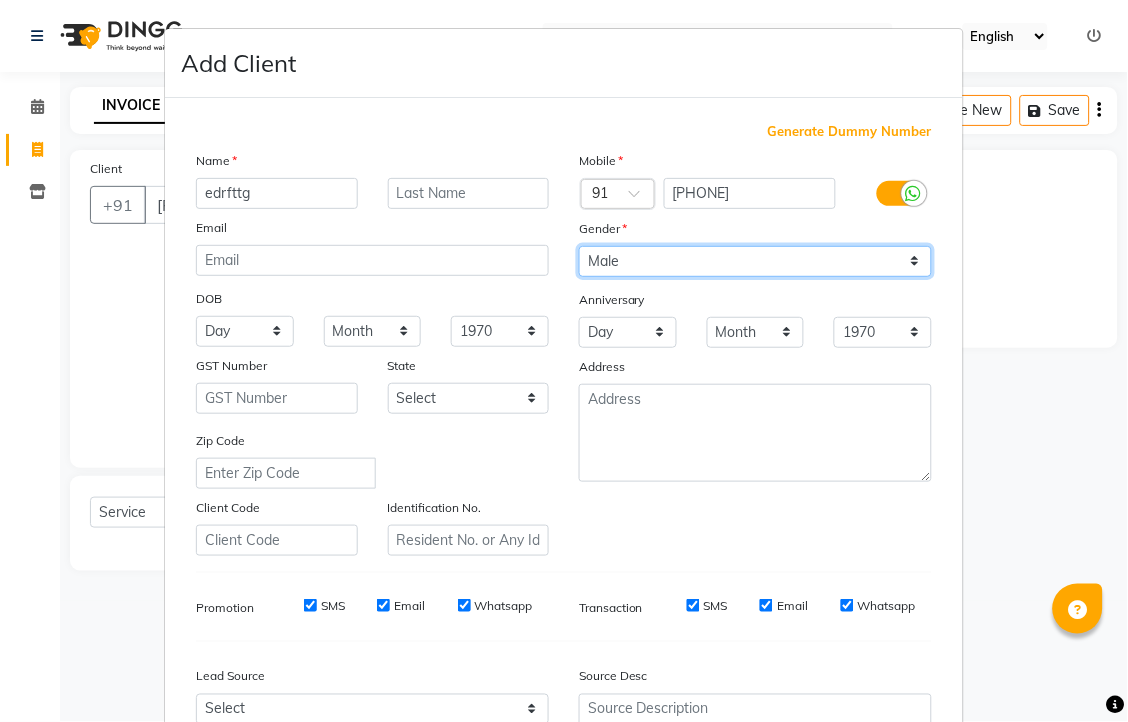 click on "Select Male Female Other Prefer Not To Say" at bounding box center (755, 261) 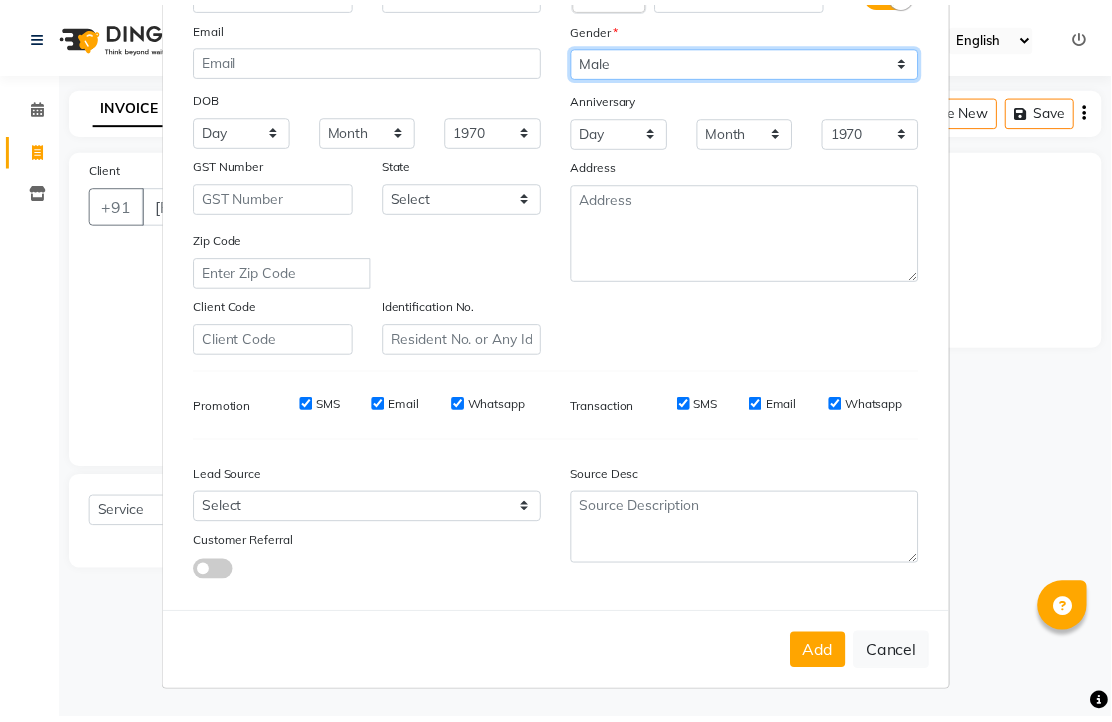 scroll, scrollTop: 380, scrollLeft: 0, axis: vertical 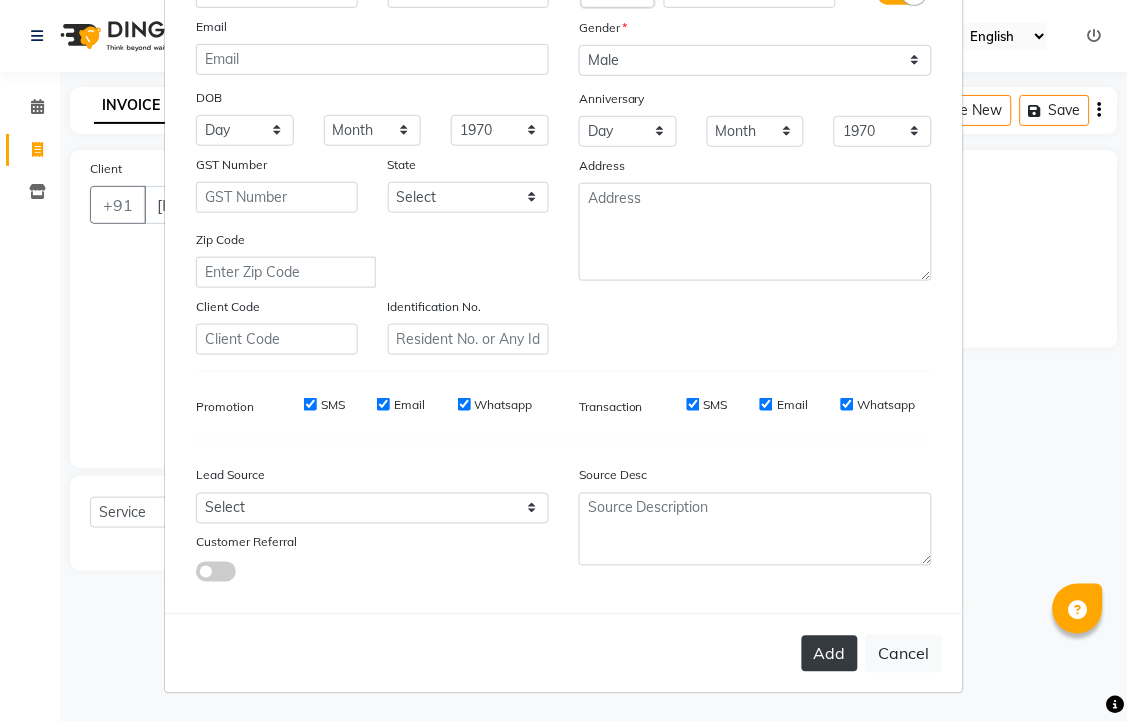 click on "Add" at bounding box center (830, 654) 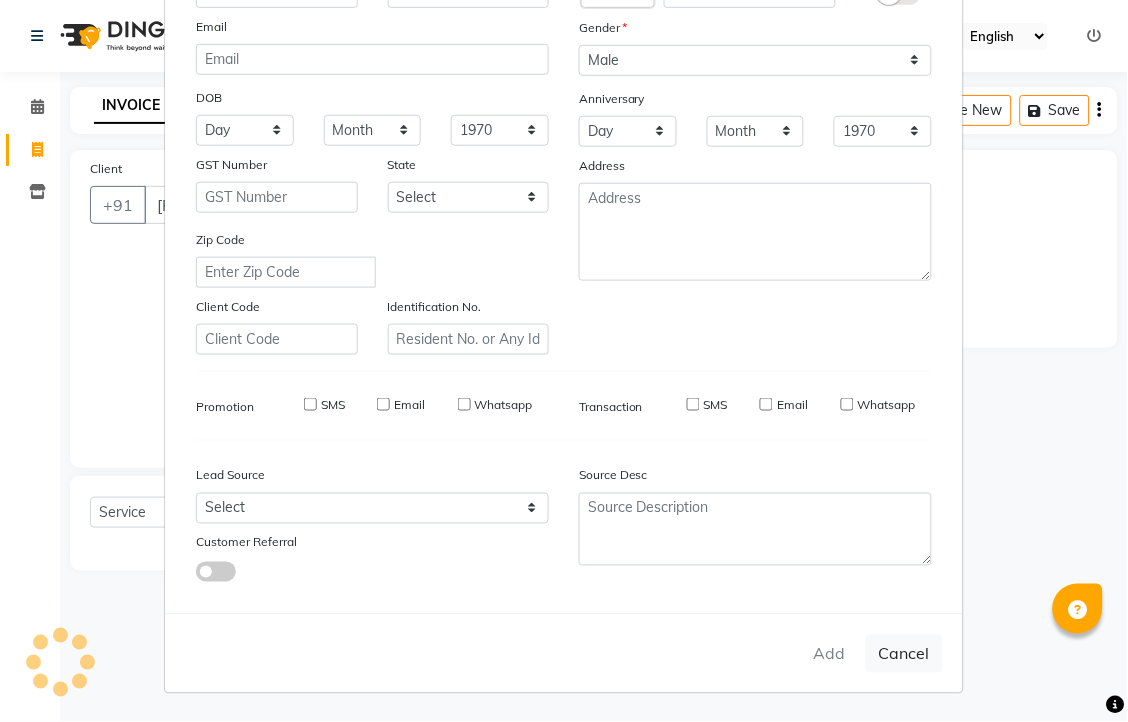 type on "95******13" 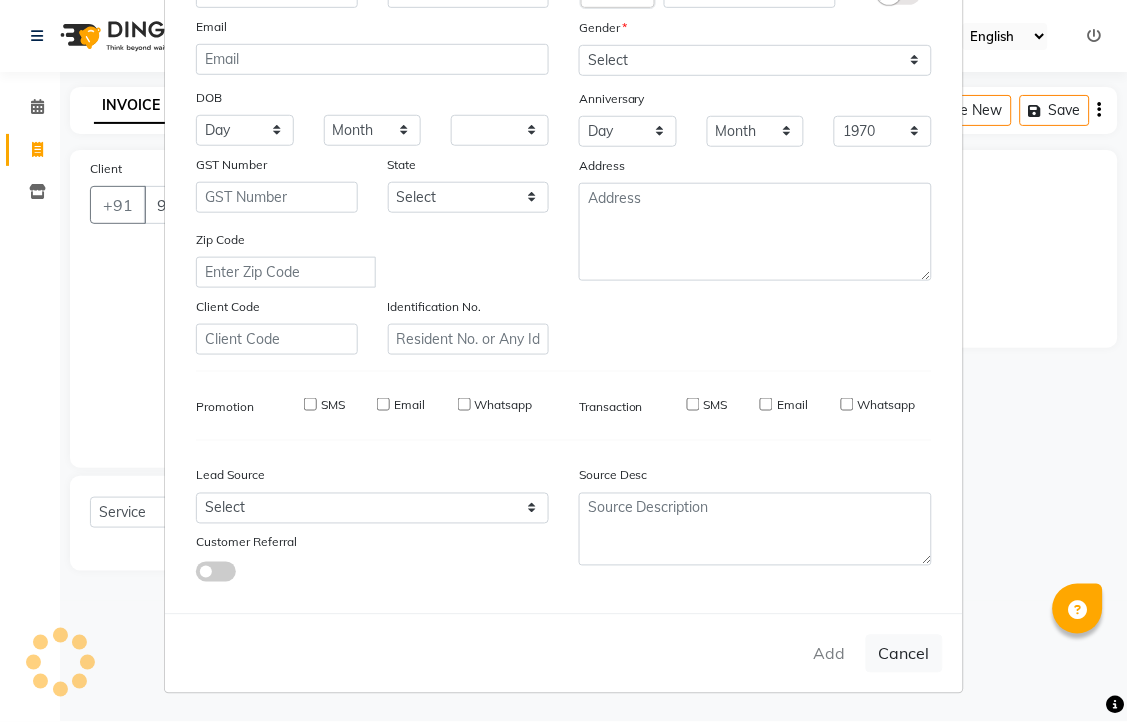 select 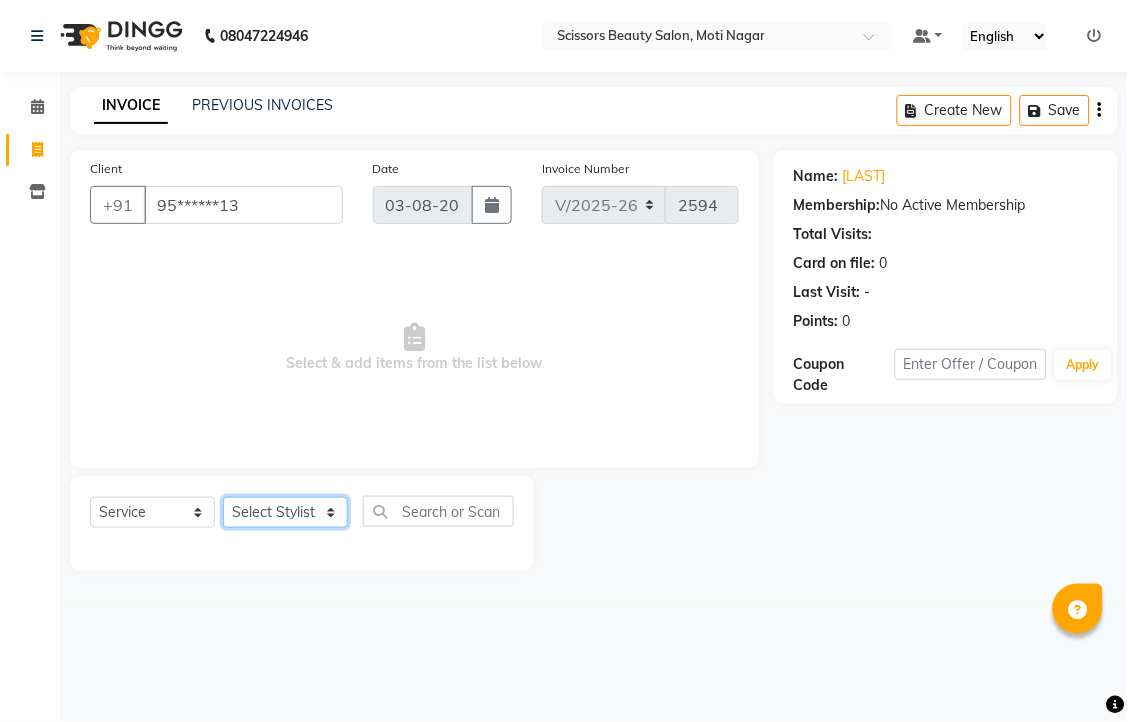 click on "Select Stylist [FIRST] [LAST] [FIRST] [LAST] [LAST]" 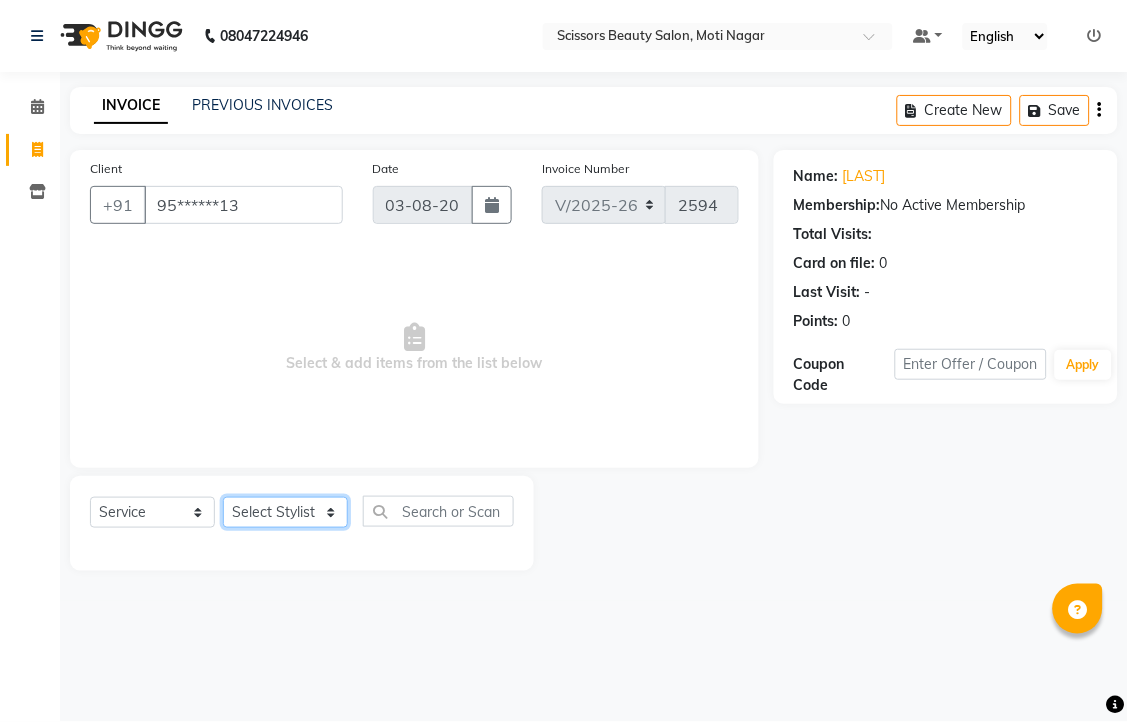 select on "81450" 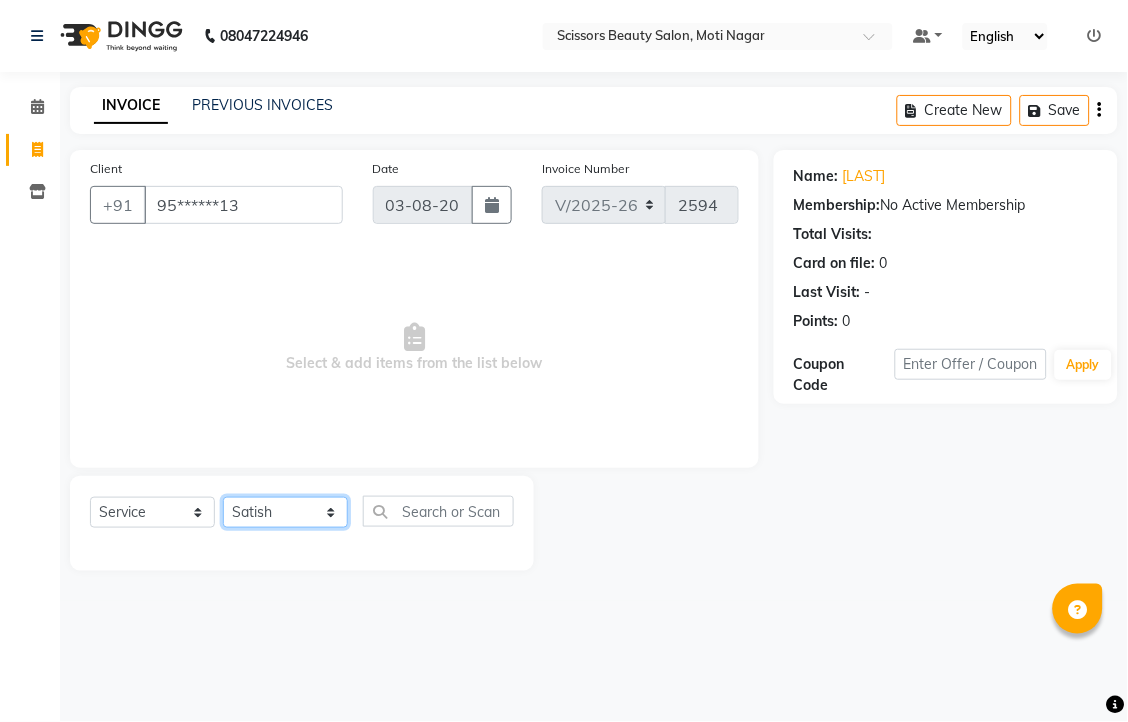 click on "Select Stylist [FIRST] [LAST] [FIRST] [LAST] [LAST]" 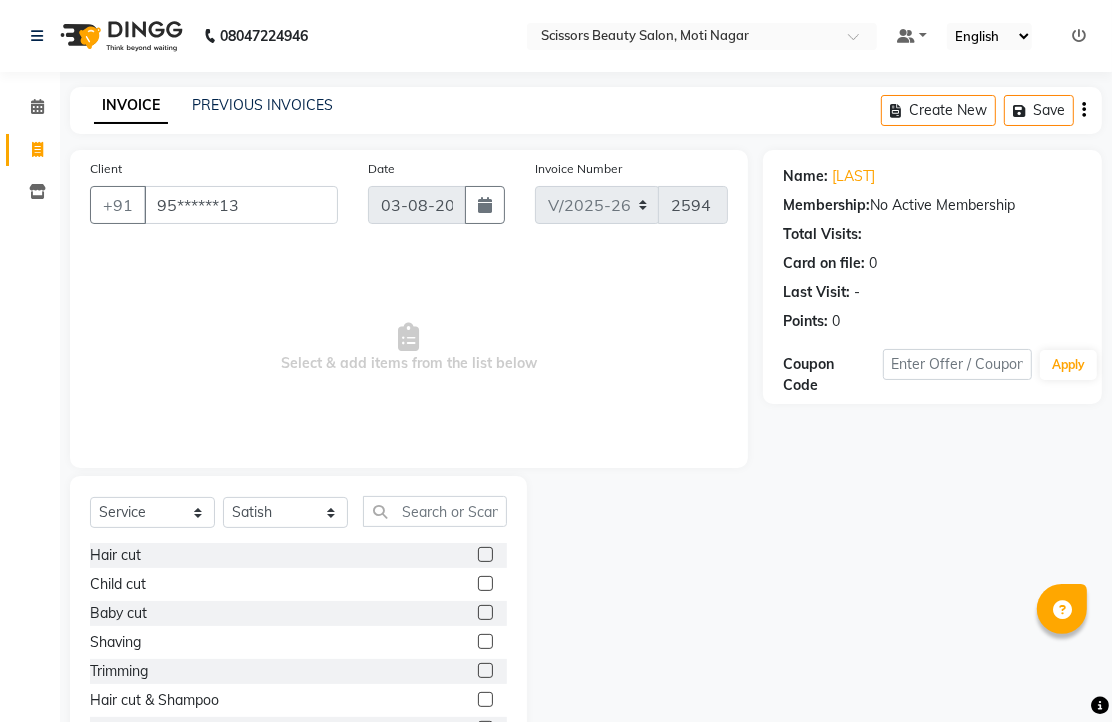drag, startPoint x: 456, startPoint y: 616, endPoint x: 506, endPoint y: 618, distance: 50.039986 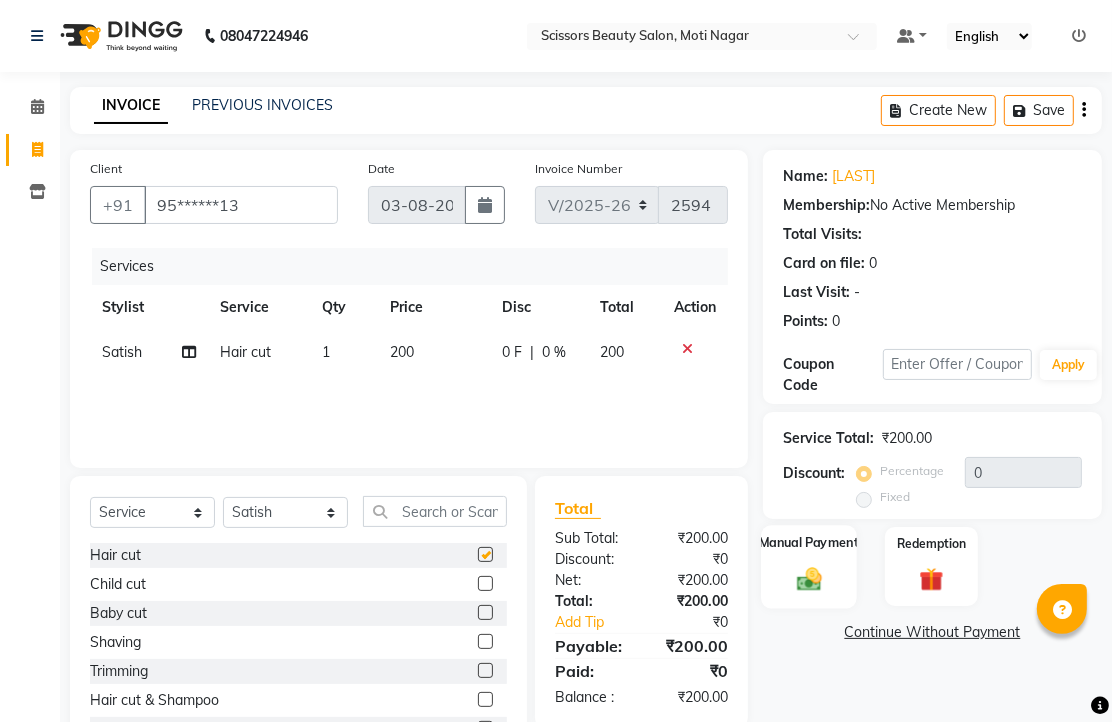 checkbox on "false" 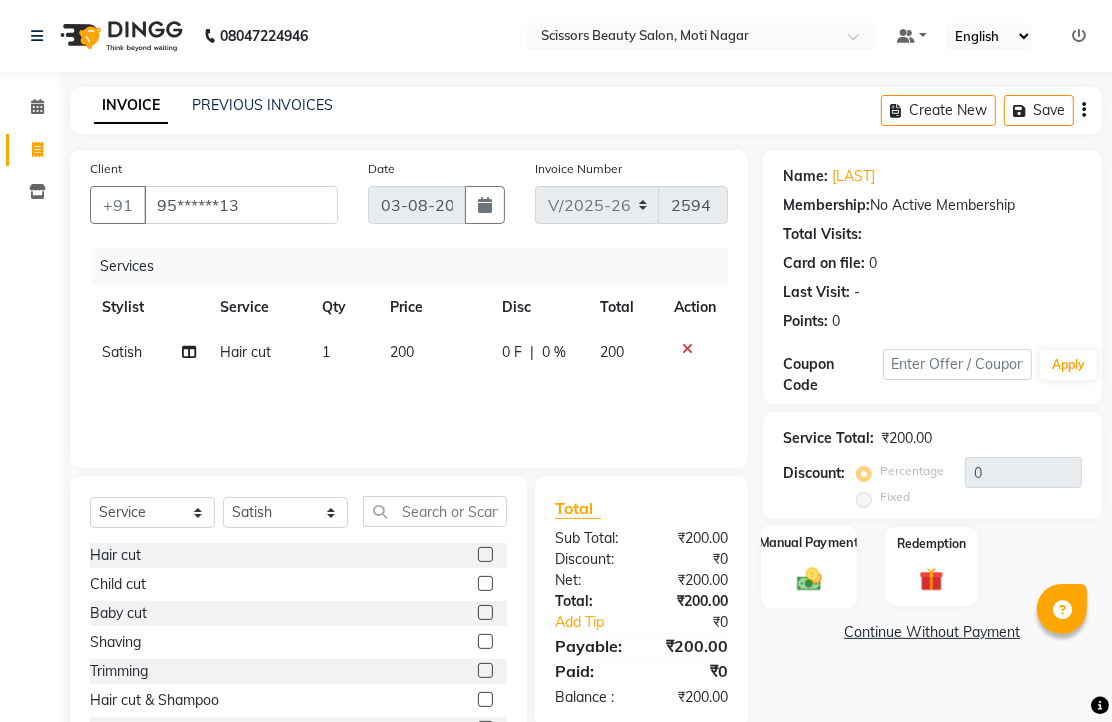 click 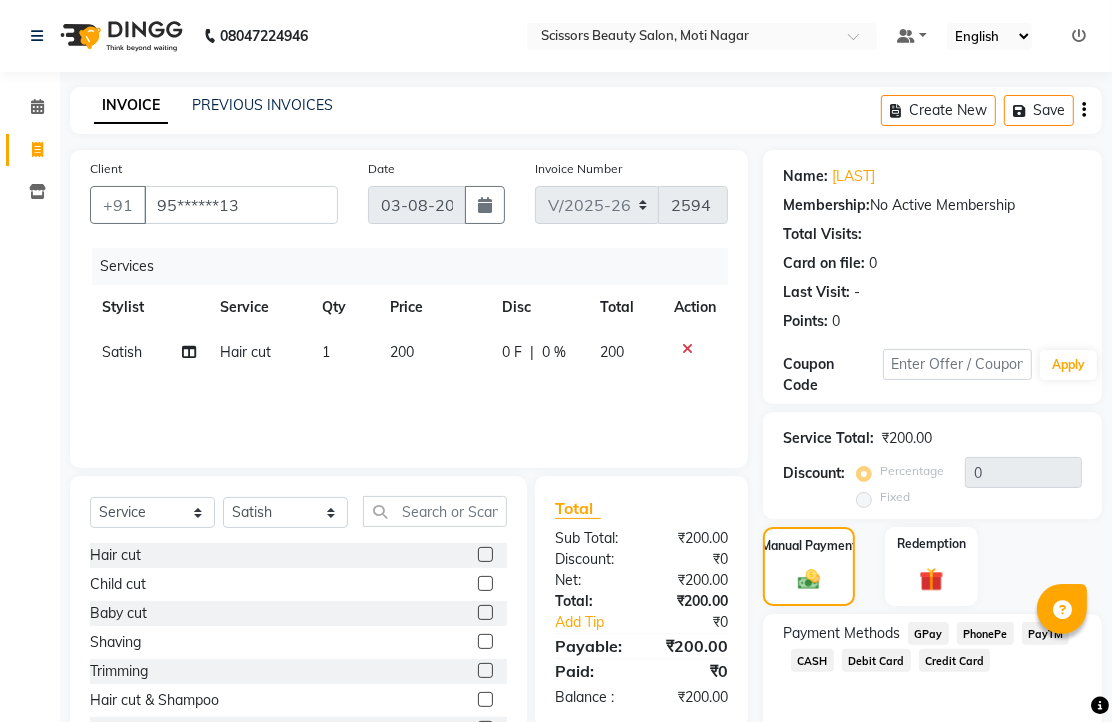 click on "PhonePe" 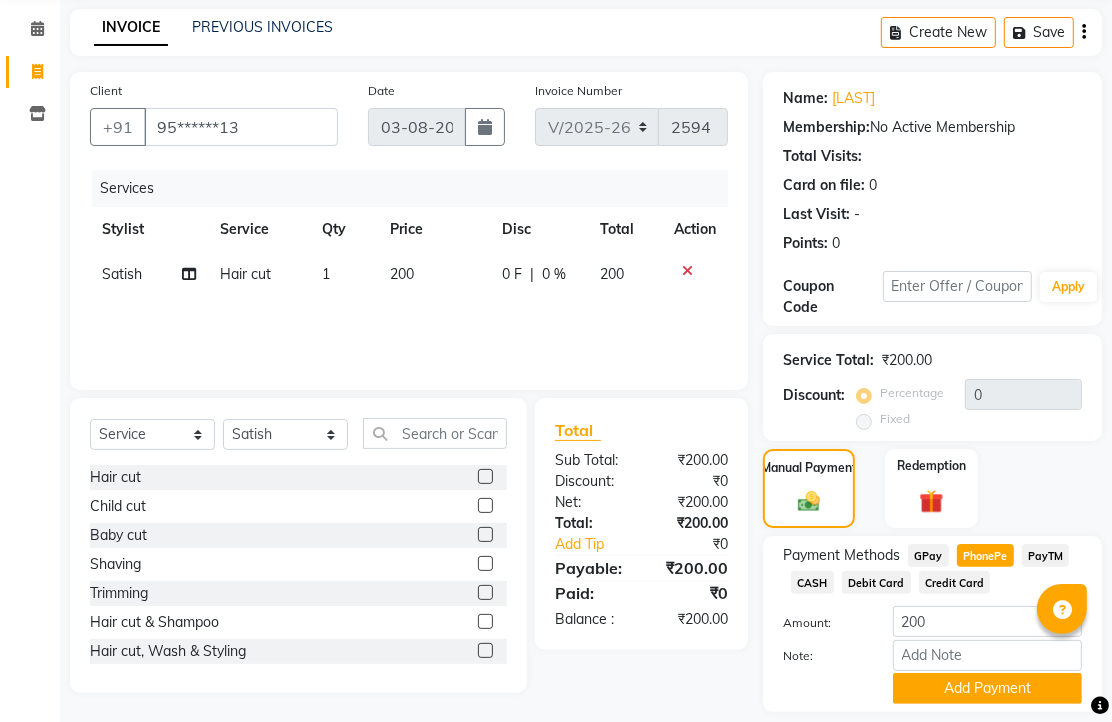 scroll, scrollTop: 248, scrollLeft: 0, axis: vertical 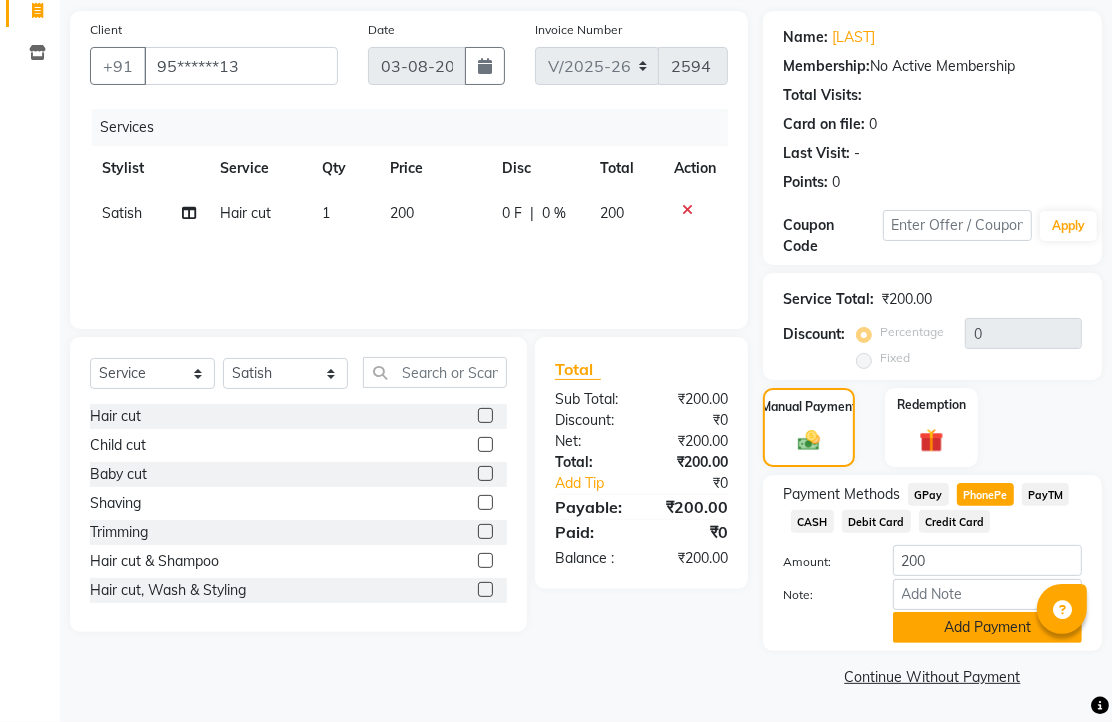 click on "Add Payment" 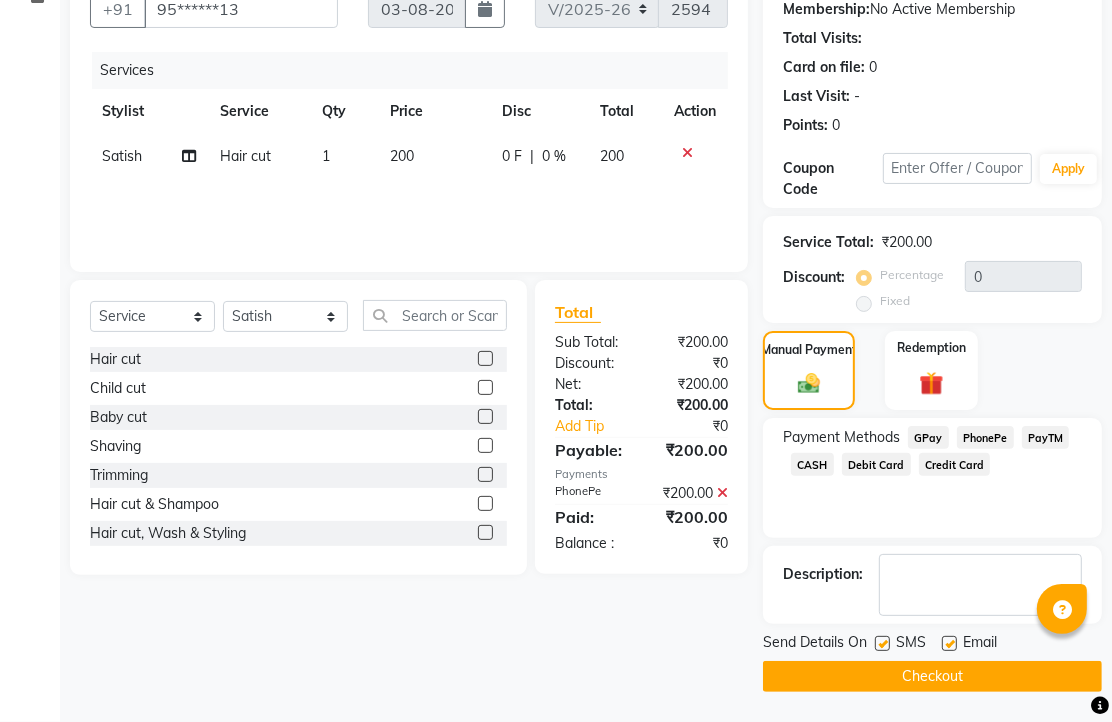 scroll, scrollTop: 304, scrollLeft: 0, axis: vertical 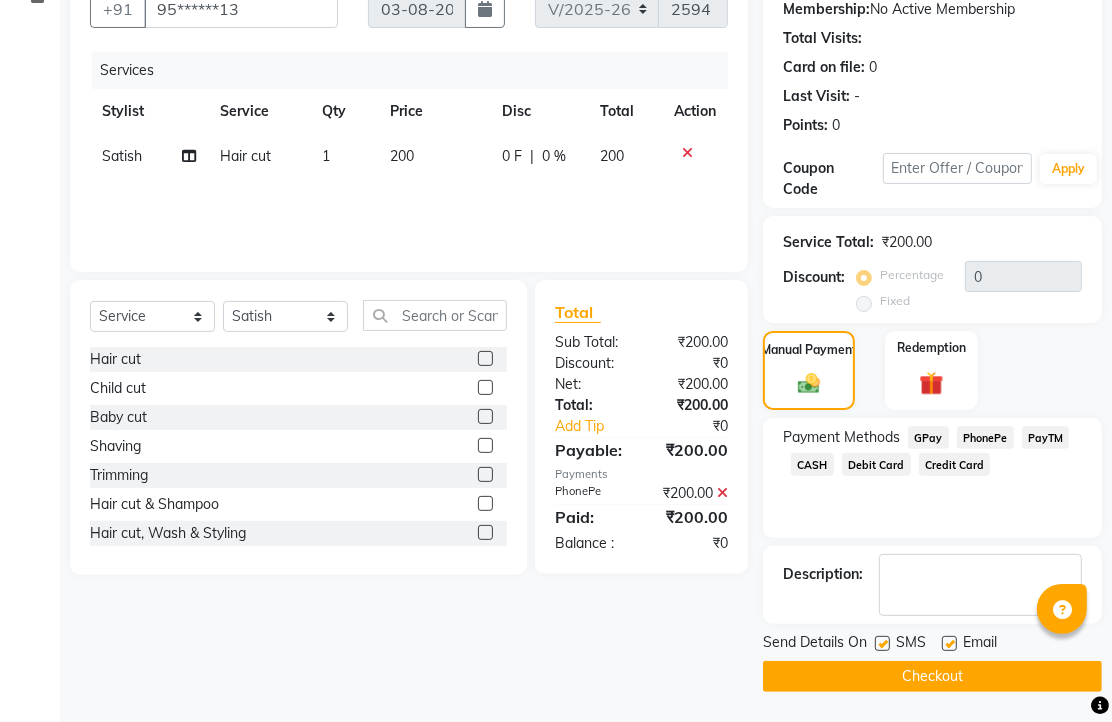 click 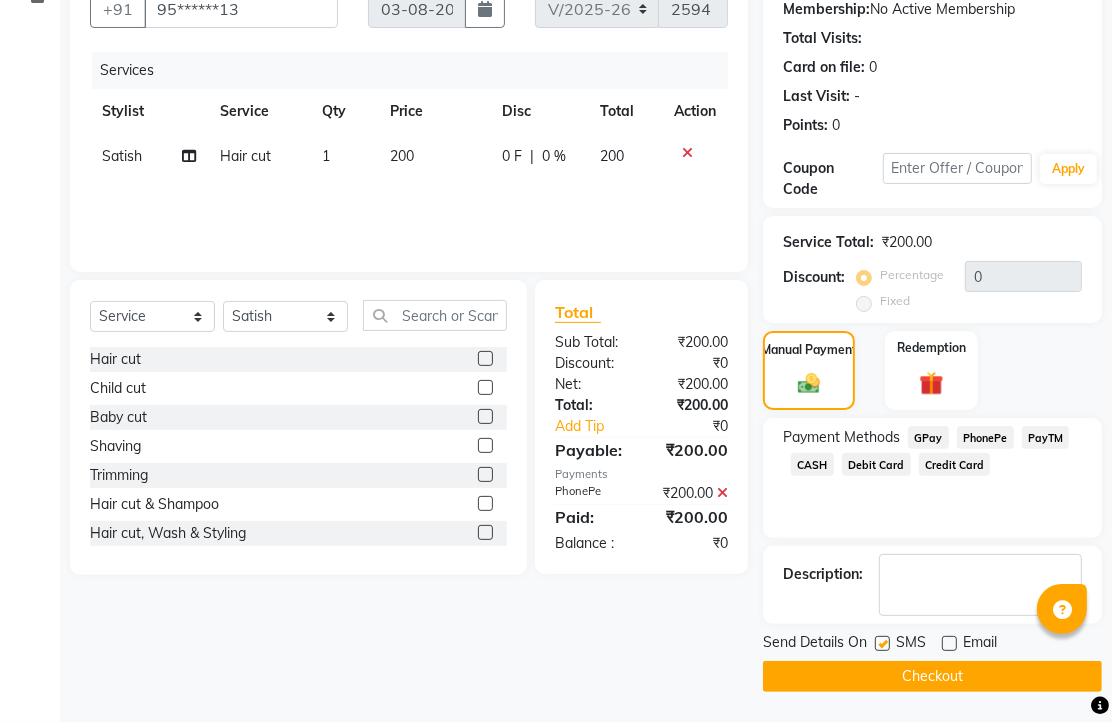 click on "Checkout" 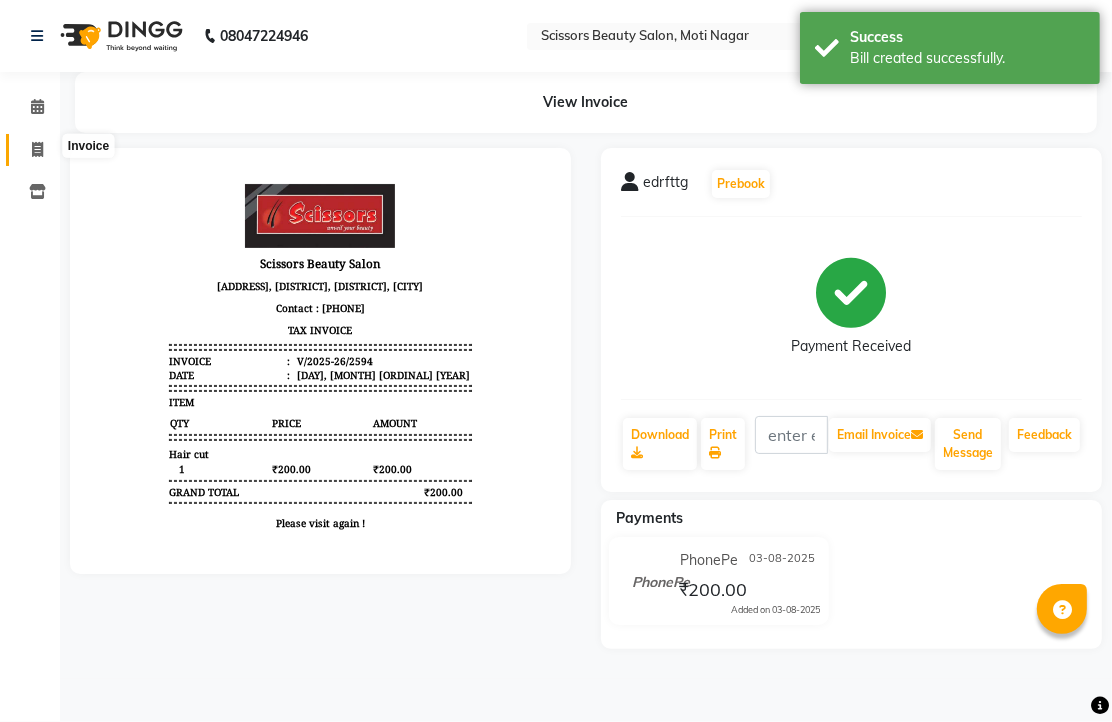 scroll, scrollTop: 0, scrollLeft: 0, axis: both 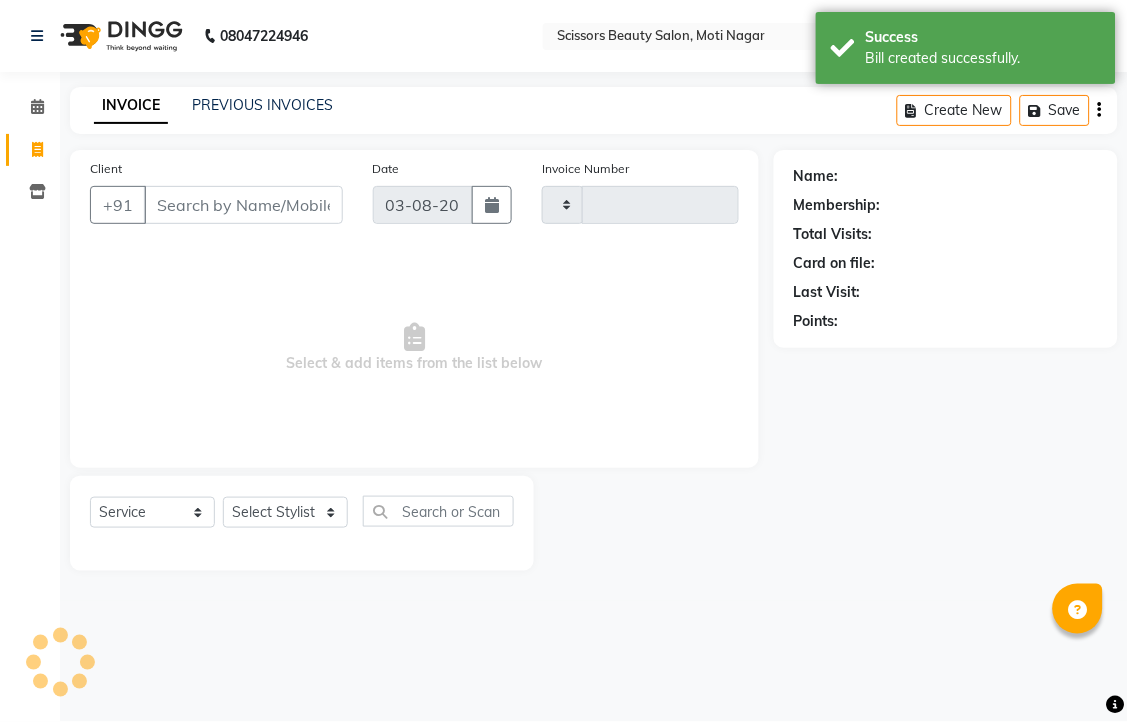 type on "2595" 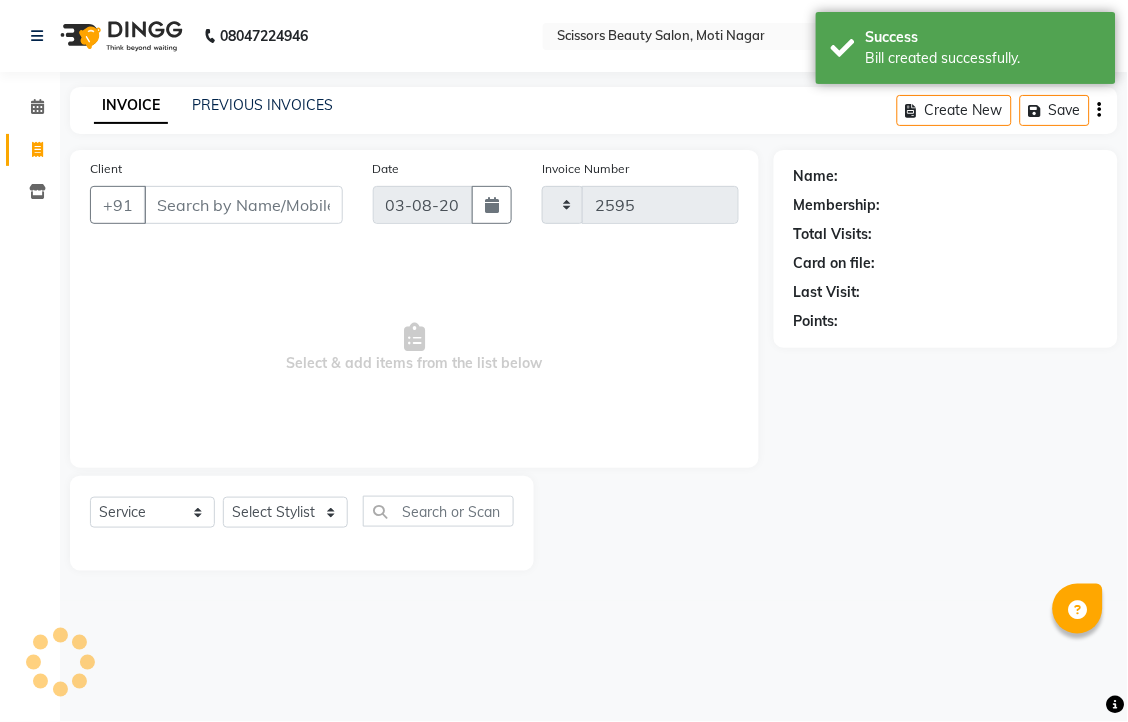 select on "7057" 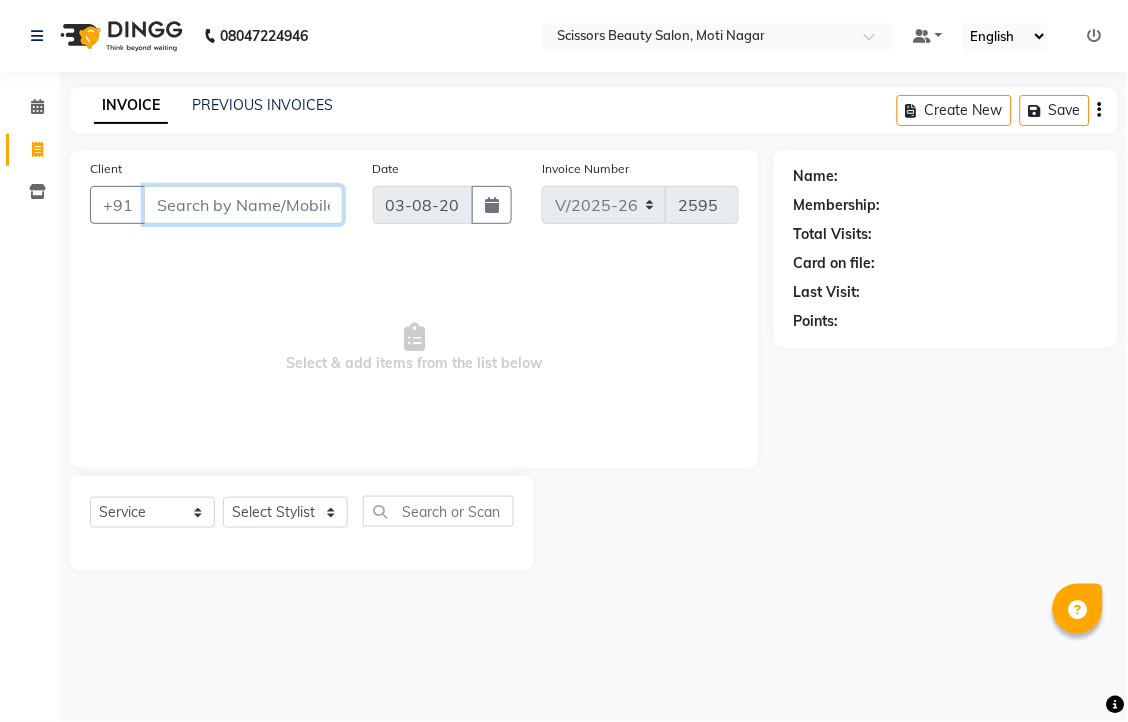 click on "Client" at bounding box center [243, 205] 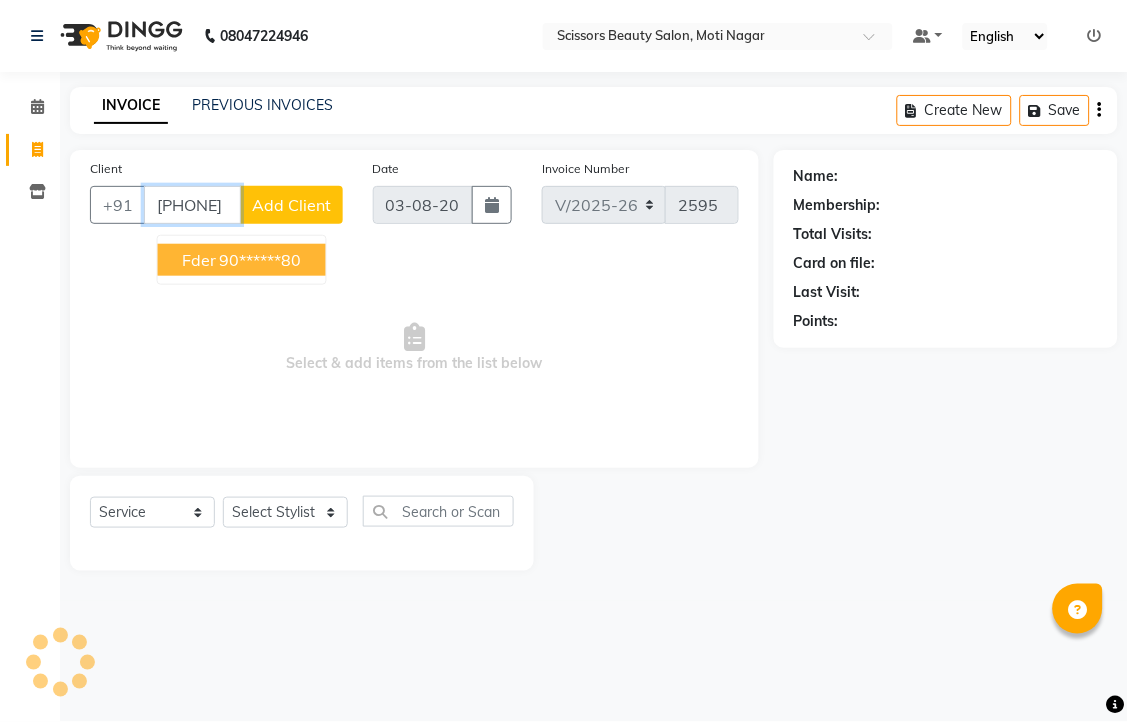 click on "90******80" at bounding box center [261, 260] 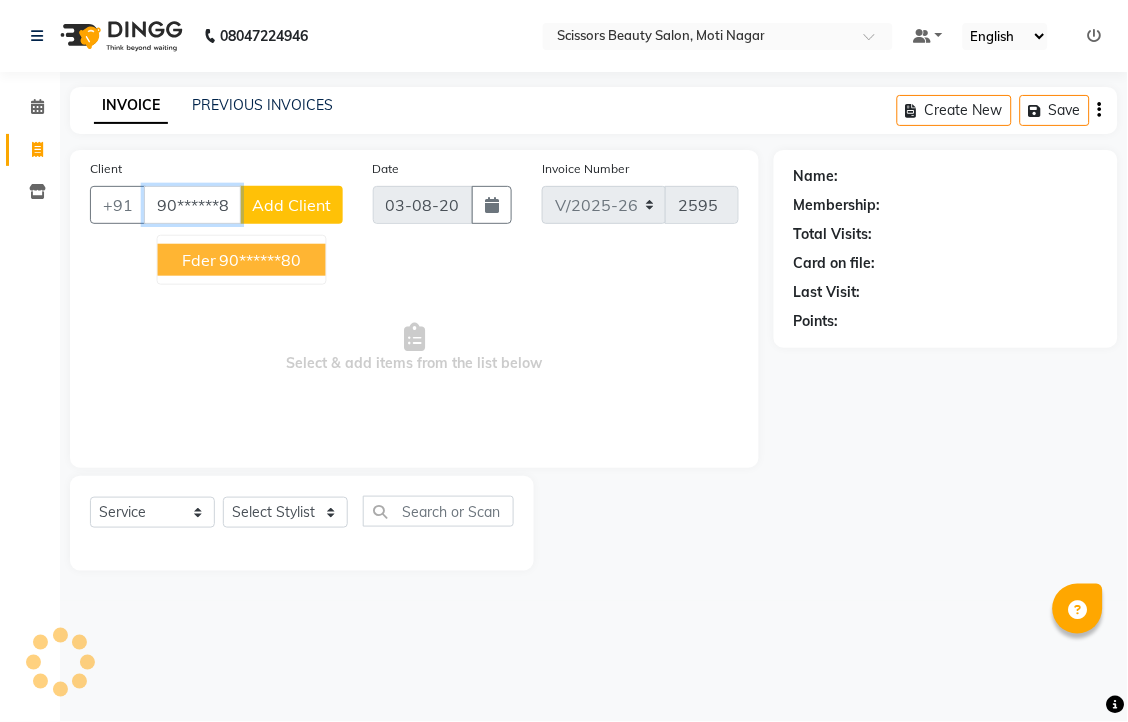 type on "90******80" 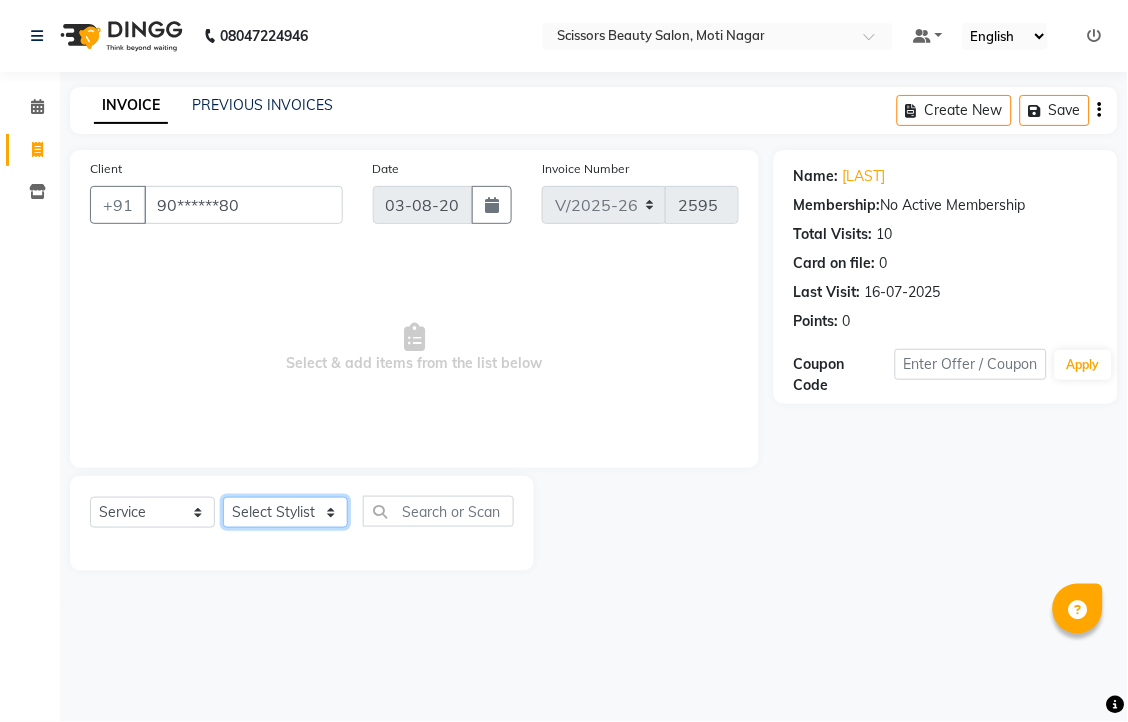 click on "Select Stylist [FIRST] [LAST] [FIRST] [LAST] [LAST]" 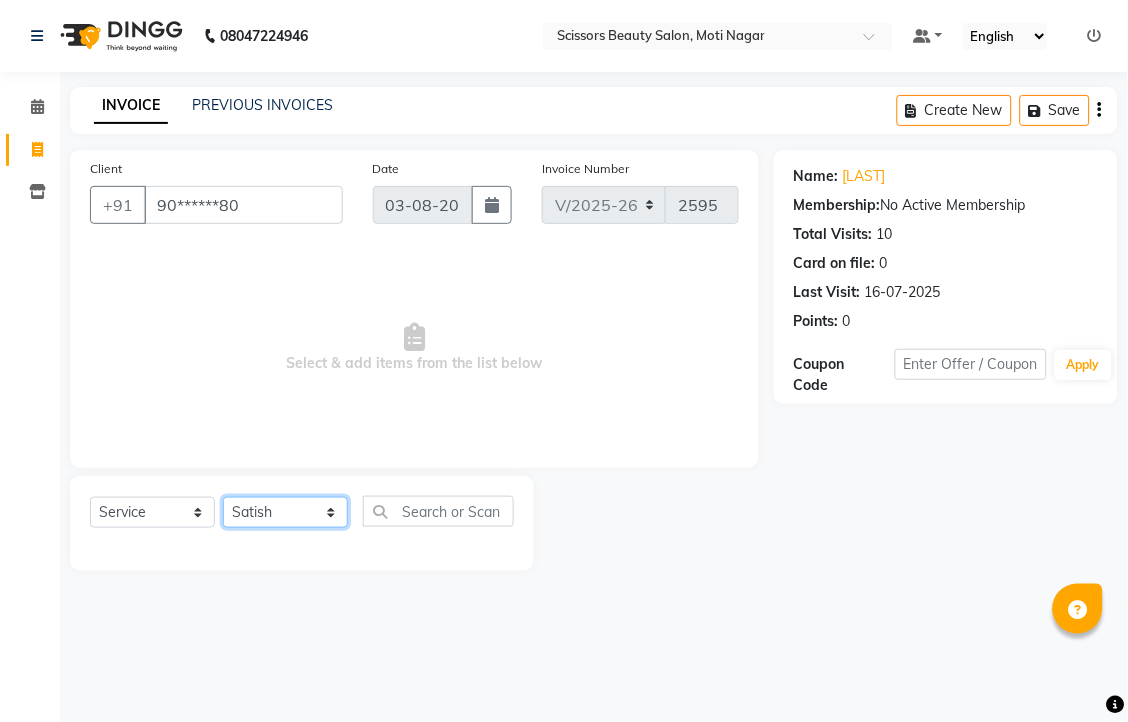 click on "Select Stylist [FIRST] [LAST] [FIRST] [LAST] [LAST]" 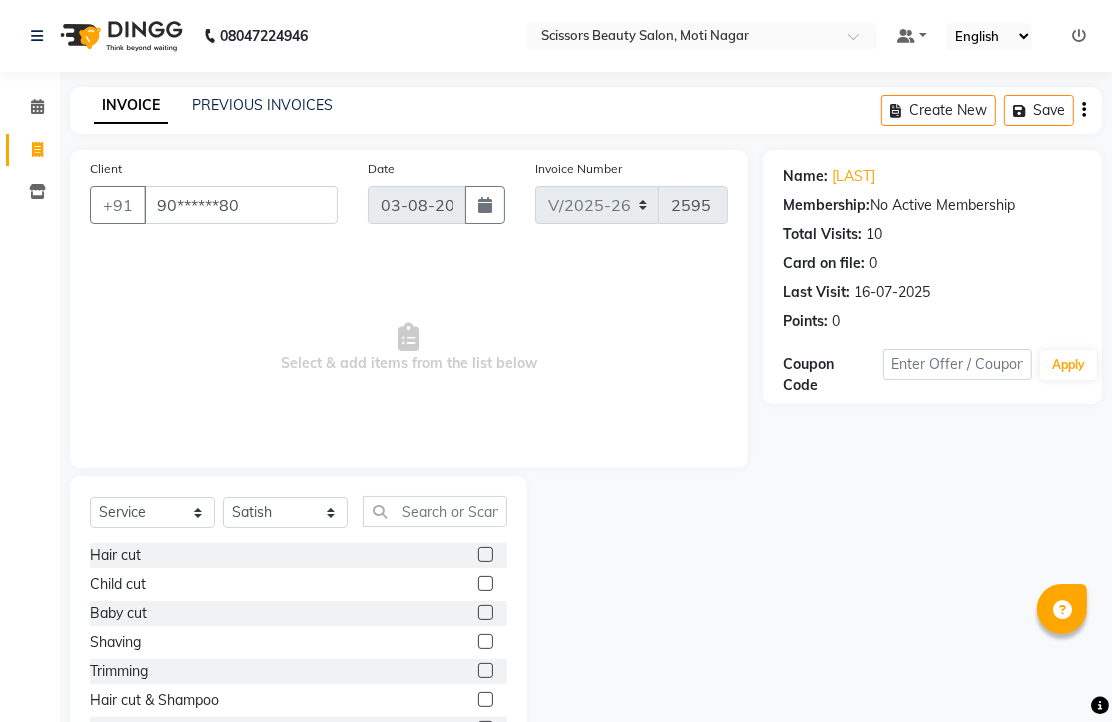 click 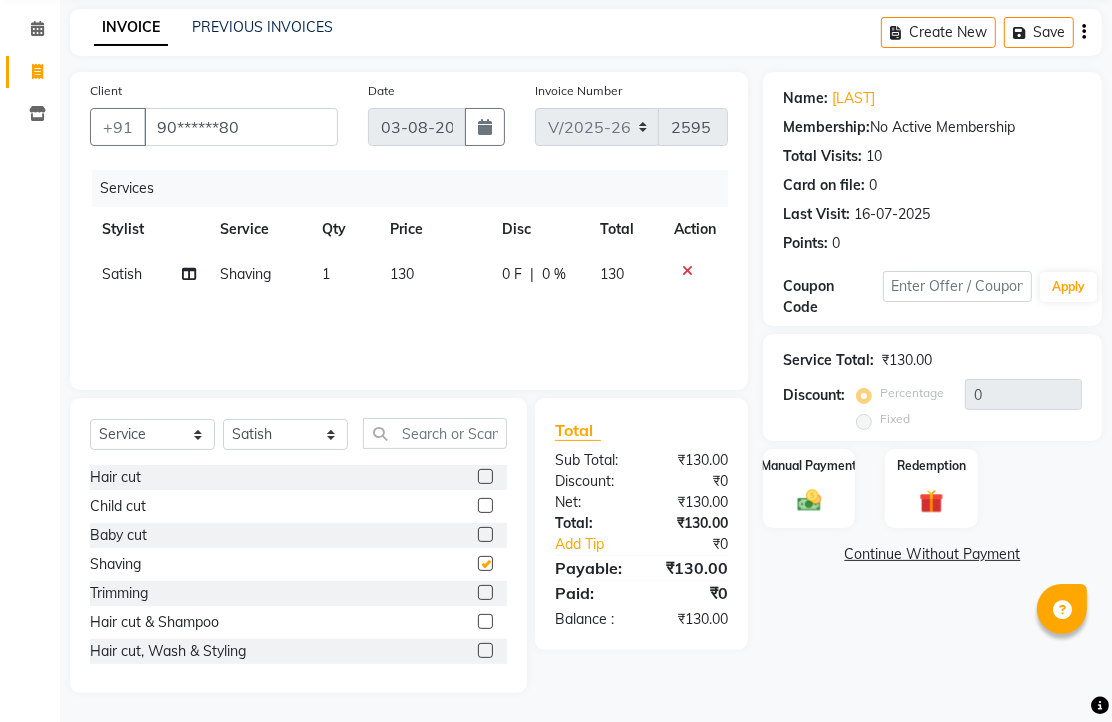 checkbox on "false" 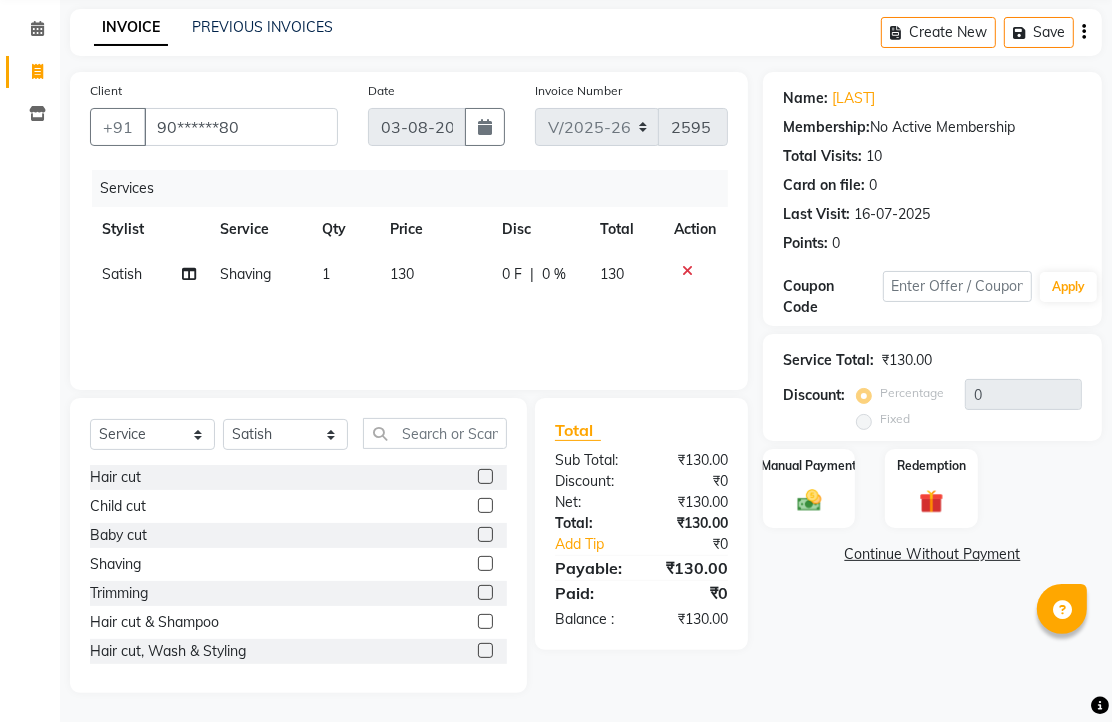 scroll, scrollTop: 157, scrollLeft: 0, axis: vertical 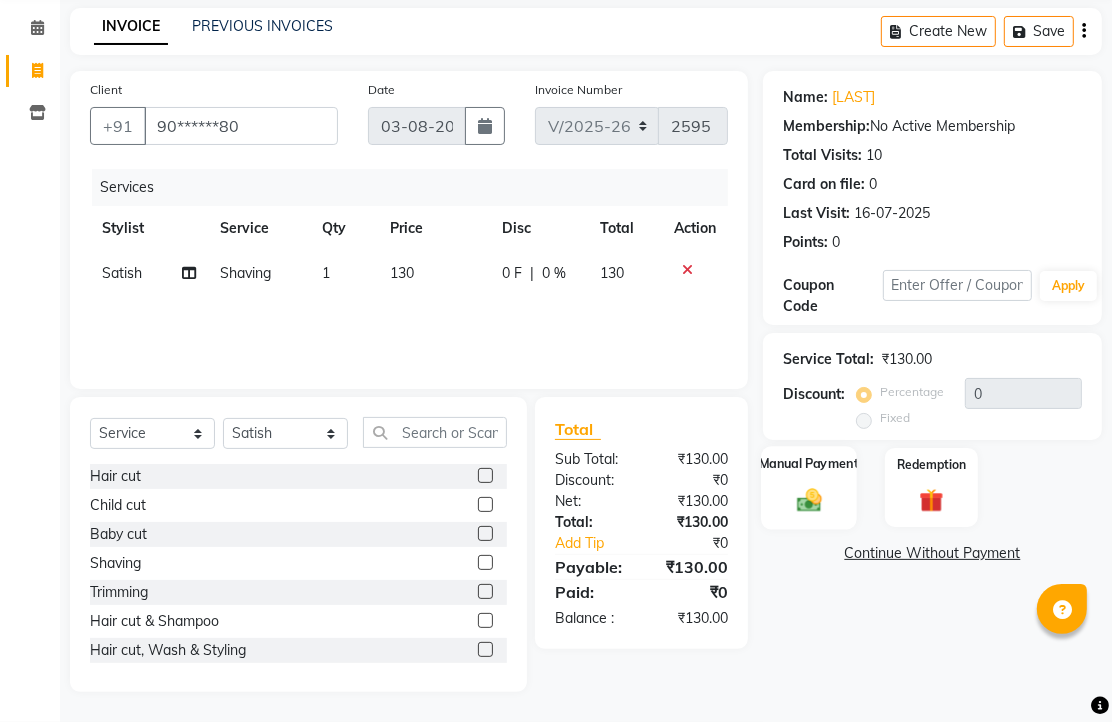 click 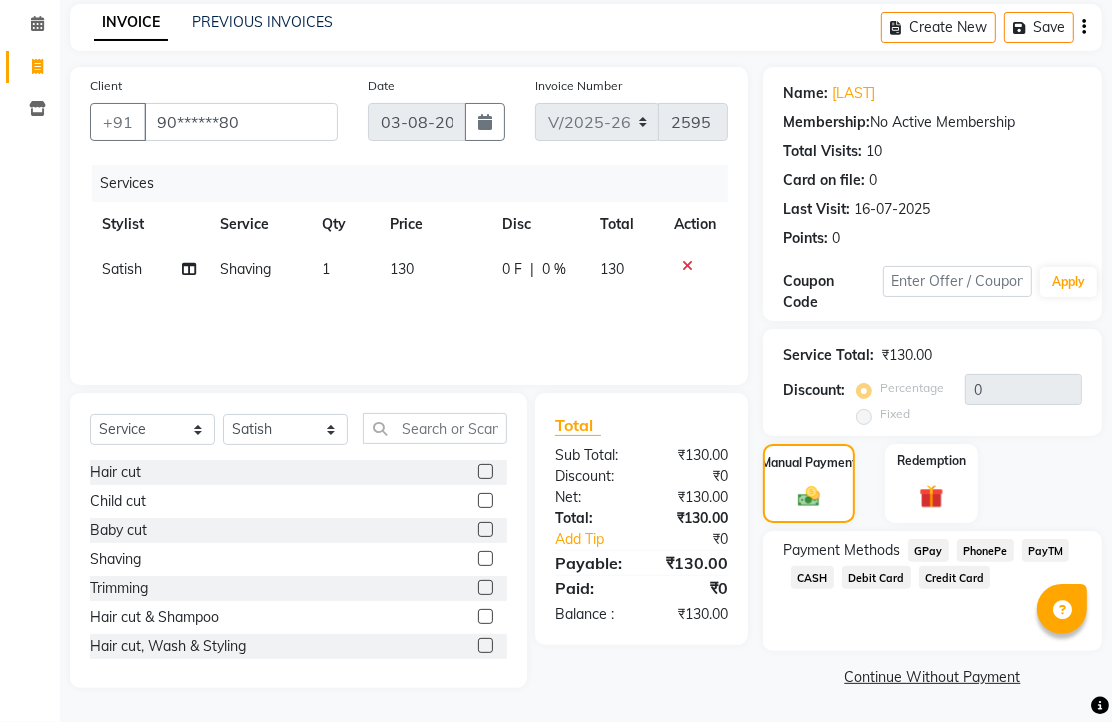 click on "PhonePe" 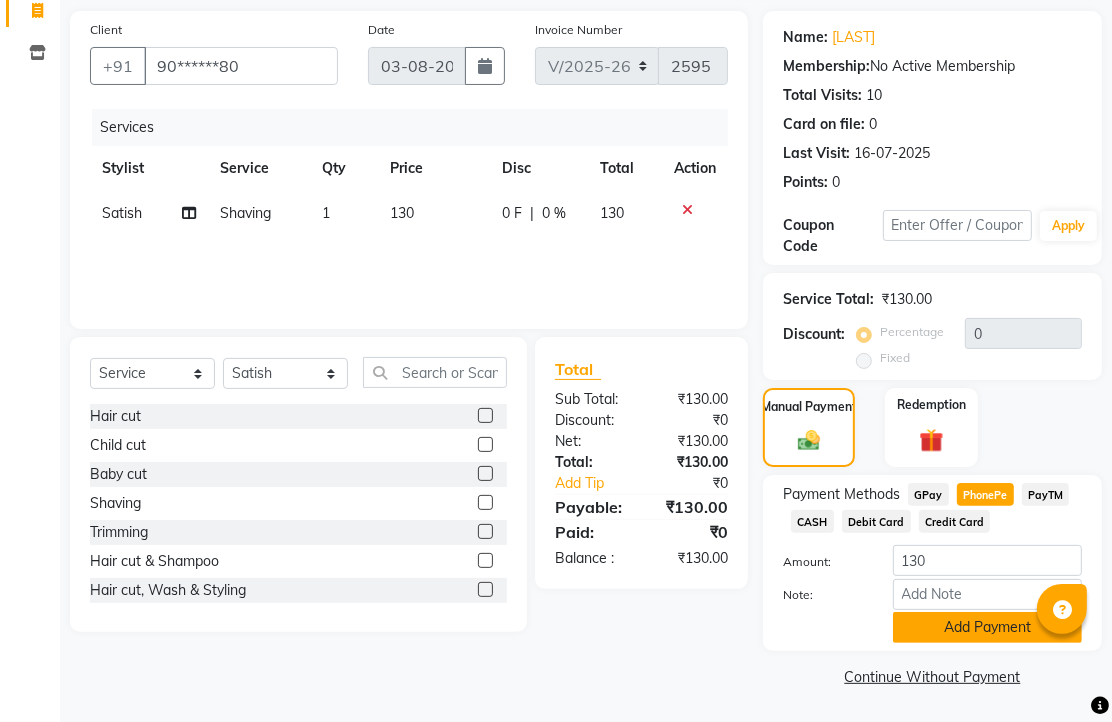 click on "Add Payment" 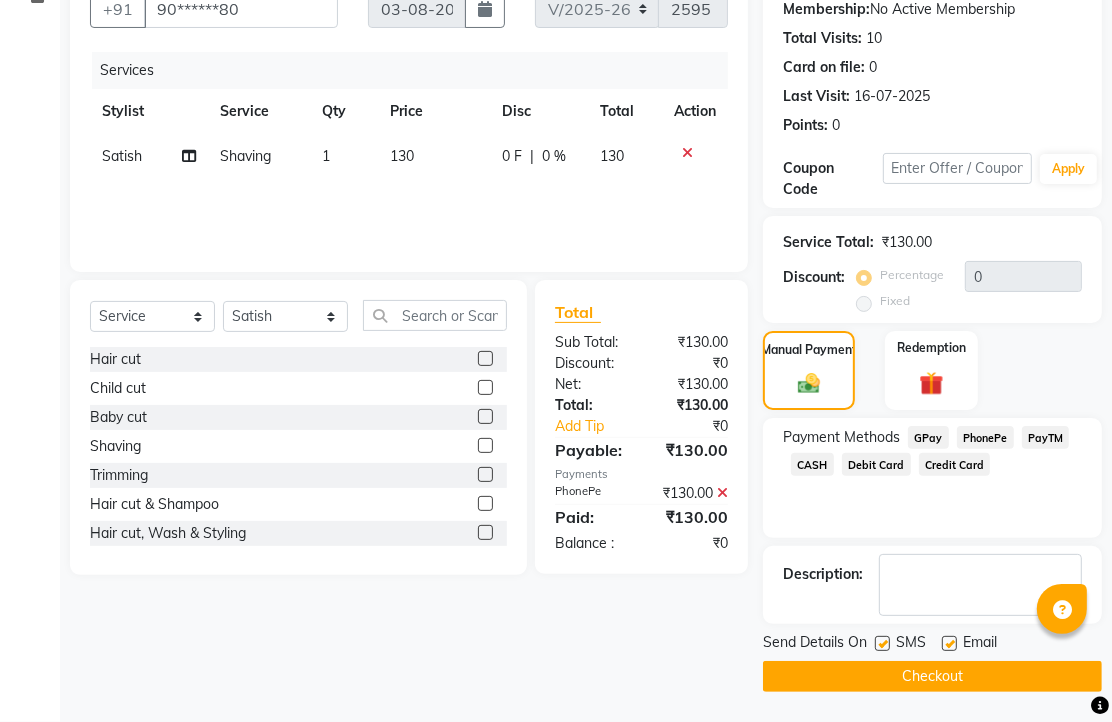 scroll, scrollTop: 304, scrollLeft: 0, axis: vertical 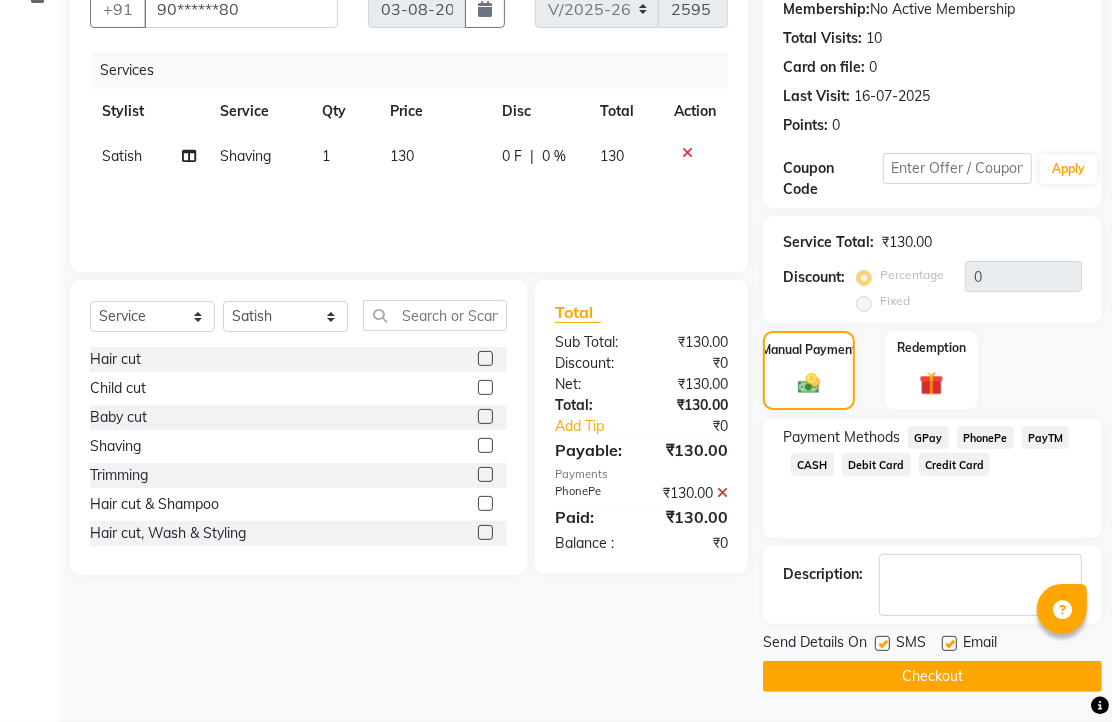 click 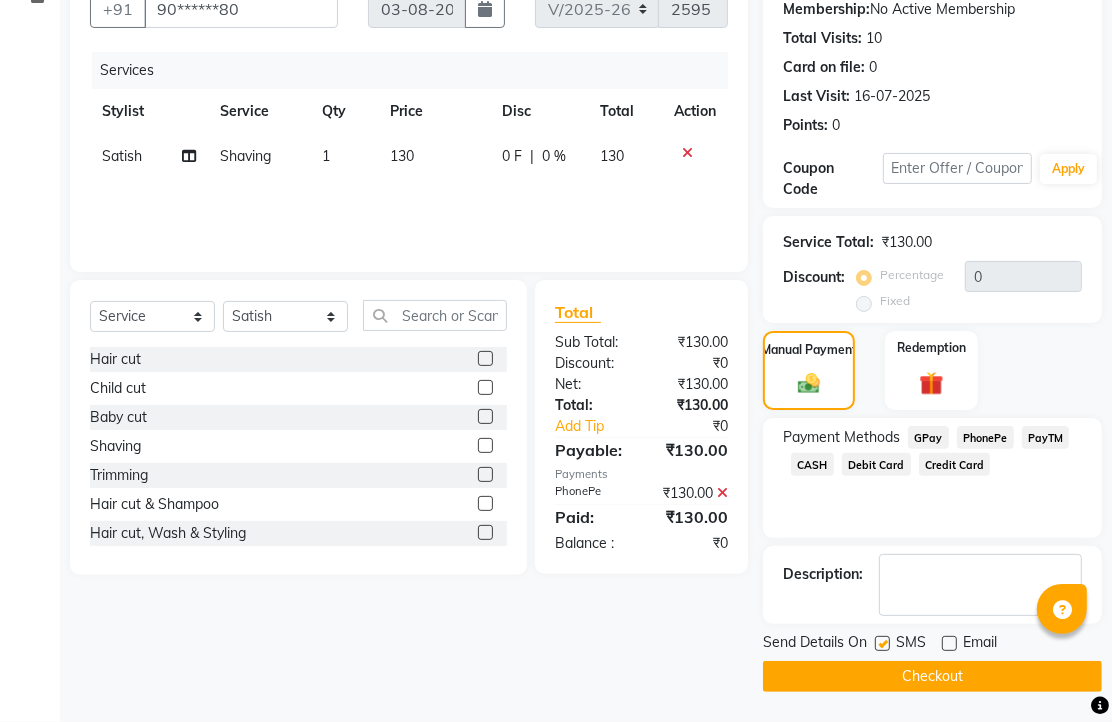 click on "Checkout" 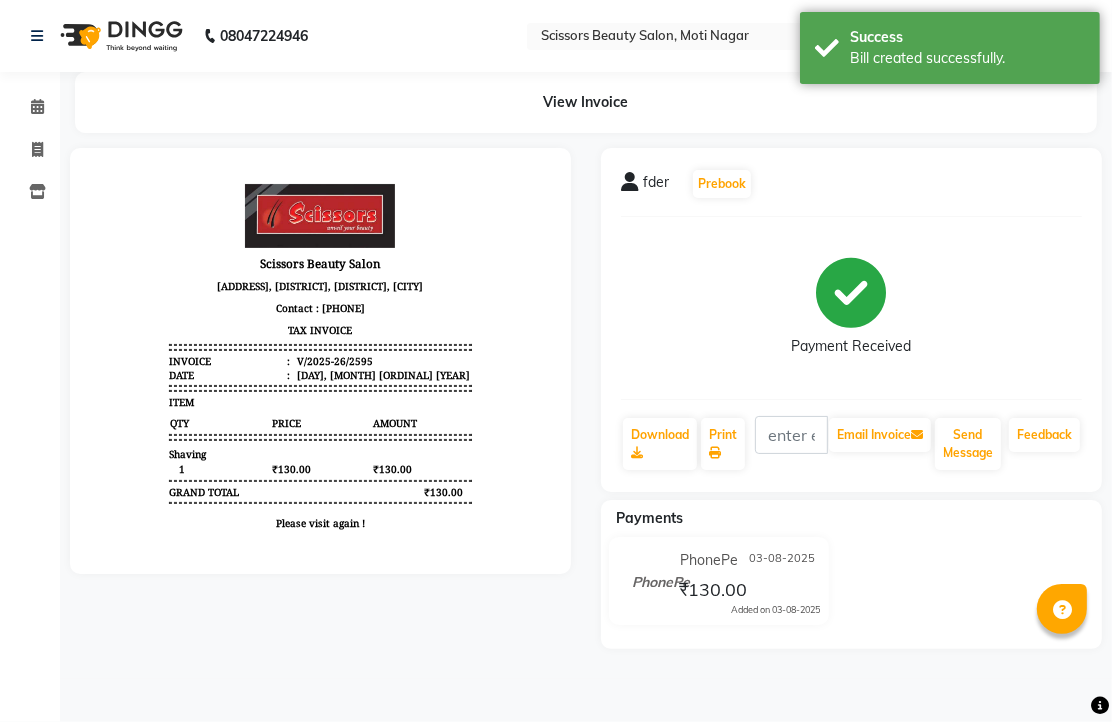 scroll, scrollTop: 0, scrollLeft: 0, axis: both 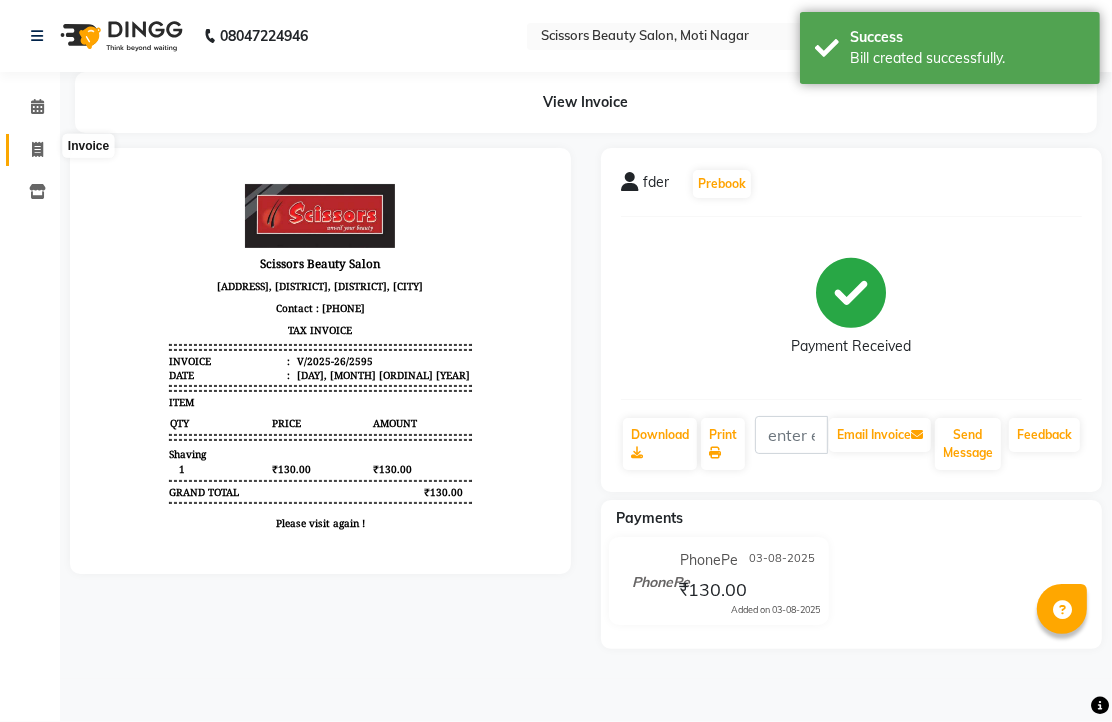 click 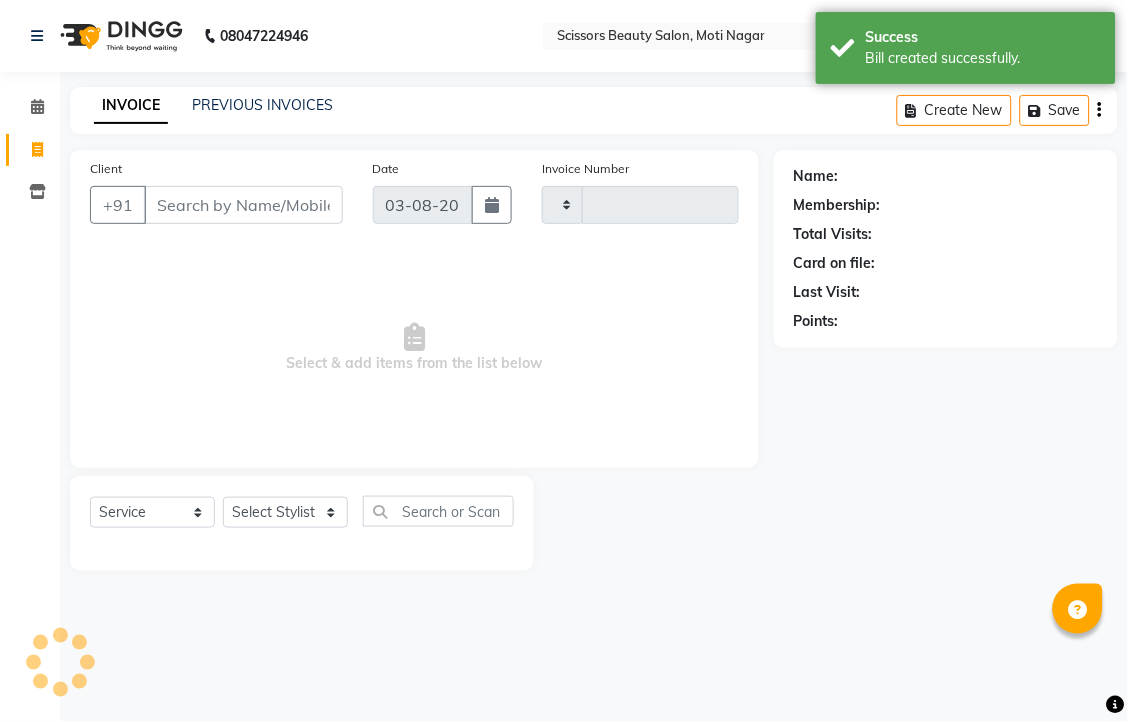 type on "2596" 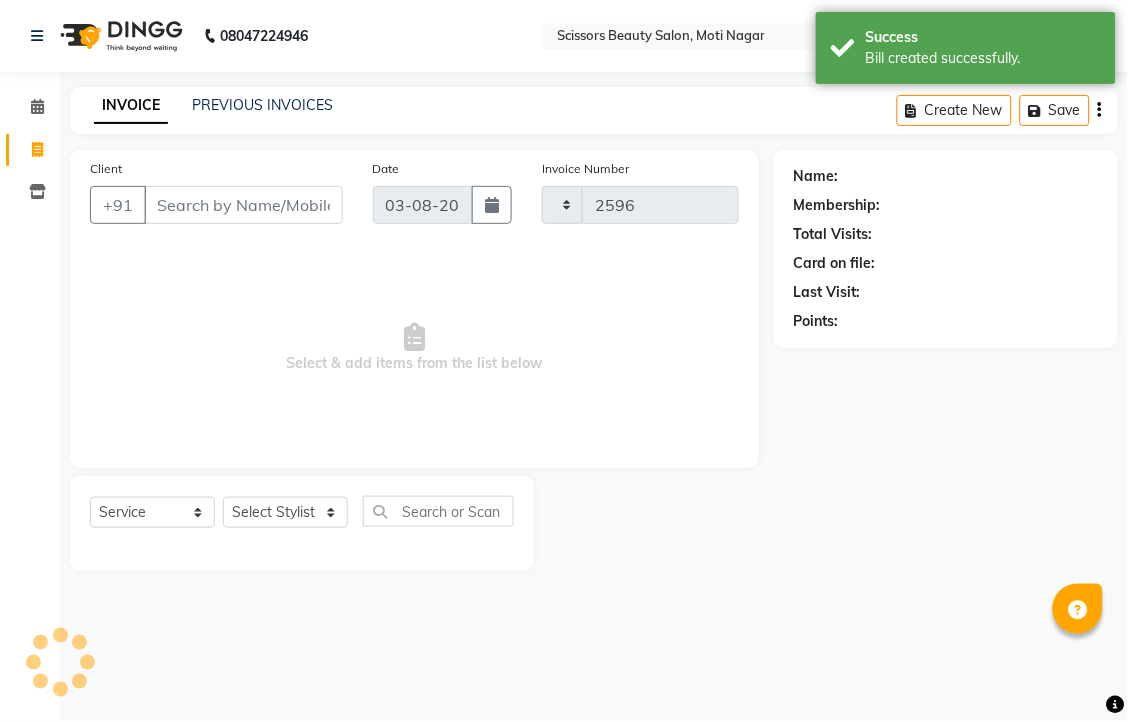 select on "7057" 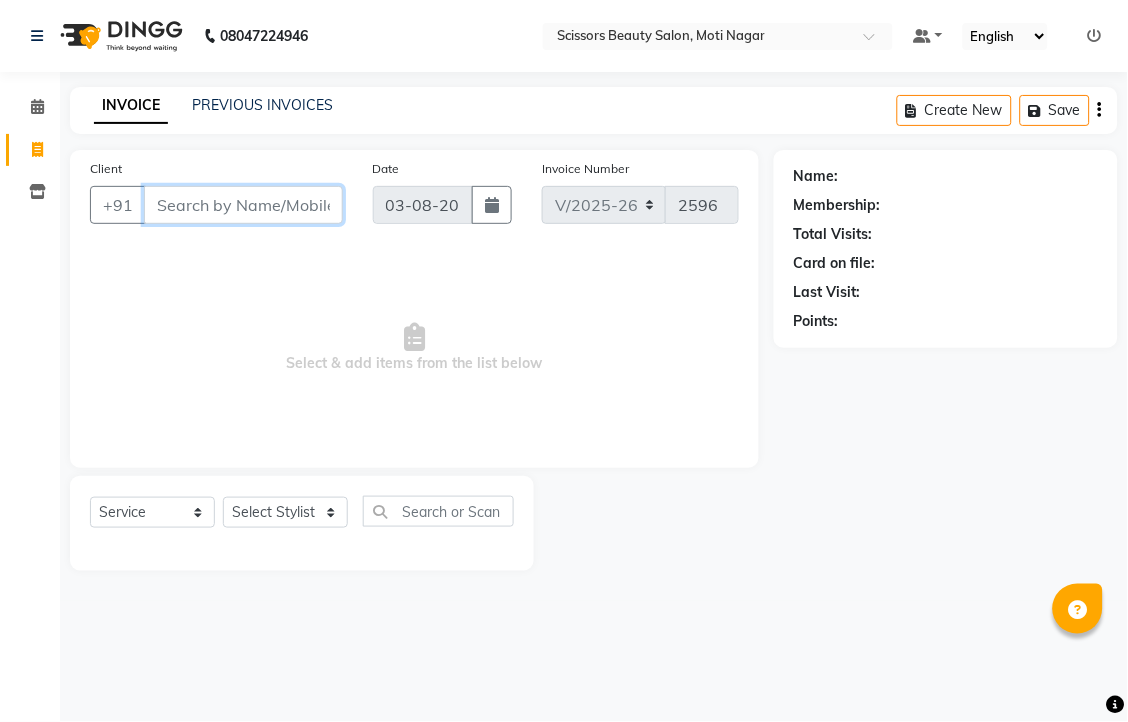click on "Client" at bounding box center (243, 205) 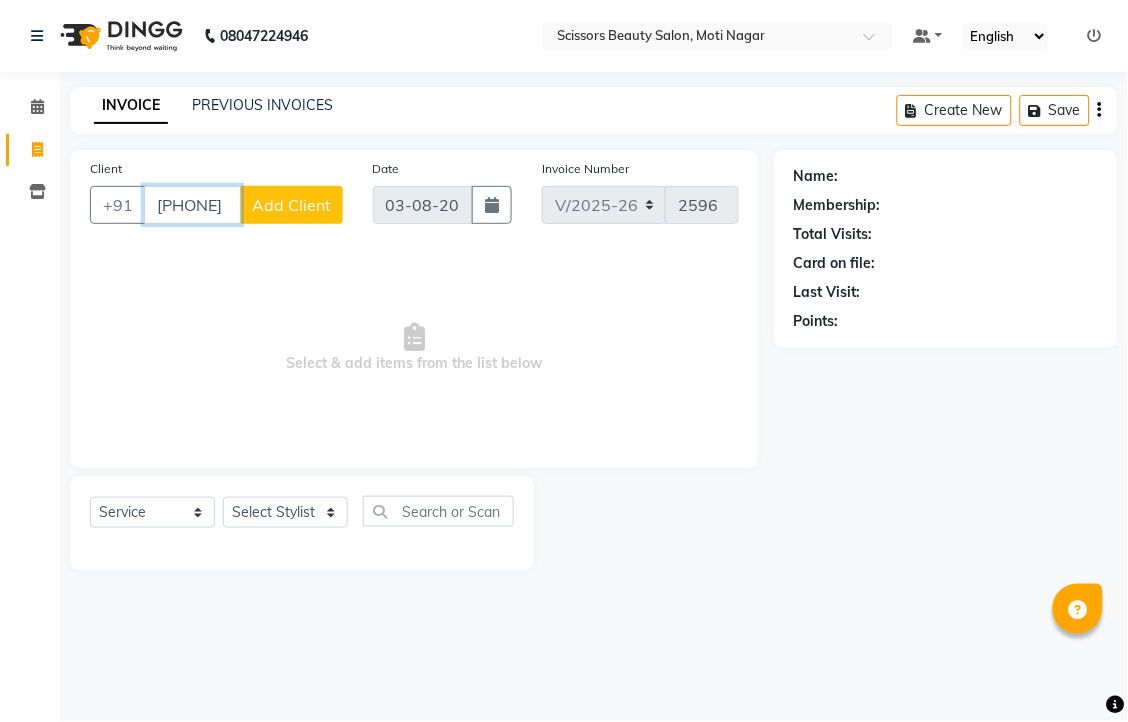 type on "[PHONE]" 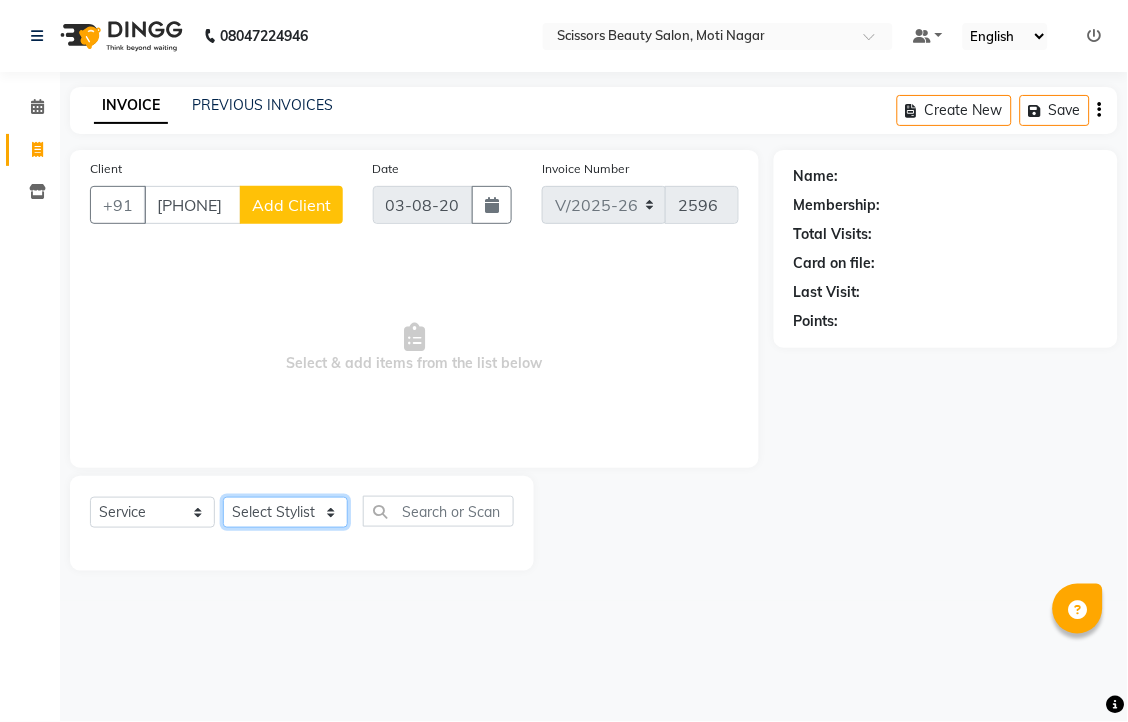 drag, startPoint x: 265, startPoint y: 562, endPoint x: 274, endPoint y: 547, distance: 17.492855 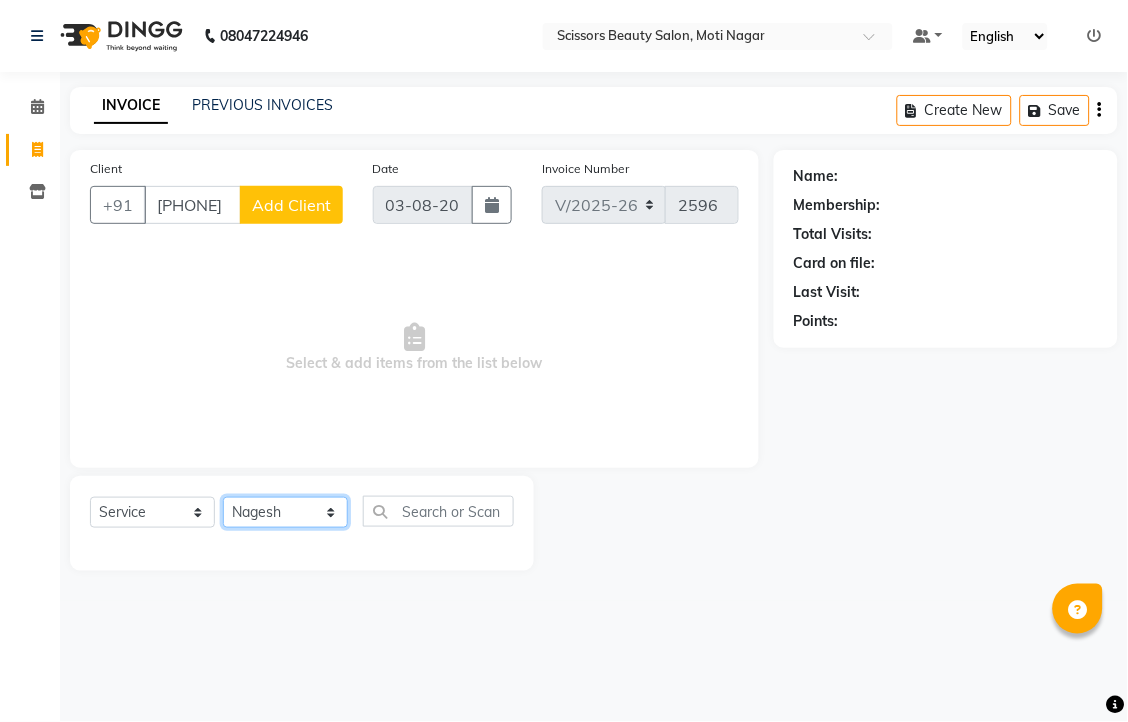 click on "Select Stylist [FIRST] [LAST] [FIRST] [LAST] [LAST]" 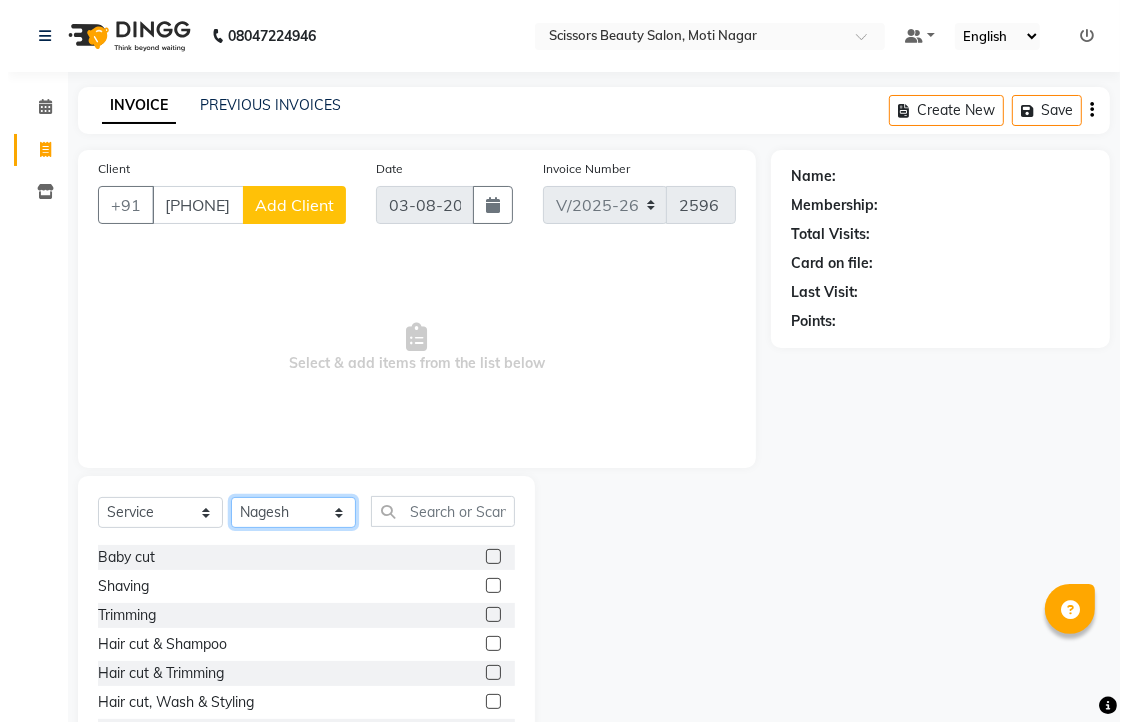 scroll, scrollTop: 111, scrollLeft: 0, axis: vertical 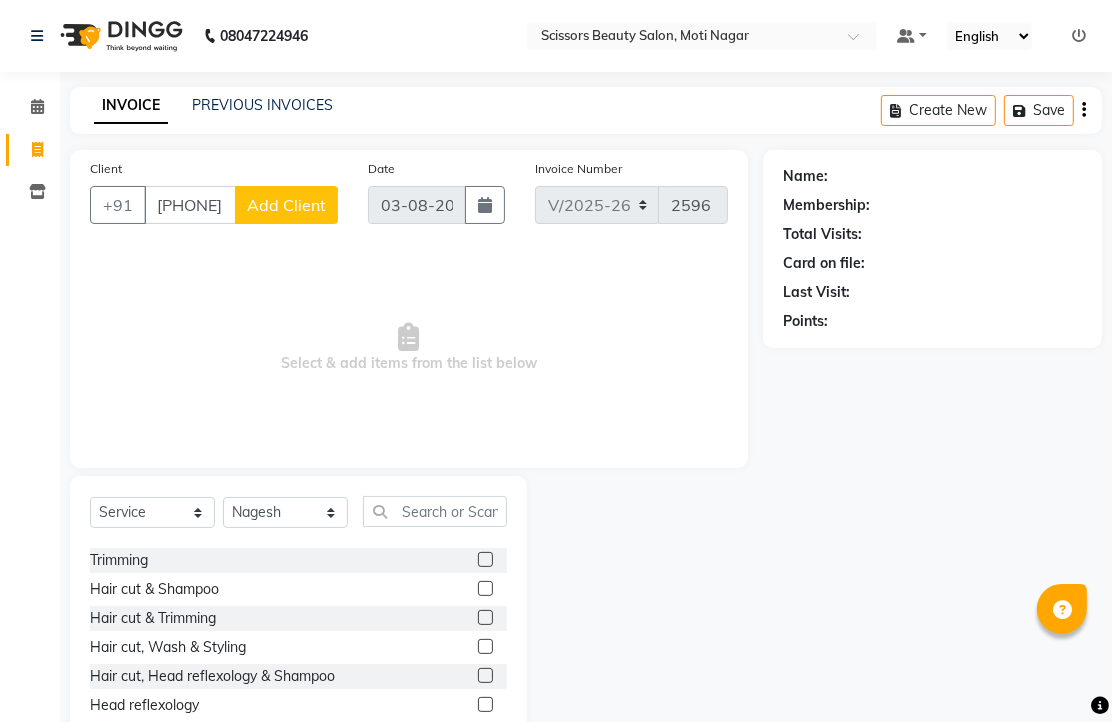 click 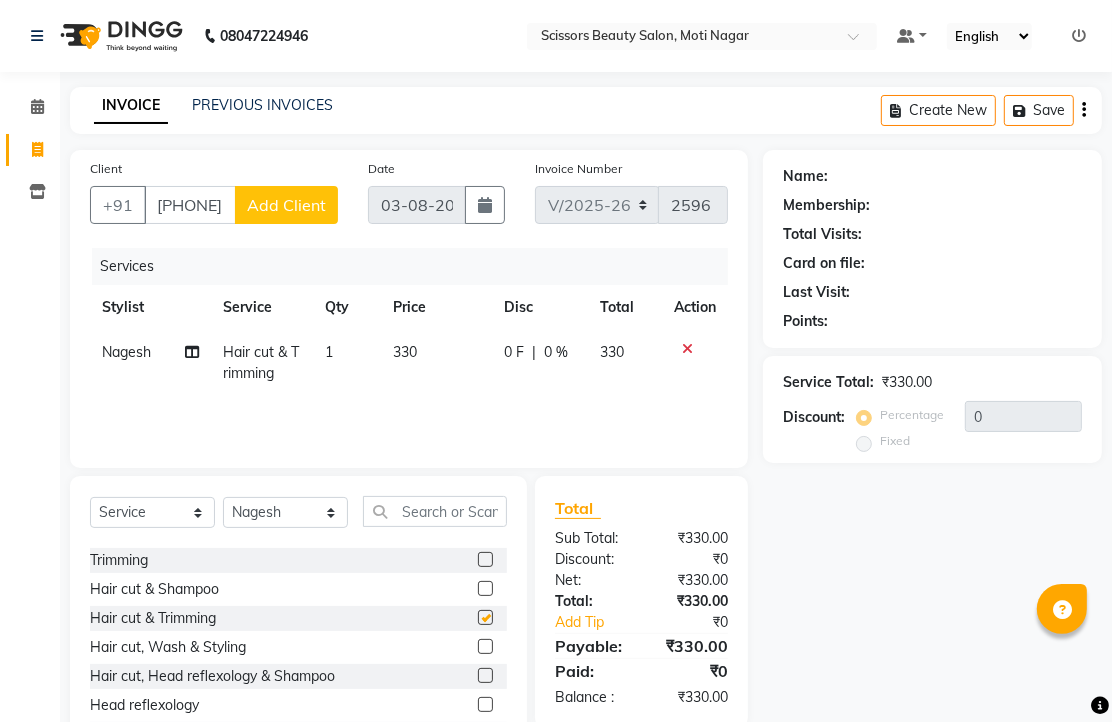 checkbox on "false" 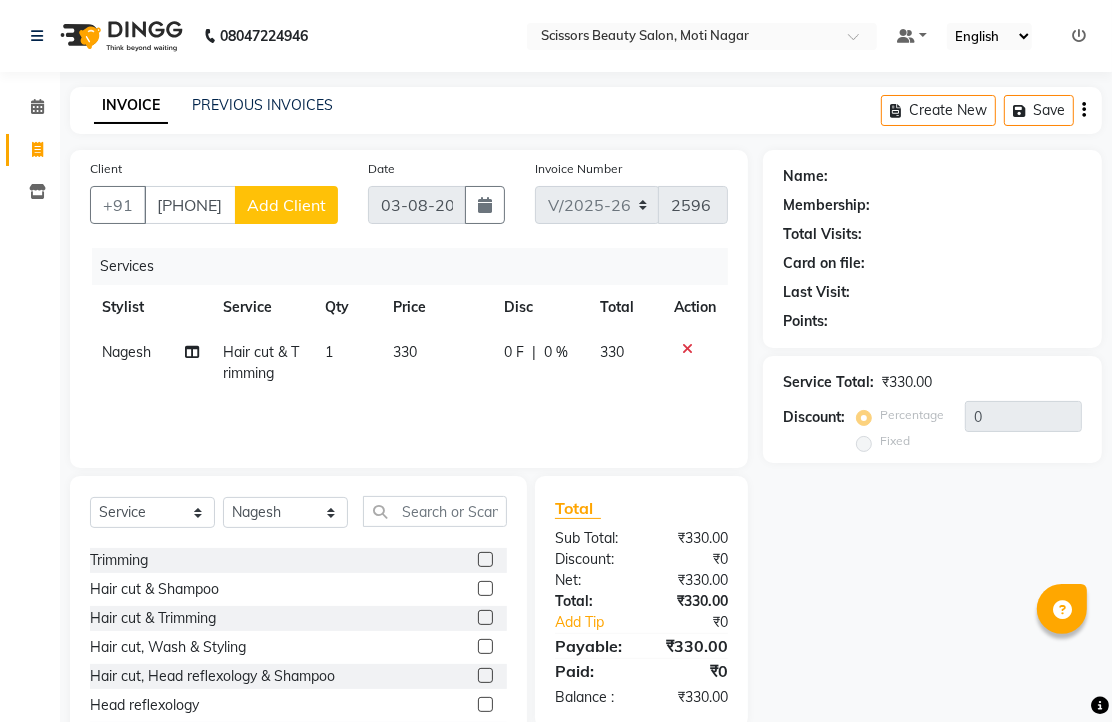 click on "Add Client" 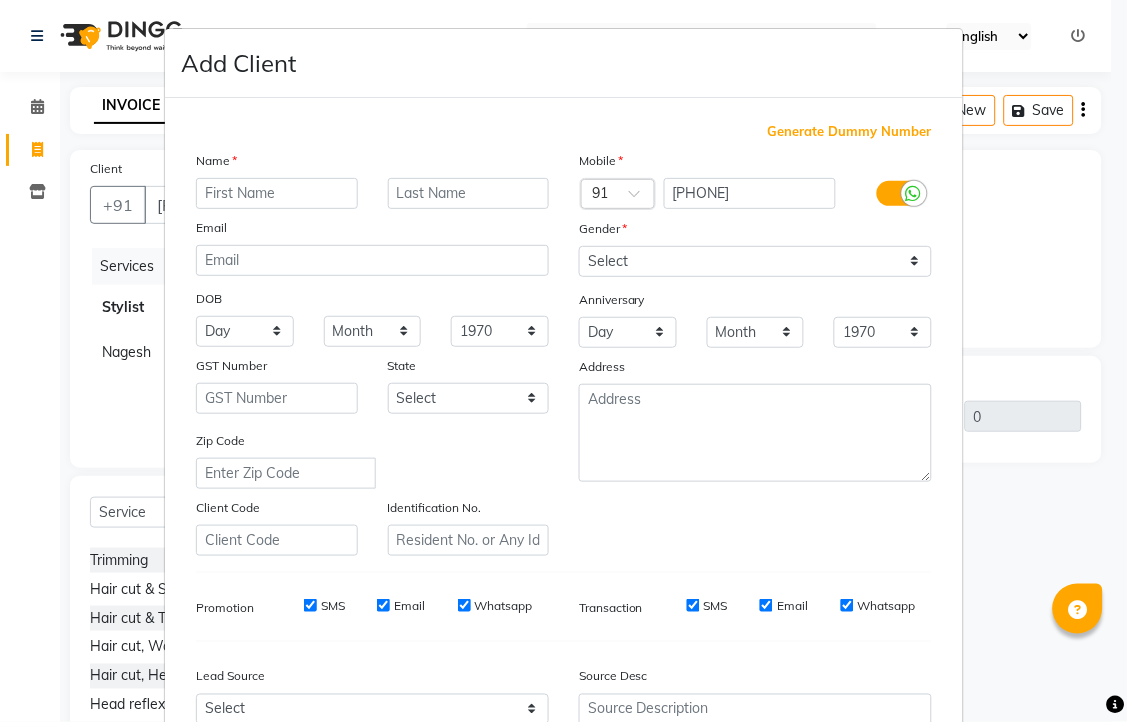 click at bounding box center (277, 193) 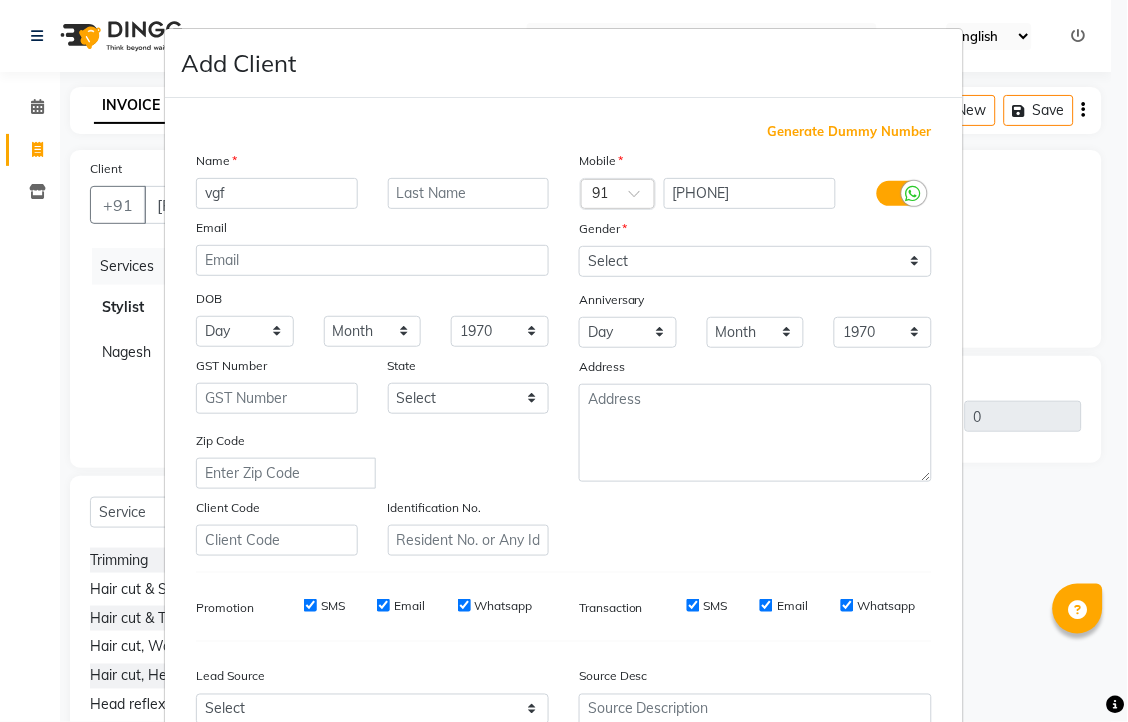 type on "vgf" 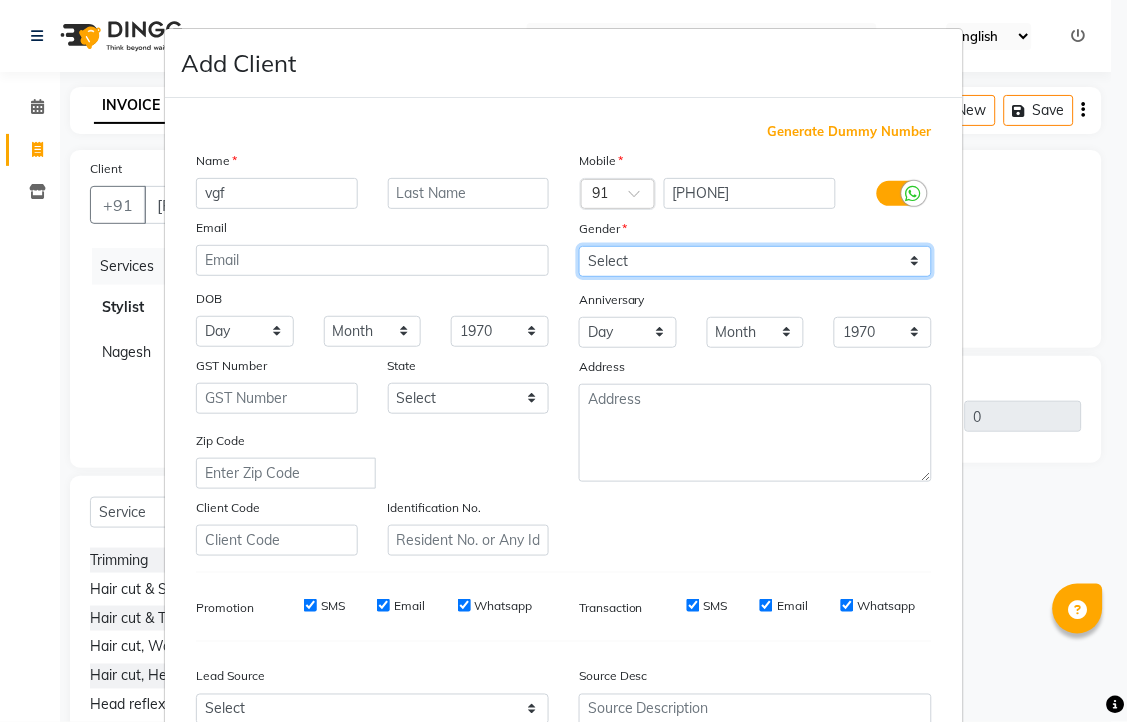 drag, startPoint x: 743, startPoint y: 312, endPoint x: 728, endPoint y: 334, distance: 26.627054 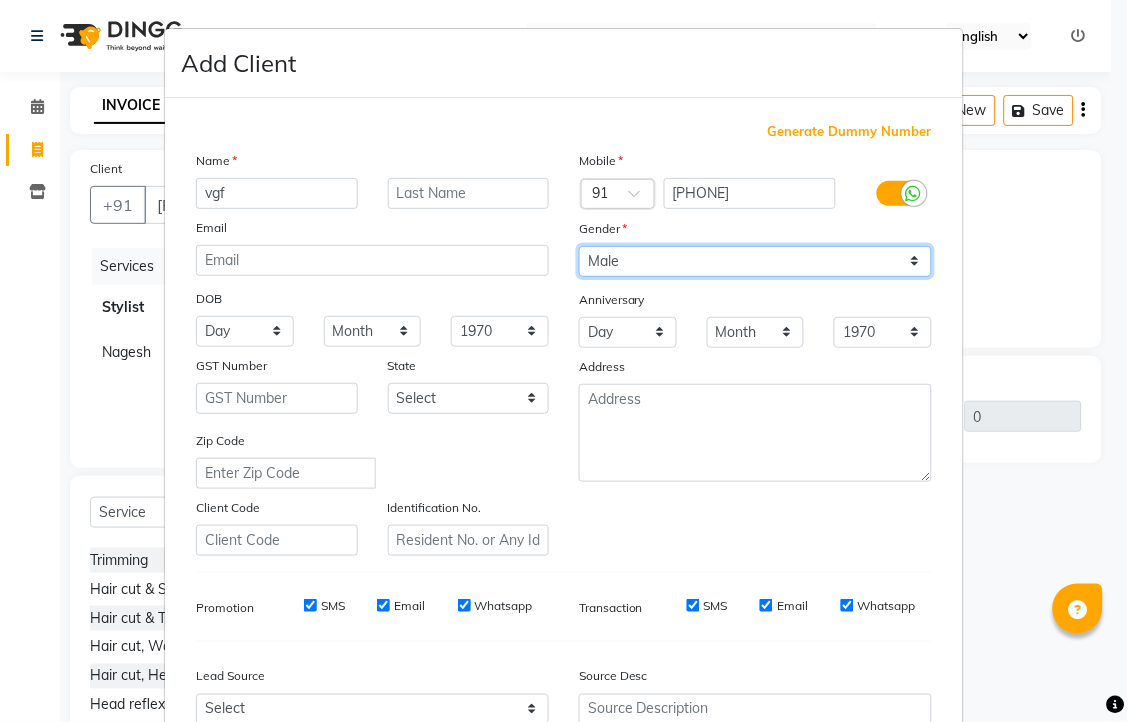 click on "Select Male Female Other Prefer Not To Say" at bounding box center (755, 261) 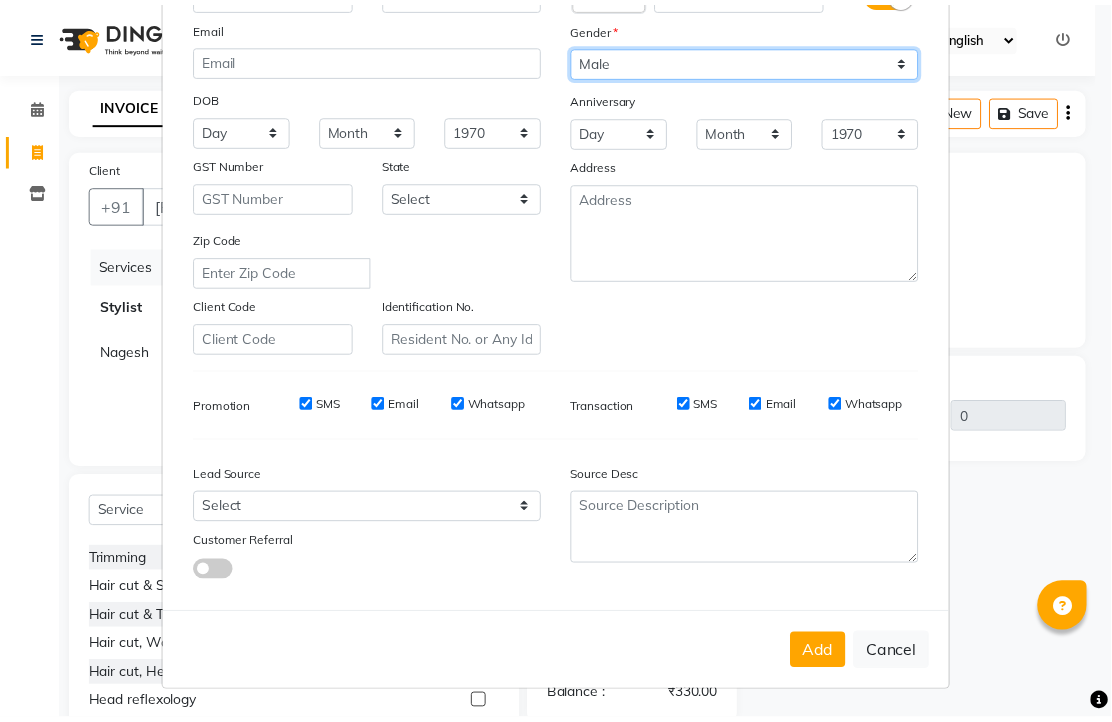 scroll, scrollTop: 333, scrollLeft: 0, axis: vertical 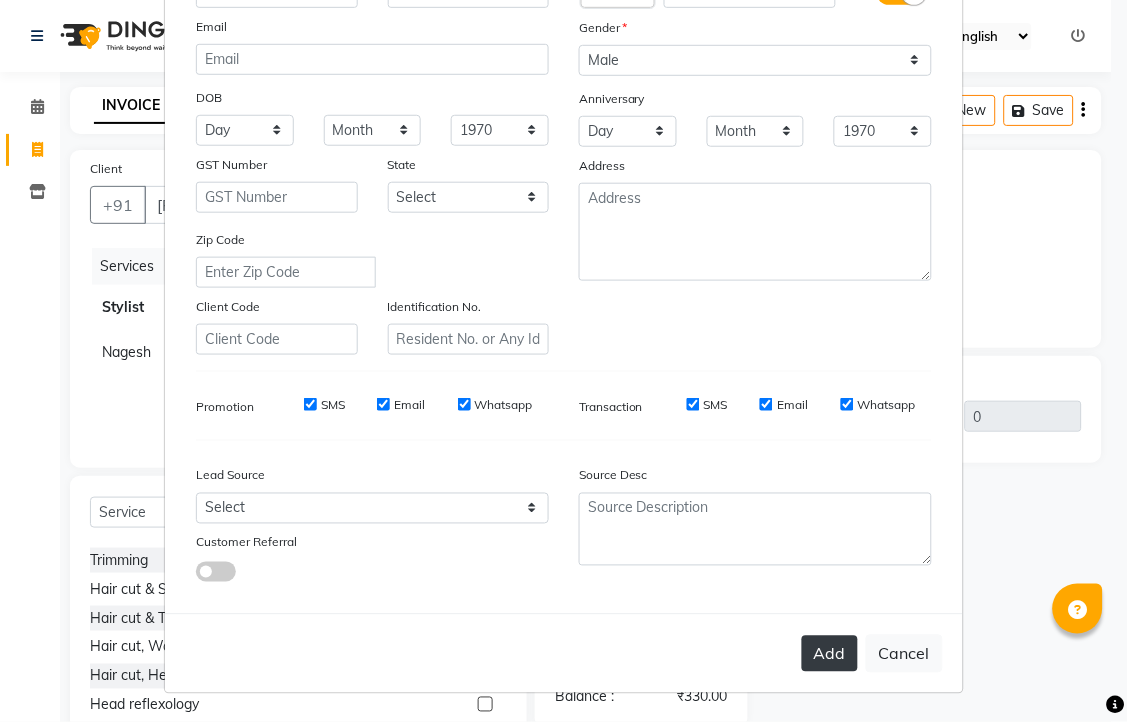 click on "Add" at bounding box center [830, 654] 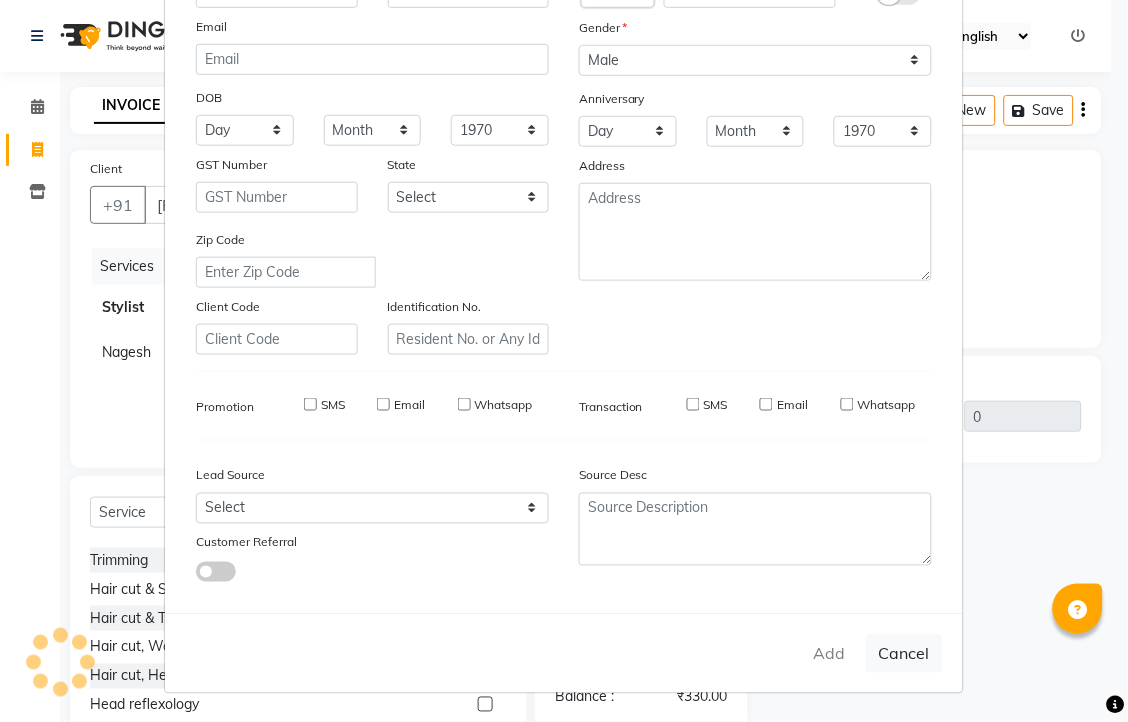 type on "99******54" 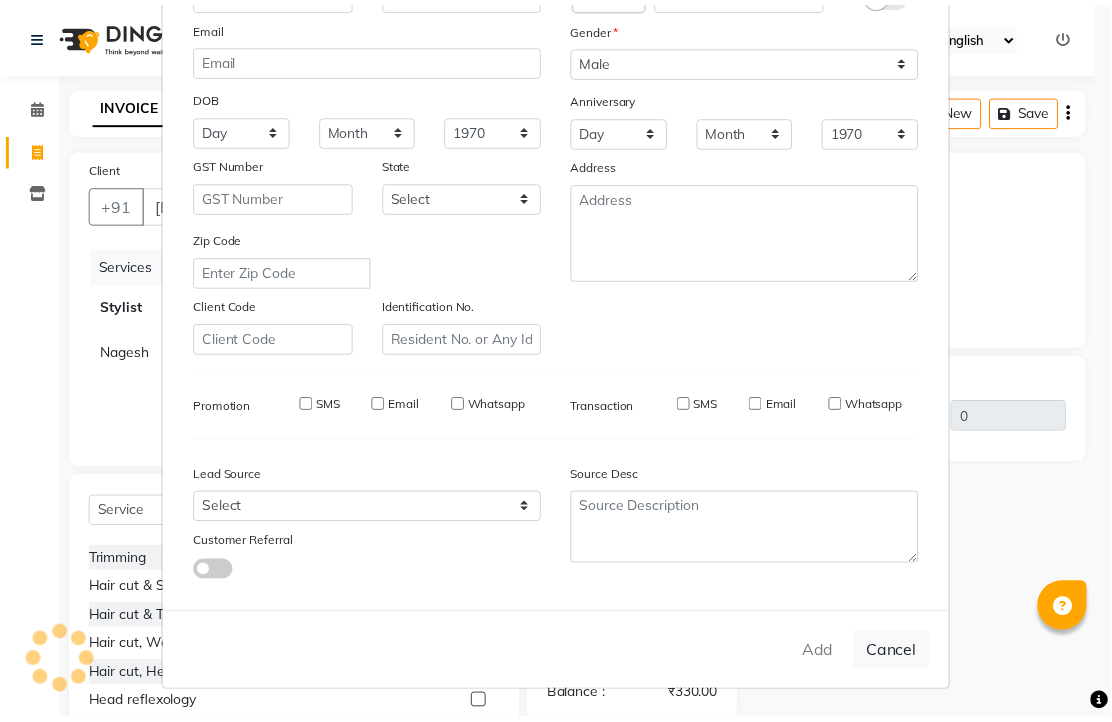 type 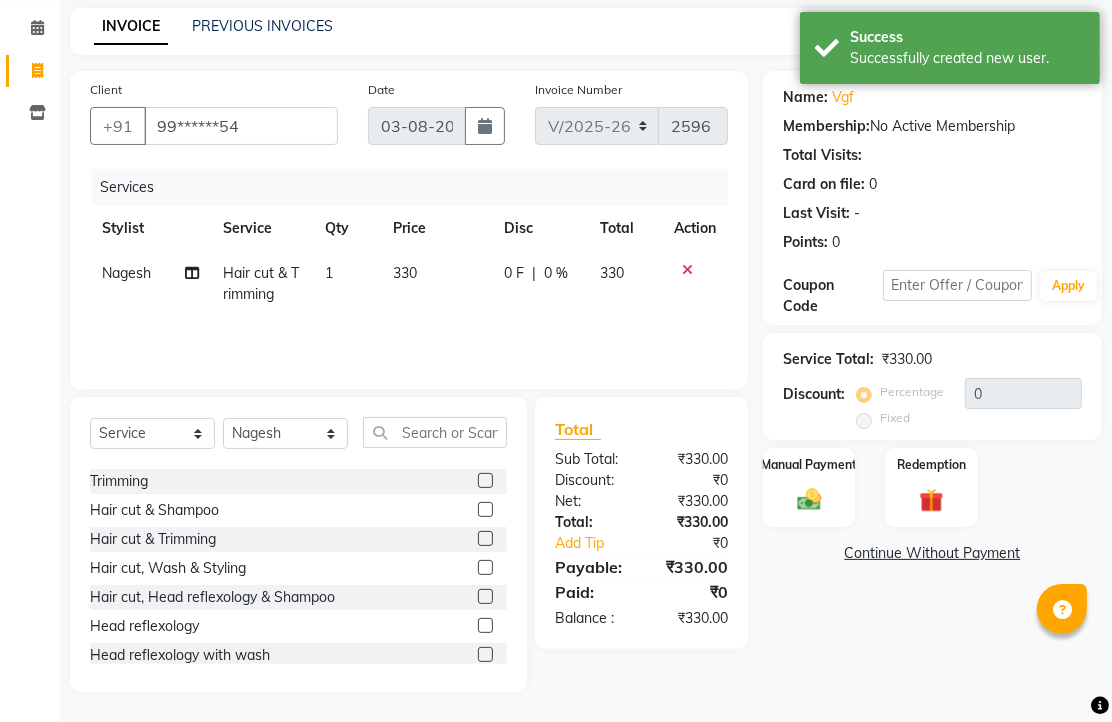 scroll, scrollTop: 157, scrollLeft: 0, axis: vertical 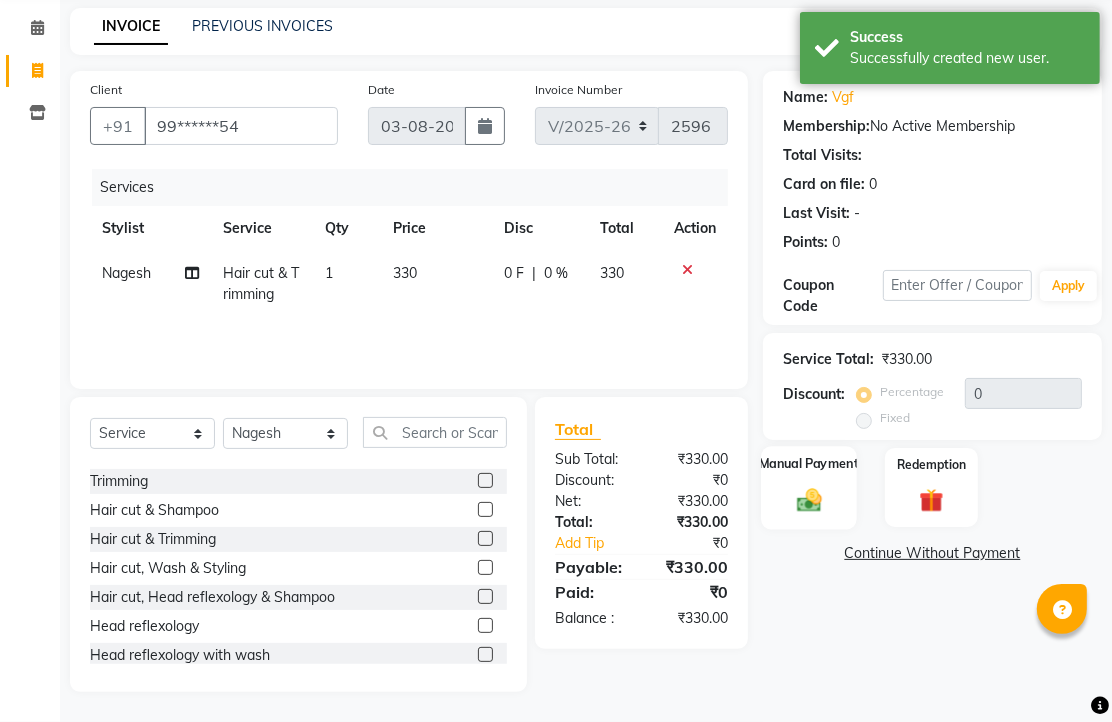 click 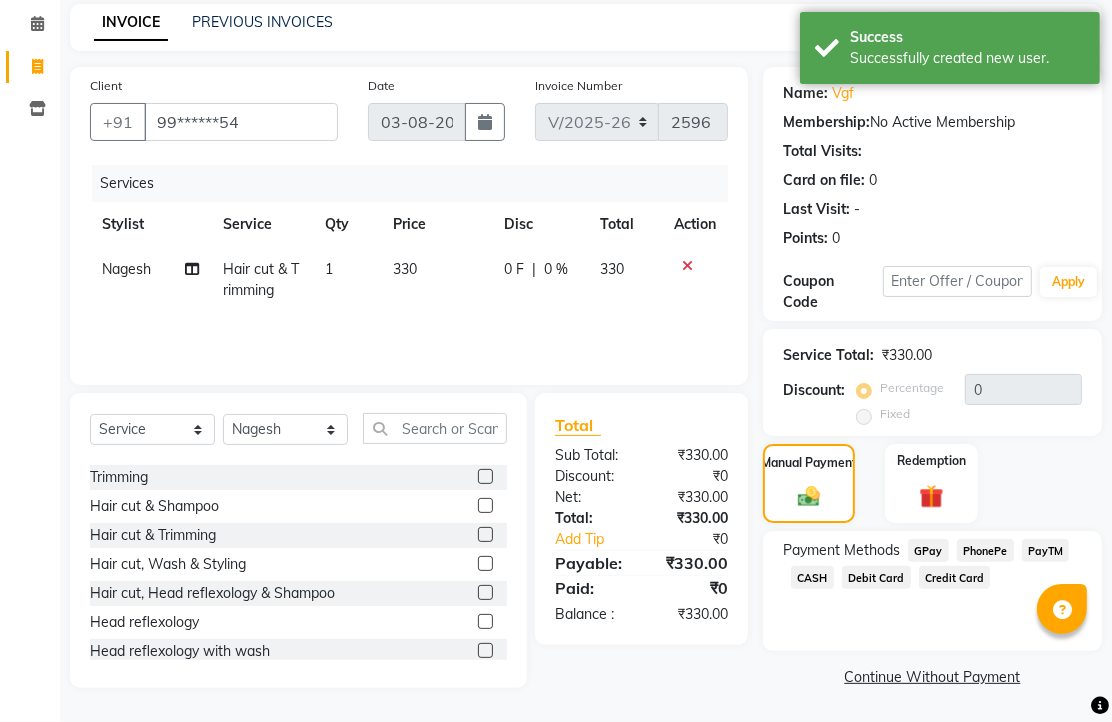 click on "PhonePe" 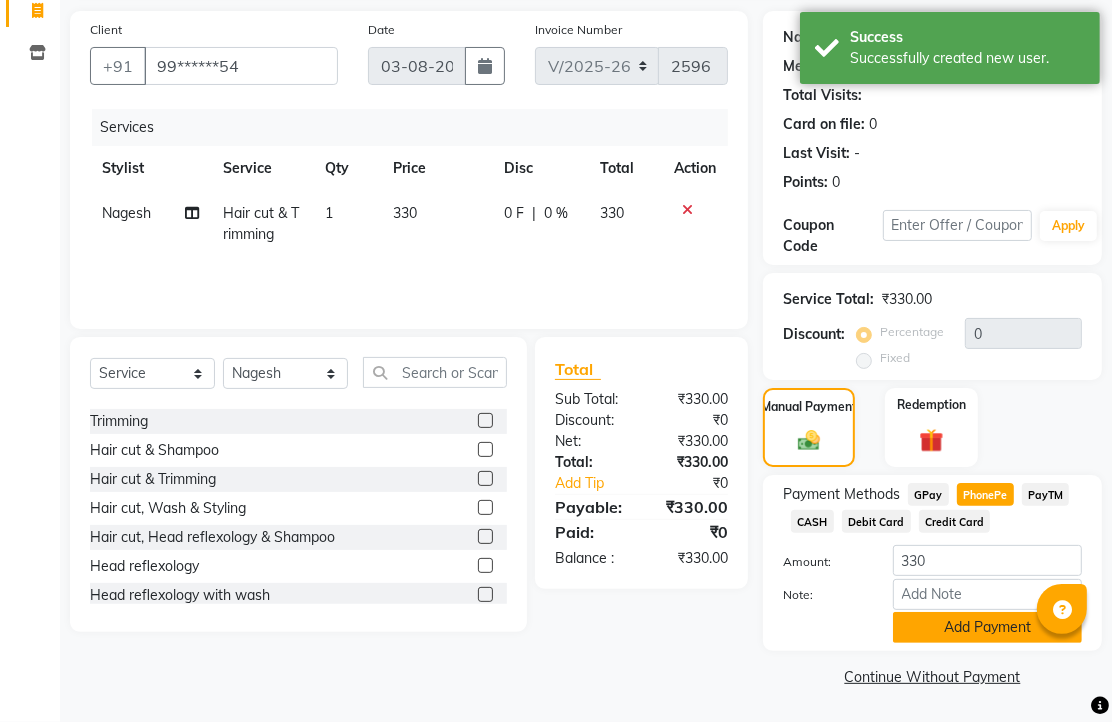 click on "Add Payment" 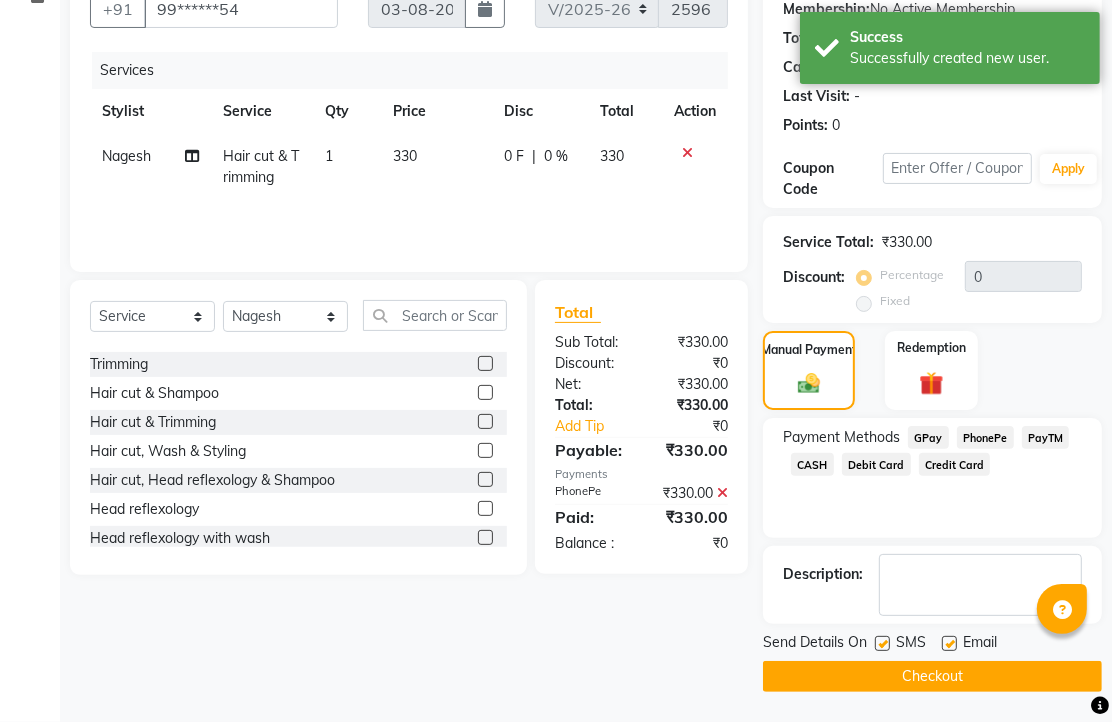 scroll, scrollTop: 304, scrollLeft: 0, axis: vertical 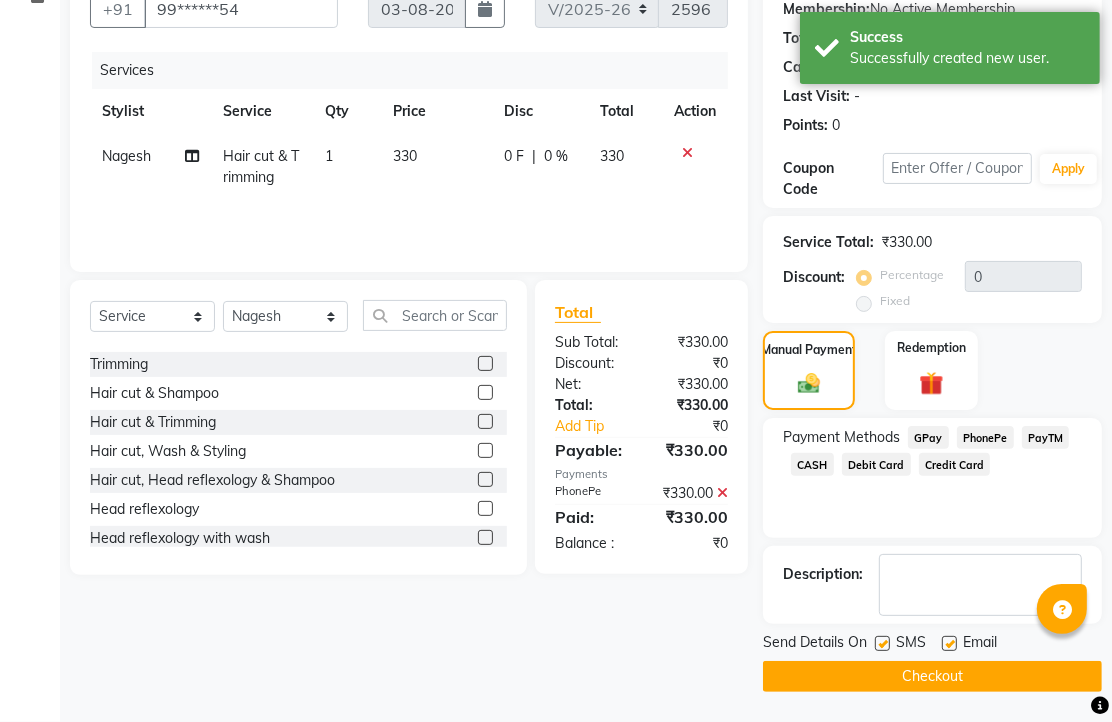 click 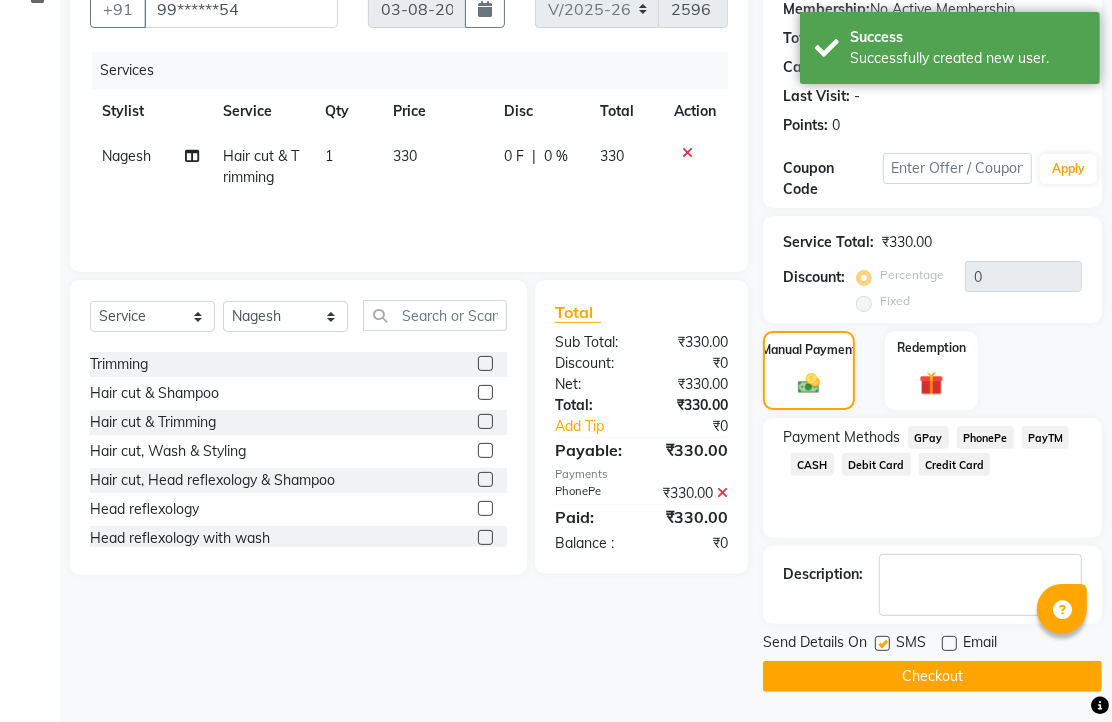 click on "Checkout" 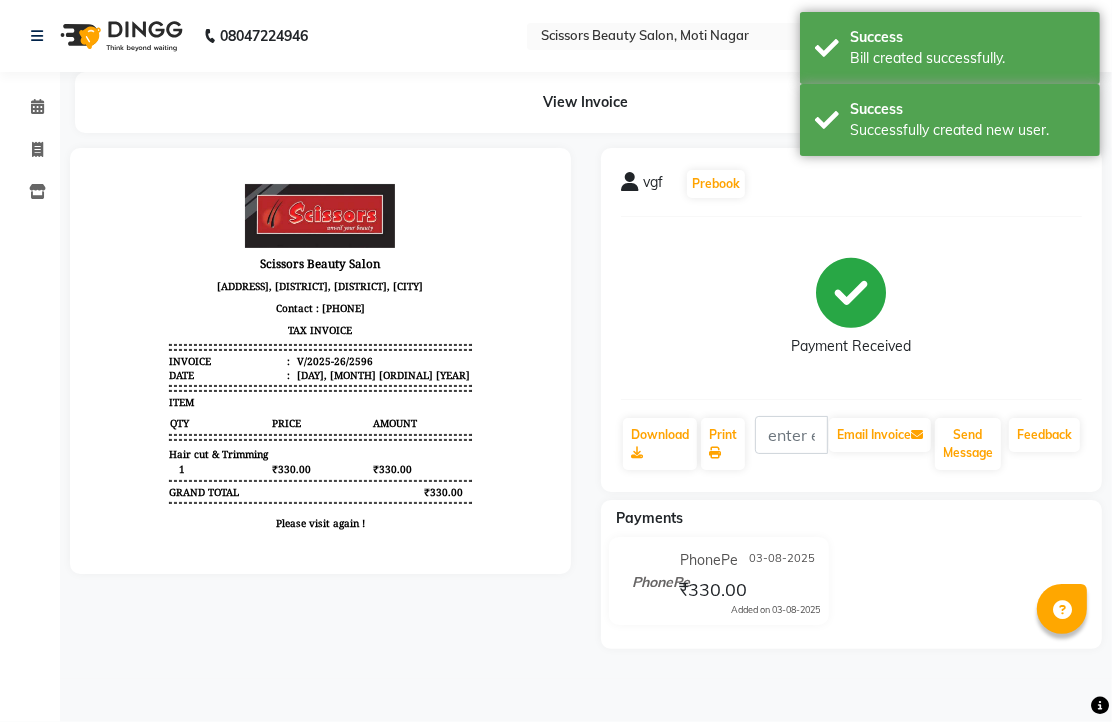 scroll, scrollTop: 0, scrollLeft: 0, axis: both 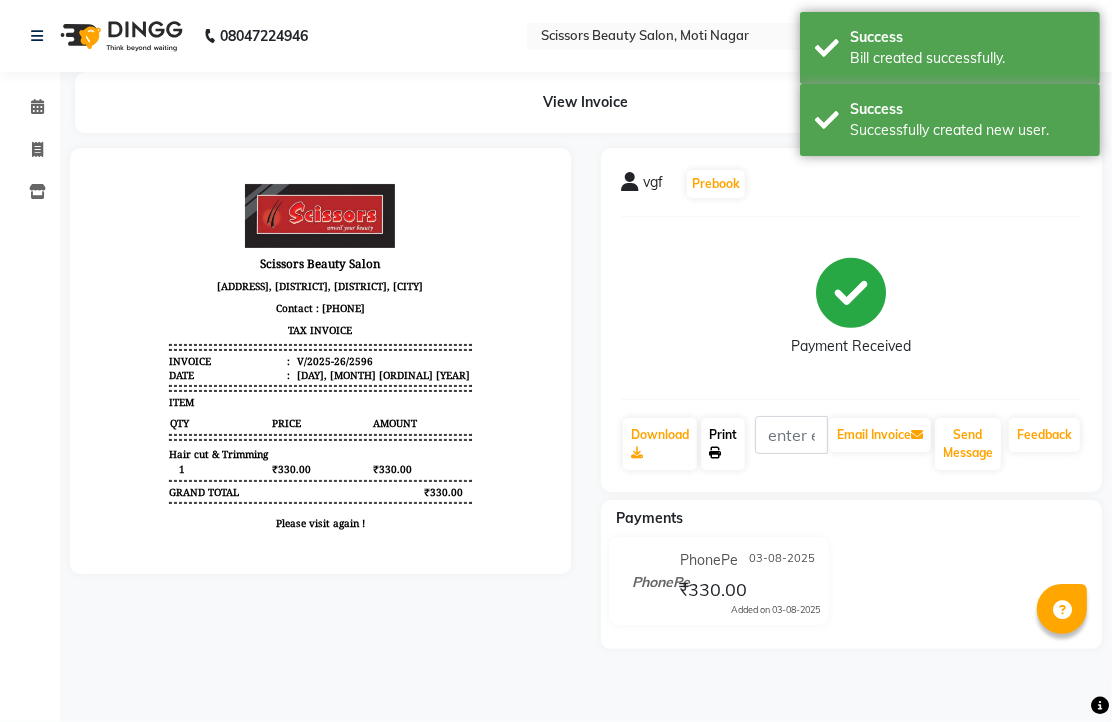 click on "Print" 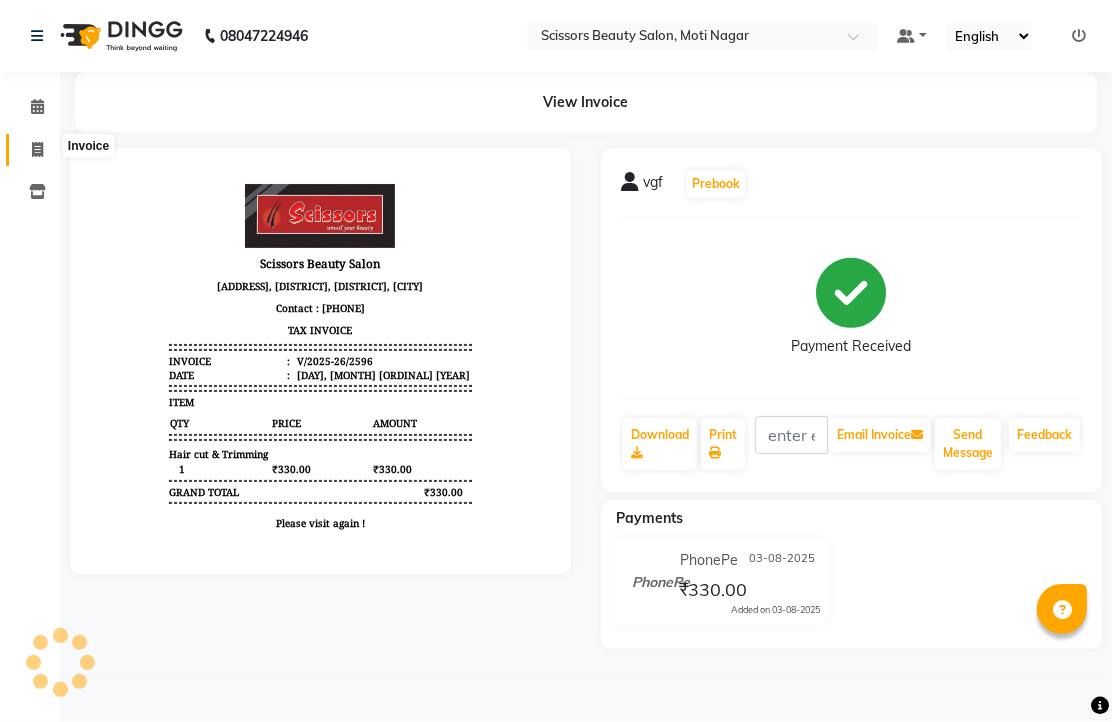 click 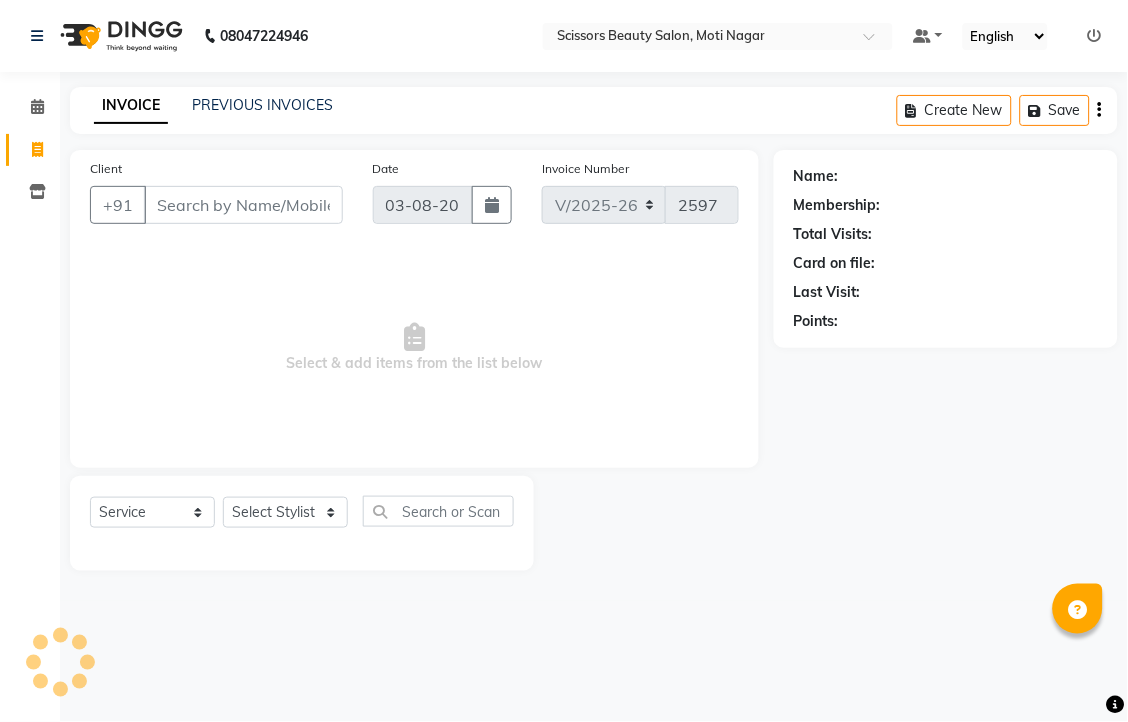 click on "Client" at bounding box center [243, 205] 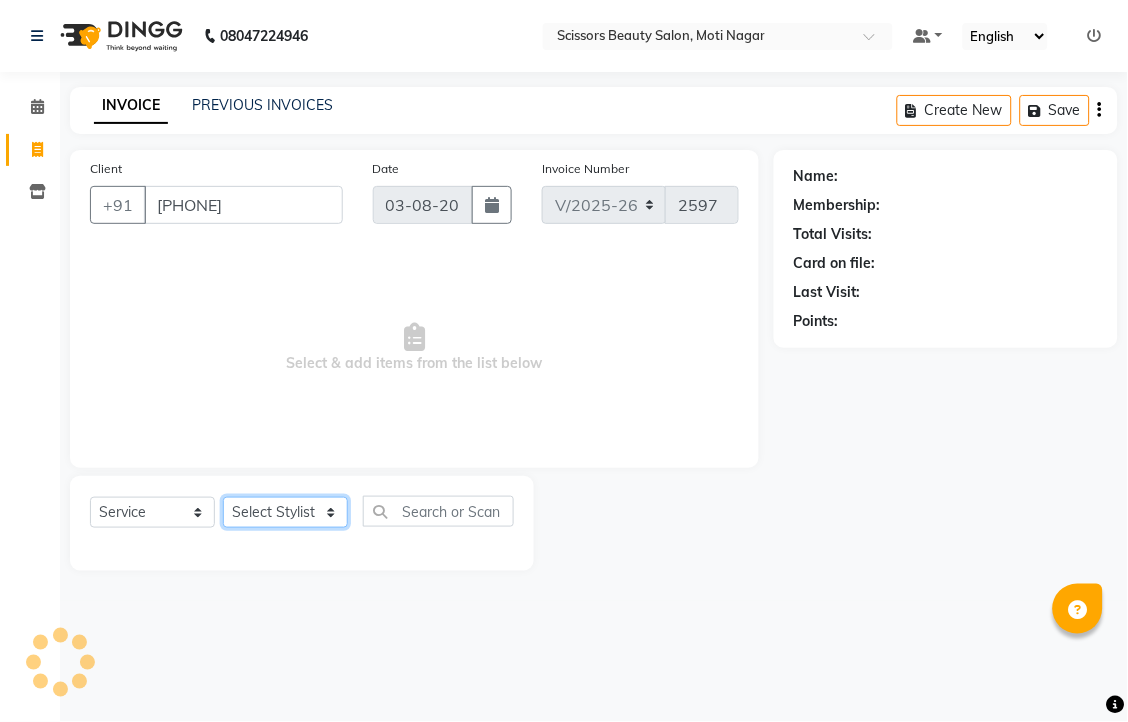 click on "Select Stylist [FIRST] [LAST] [FIRST] [LAST] [LAST]" 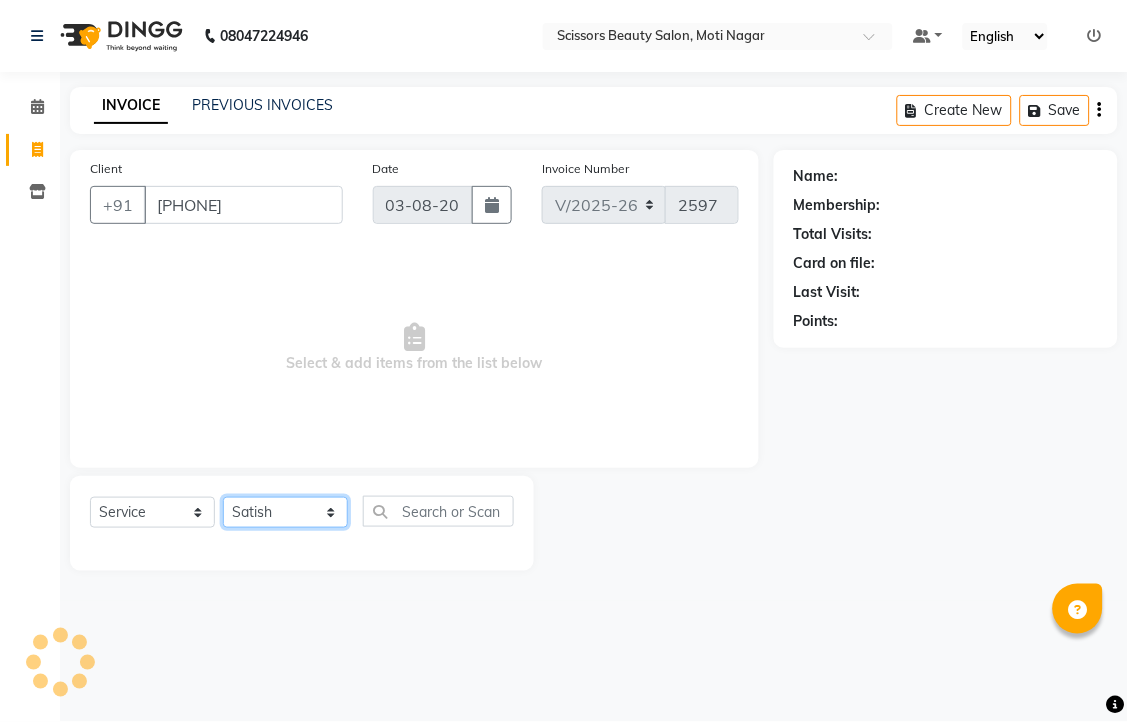 click on "Select Stylist [FIRST] [LAST] [FIRST] [LAST] [LAST]" 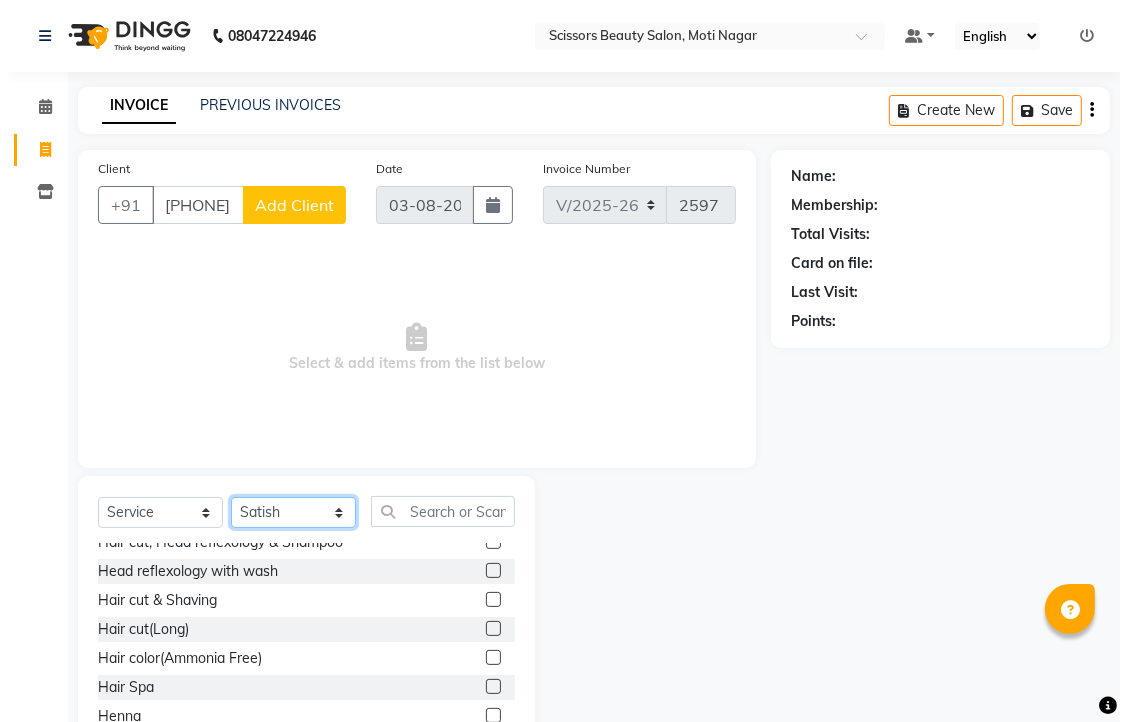 scroll, scrollTop: 222, scrollLeft: 0, axis: vertical 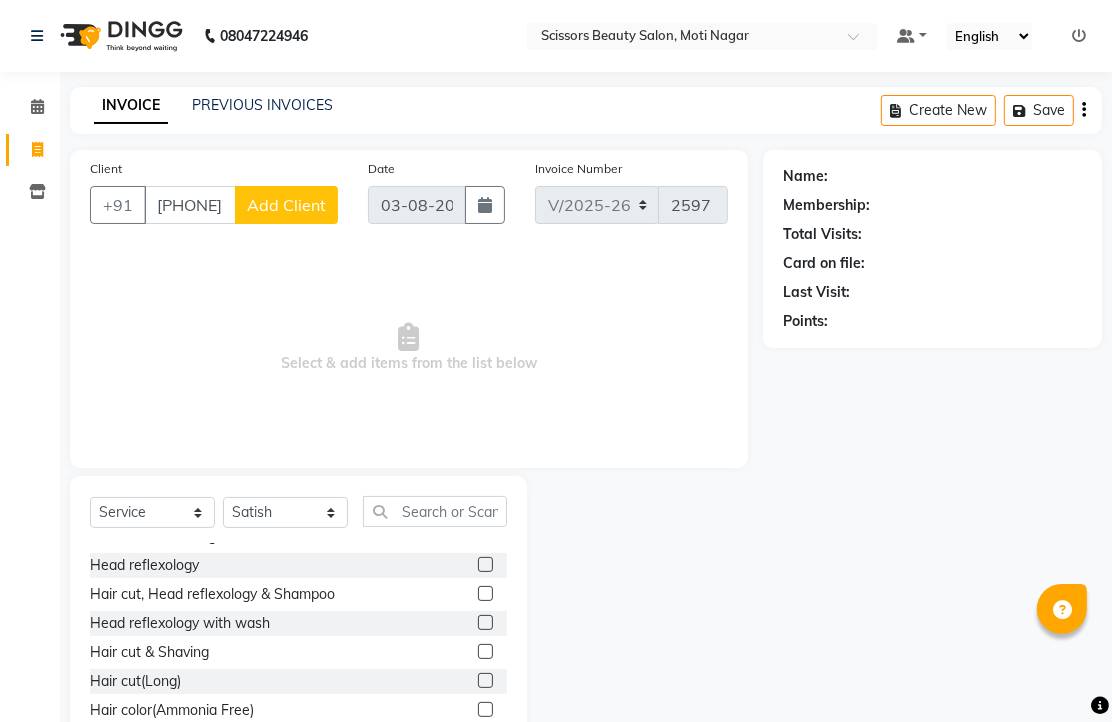 click 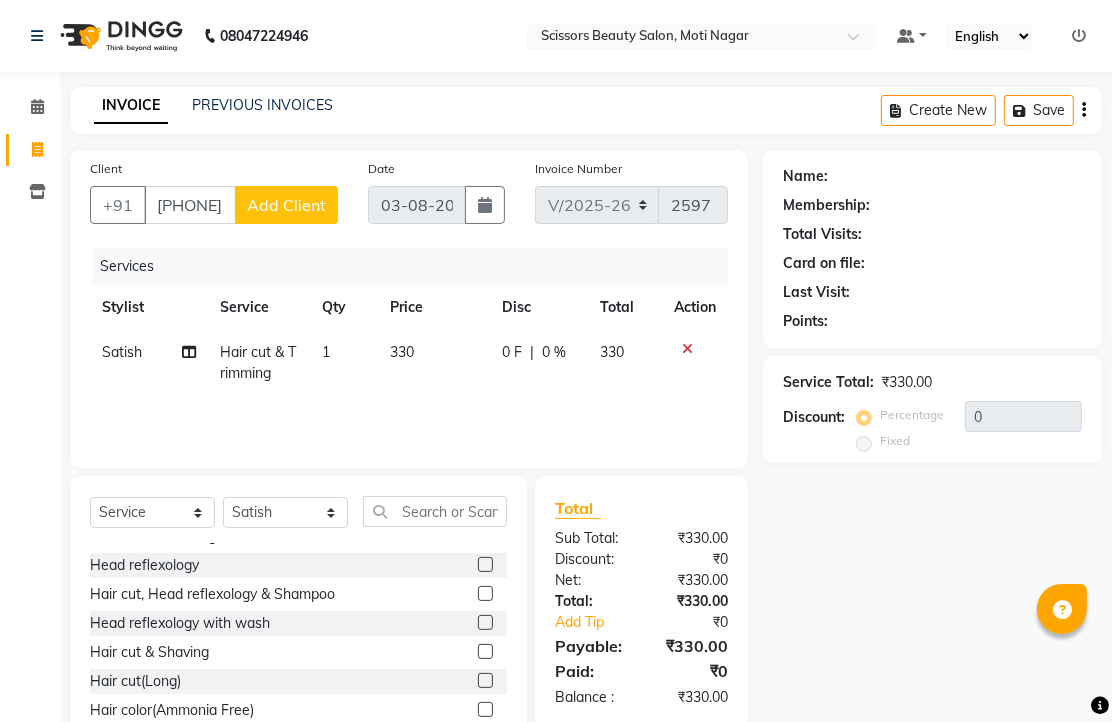 click on "Add Client" 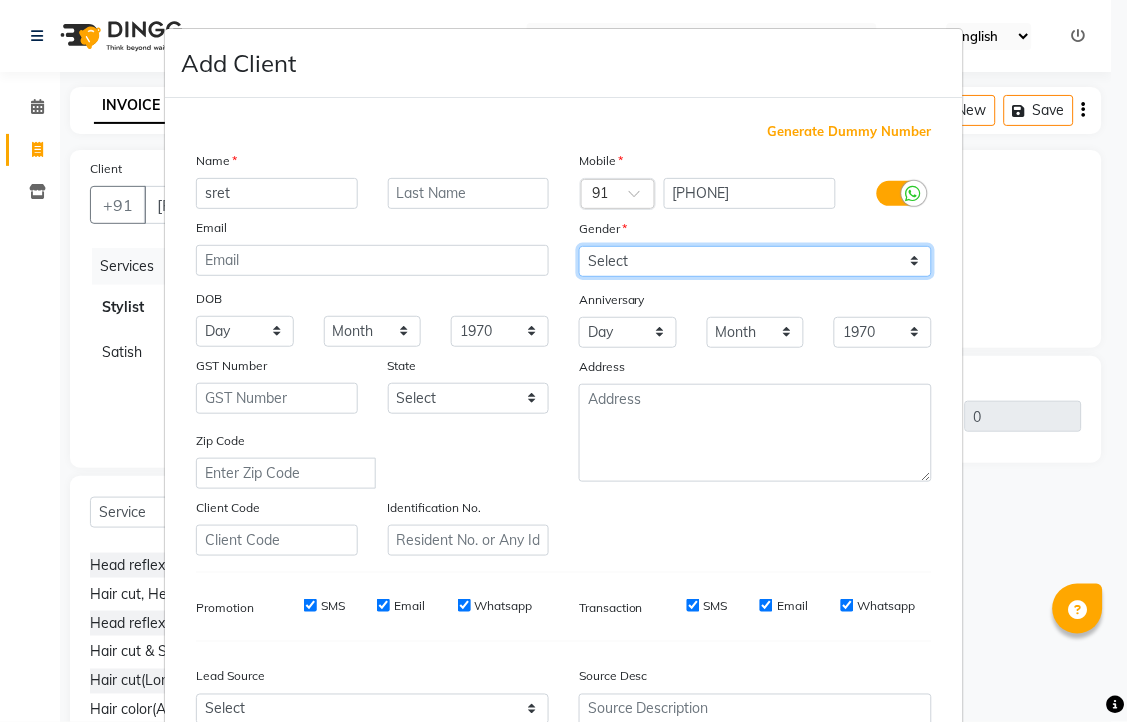 click on "Select Male Female Other Prefer Not To Say" at bounding box center [755, 261] 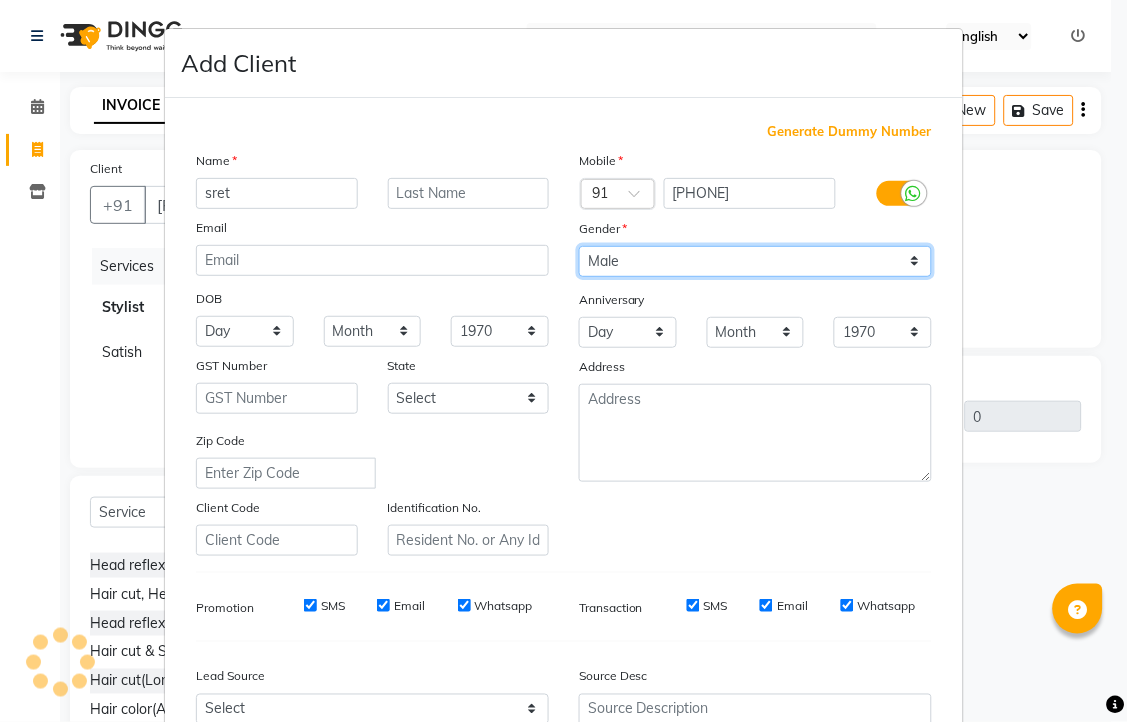 click on "Select Male Female Other Prefer Not To Say" at bounding box center [755, 261] 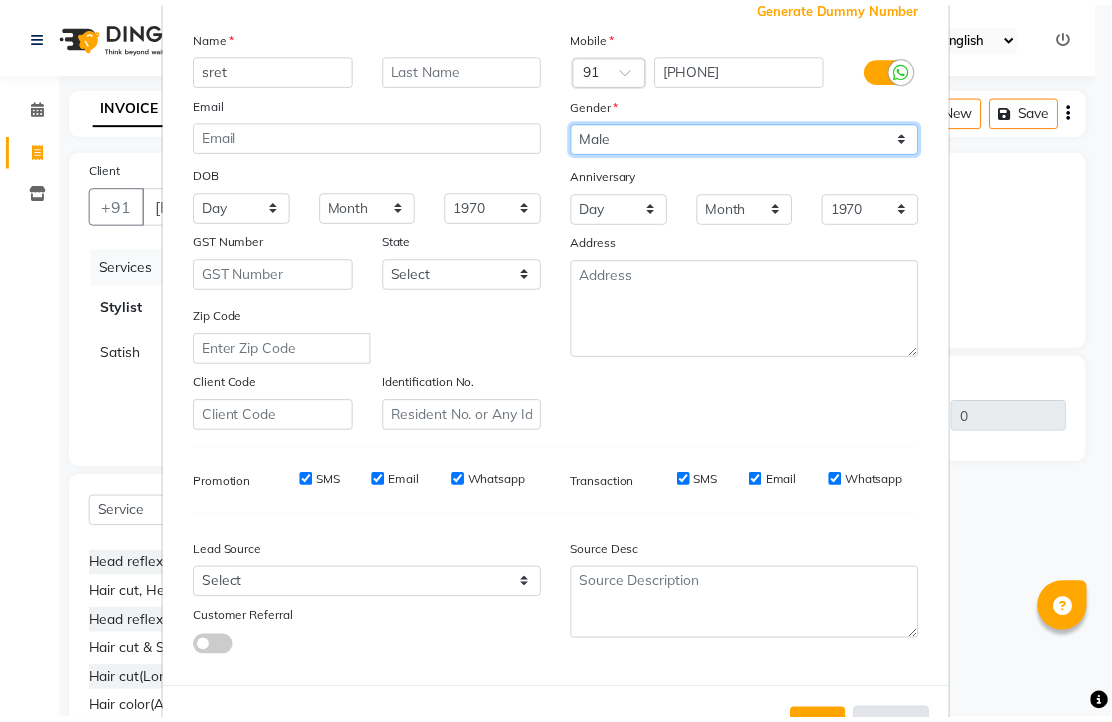 scroll, scrollTop: 380, scrollLeft: 0, axis: vertical 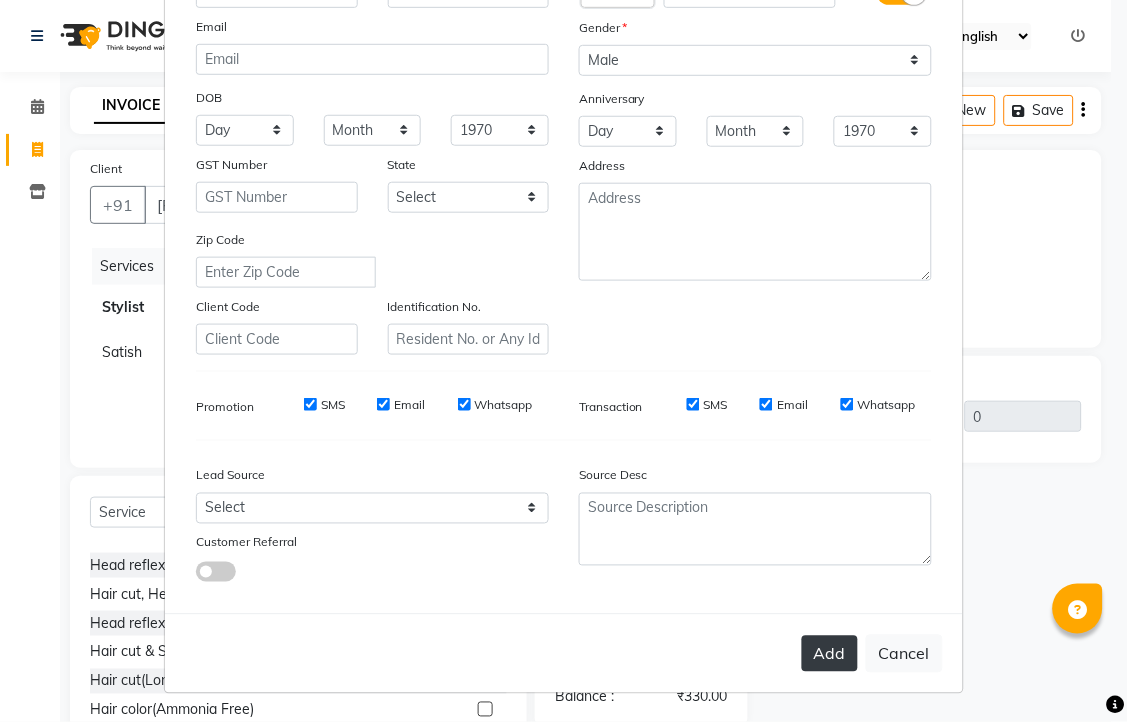 click on "Add" at bounding box center [830, 654] 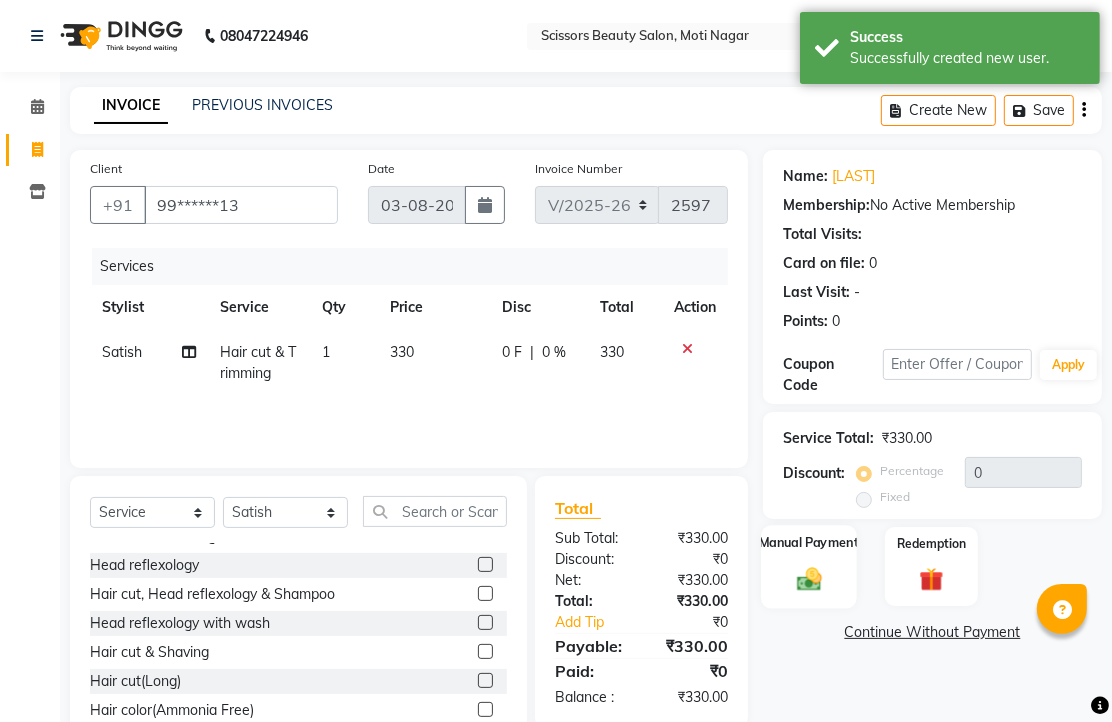 scroll, scrollTop: 157, scrollLeft: 0, axis: vertical 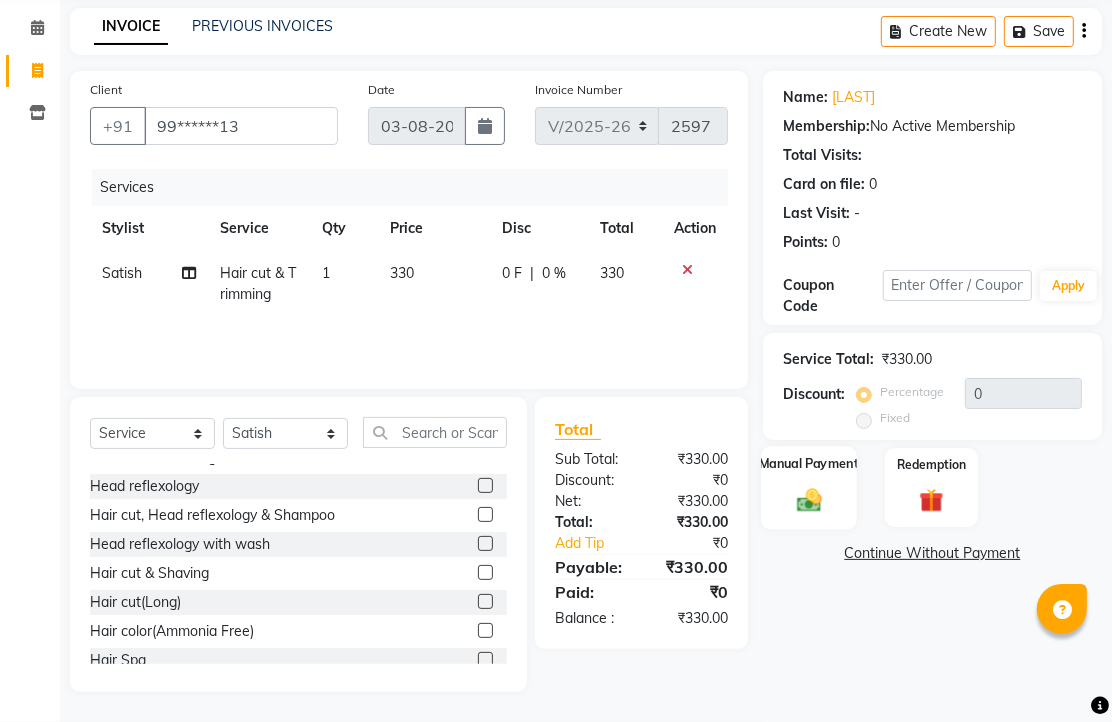 click 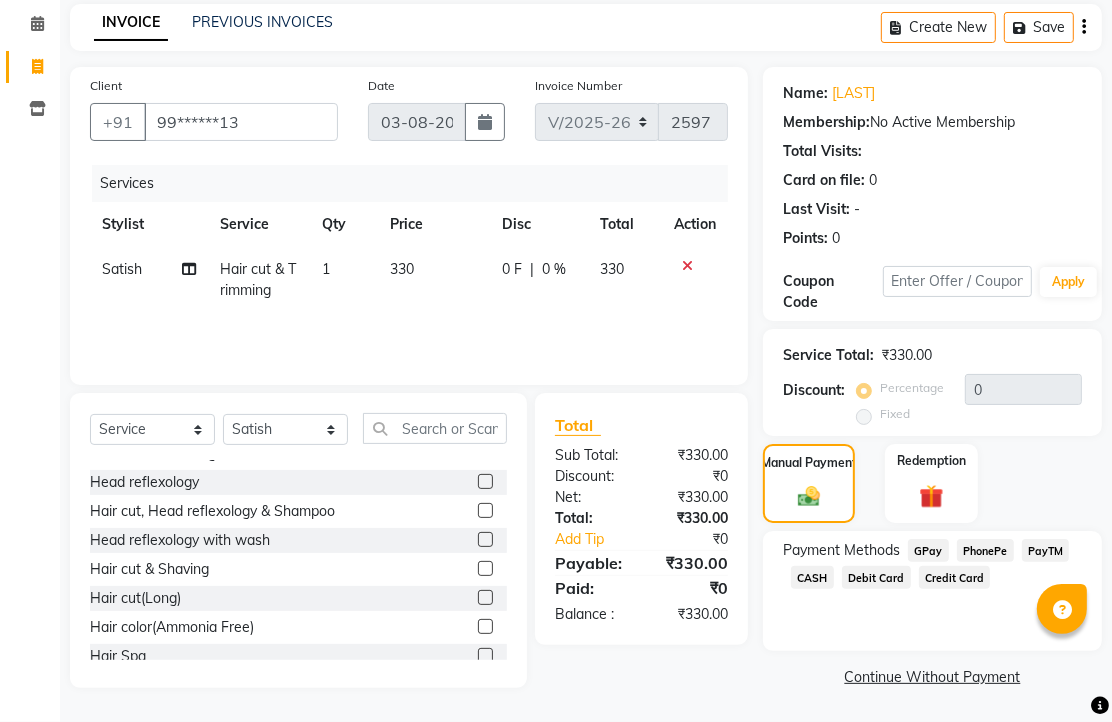 scroll, scrollTop: 163, scrollLeft: 0, axis: vertical 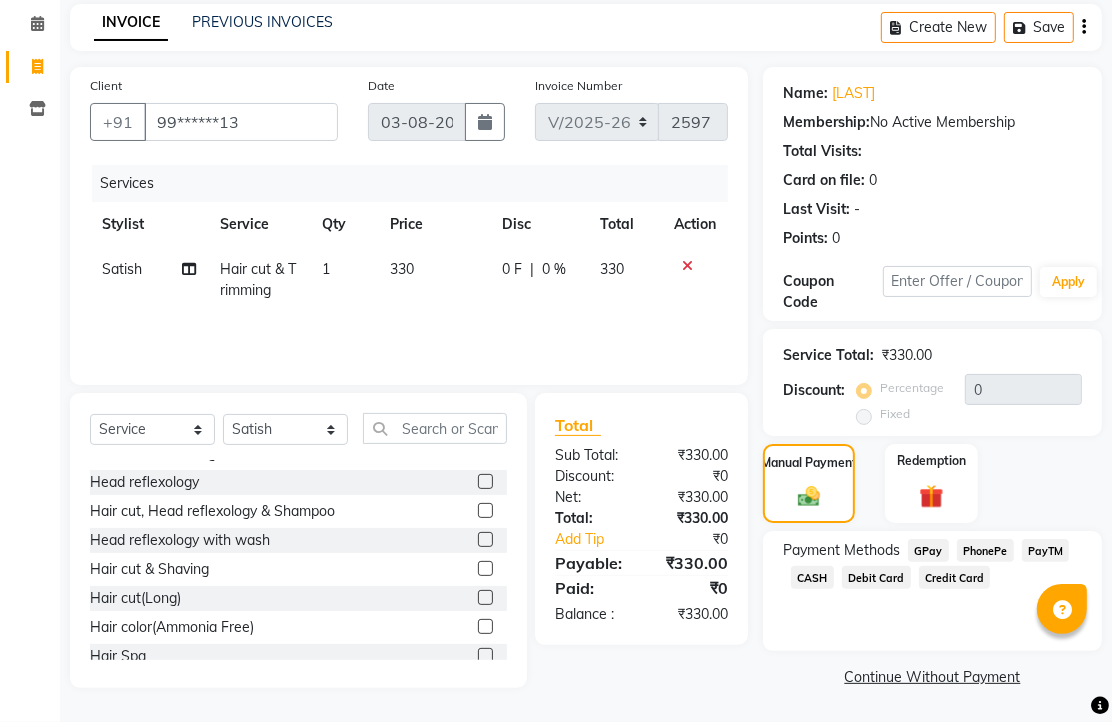 click on "PhonePe" 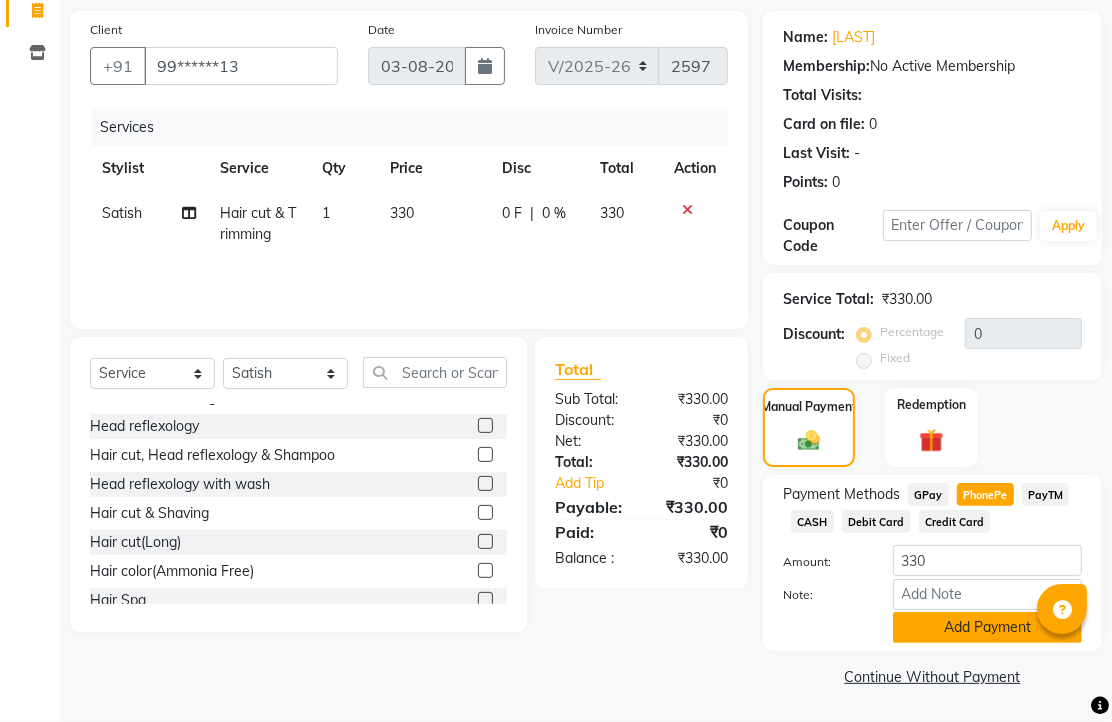 click on "Add Payment" 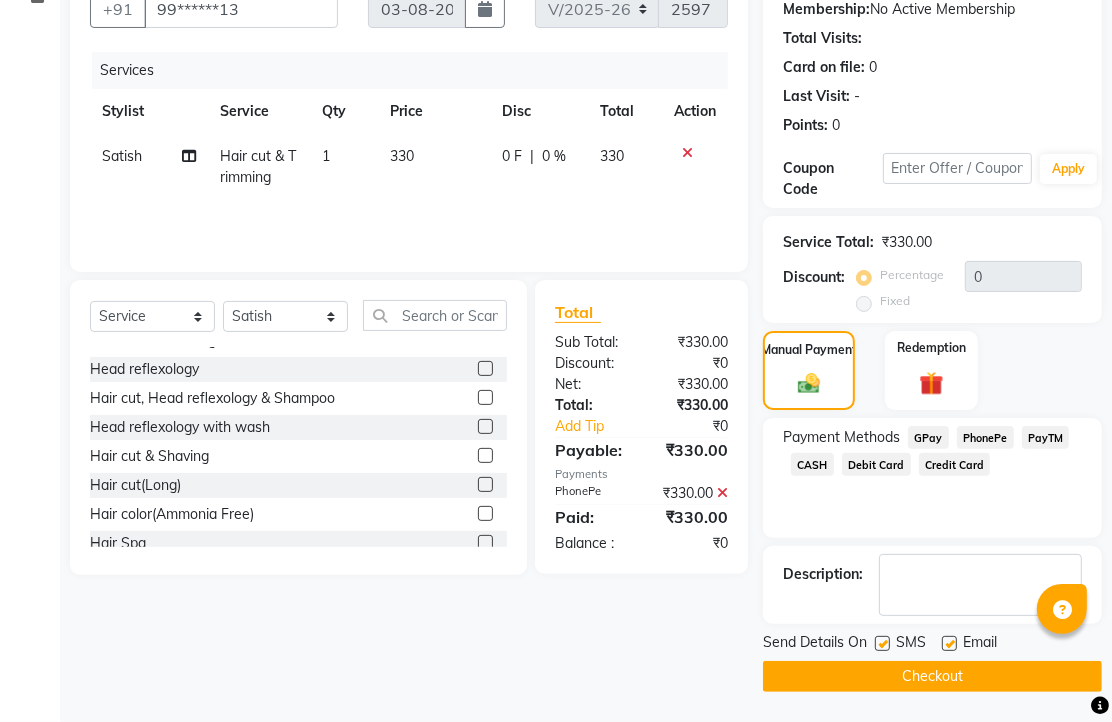 scroll, scrollTop: 304, scrollLeft: 0, axis: vertical 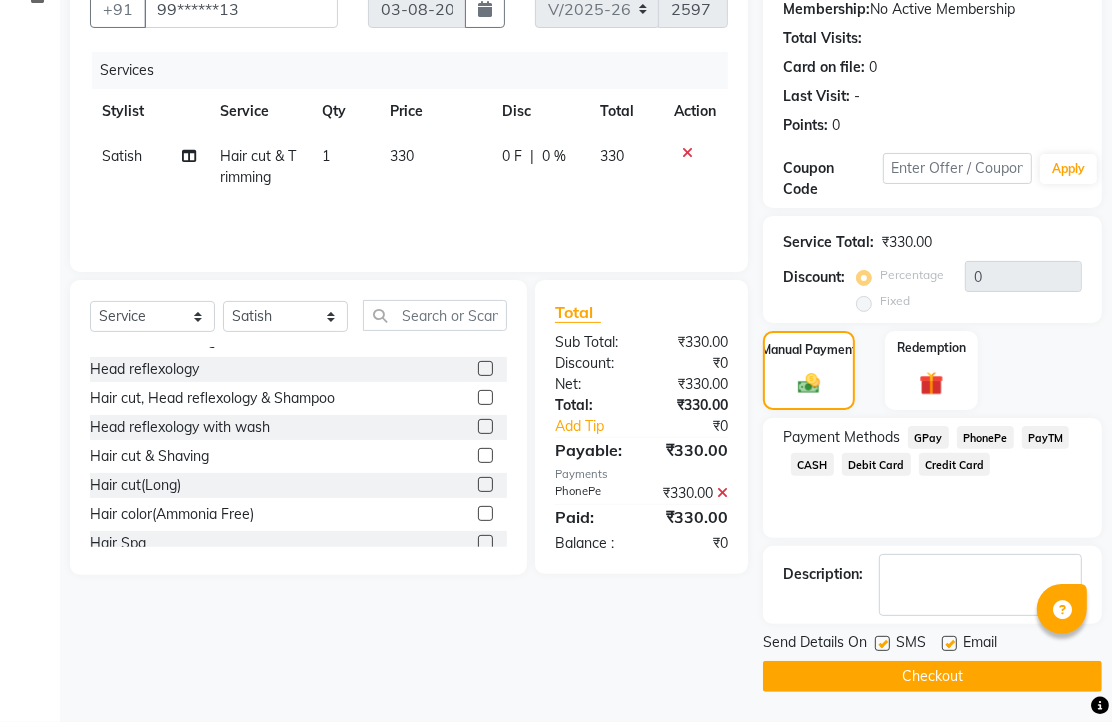 click 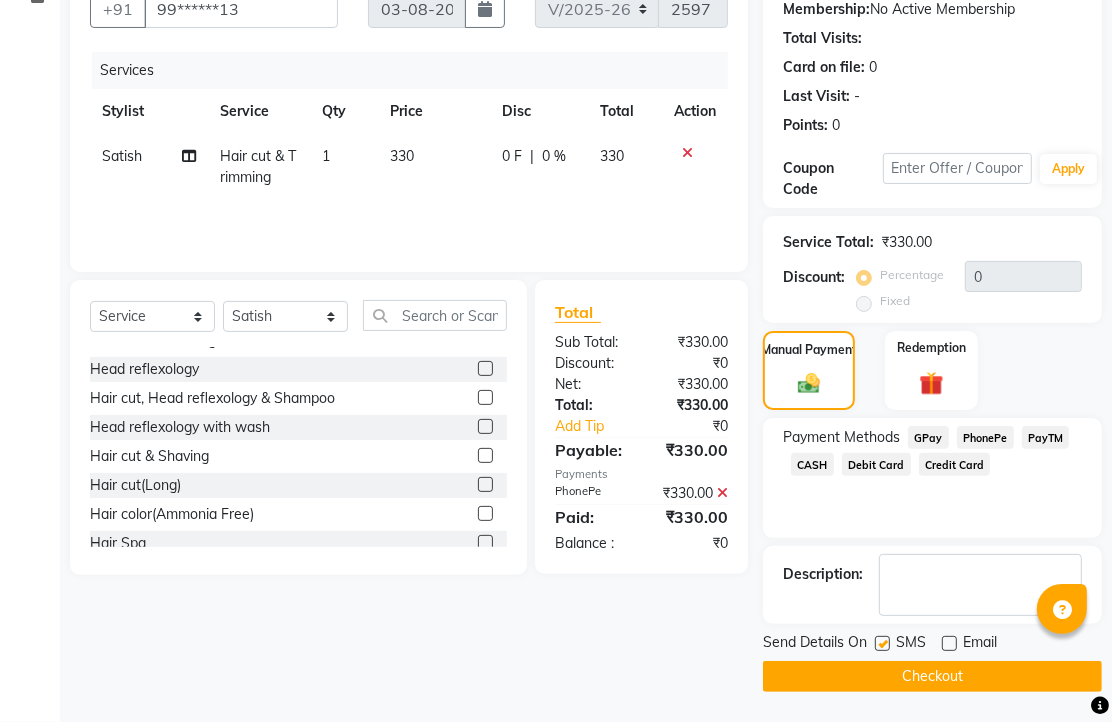 click on "Checkout" 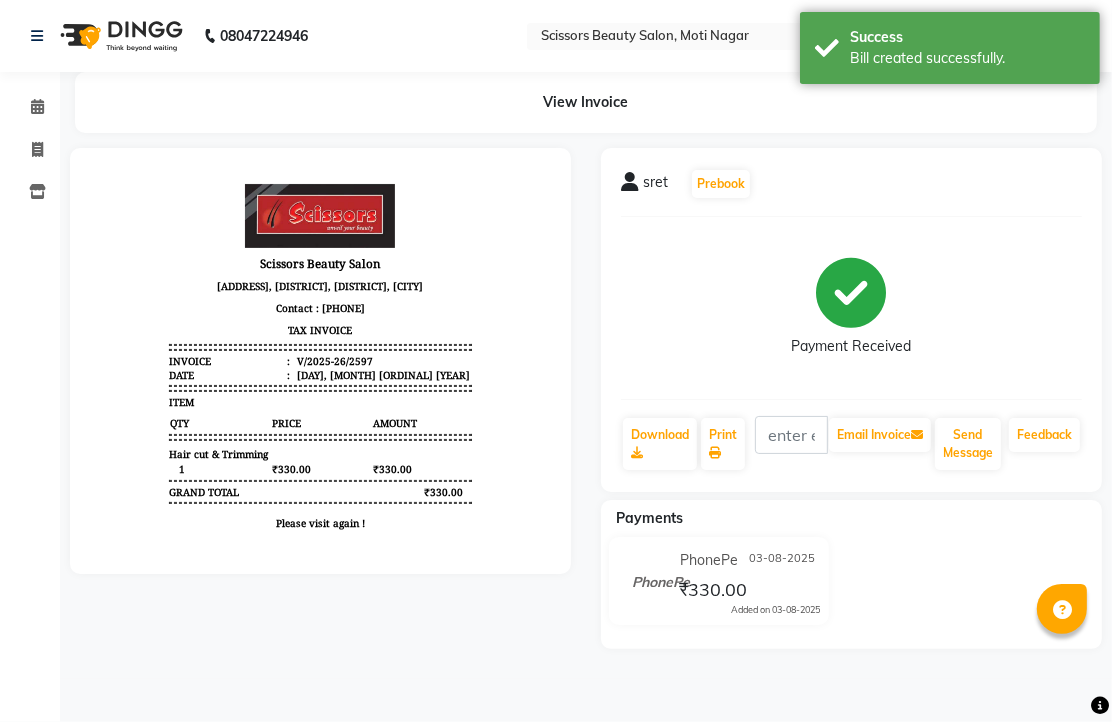 scroll, scrollTop: 0, scrollLeft: 0, axis: both 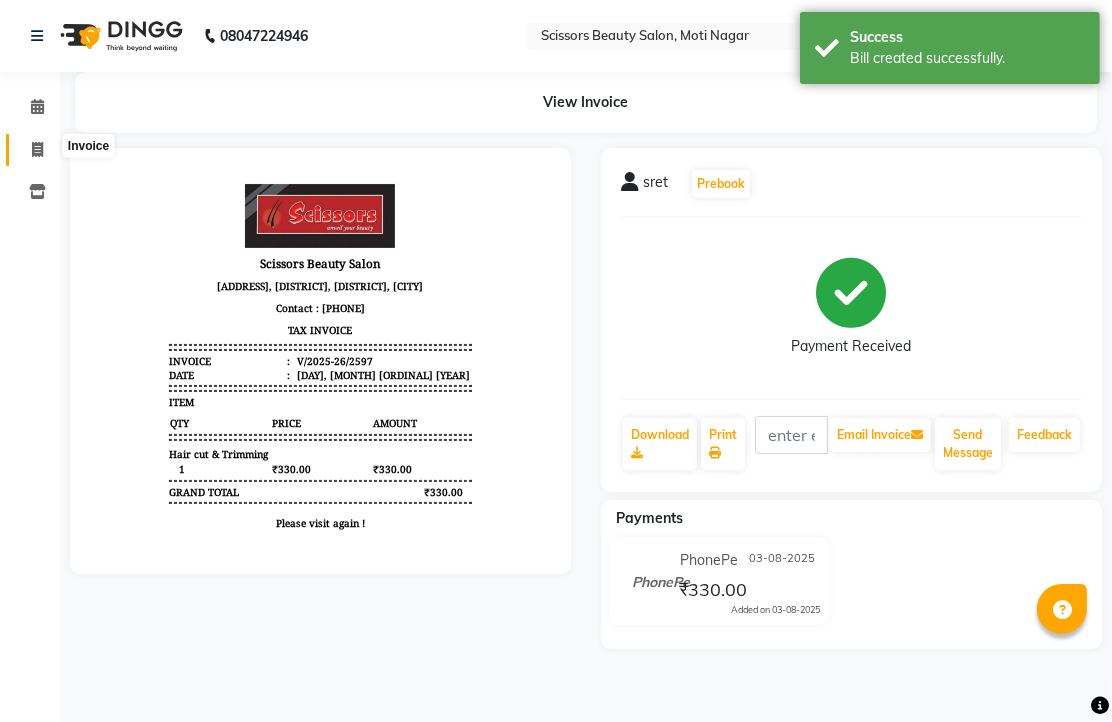 click 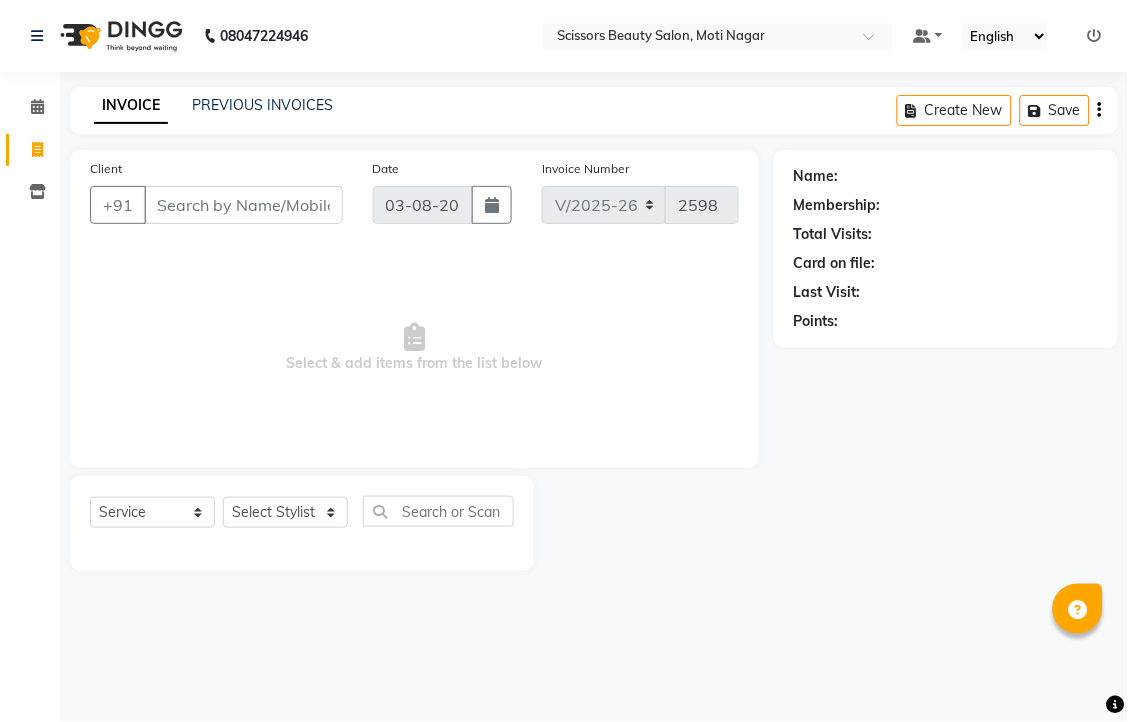 click on "Client" at bounding box center [243, 205] 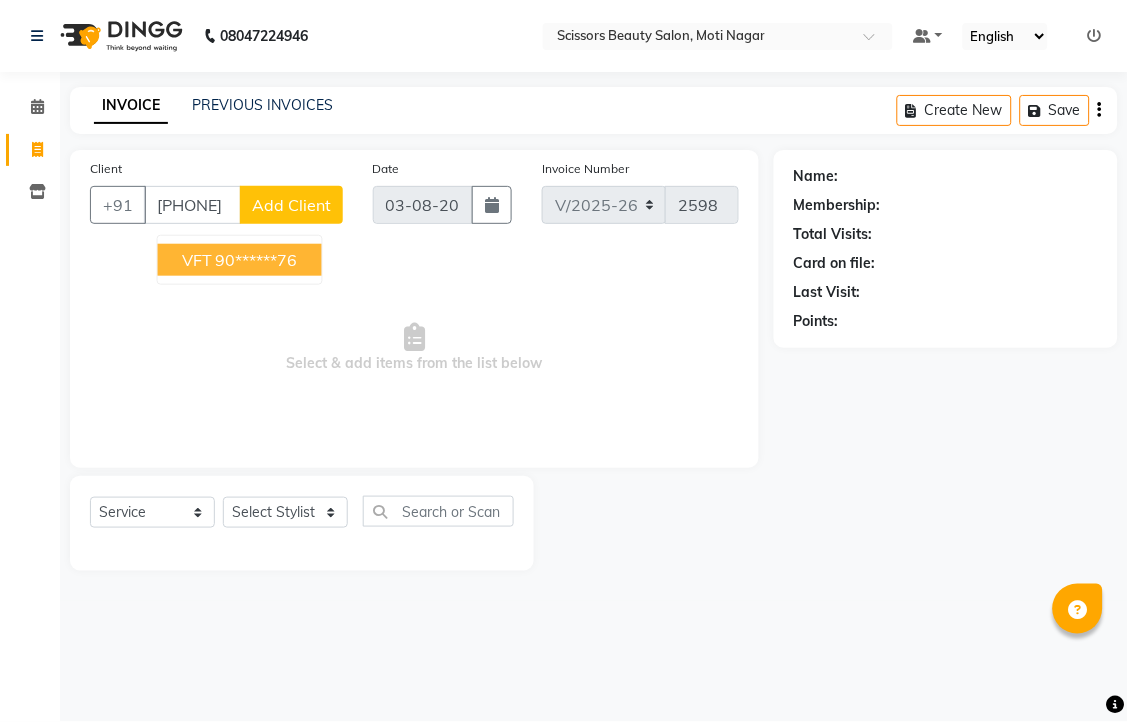 click on "[INITIALS] [PHONE]" at bounding box center (240, 260) 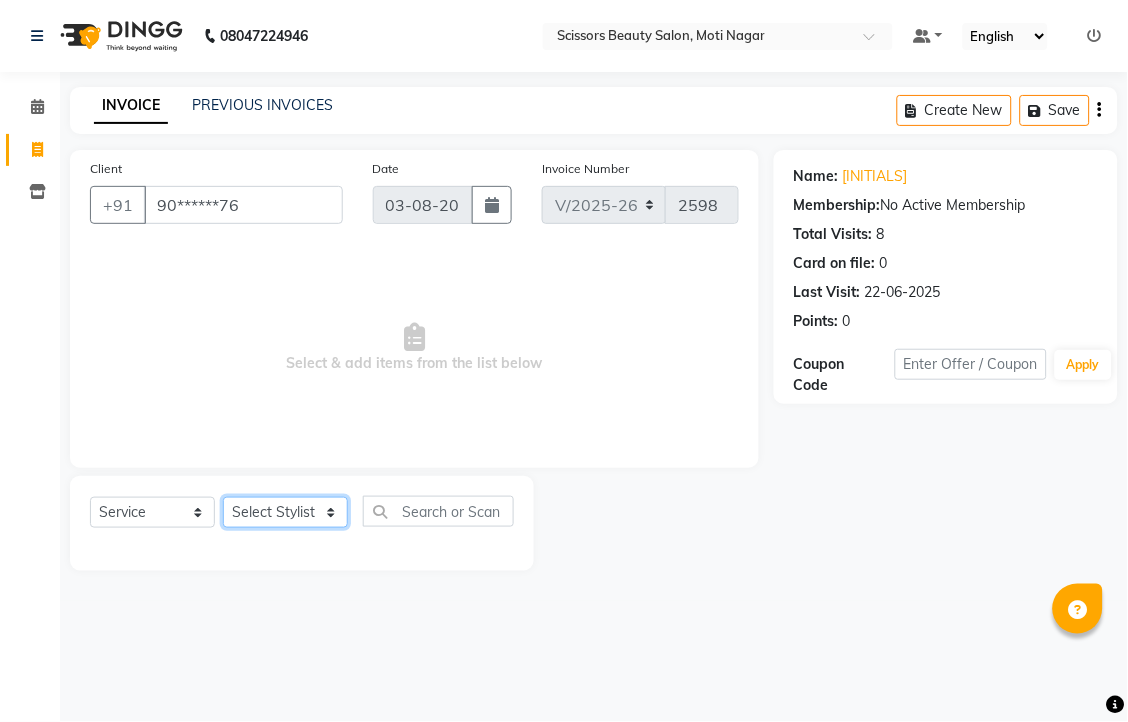 click on "Select Stylist [FIRST] [LAST] [FIRST] [LAST] [LAST]" 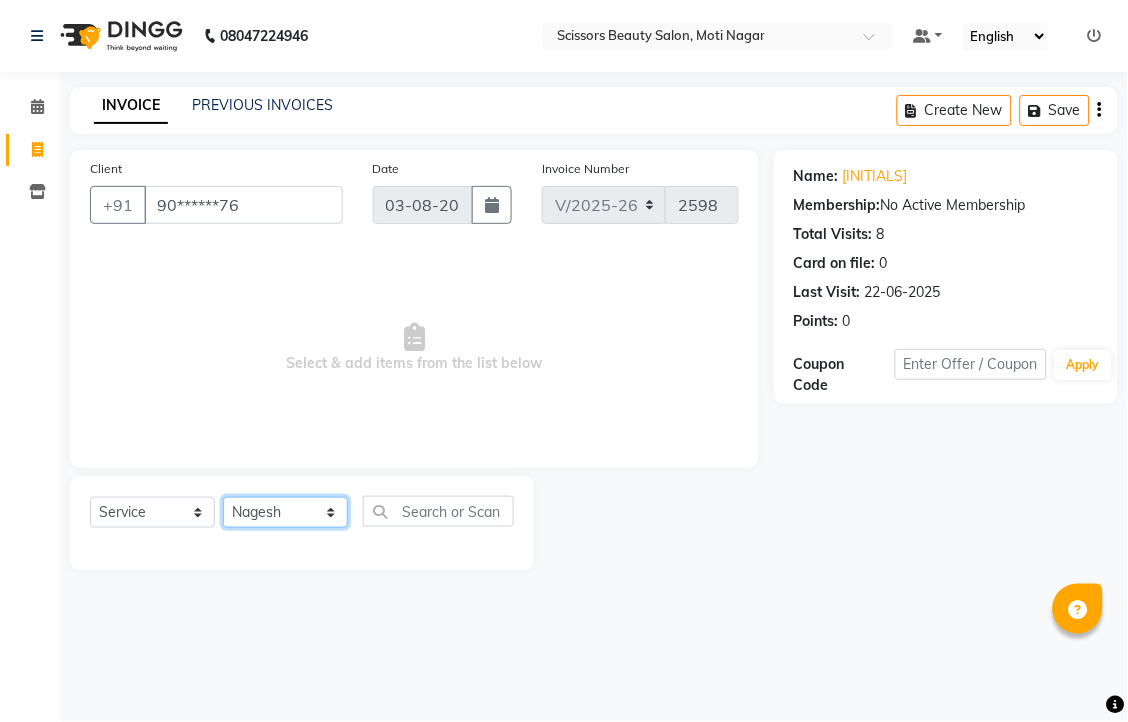 click on "Select Stylist [FIRST] [LAST] [FIRST] [LAST] [LAST]" 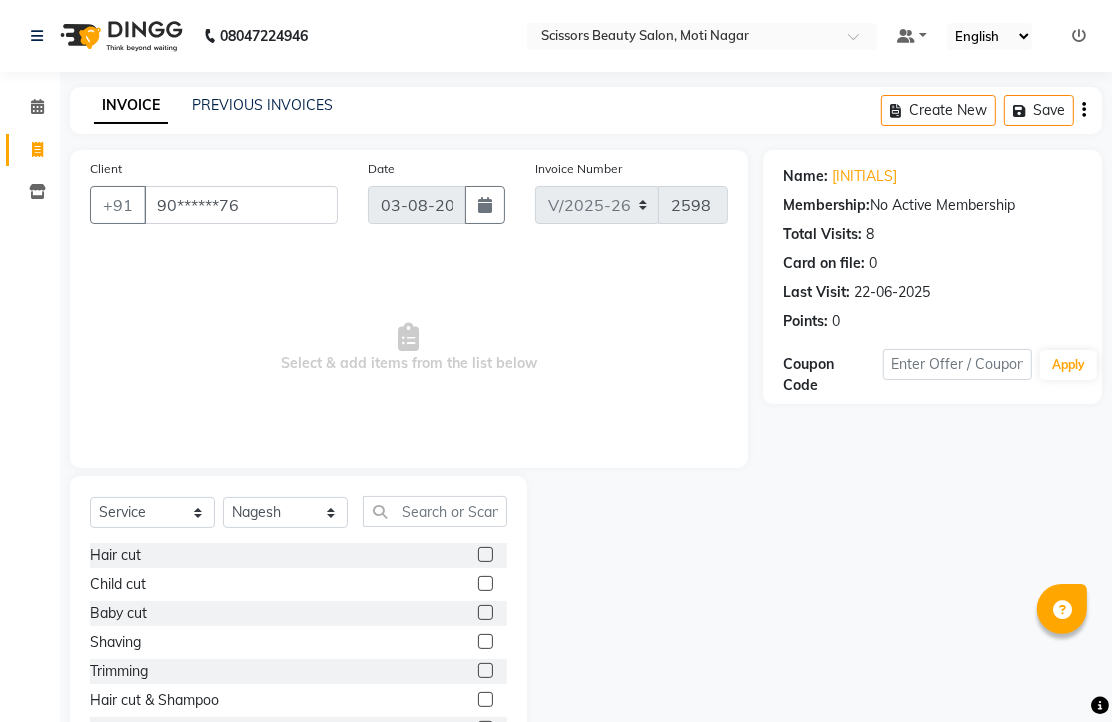 click 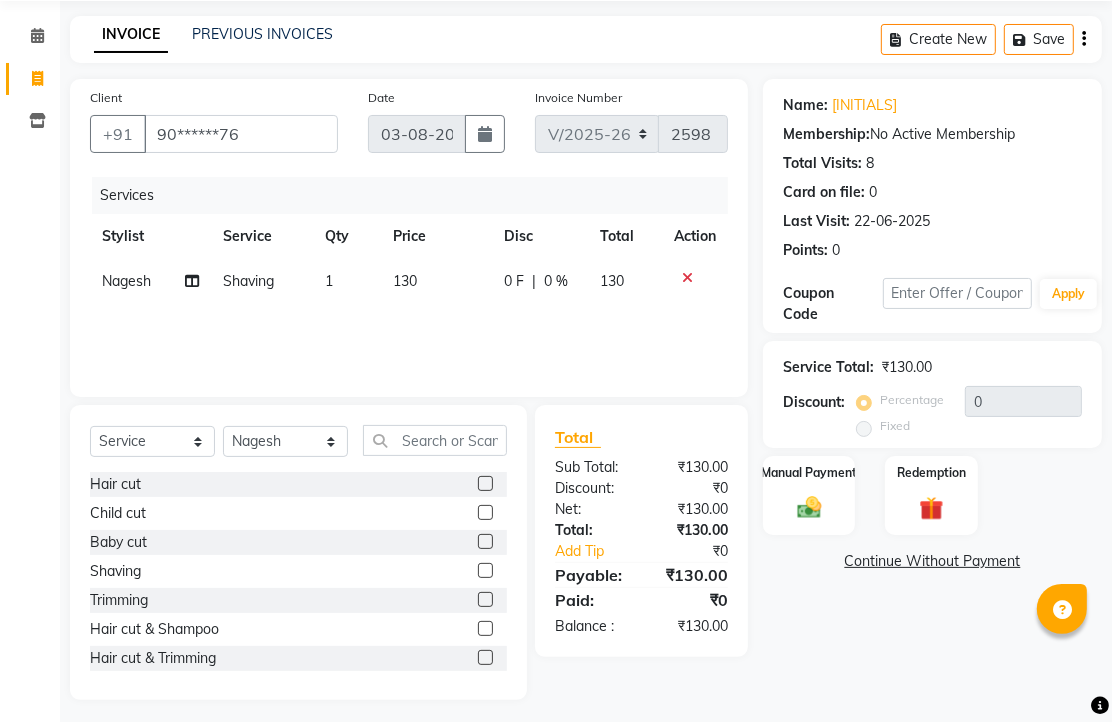 scroll, scrollTop: 111, scrollLeft: 0, axis: vertical 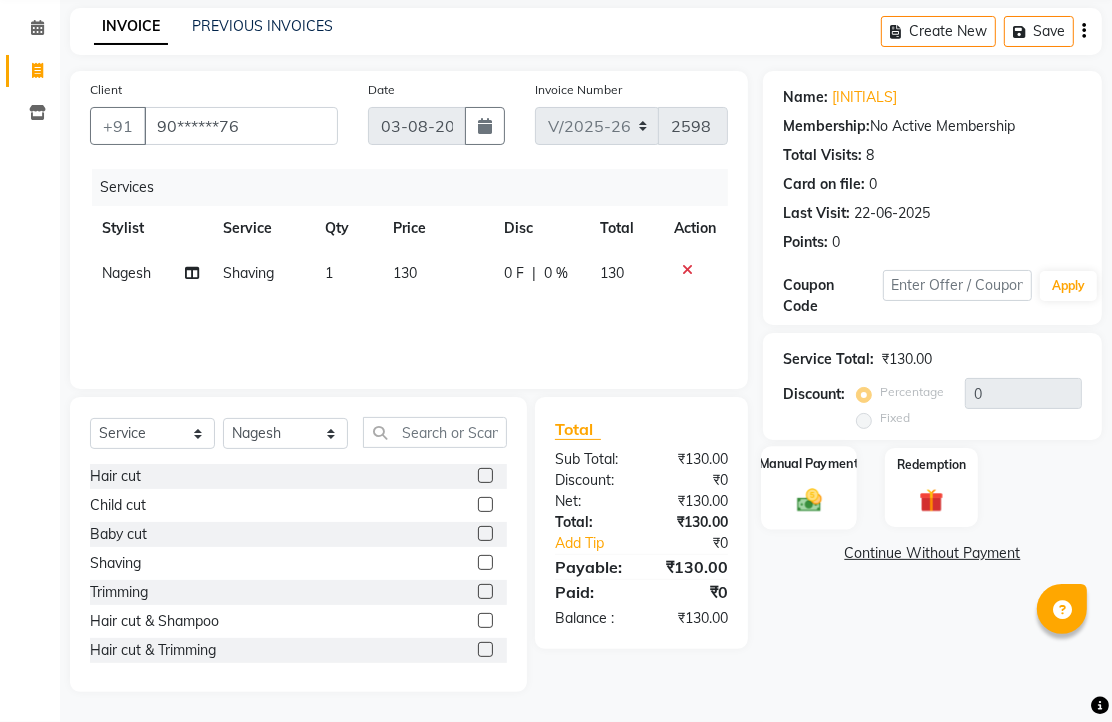 click 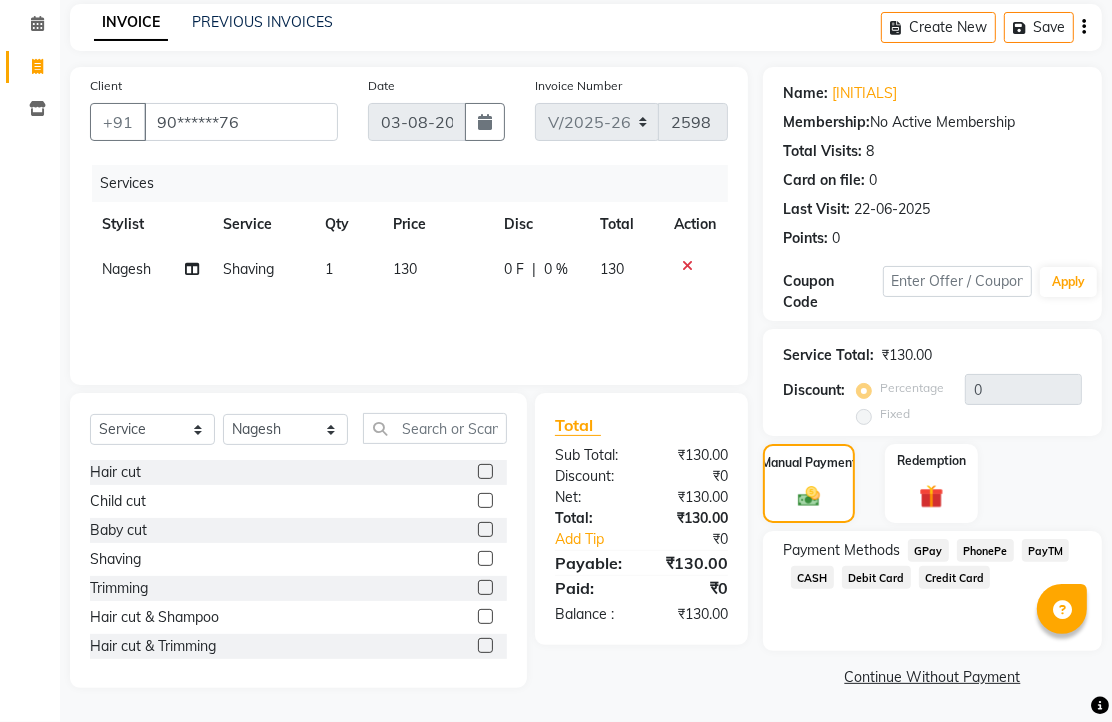 click on "PhonePe" 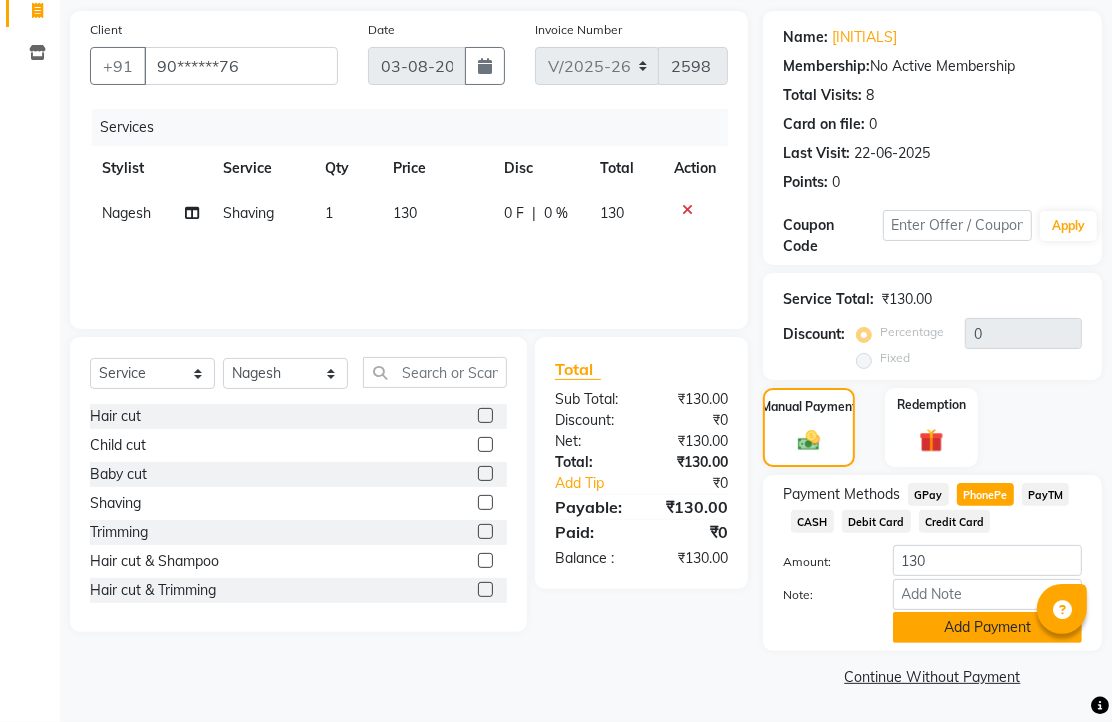 scroll, scrollTop: 248, scrollLeft: 0, axis: vertical 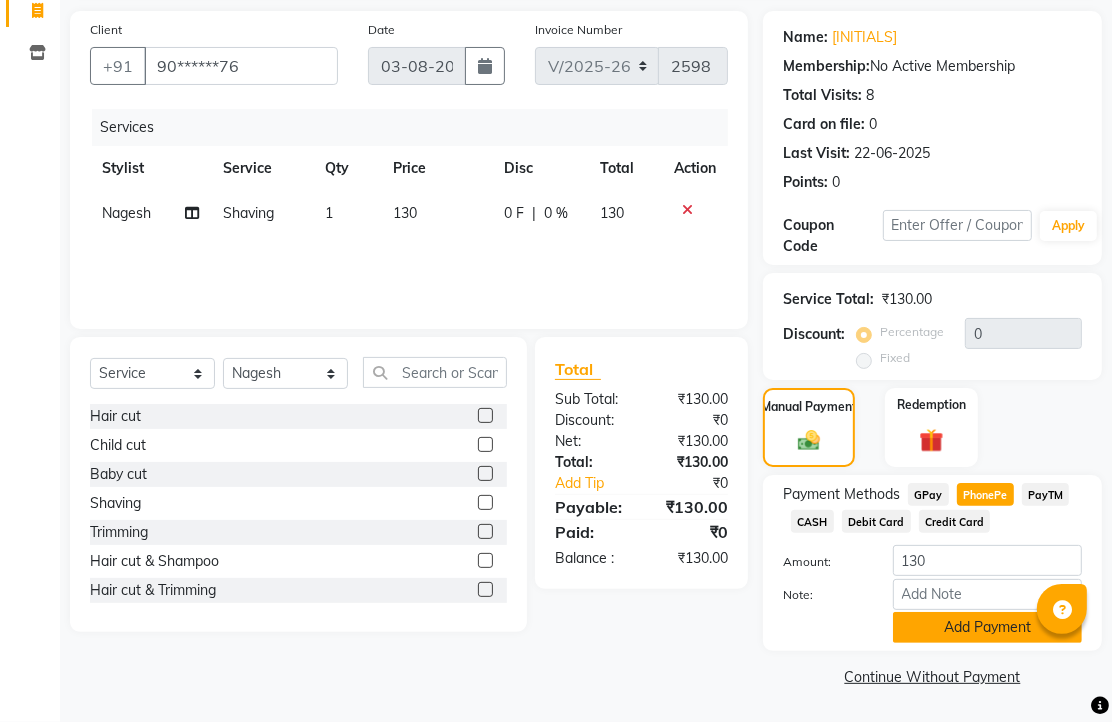 click on "Add Payment" 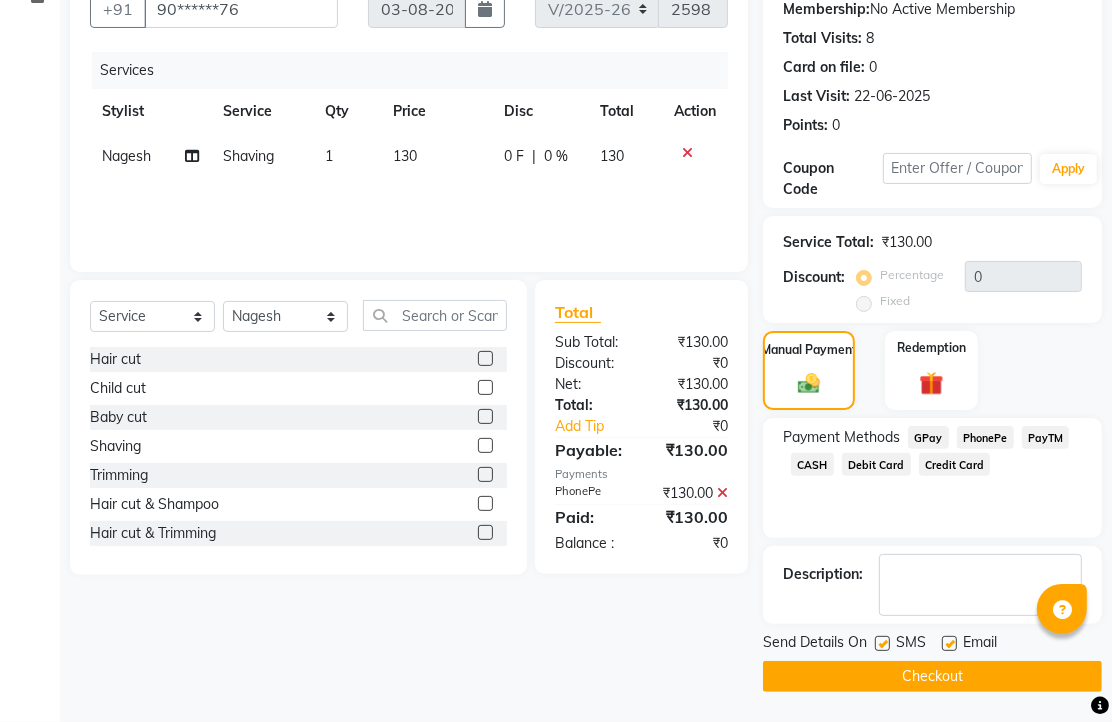 scroll, scrollTop: 304, scrollLeft: 0, axis: vertical 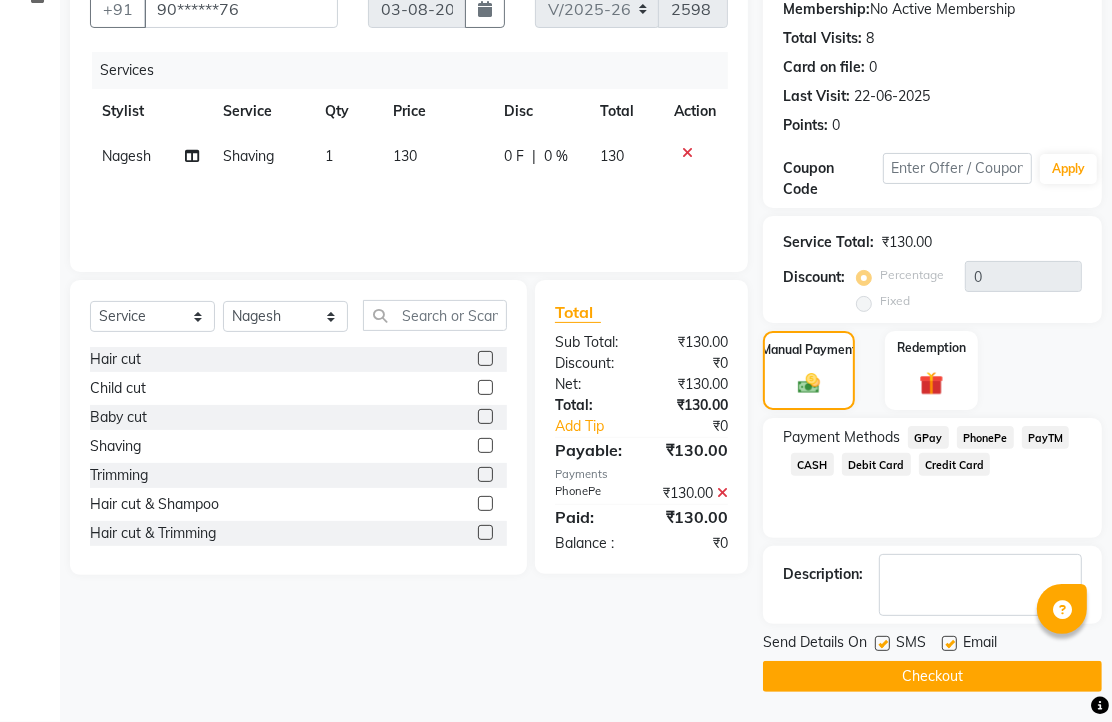 click 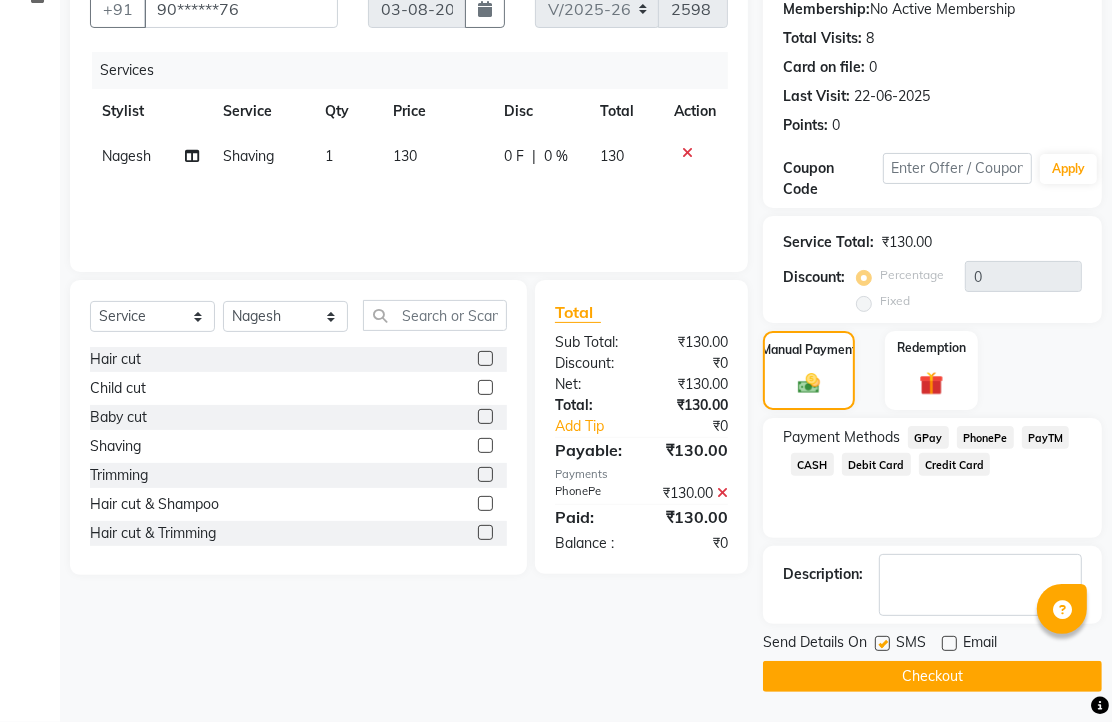click on "Checkout" 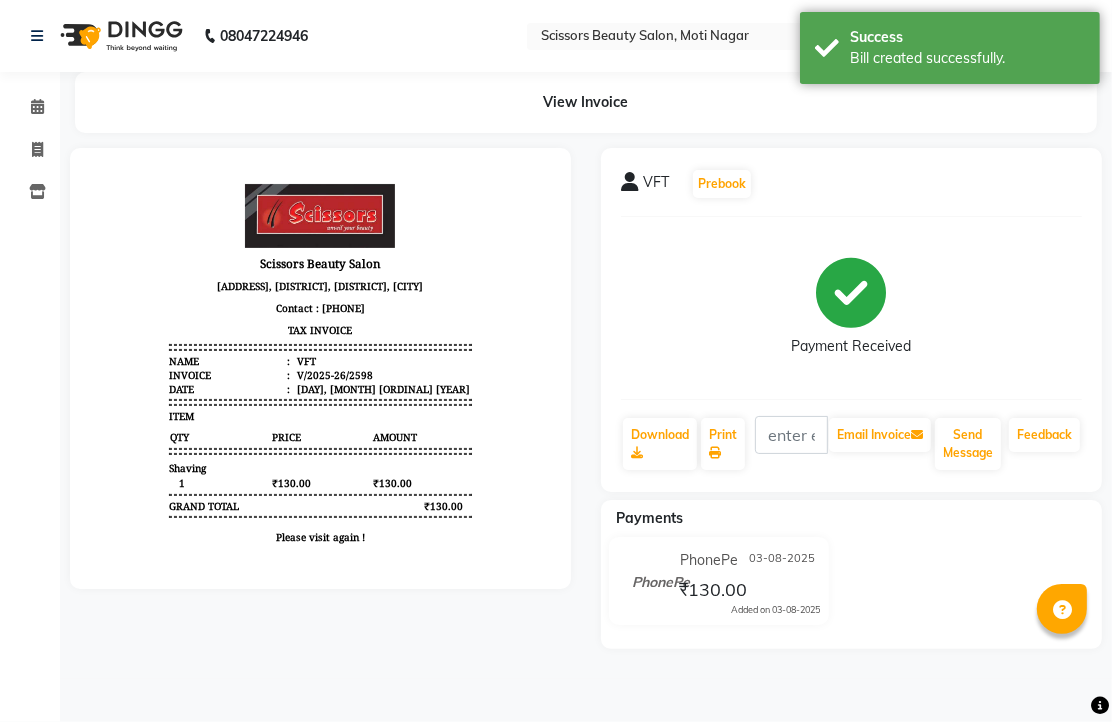 scroll, scrollTop: 0, scrollLeft: 0, axis: both 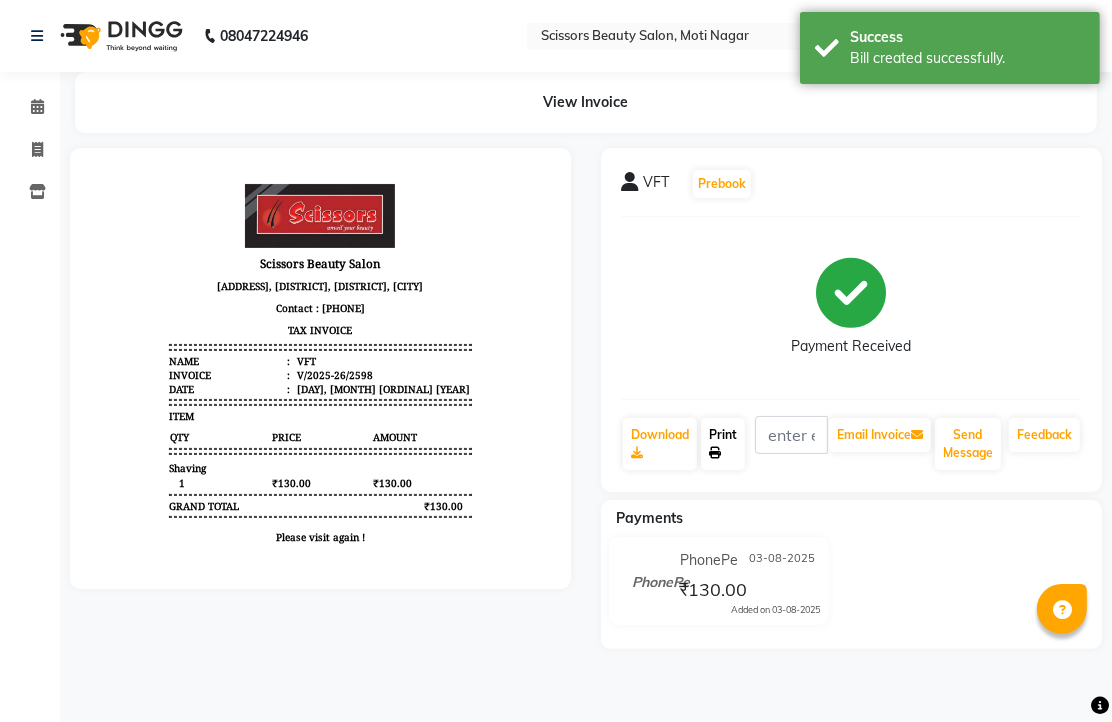 click on "Print" 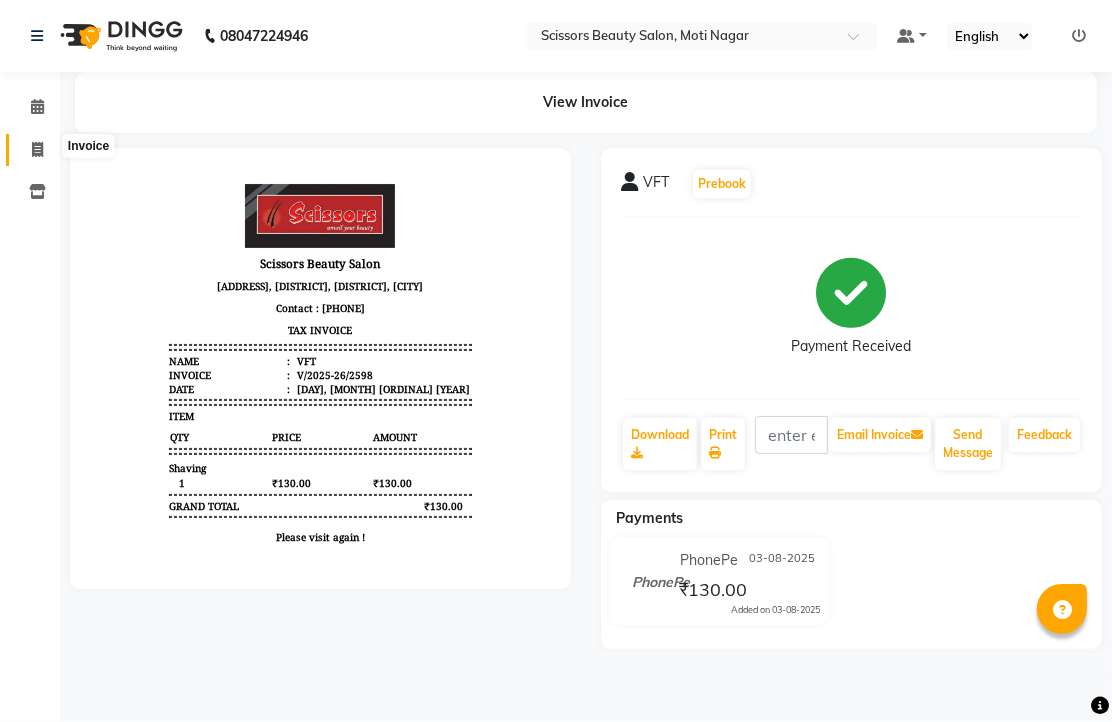 click 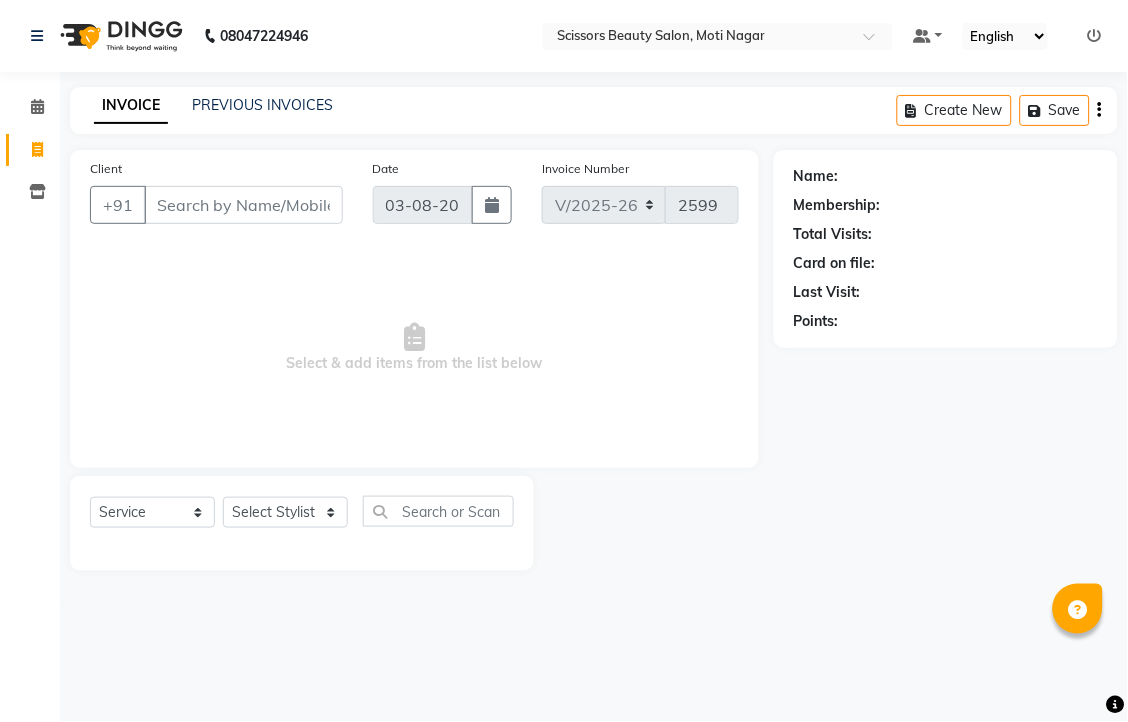 click on "Client" at bounding box center [243, 205] 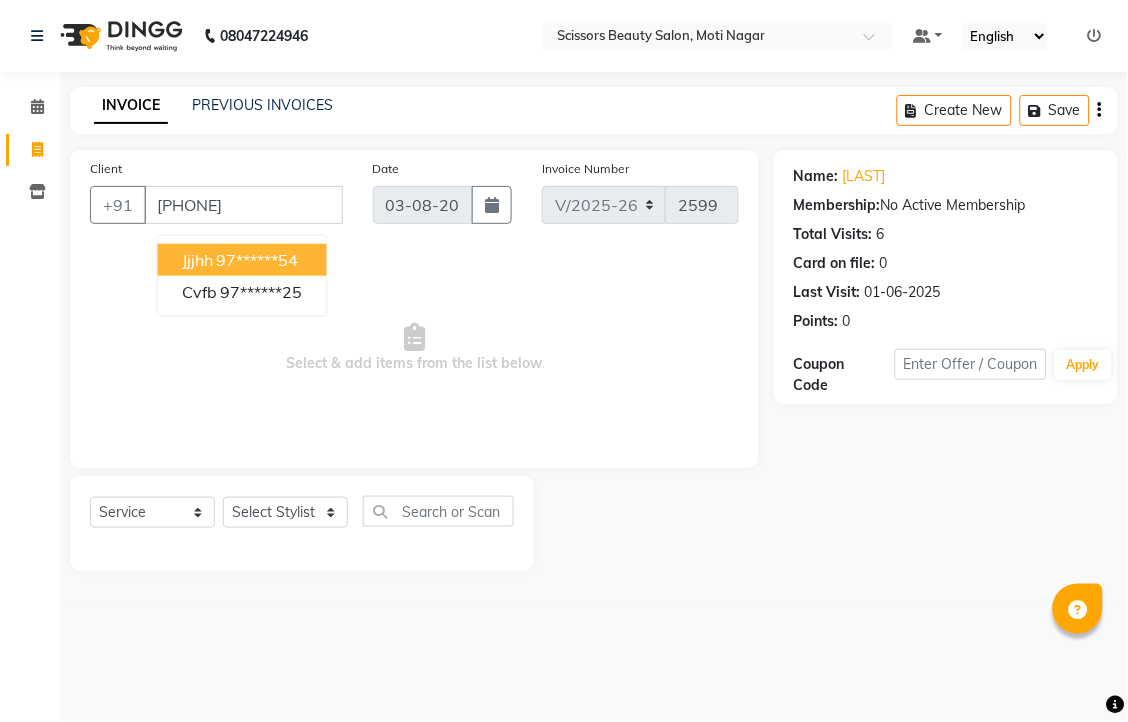 click on "97******54" at bounding box center [258, 260] 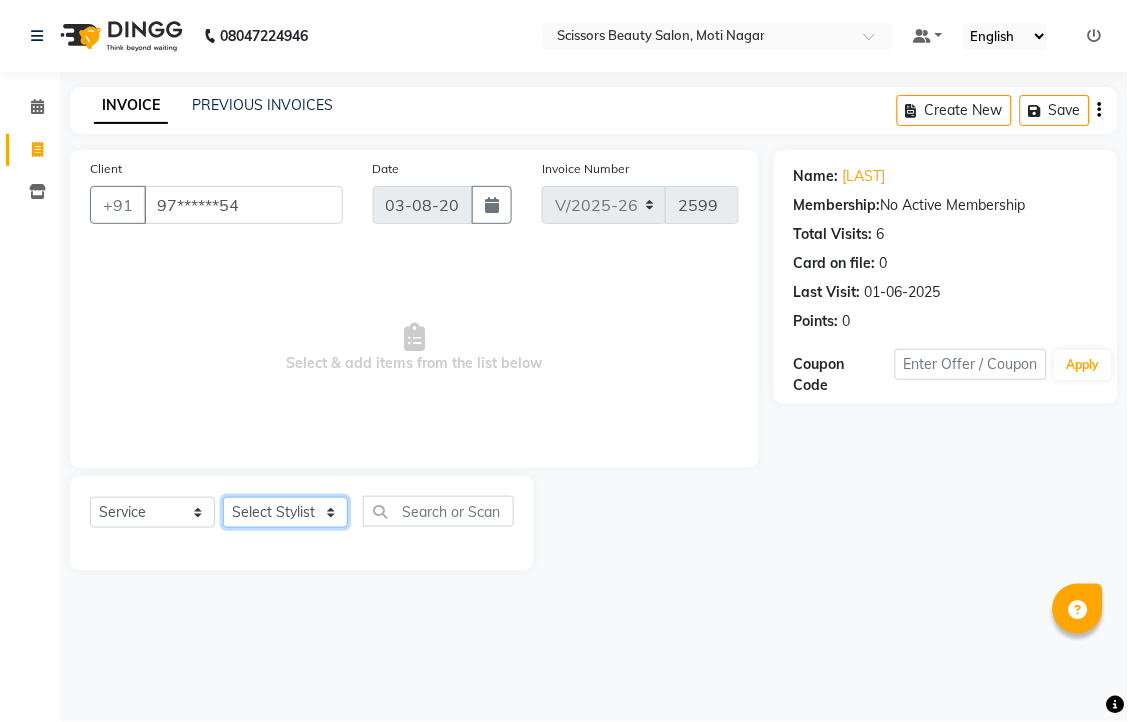 click on "Select Stylist [FIRST] [LAST] [FIRST] [LAST] [LAST]" 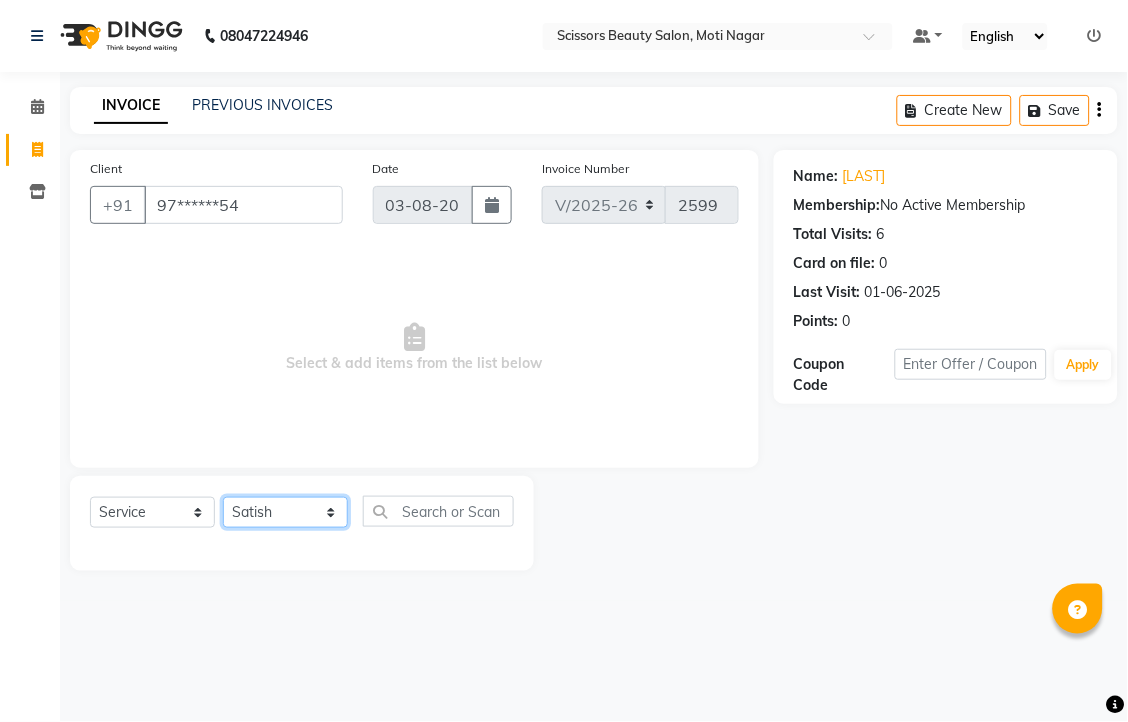 click on "Select Stylist [FIRST] [LAST] [FIRST] [LAST] [LAST]" 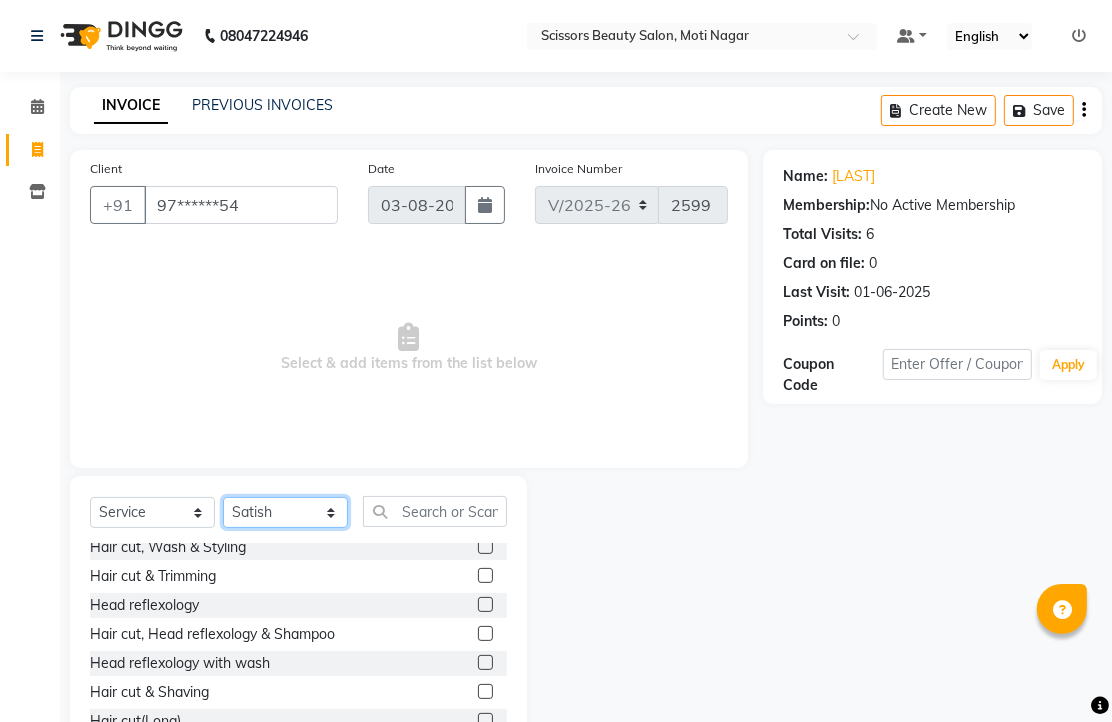 scroll, scrollTop: 222, scrollLeft: 0, axis: vertical 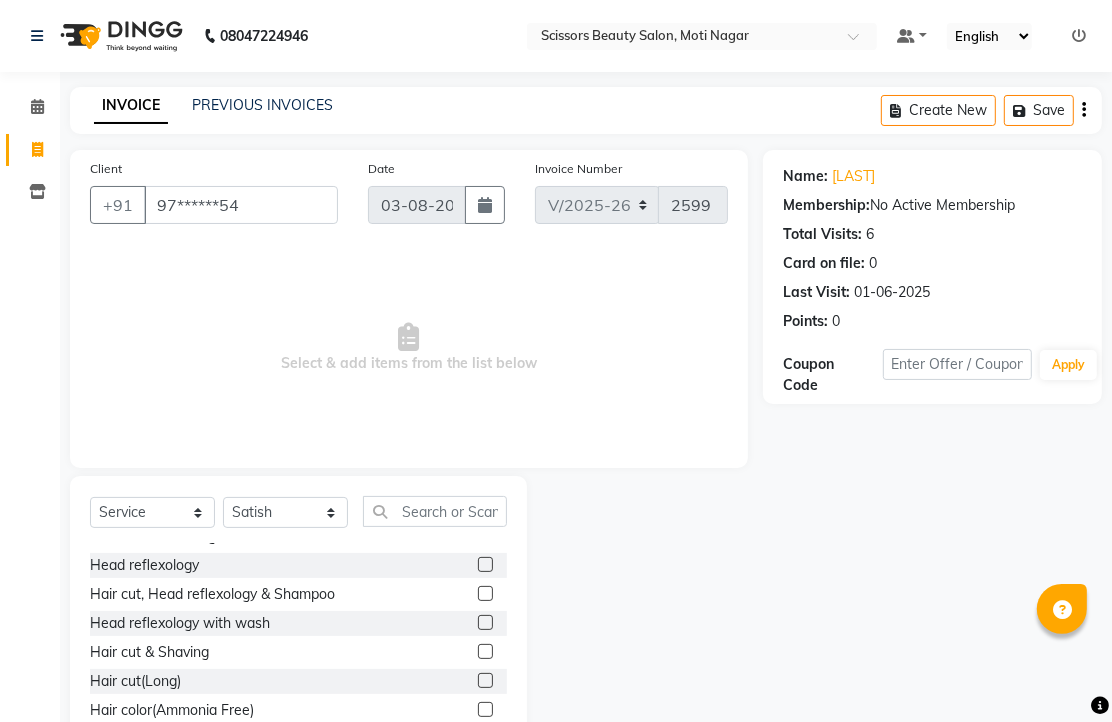 click 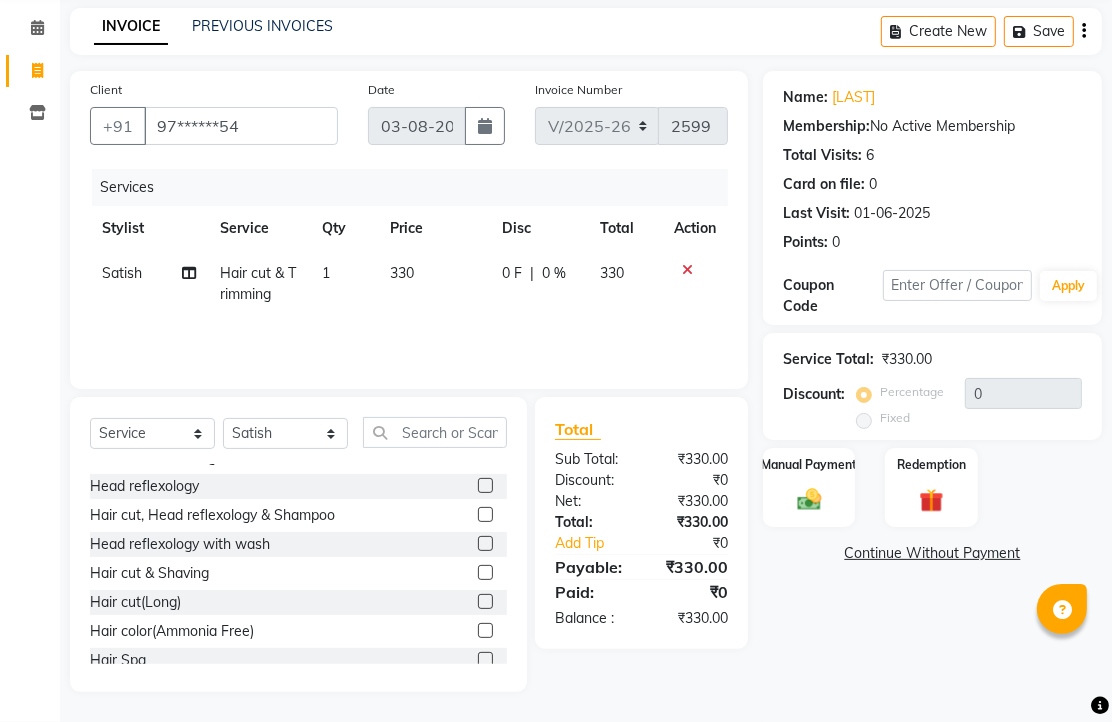 scroll, scrollTop: 157, scrollLeft: 0, axis: vertical 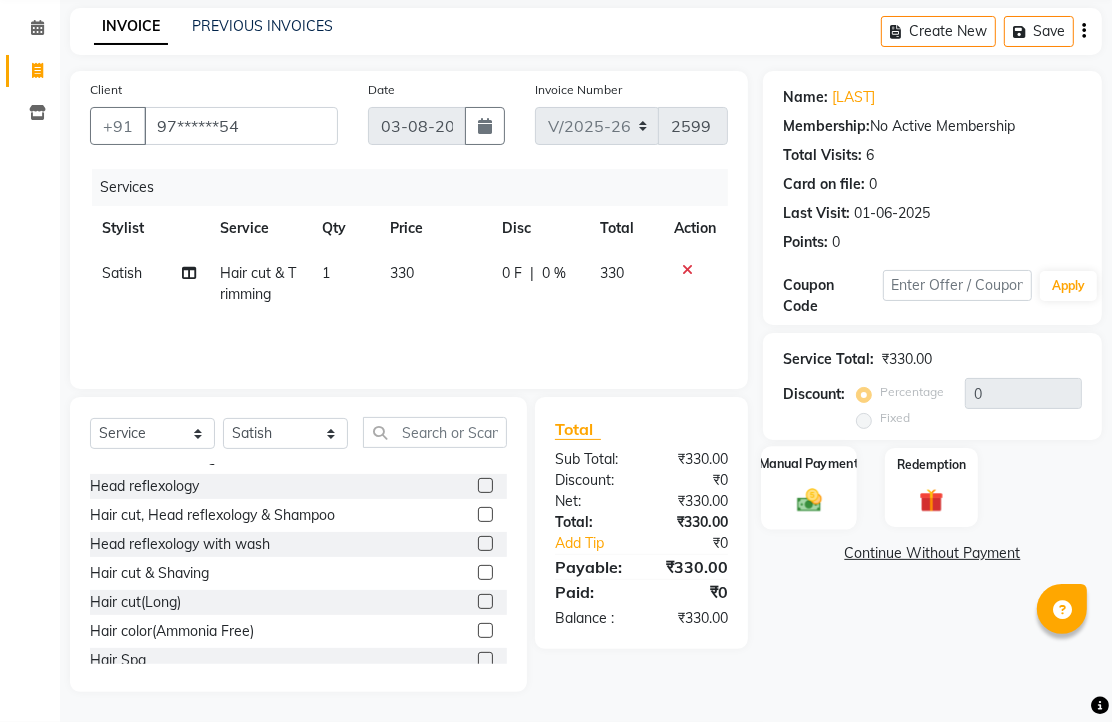 click 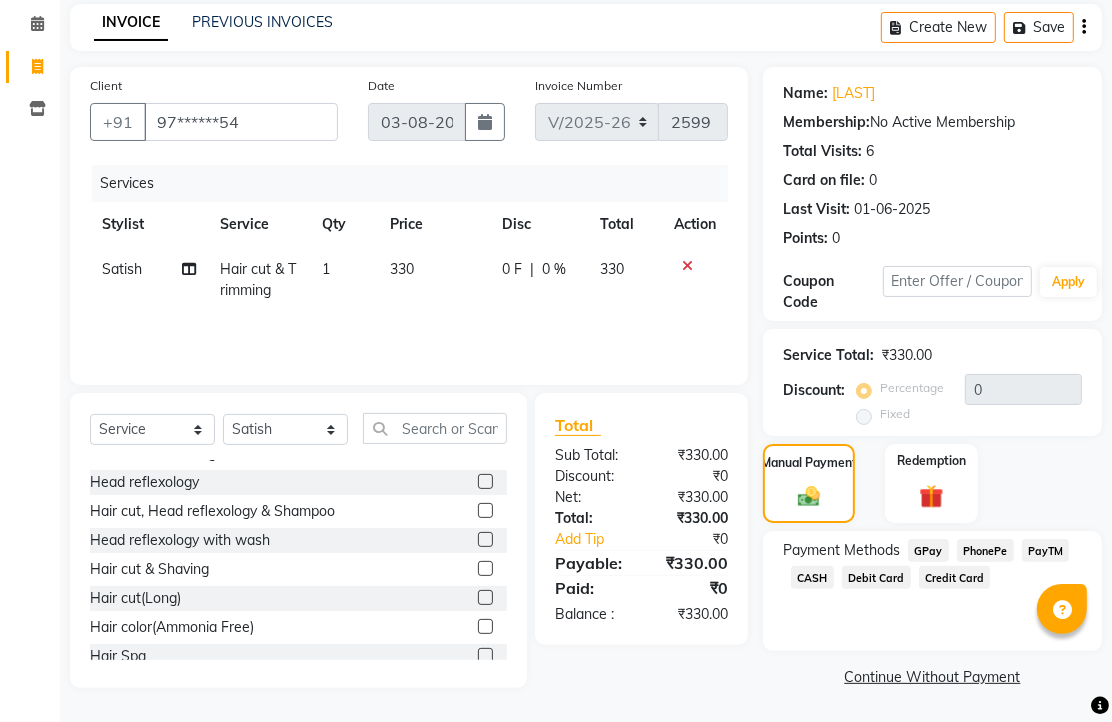 scroll, scrollTop: 163, scrollLeft: 0, axis: vertical 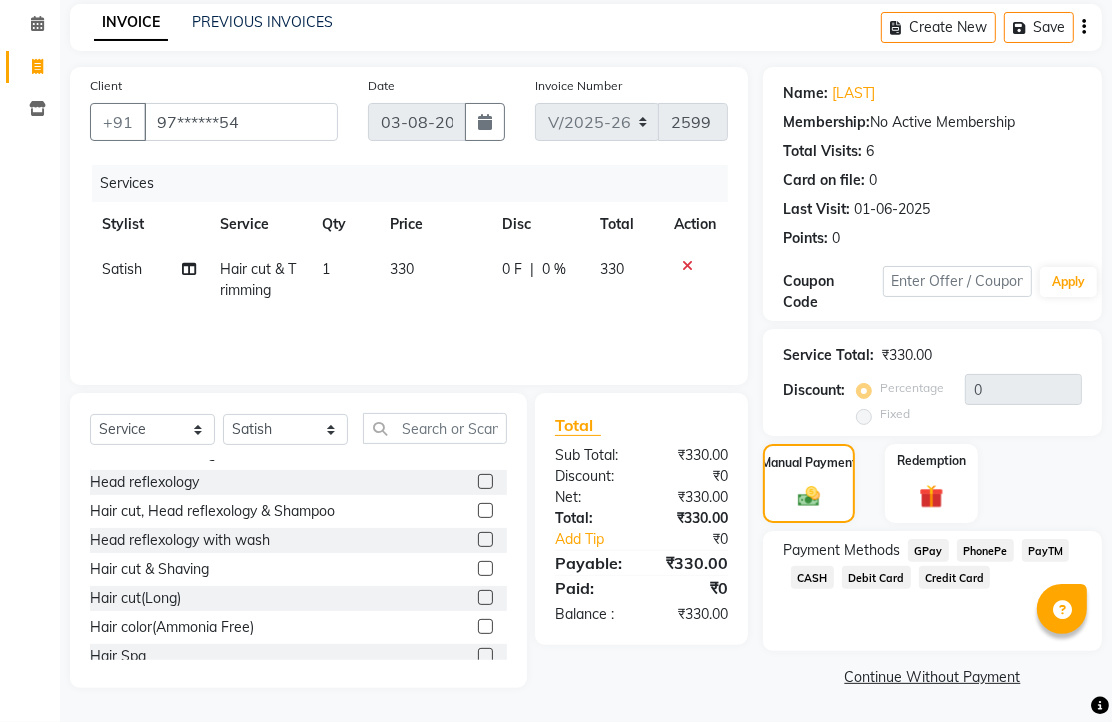 click on "PhonePe" 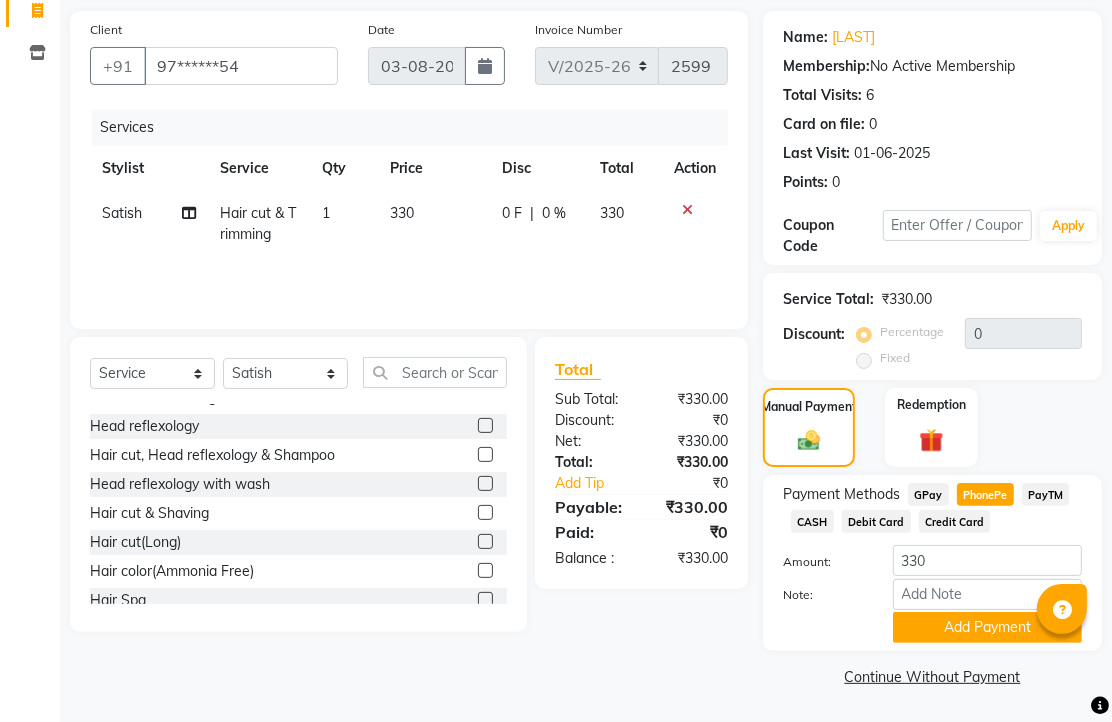 scroll, scrollTop: 248, scrollLeft: 0, axis: vertical 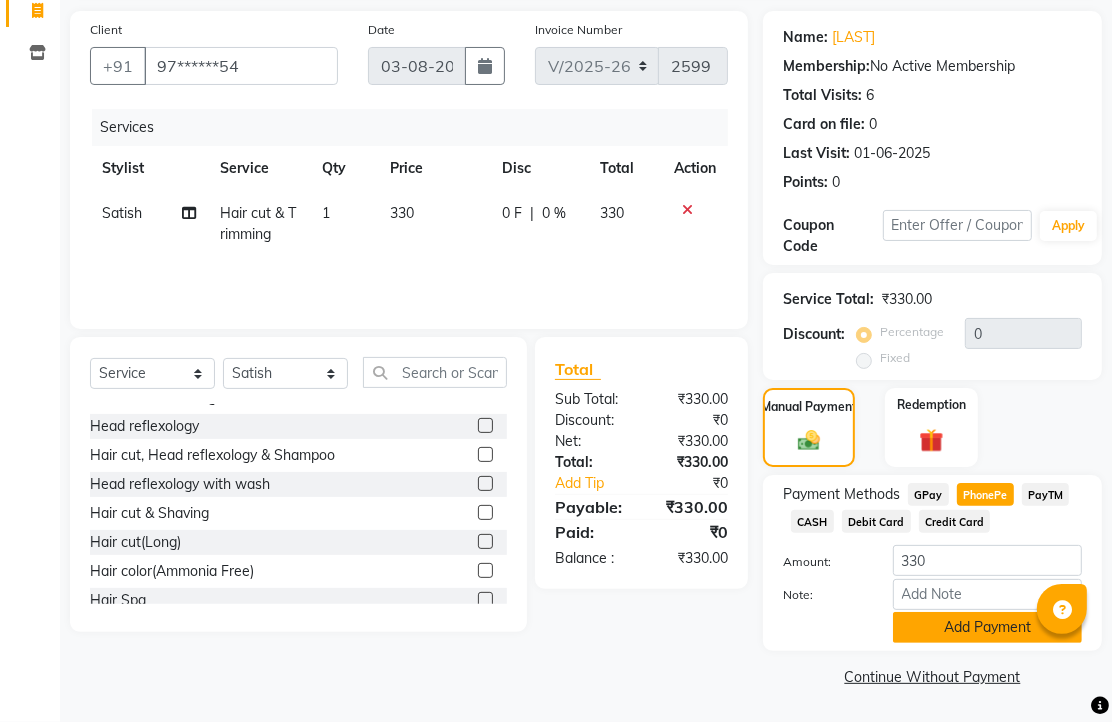 click on "Add Payment" 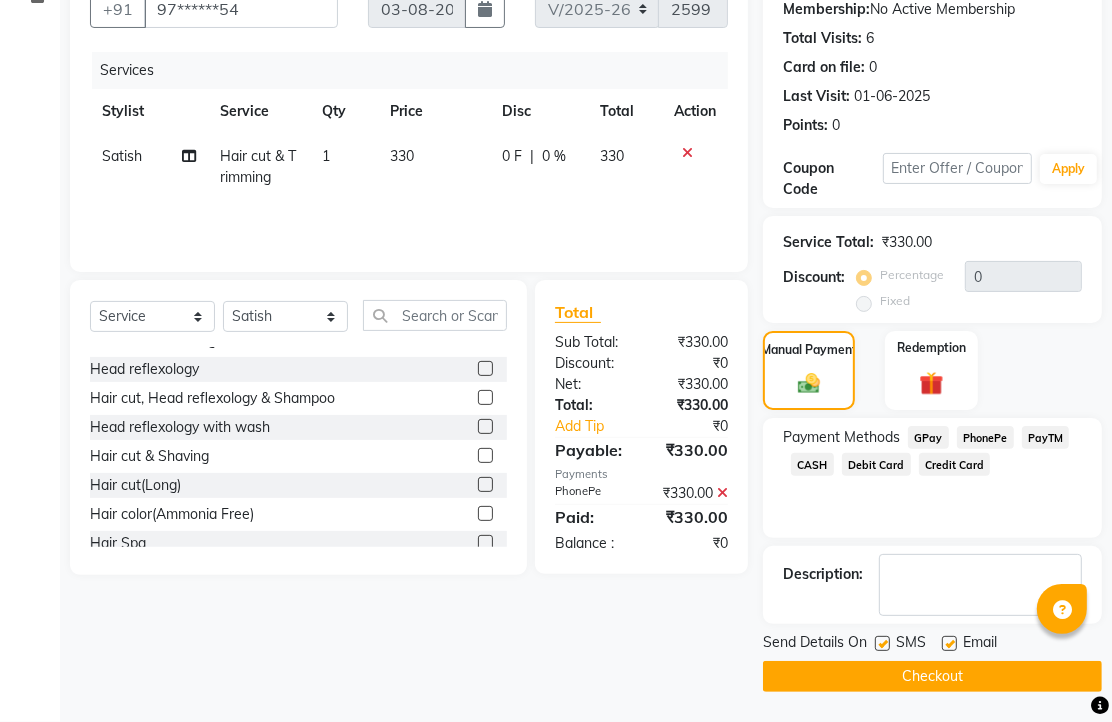 scroll, scrollTop: 304, scrollLeft: 0, axis: vertical 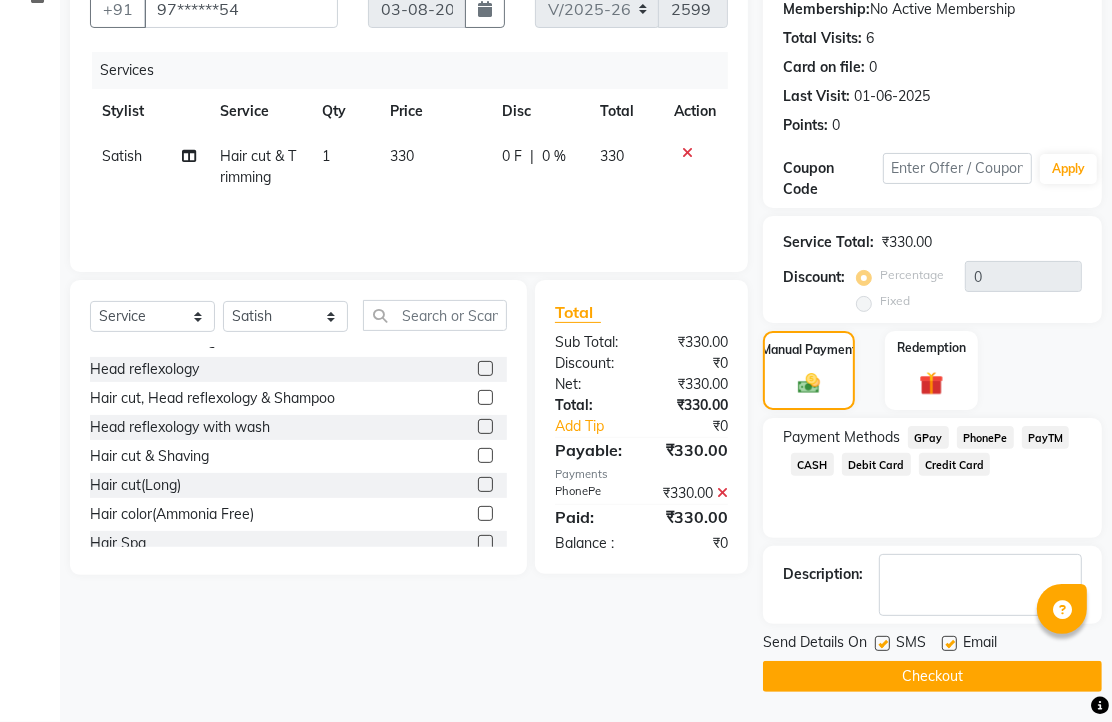 click 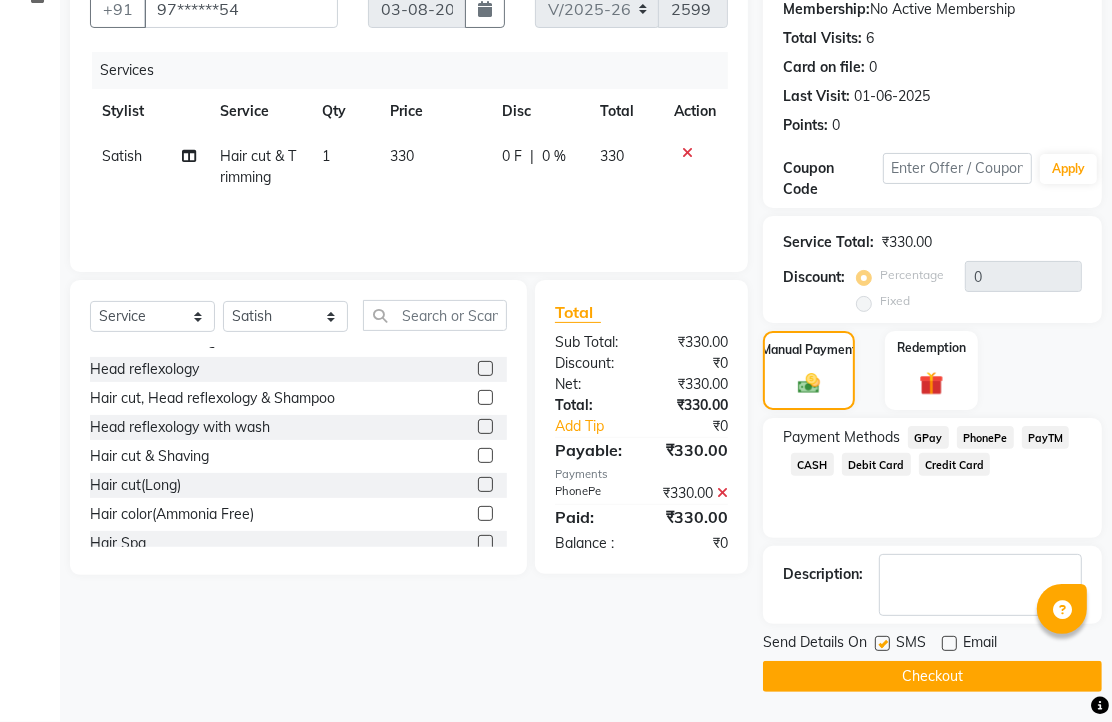 click on "Checkout" 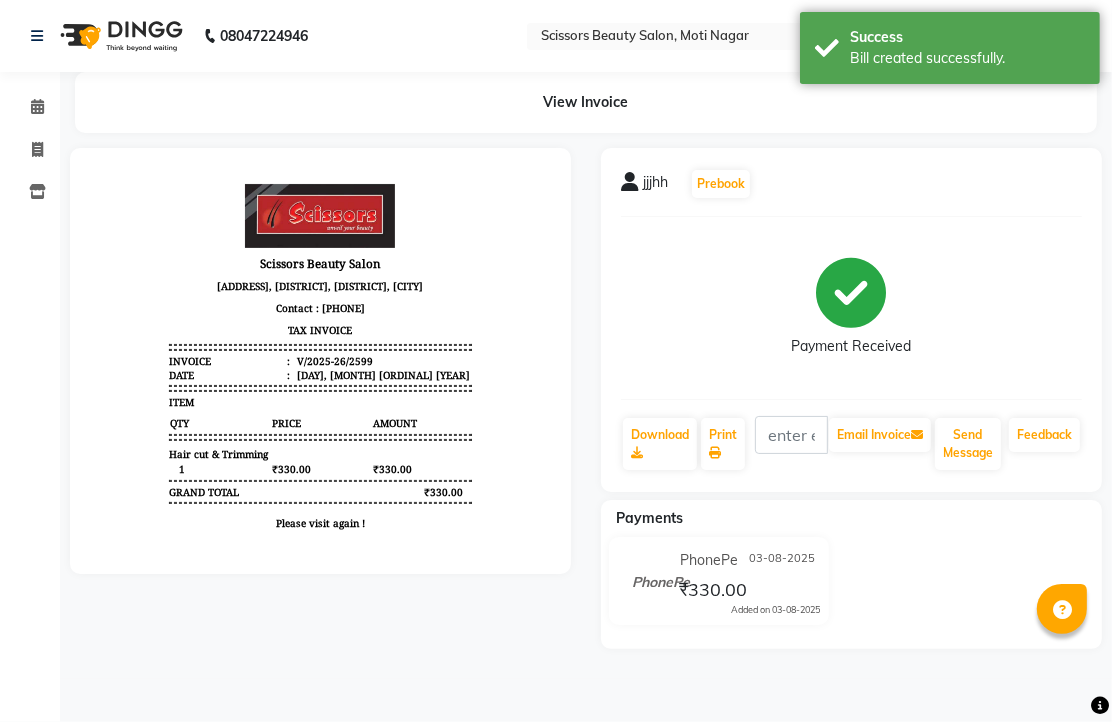 scroll, scrollTop: 0, scrollLeft: 0, axis: both 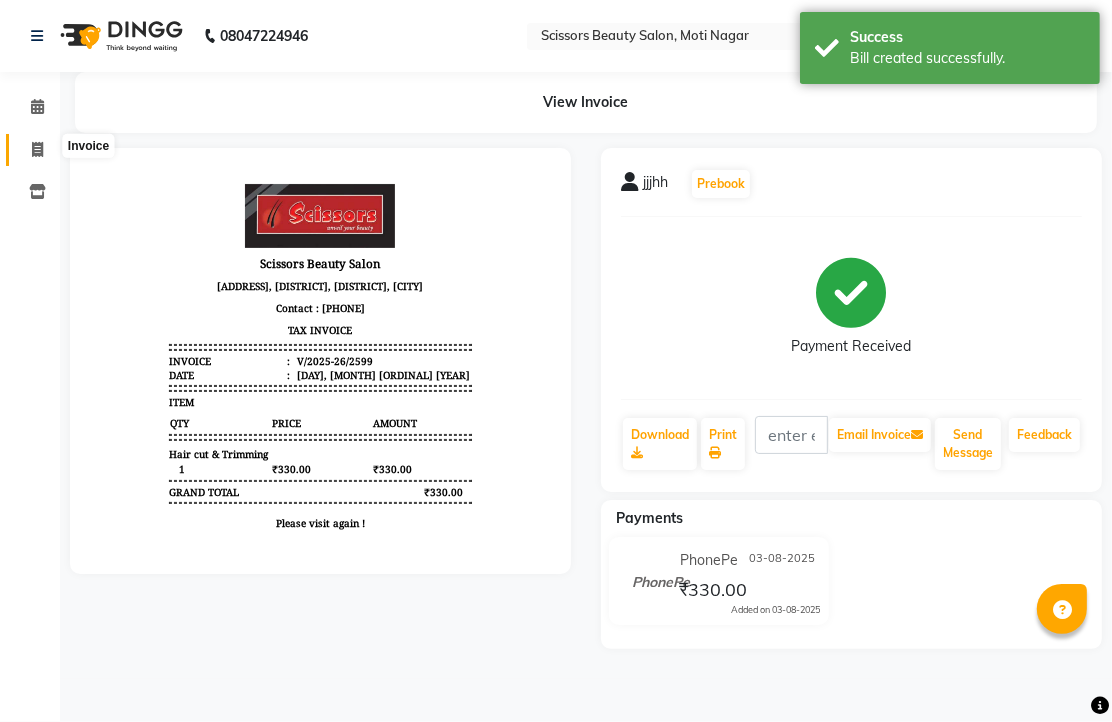 click 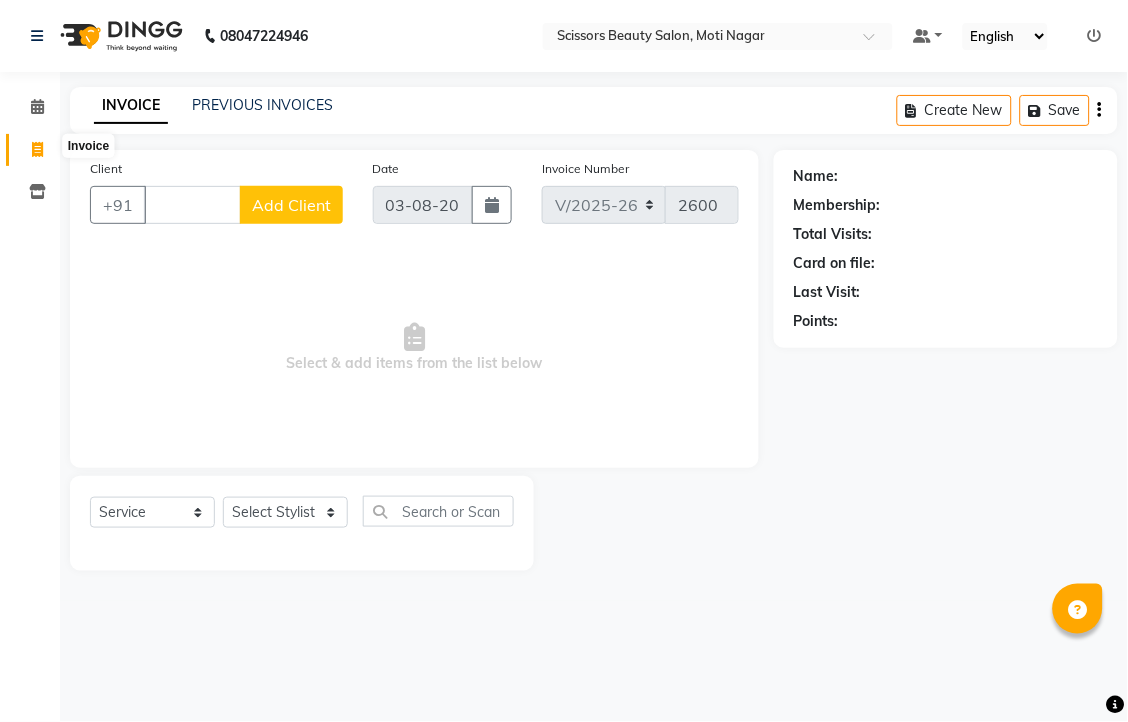 click 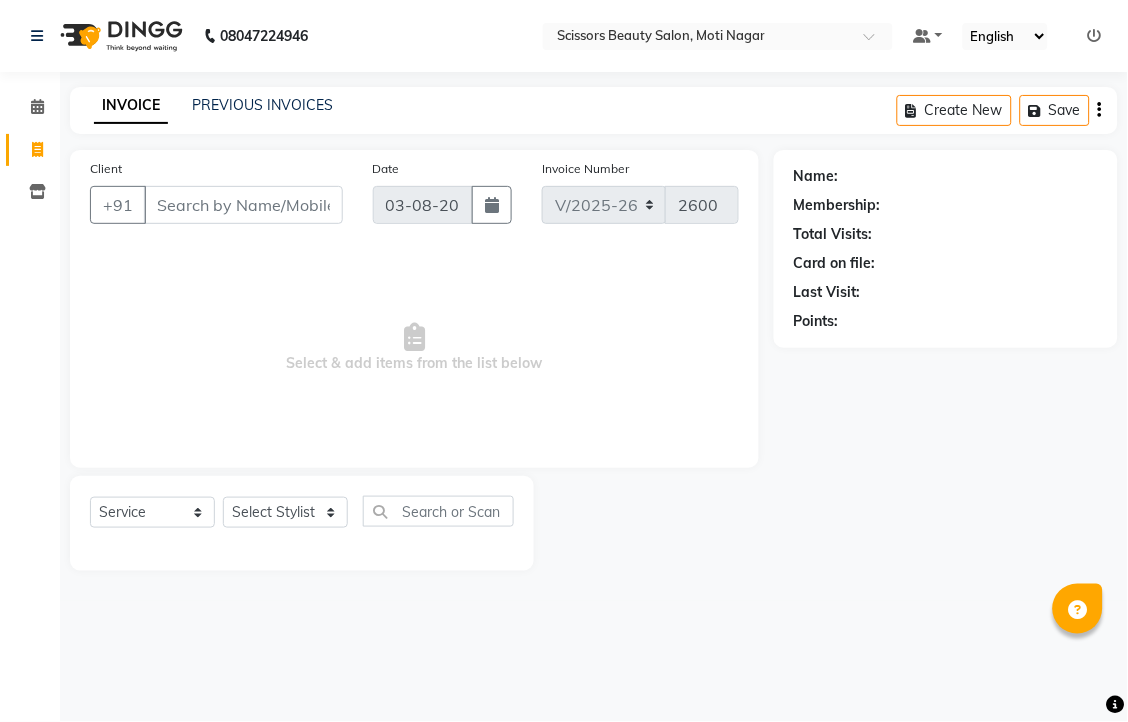 click on "Client" at bounding box center (243, 205) 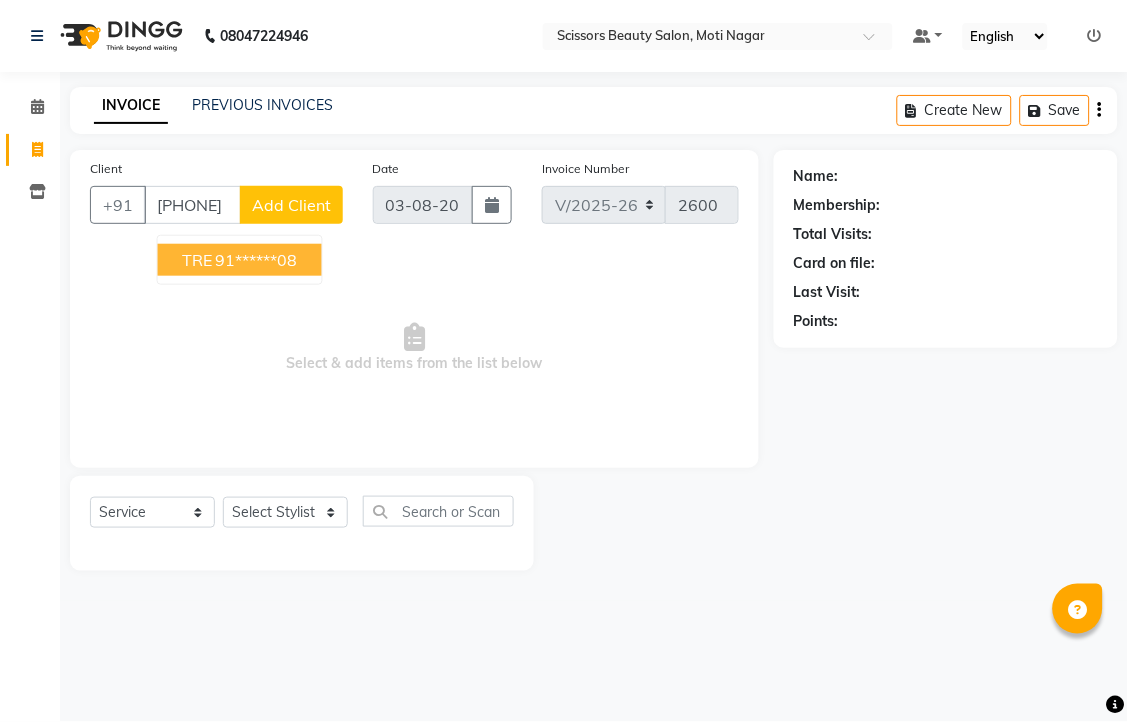 click on "91******08" at bounding box center (257, 260) 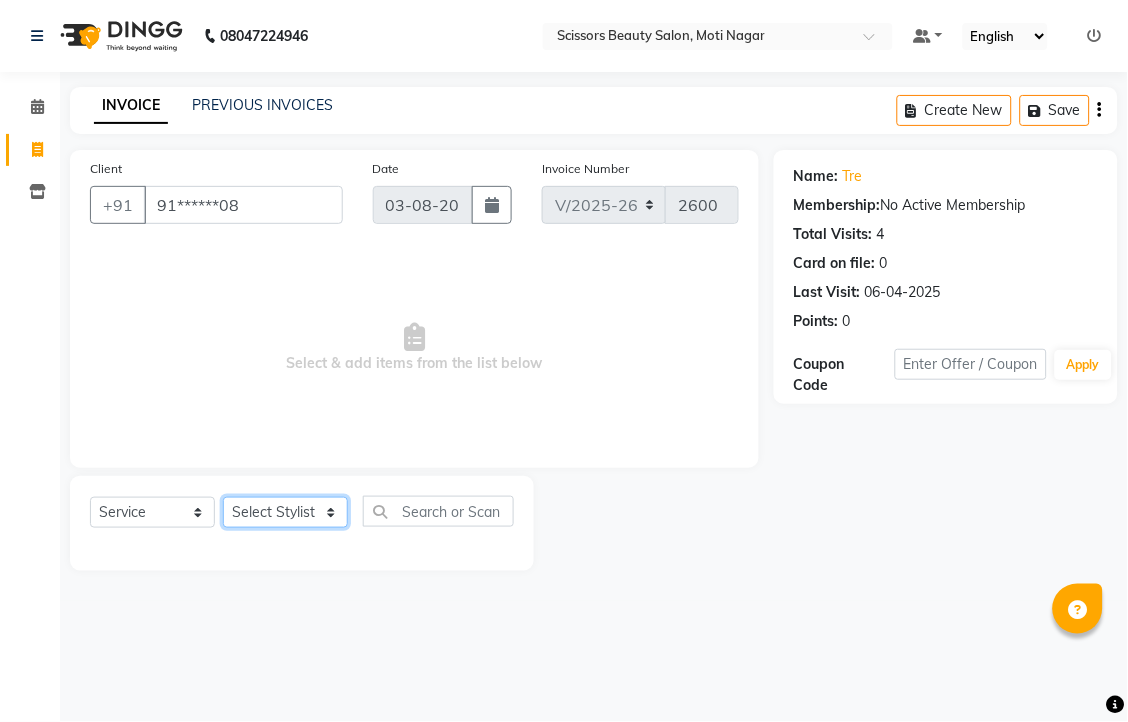 click on "Select Stylist [FIRST] [LAST] [FIRST] [LAST] [LAST]" 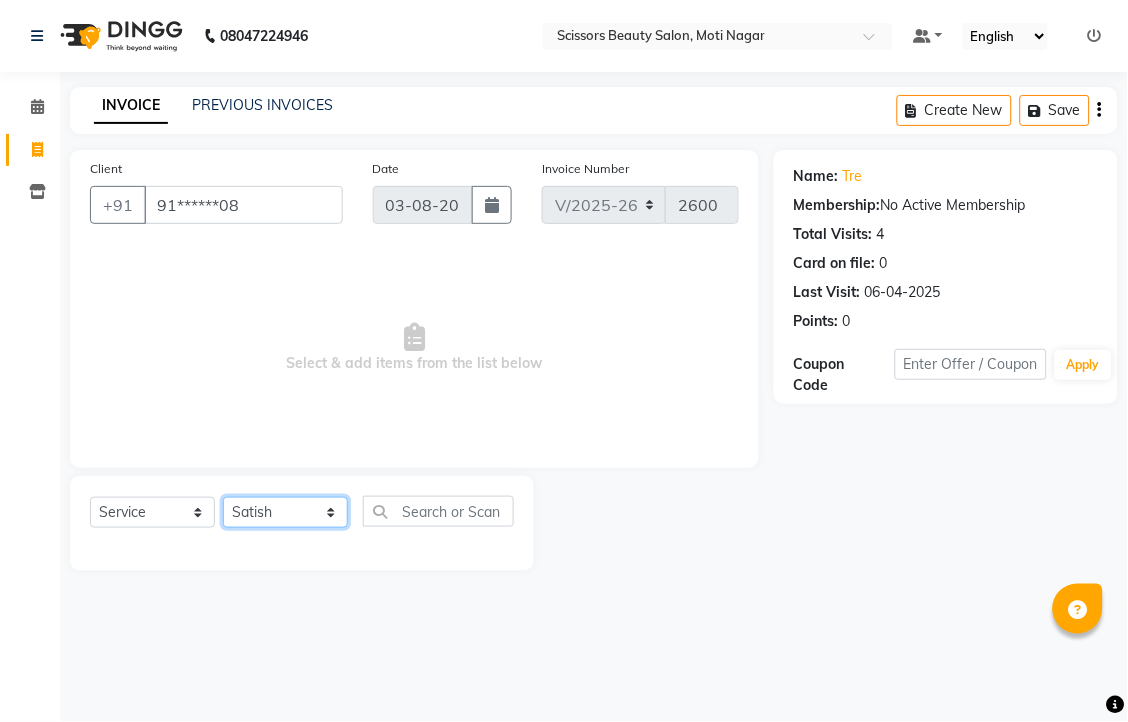 click on "Select Stylist [FIRST] [LAST] [FIRST] [LAST] [LAST]" 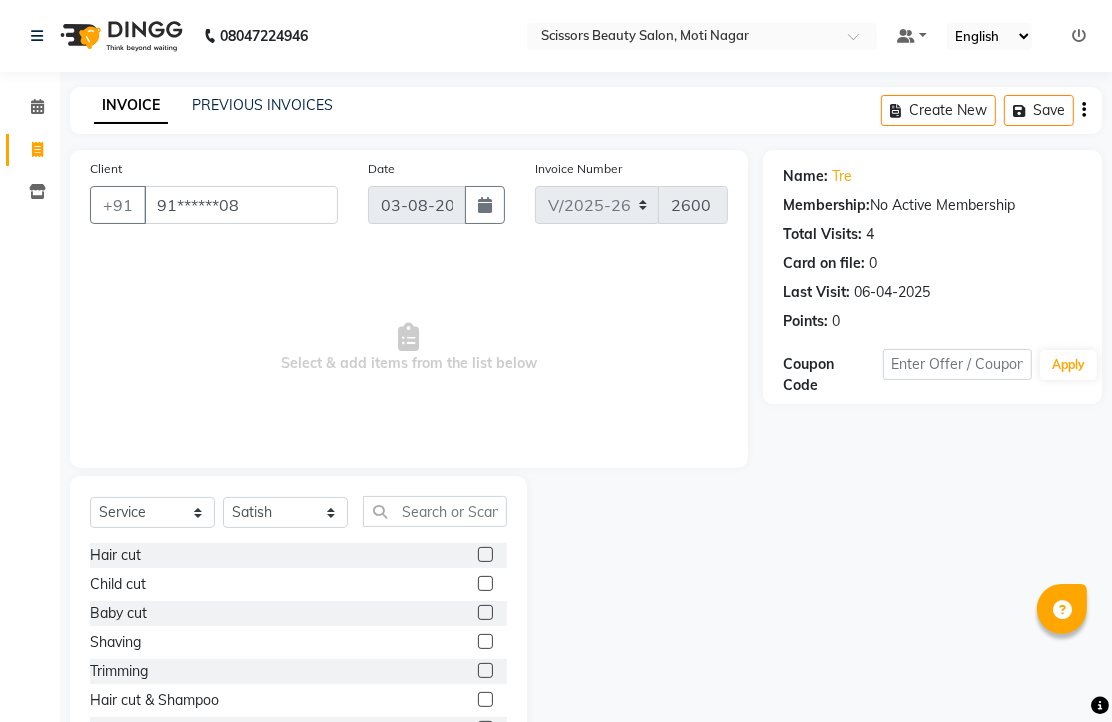 click 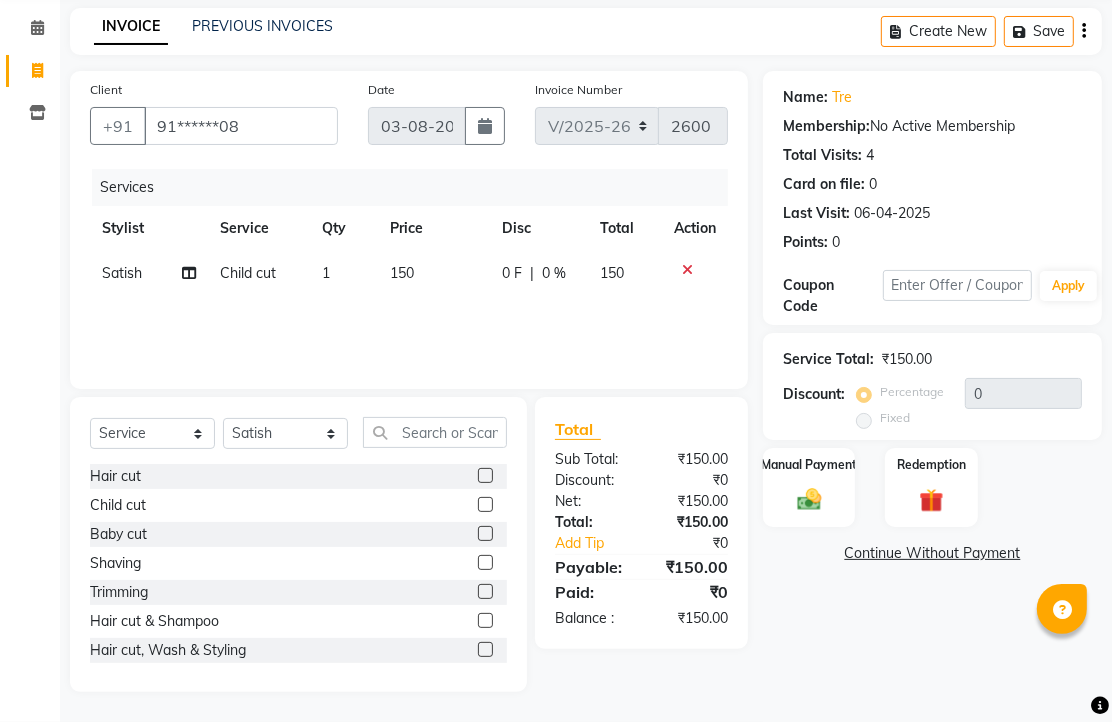 scroll, scrollTop: 157, scrollLeft: 0, axis: vertical 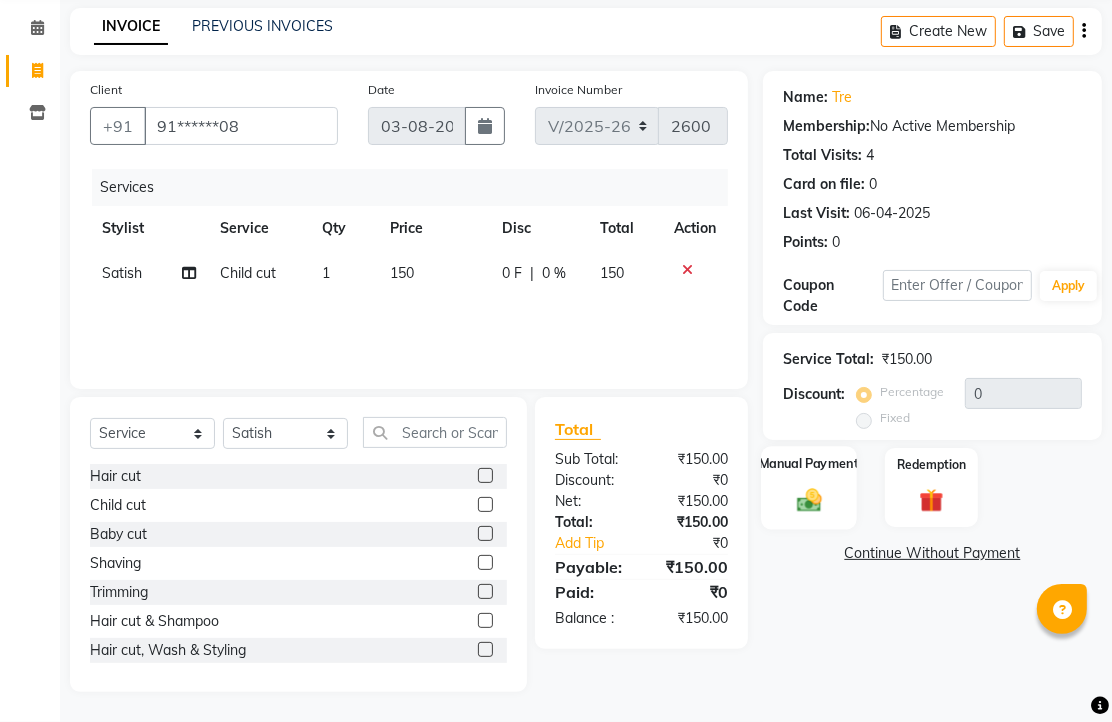 click 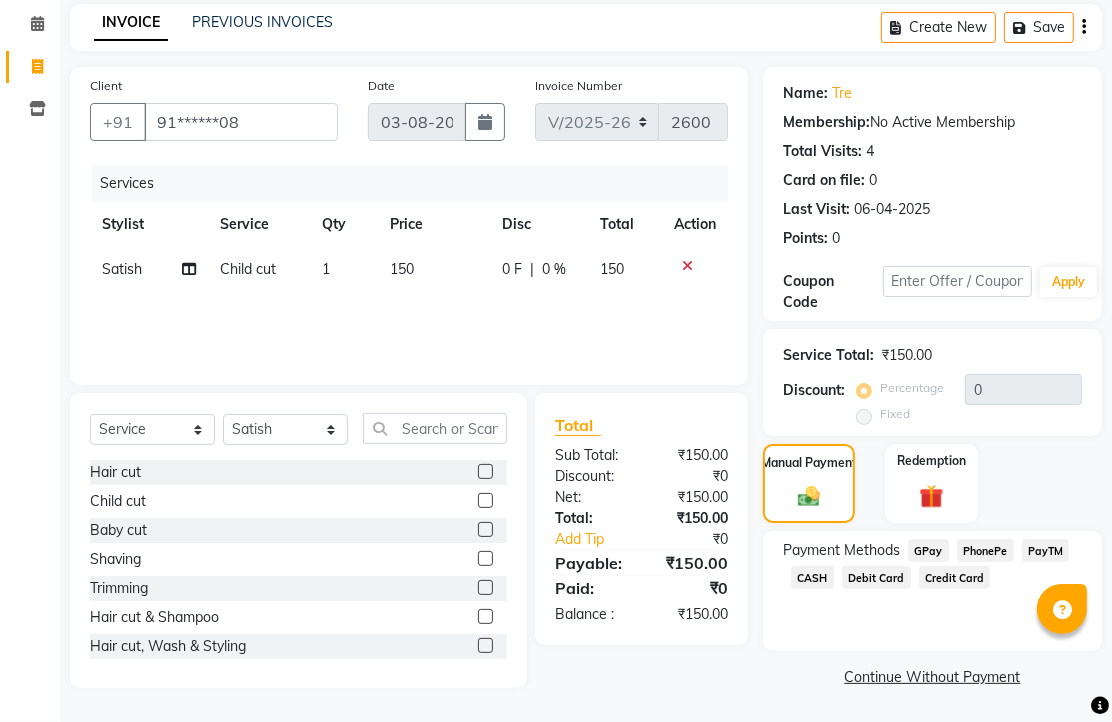 scroll, scrollTop: 163, scrollLeft: 0, axis: vertical 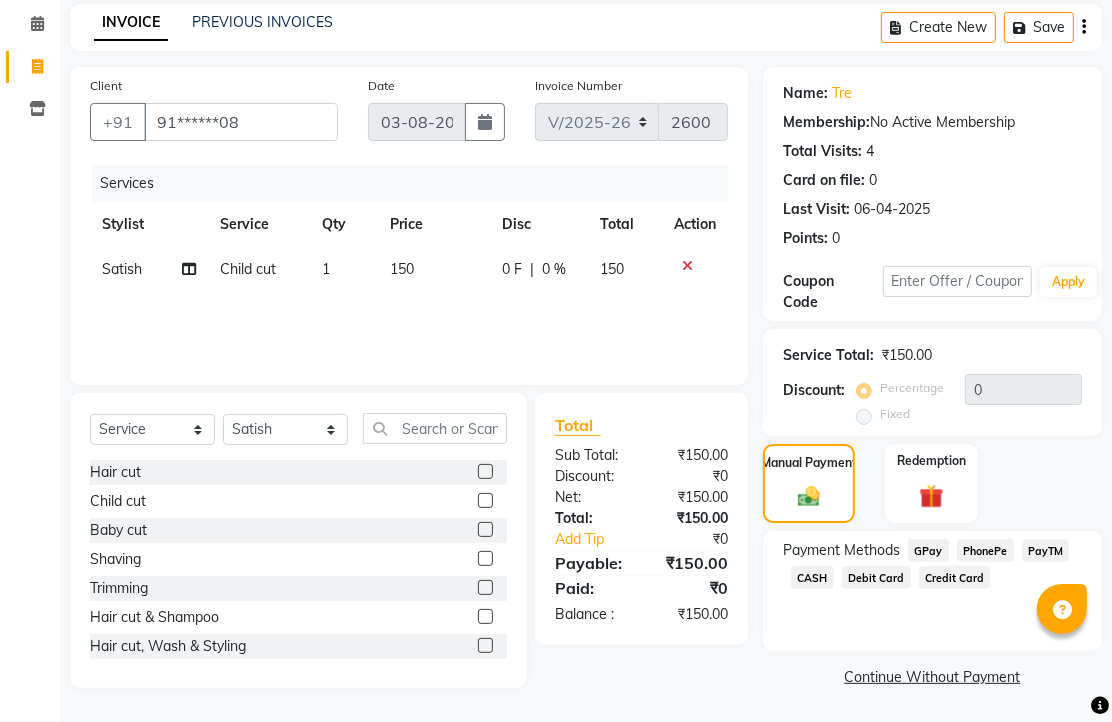 click on "PhonePe" 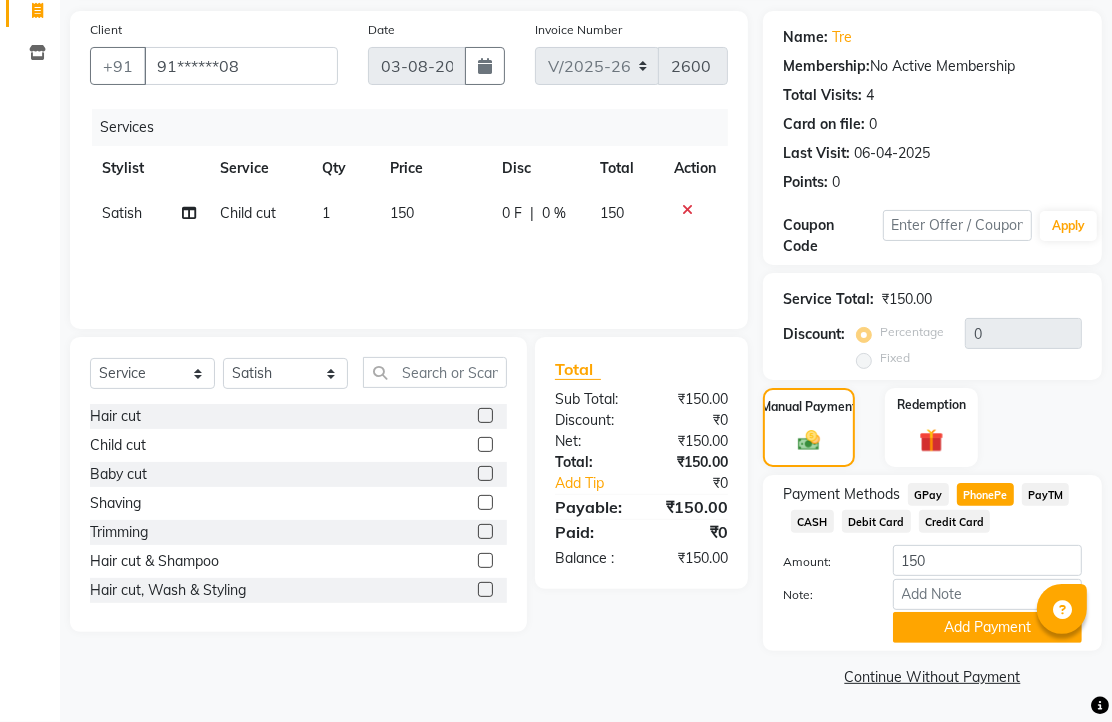 scroll, scrollTop: 248, scrollLeft: 0, axis: vertical 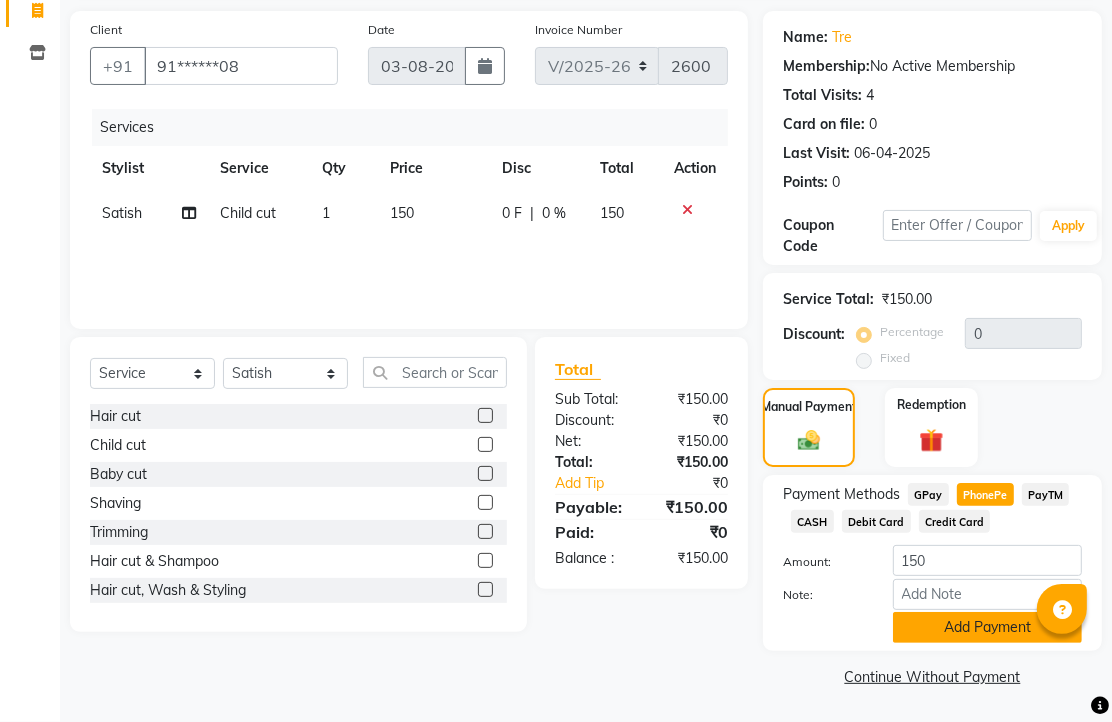 click on "Add Payment" 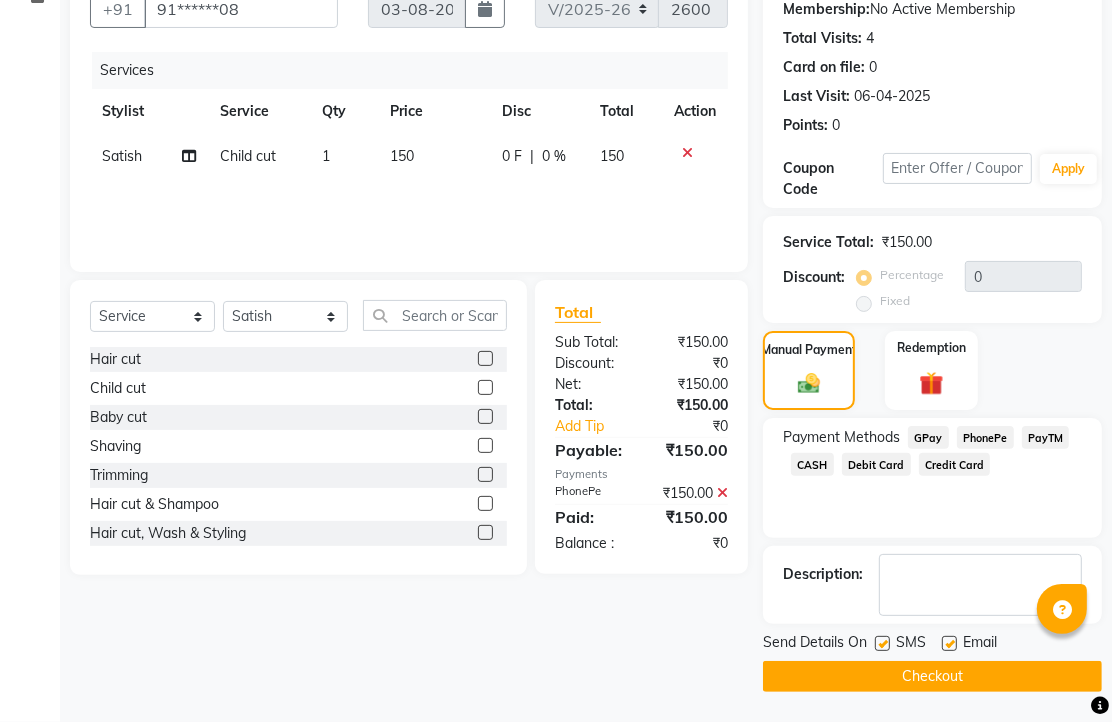 scroll, scrollTop: 304, scrollLeft: 0, axis: vertical 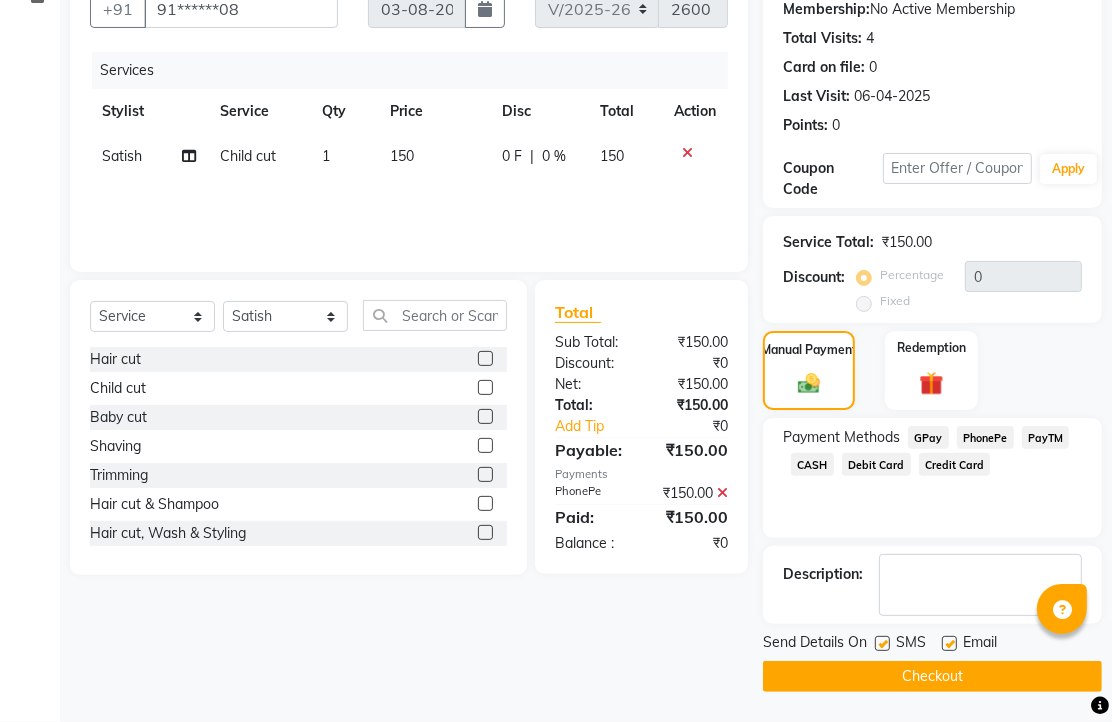 click 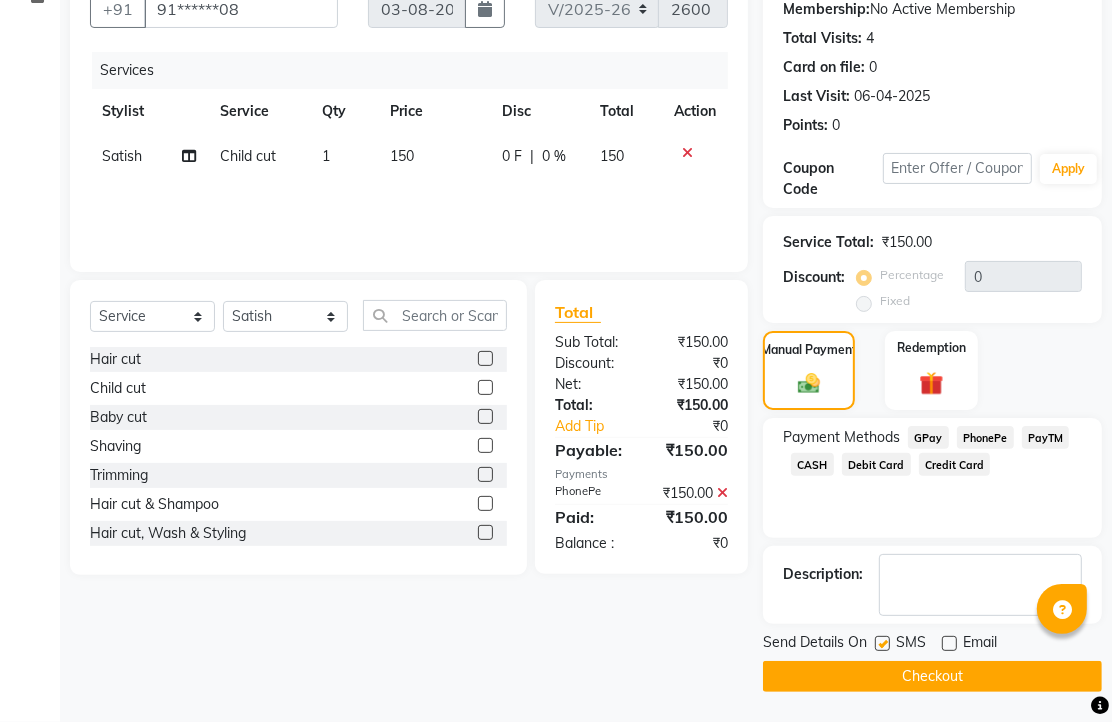 click on "Checkout" 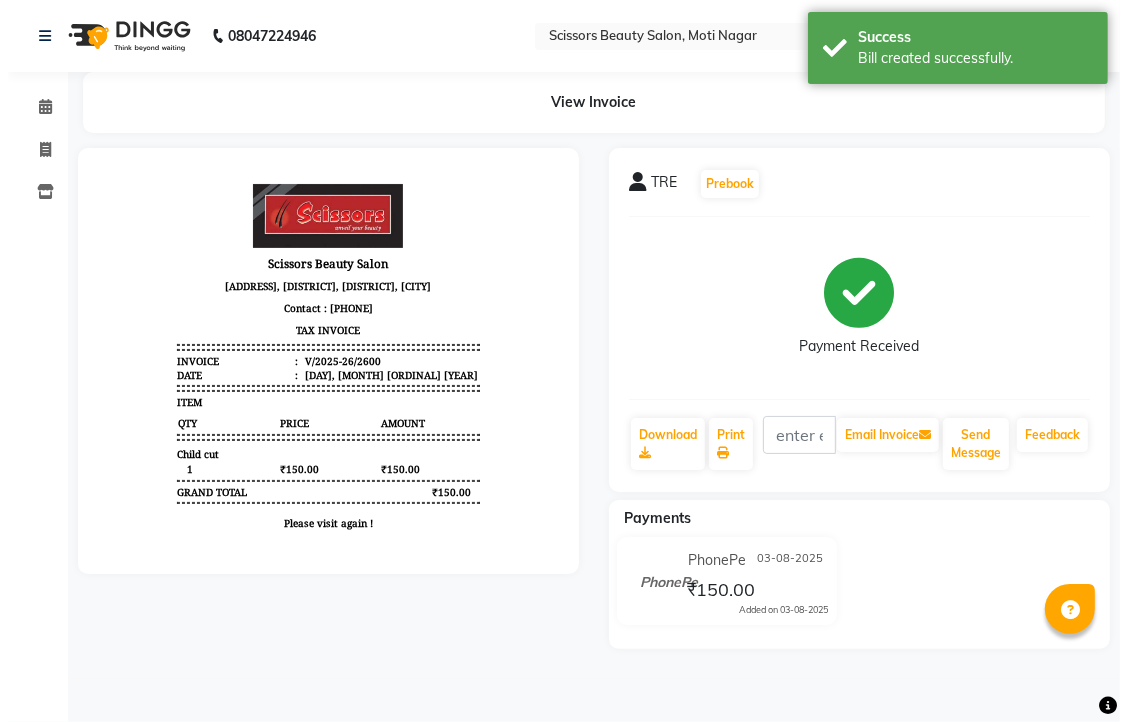 scroll, scrollTop: 0, scrollLeft: 0, axis: both 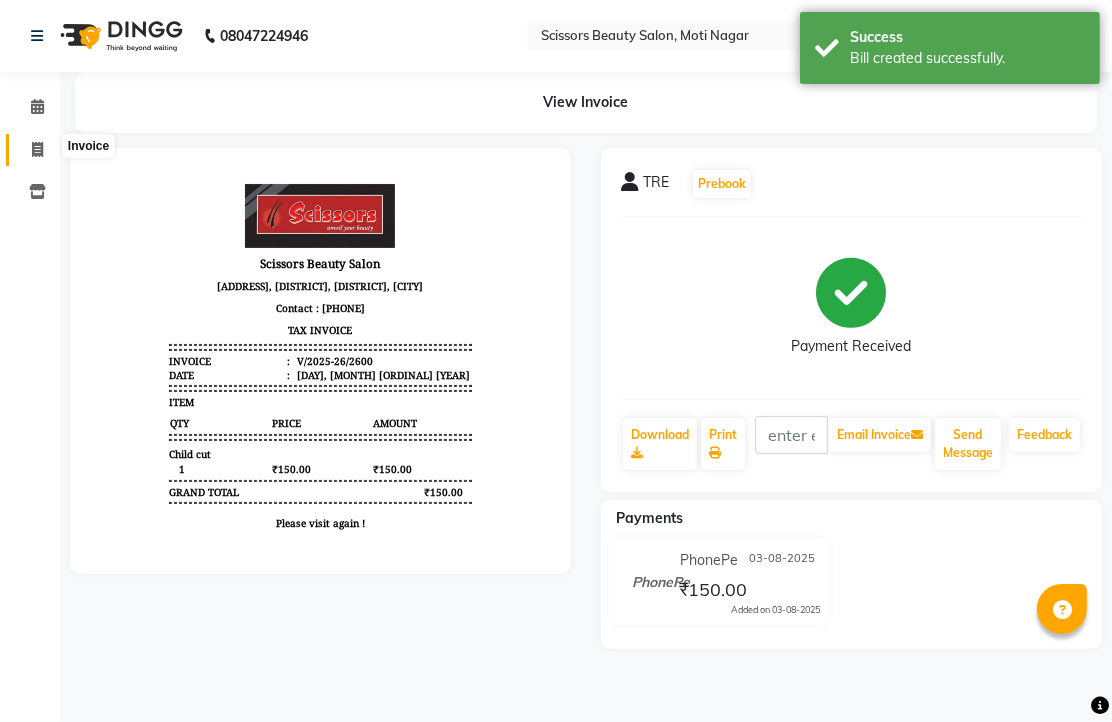 click 